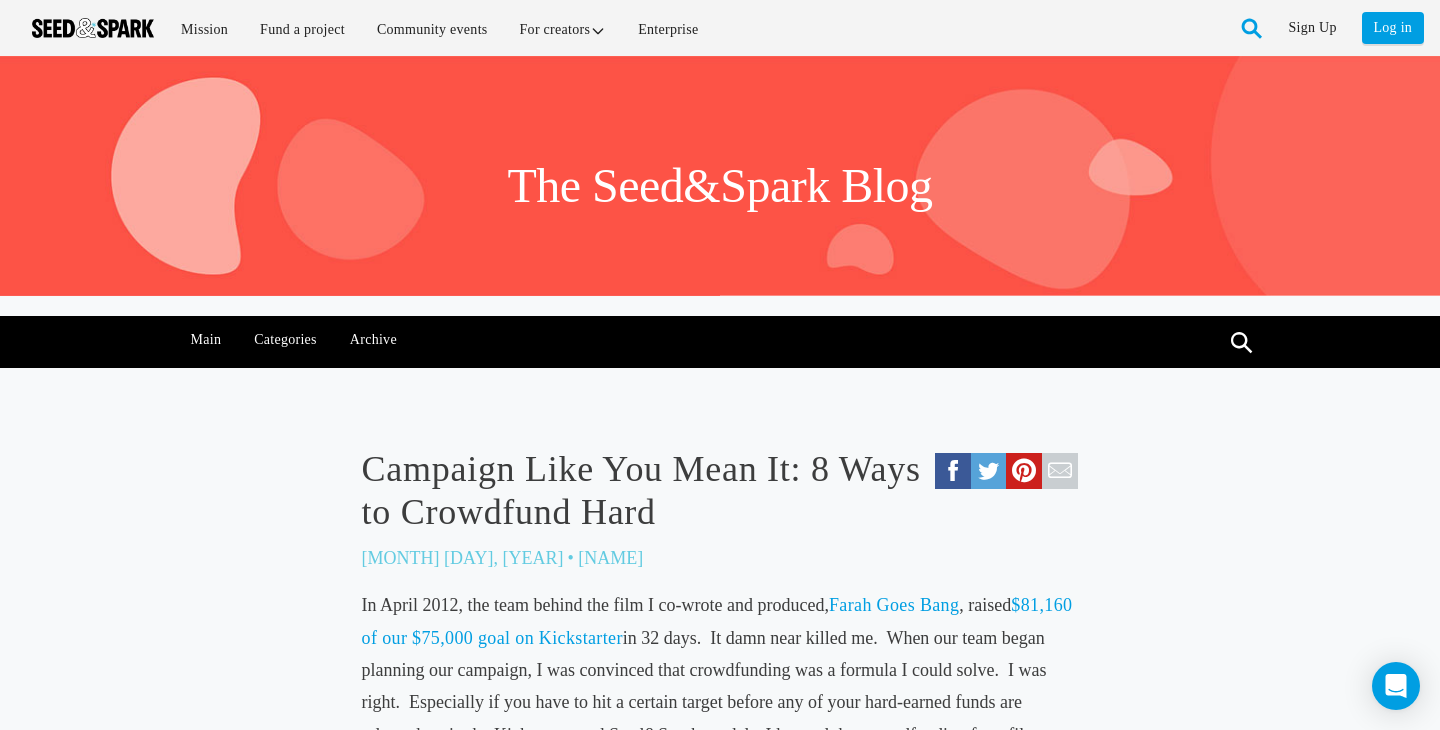 scroll, scrollTop: 1288, scrollLeft: 0, axis: vertical 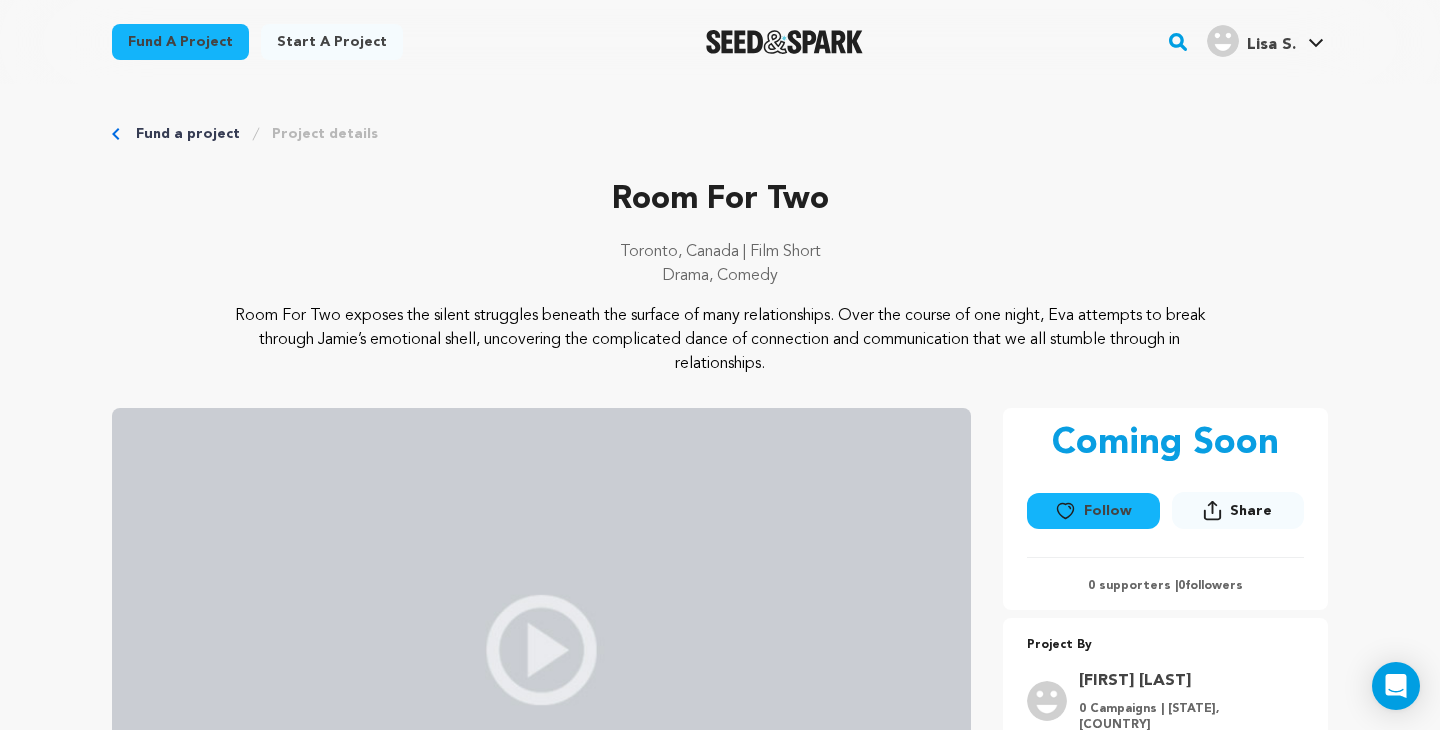 click on "Fund a project" at bounding box center (188, 134) 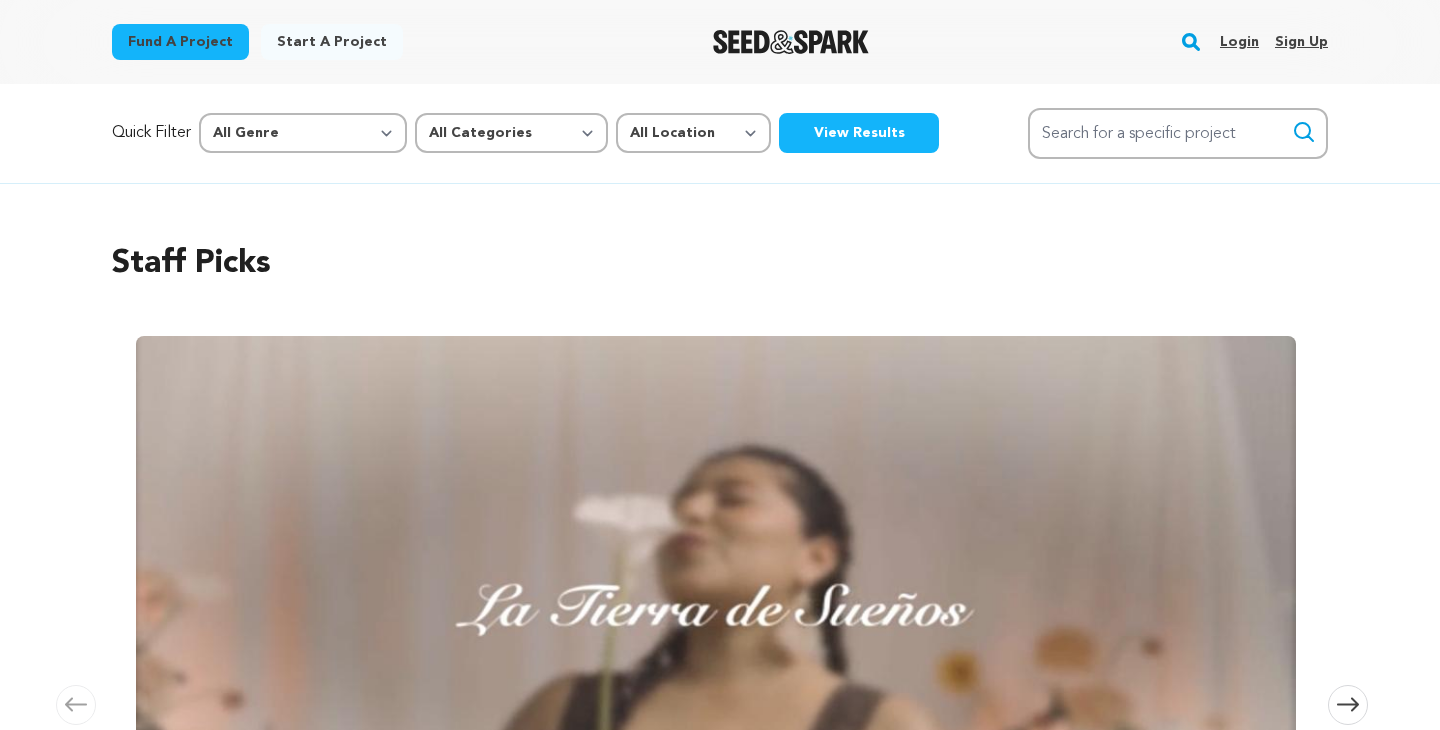 scroll, scrollTop: 0, scrollLeft: 0, axis: both 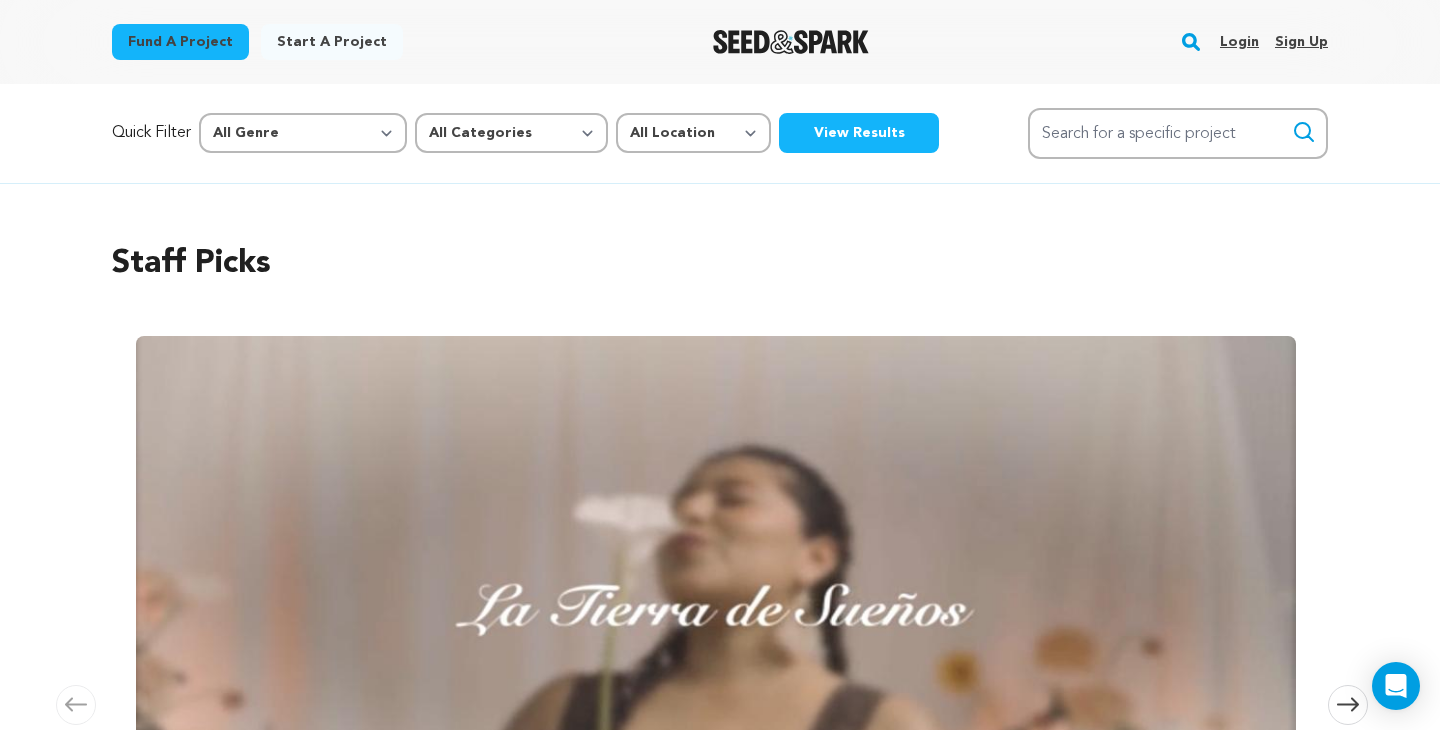 click on "Login" at bounding box center [1239, 42] 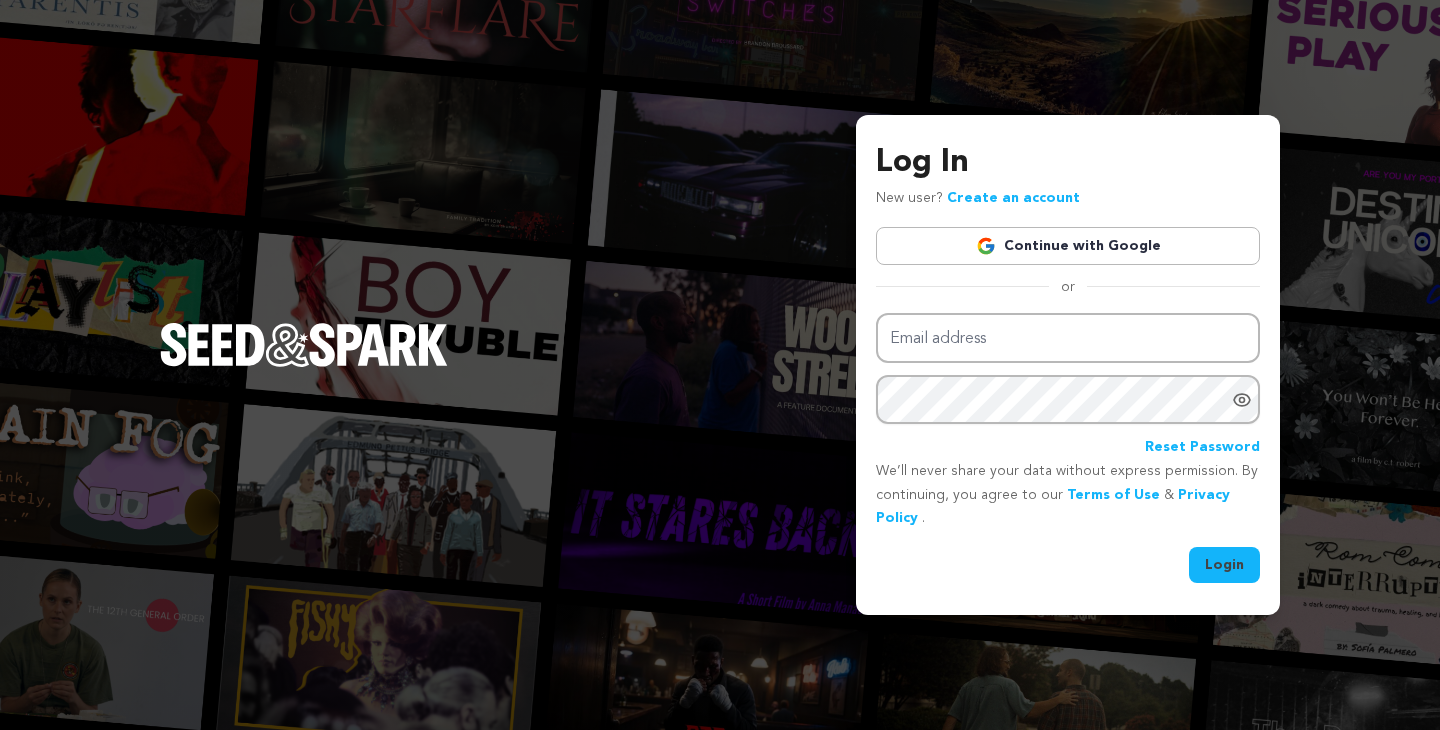 scroll, scrollTop: 0, scrollLeft: 0, axis: both 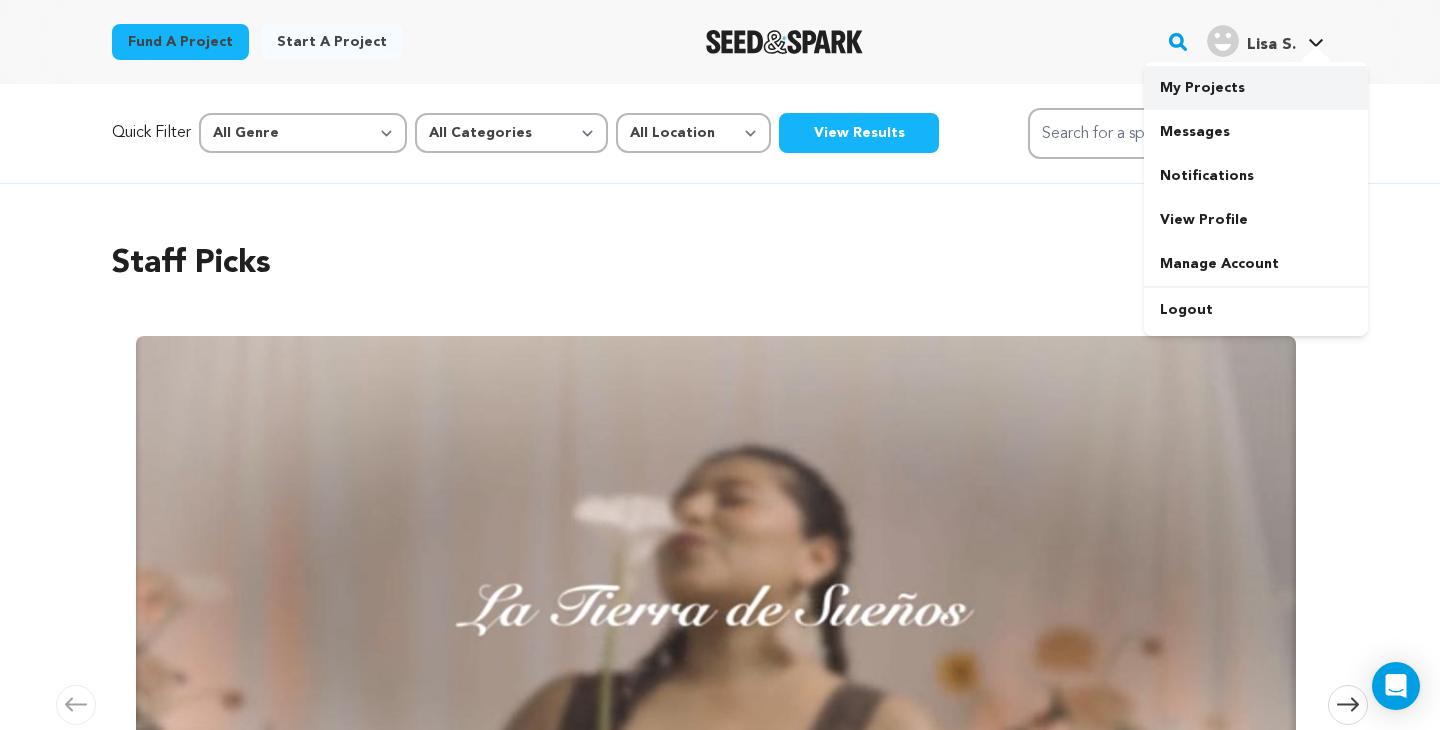 click on "My Projects" at bounding box center [1256, 88] 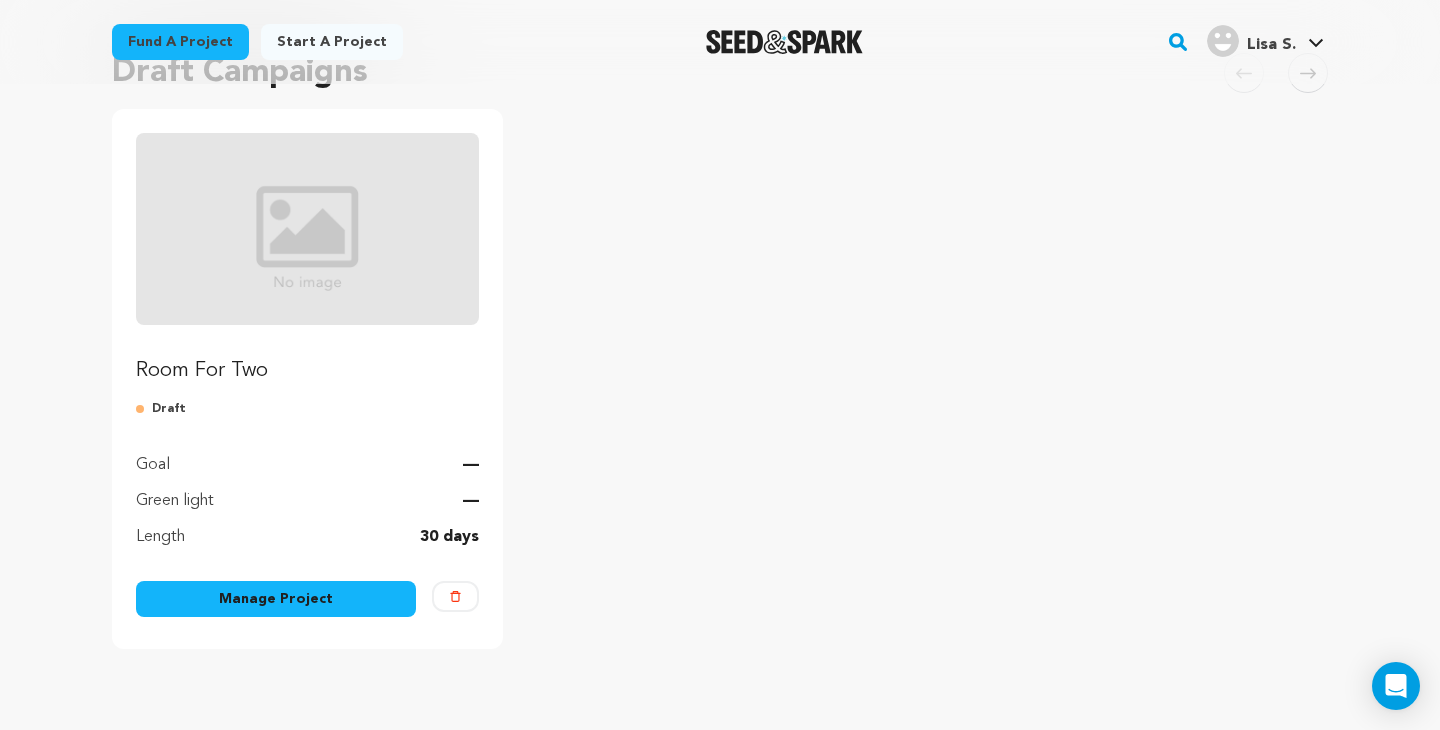 scroll, scrollTop: 183, scrollLeft: 0, axis: vertical 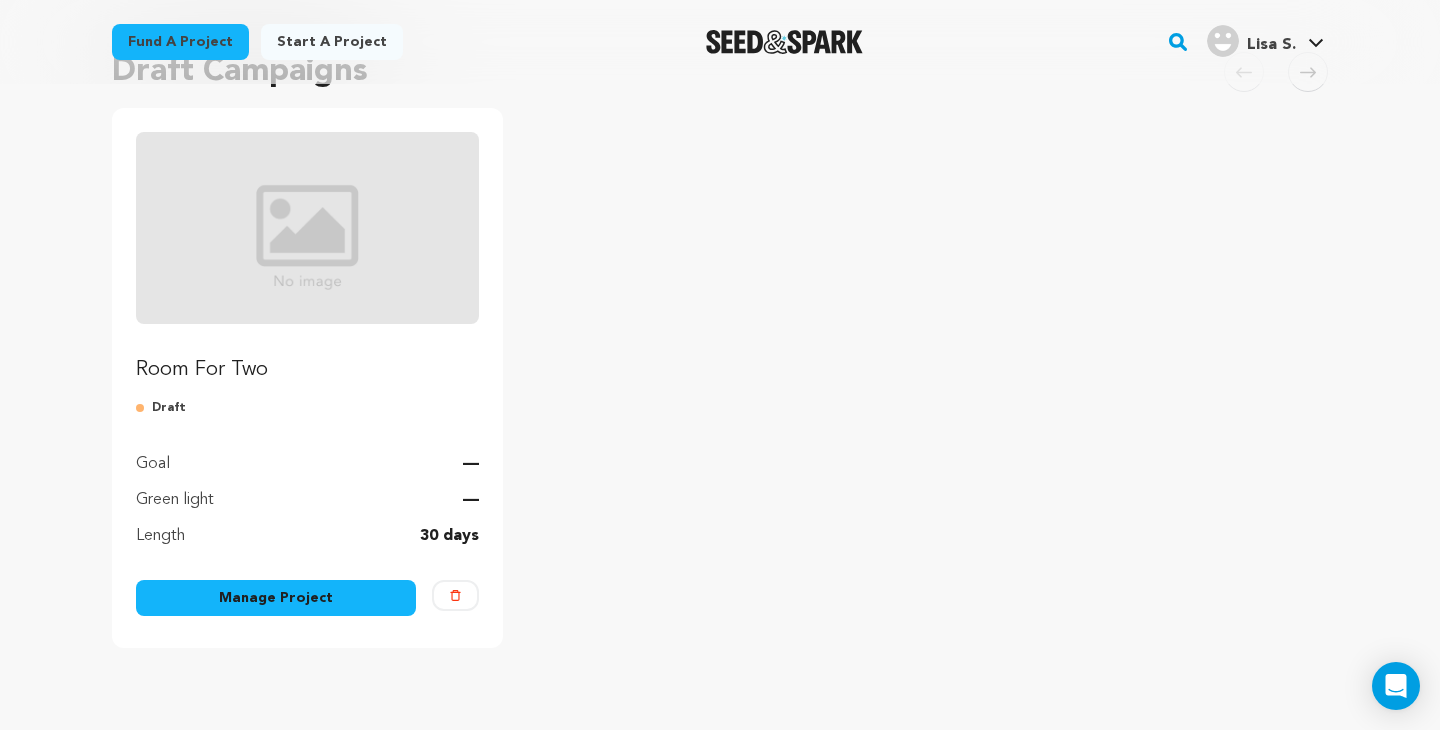 click on "Manage Project" at bounding box center (276, 598) 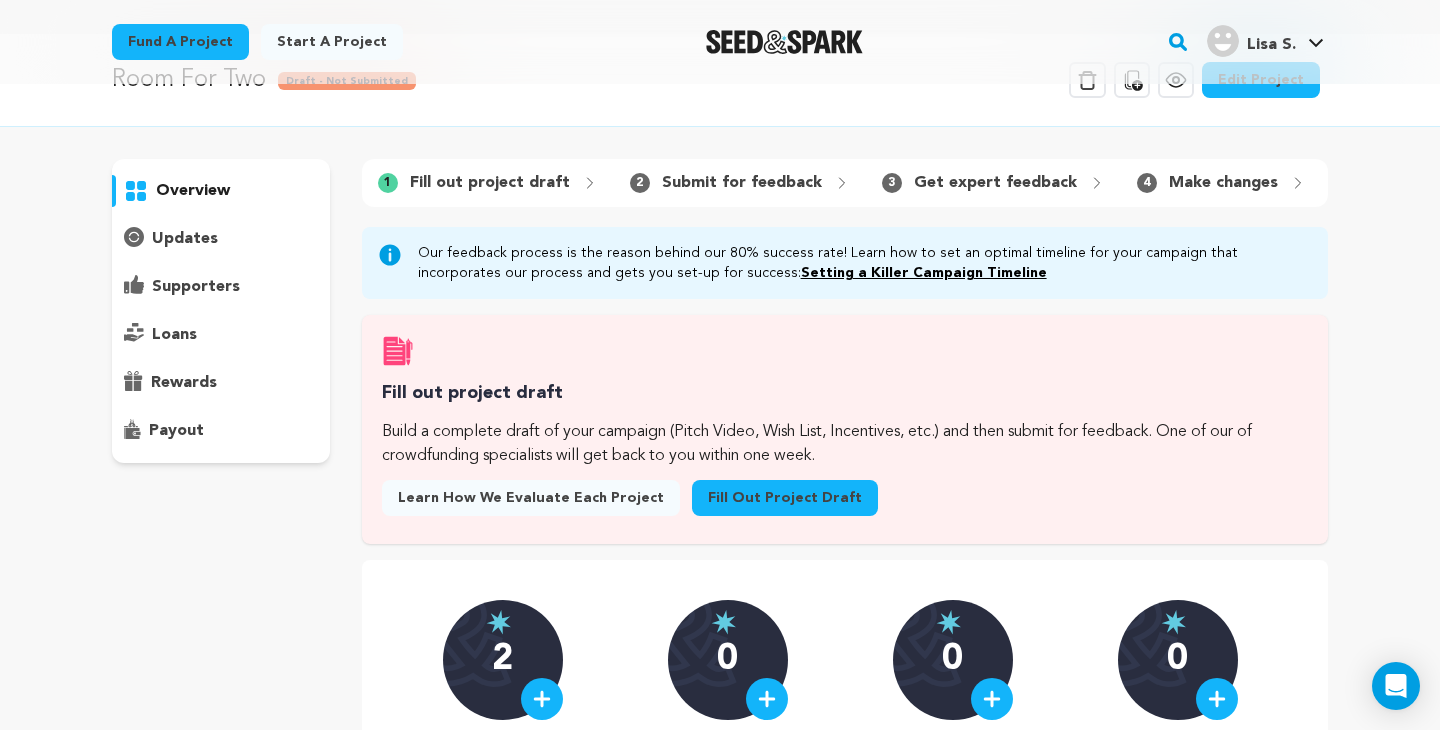 scroll, scrollTop: 0, scrollLeft: 0, axis: both 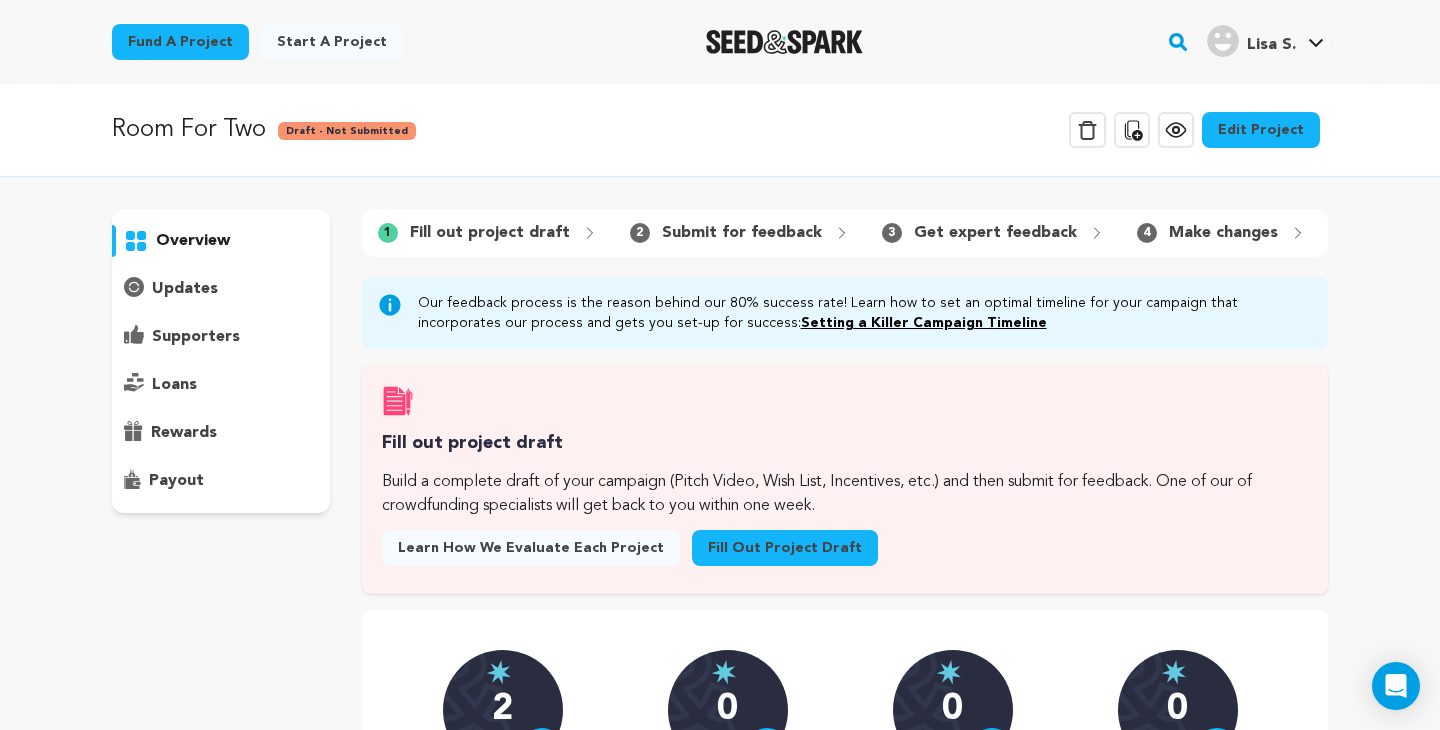click on "Edit Project" at bounding box center (1261, 130) 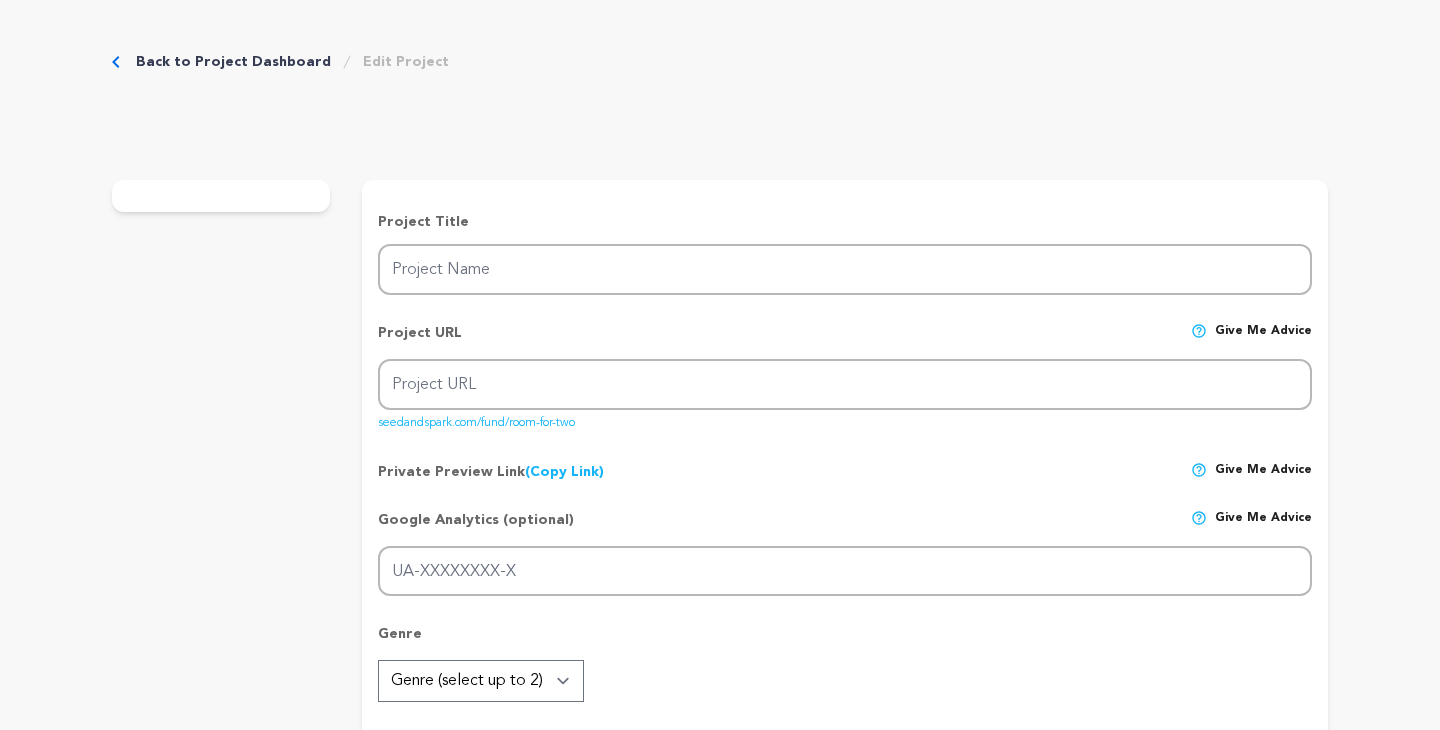 type on "Room For Two" 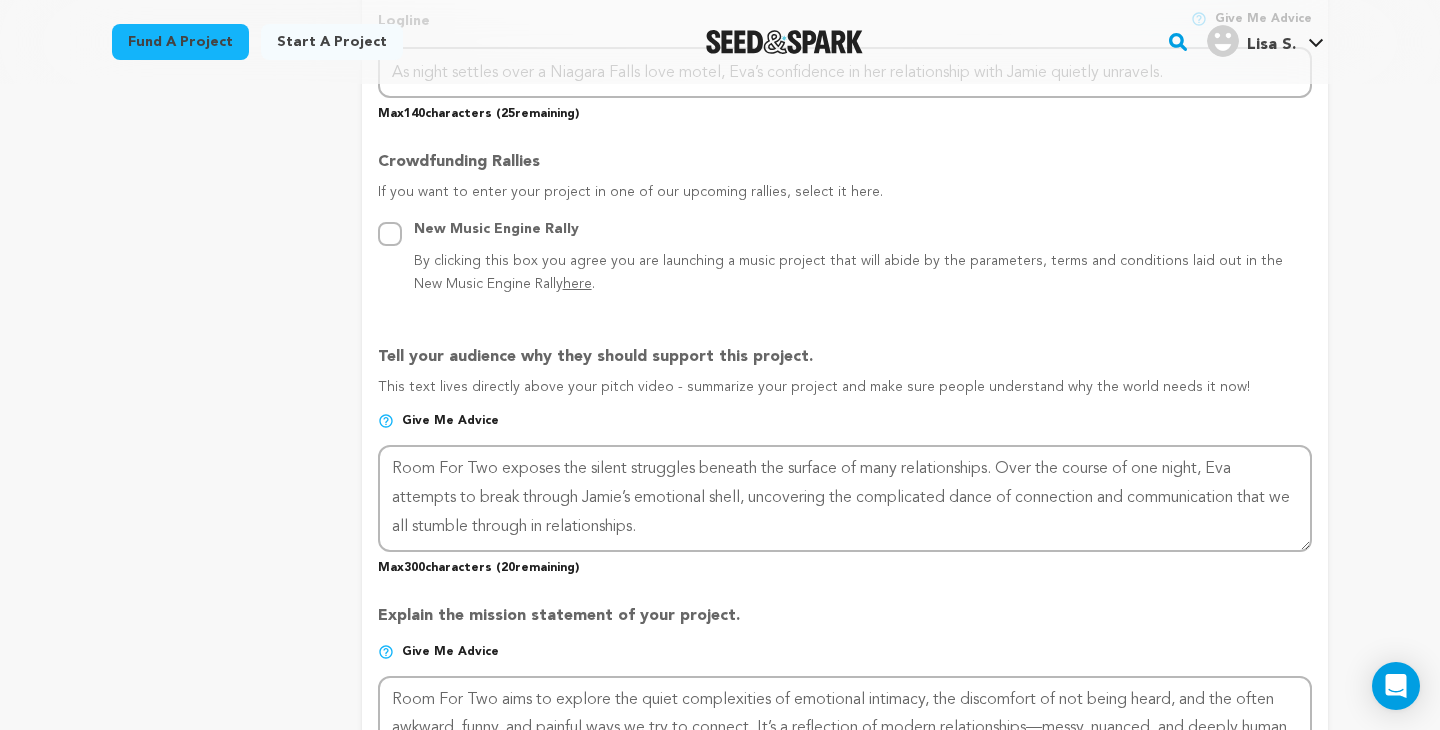 scroll, scrollTop: 1039, scrollLeft: 0, axis: vertical 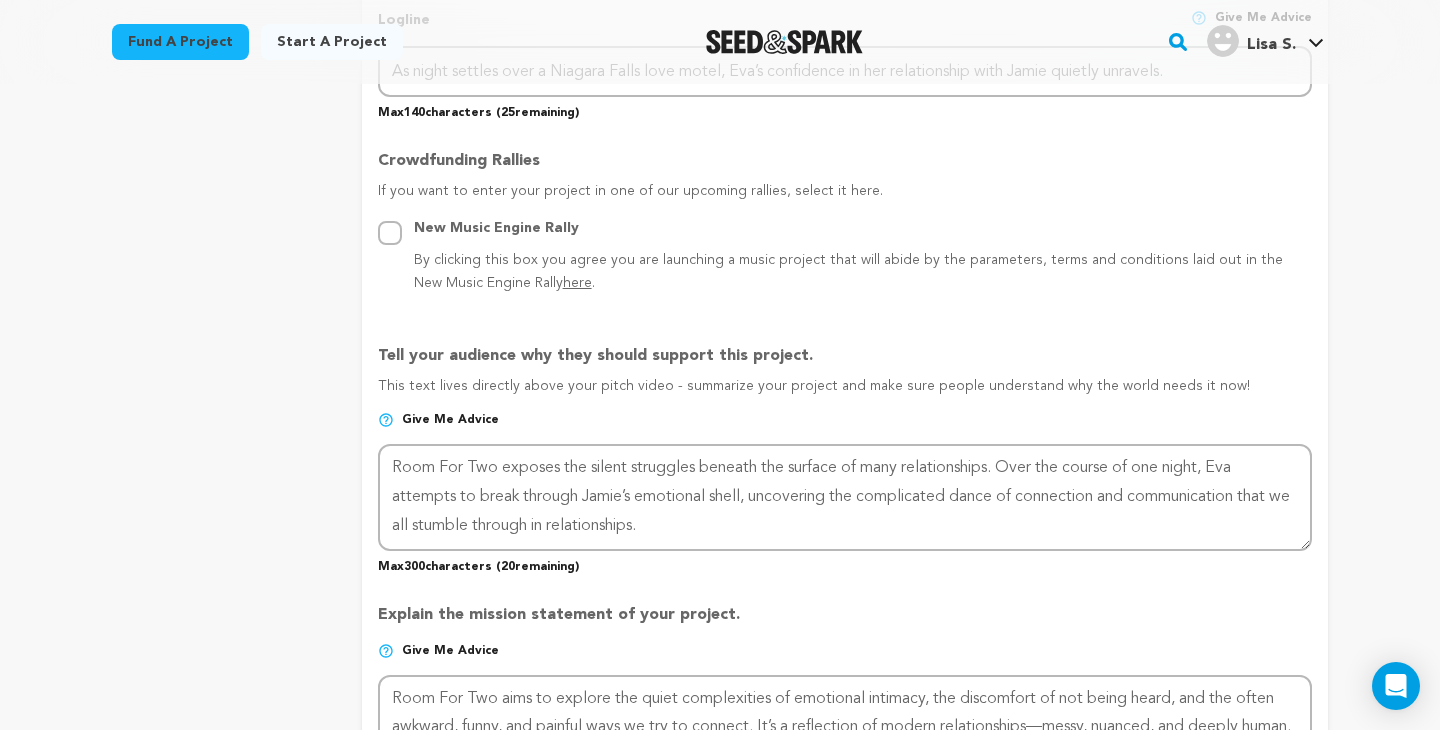click on "Back to Project Dashboard
Edit Project
Submit For feedback
Submit For feedback
project" at bounding box center (720, 677) 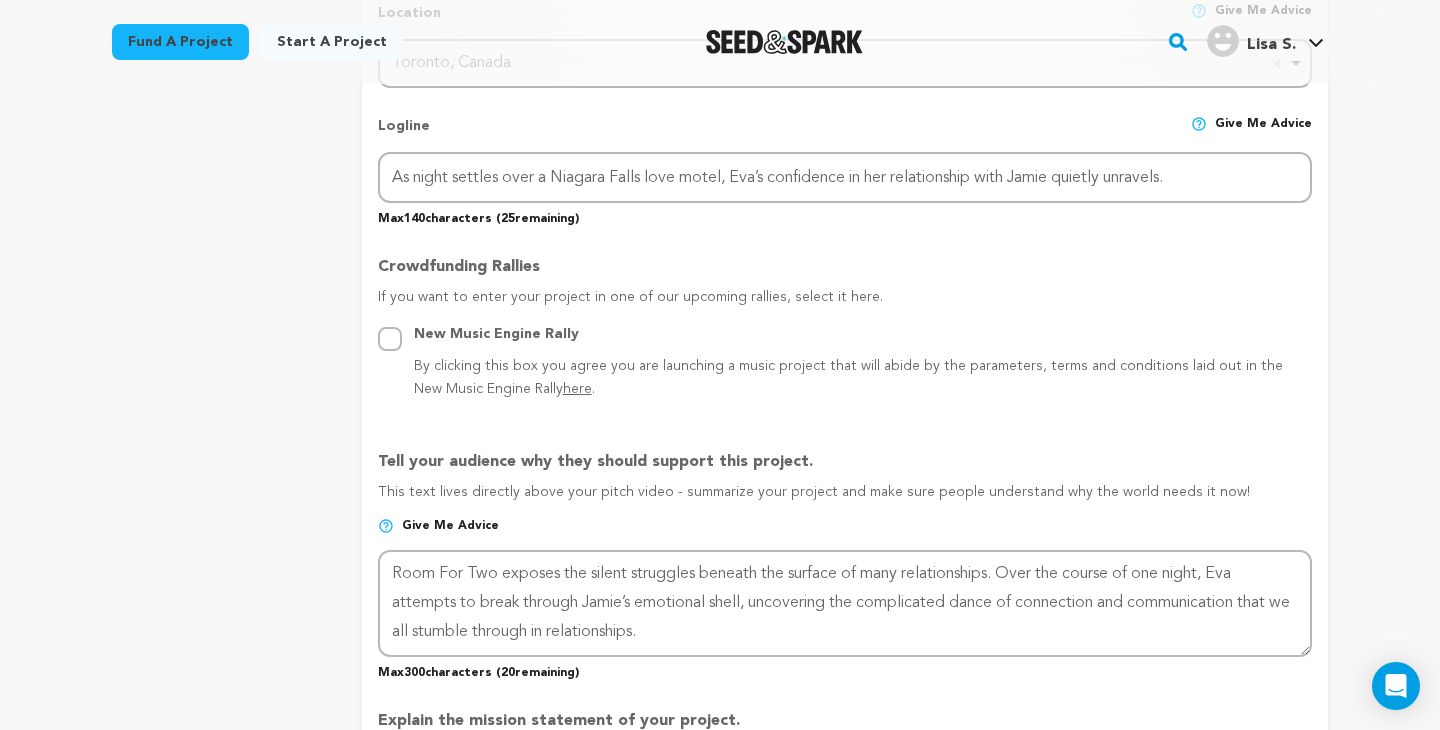 scroll, scrollTop: 932, scrollLeft: 0, axis: vertical 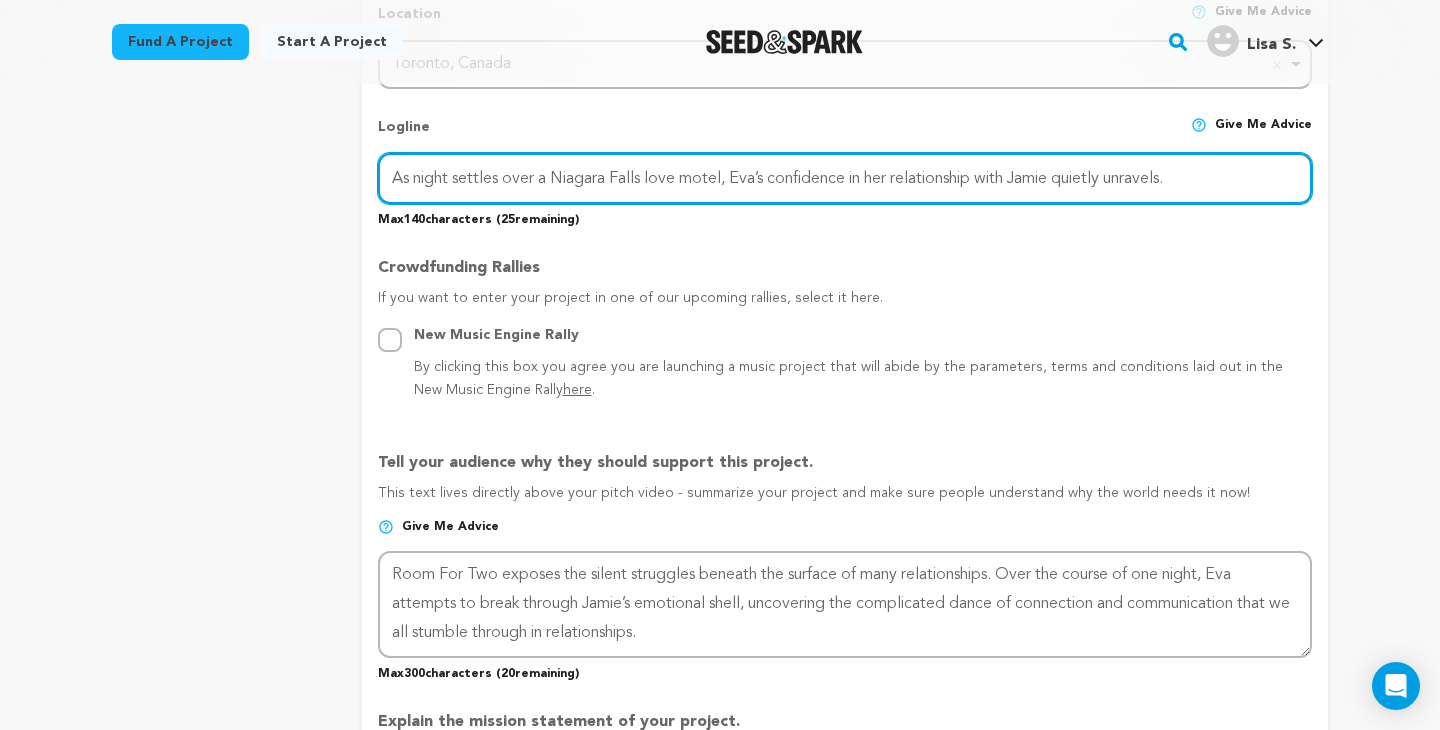 drag, startPoint x: 1189, startPoint y: 181, endPoint x: 390, endPoint y: 167, distance: 799.1226 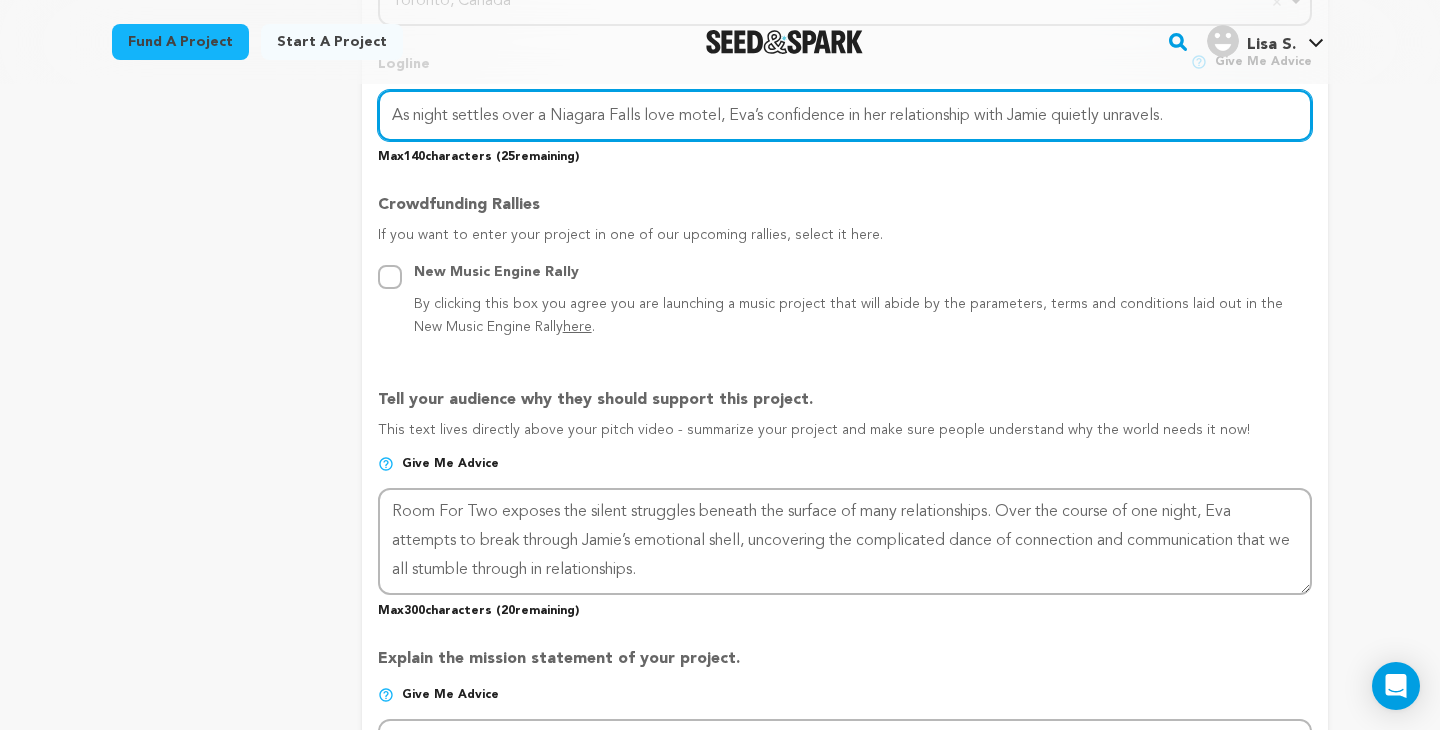 scroll, scrollTop: 1021, scrollLeft: 0, axis: vertical 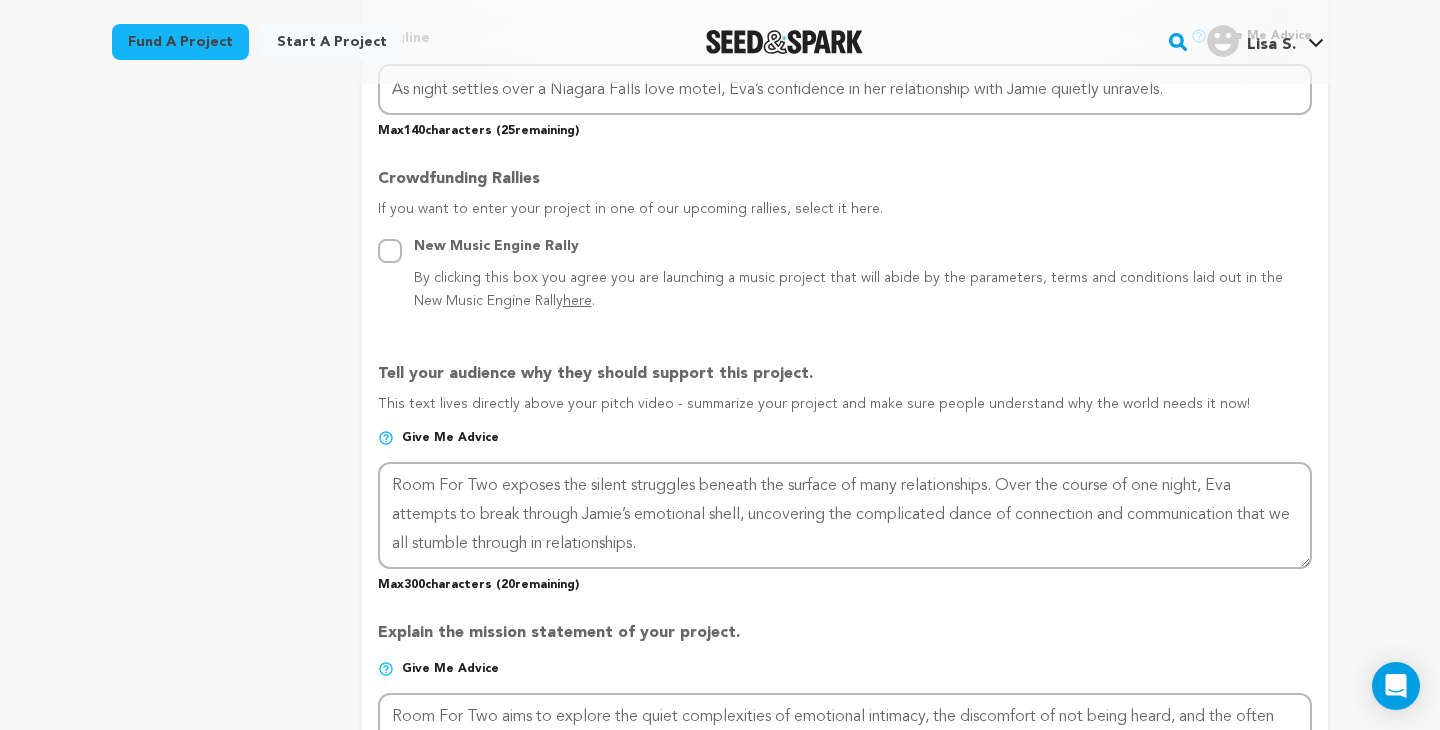click on "Crowdfunding Rallies" at bounding box center [845, 183] 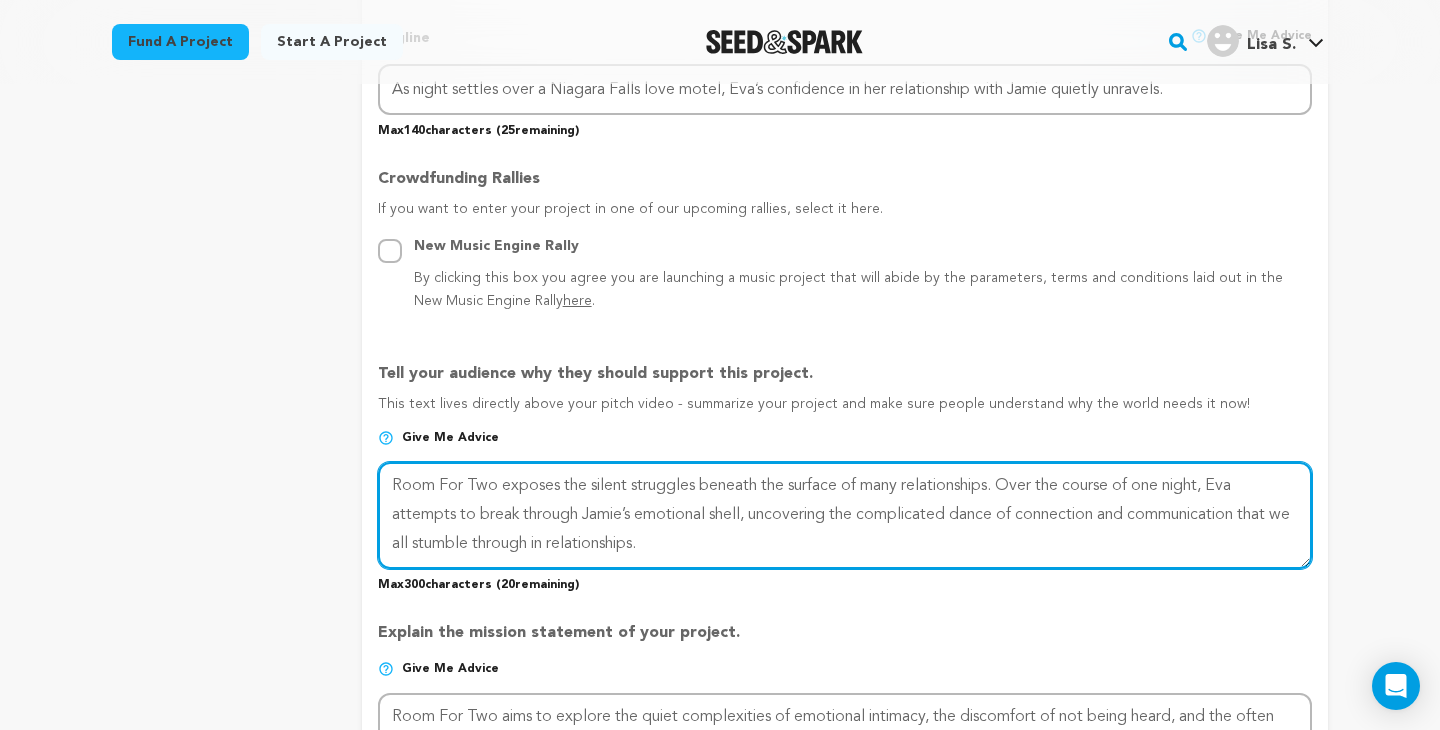 drag, startPoint x: 662, startPoint y: 540, endPoint x: 386, endPoint y: 488, distance: 280.85583 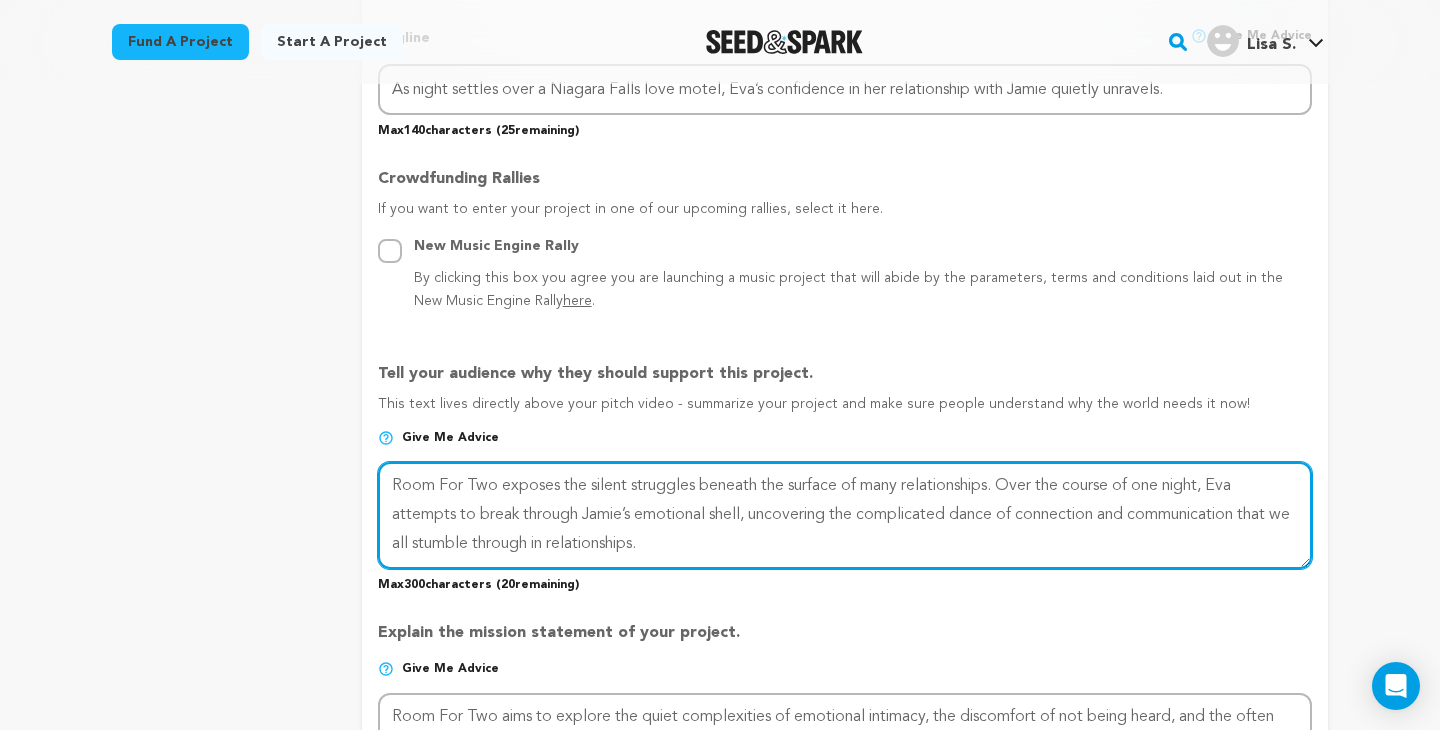 click at bounding box center [845, 515] 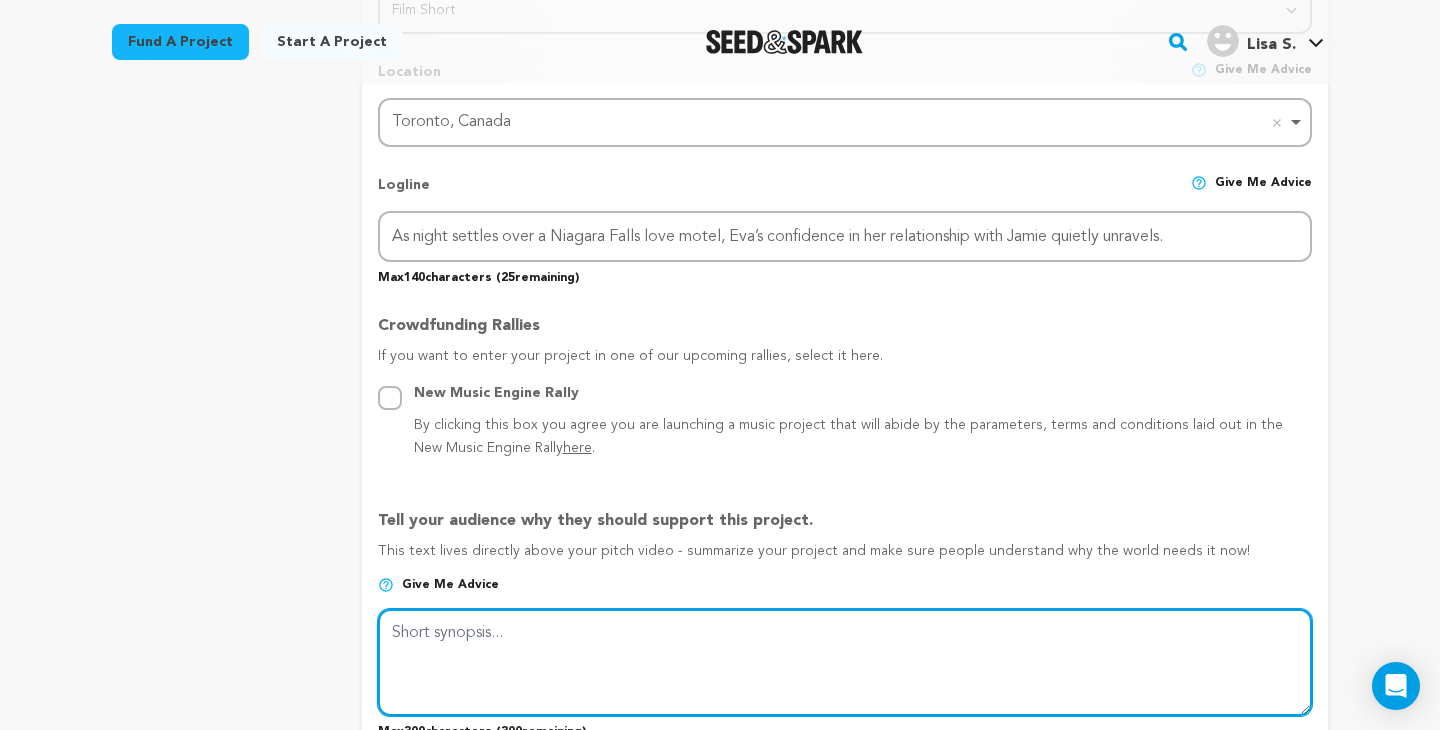scroll, scrollTop: 871, scrollLeft: 0, axis: vertical 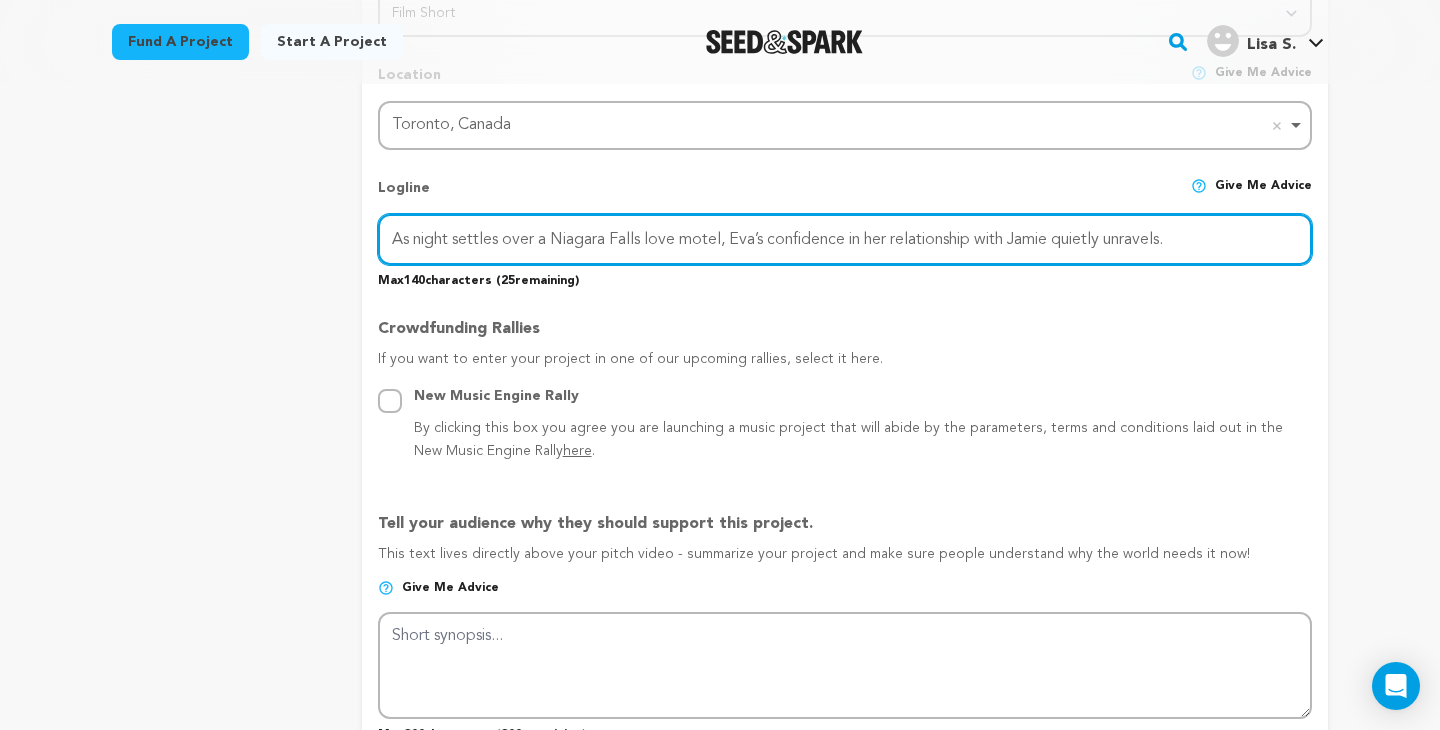 click on "As night settles over a Niagara Falls love motel, Eva’s confidence in her relationship with Jamie quietly unravels." at bounding box center (845, 239) 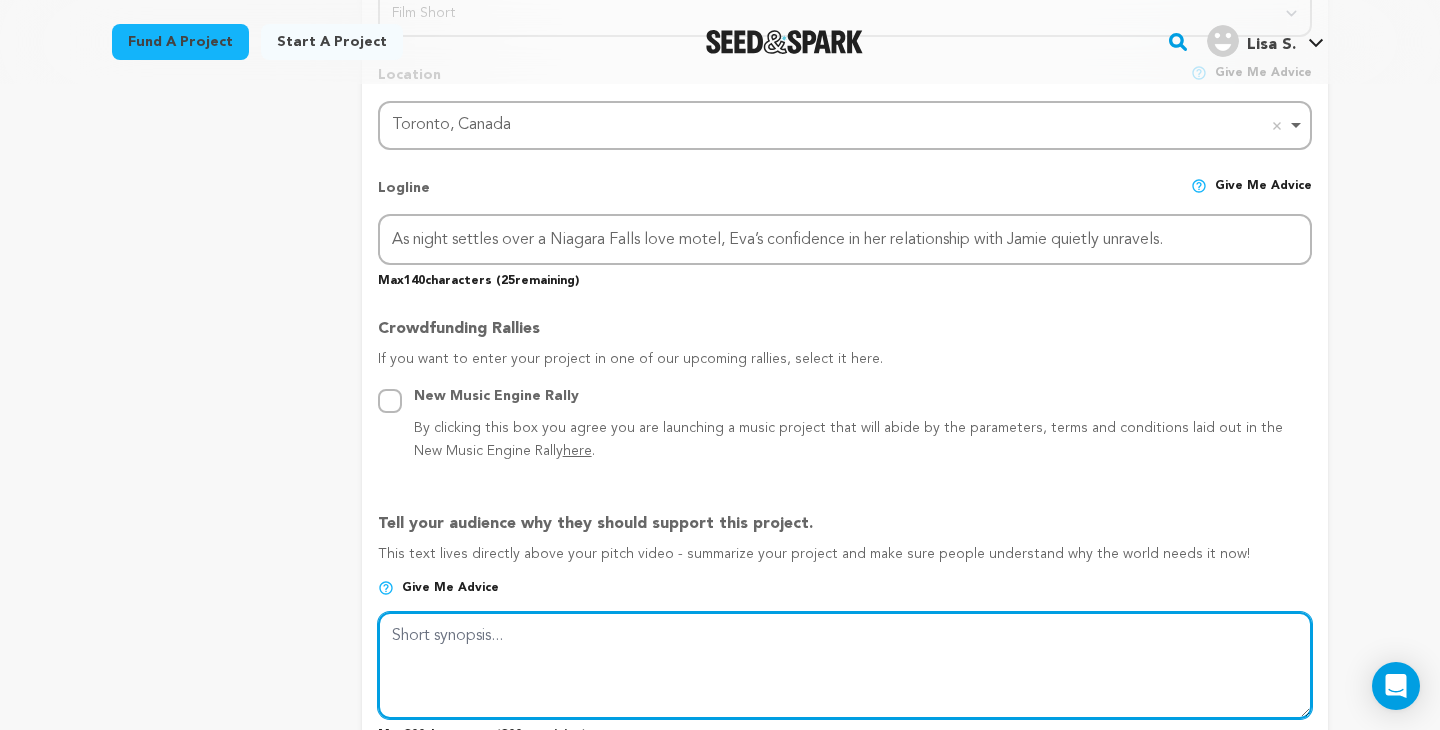 click at bounding box center [845, 665] 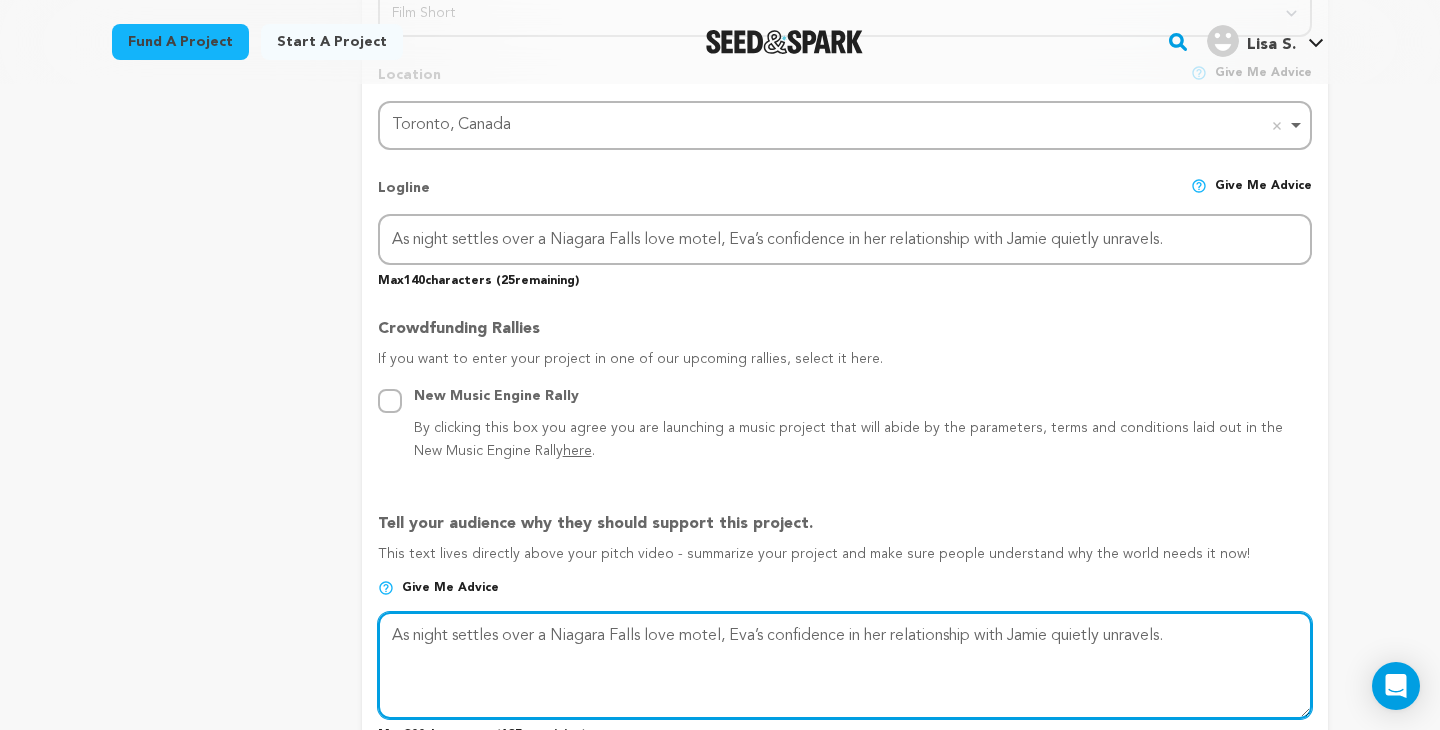 type on "As night settles over a Niagara Falls love motel, Eva’s confidence in her relationship with Jamie quietly unravels." 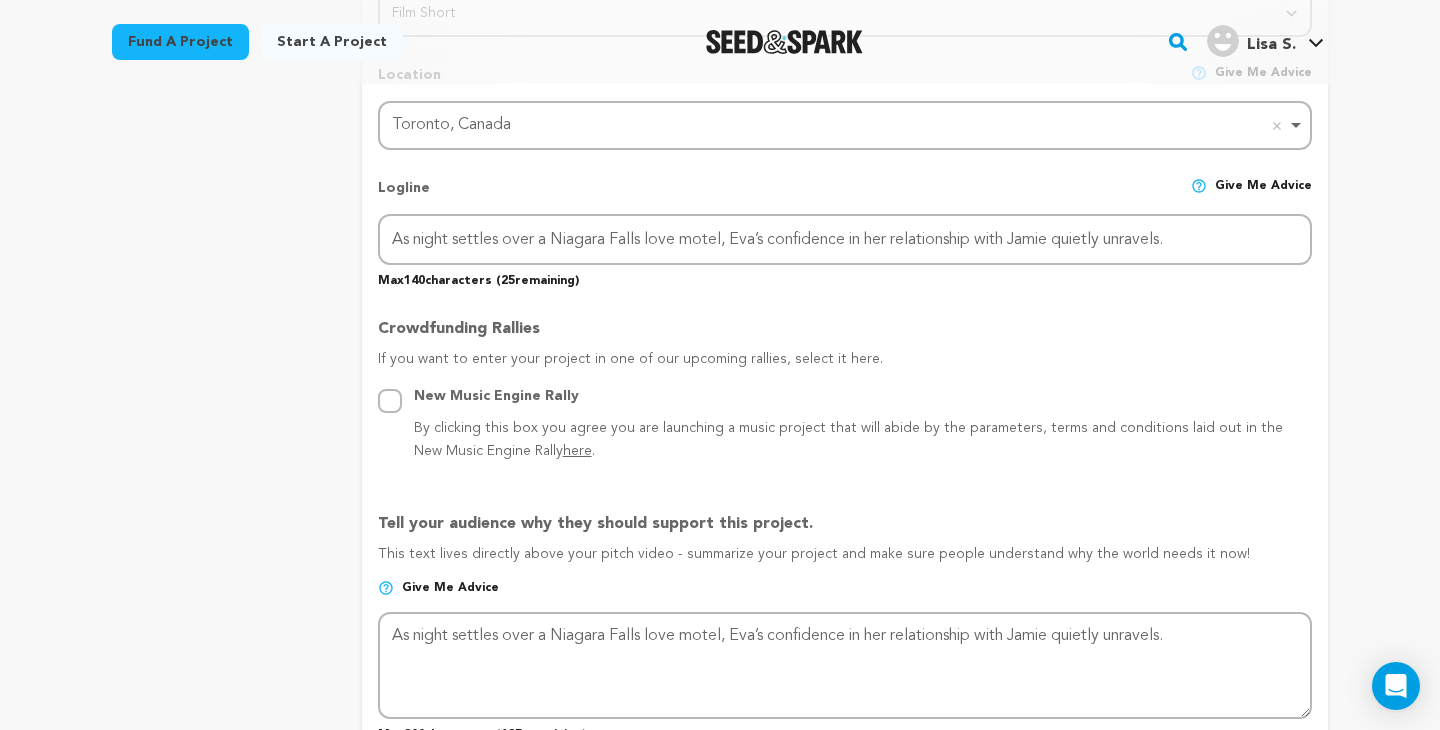 click on "Project Title
Project Name
Room For Two
Project URL
Give me advice
Project URL
room-for-two
seedandspark.com/fund/room-for-two
Private Preview Link
(Copy Link)
Copy private preview link
Give me advice" at bounding box center [845, 552] 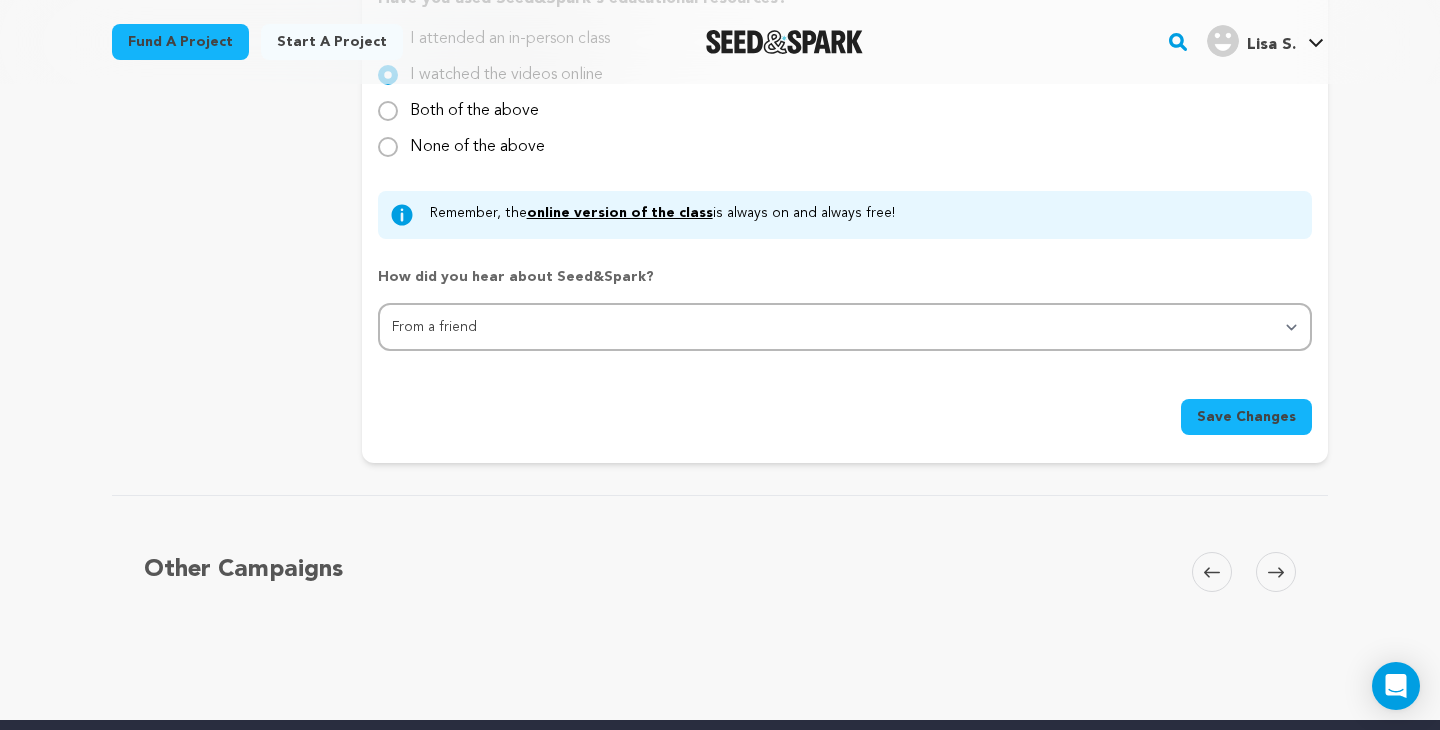 scroll, scrollTop: 2170, scrollLeft: 0, axis: vertical 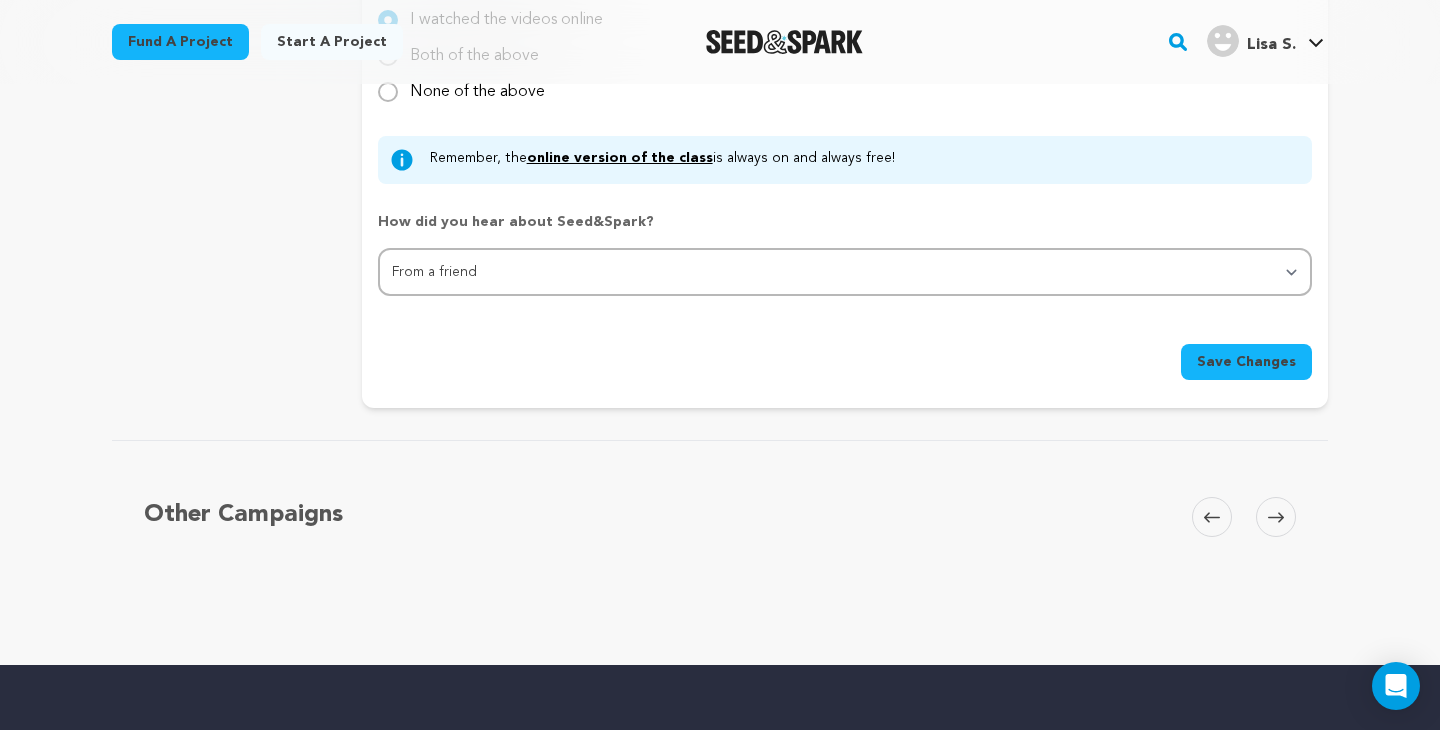click on "Save Changes" at bounding box center (1246, 362) 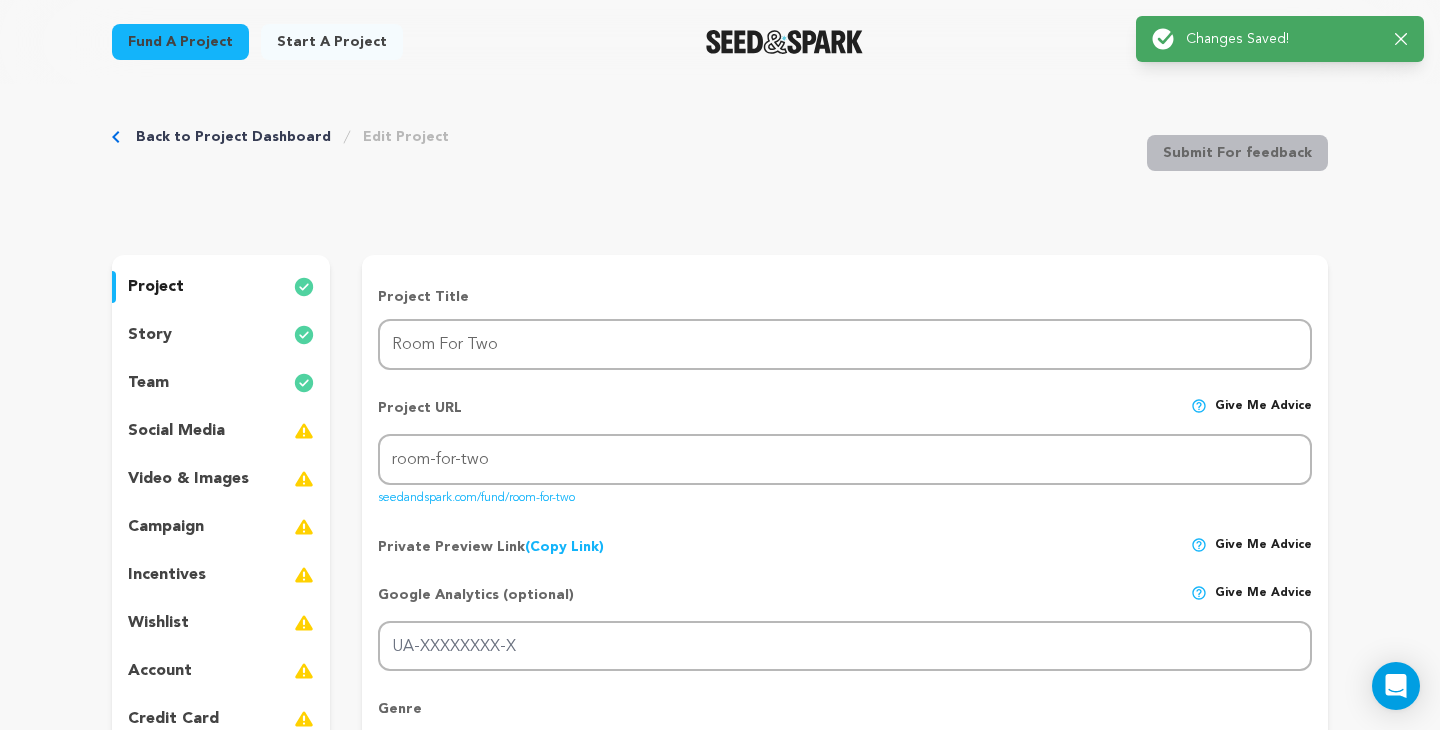 scroll, scrollTop: 0, scrollLeft: 0, axis: both 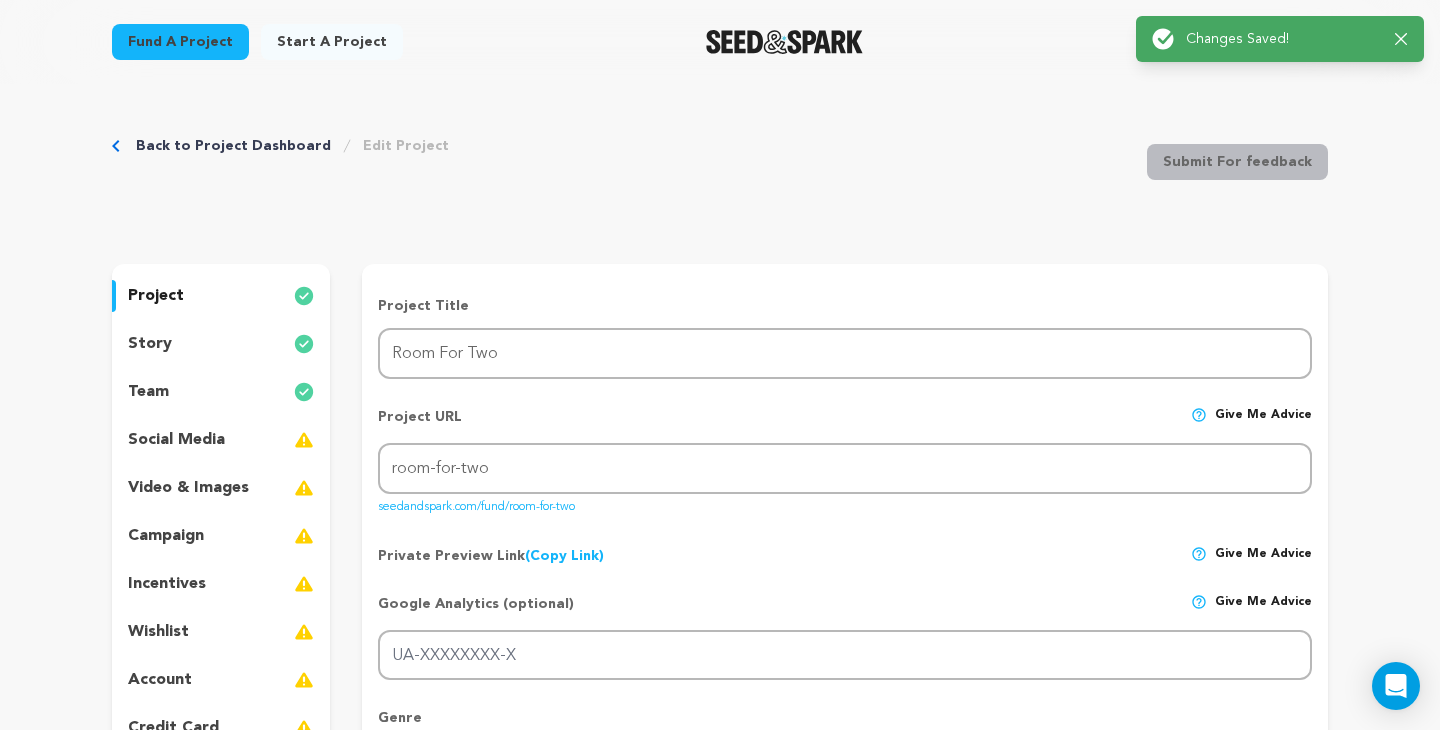 click on "story" at bounding box center (221, 344) 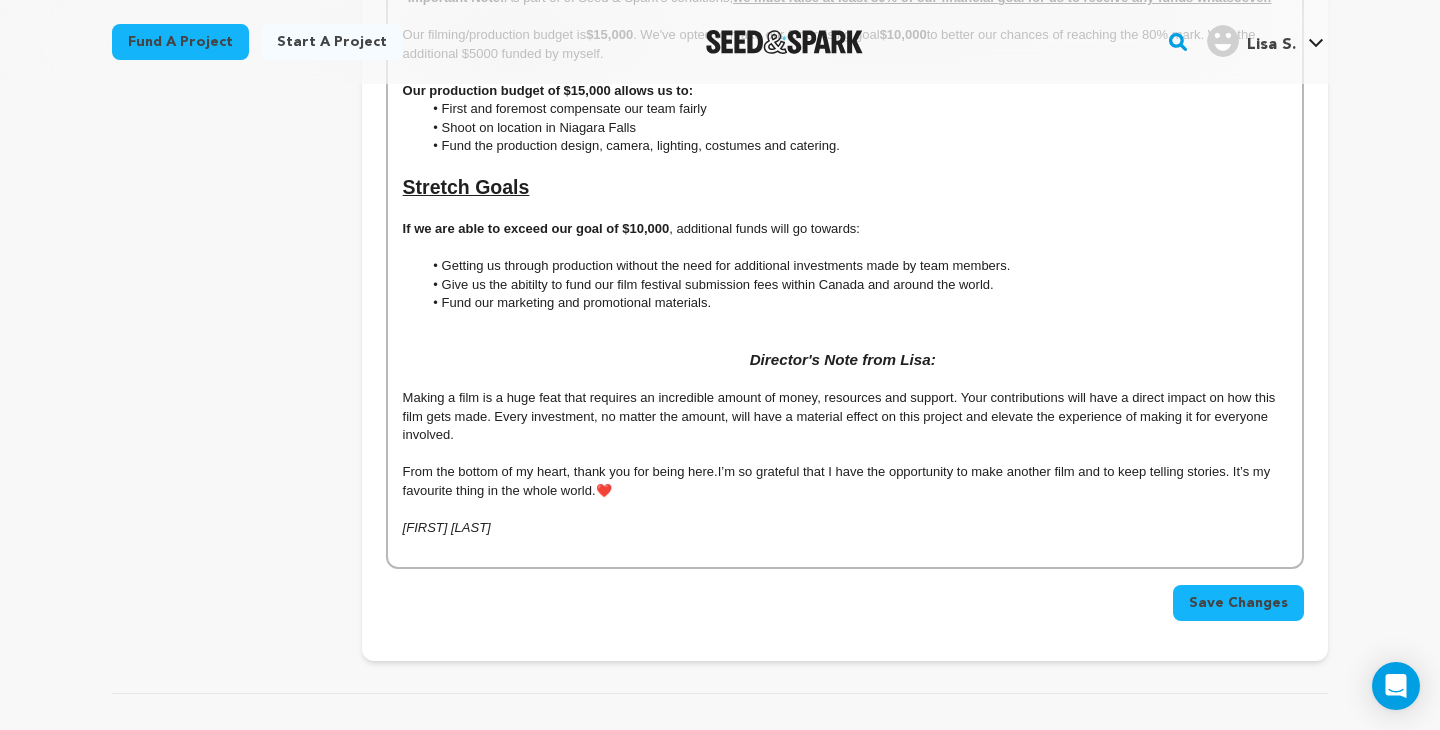 scroll, scrollTop: 6920, scrollLeft: 0, axis: vertical 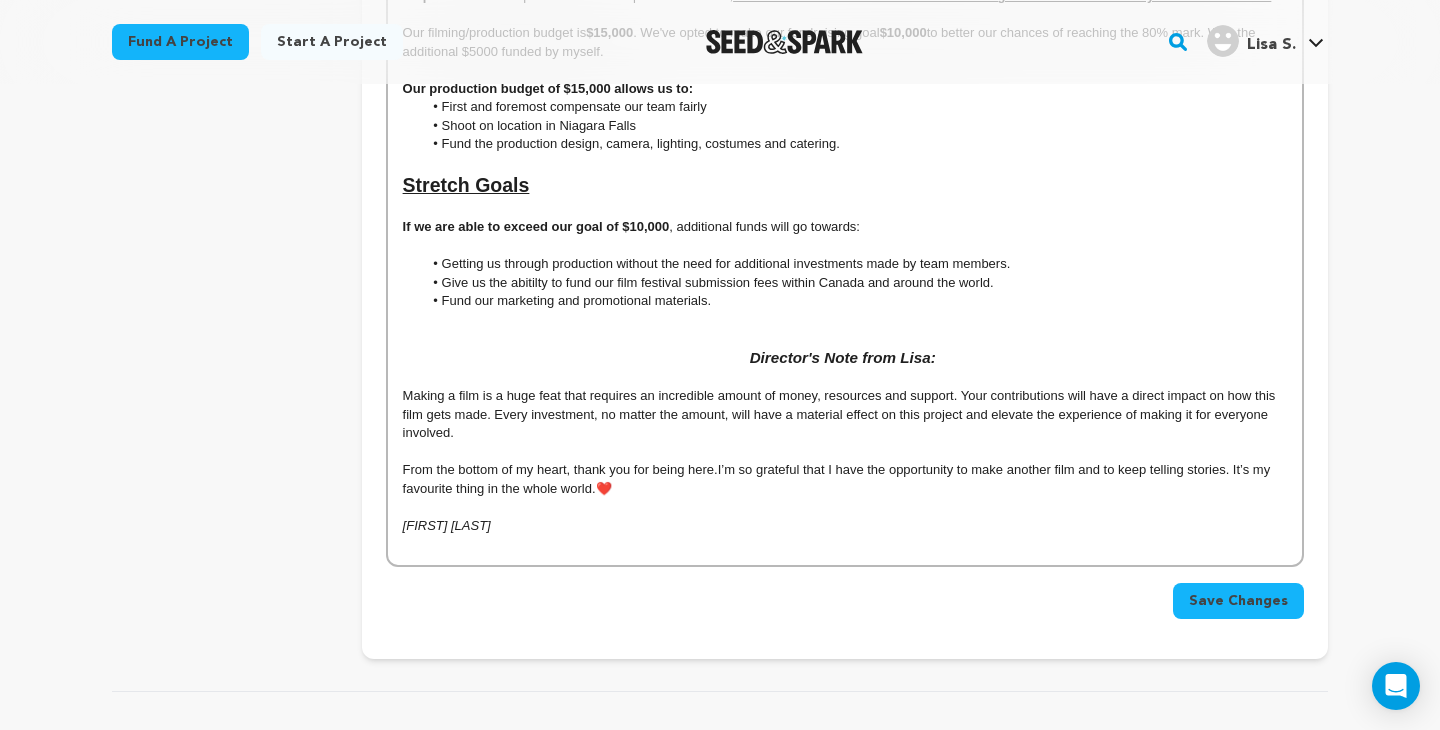 drag, startPoint x: 991, startPoint y: 419, endPoint x: 999, endPoint y: 431, distance: 14.422205 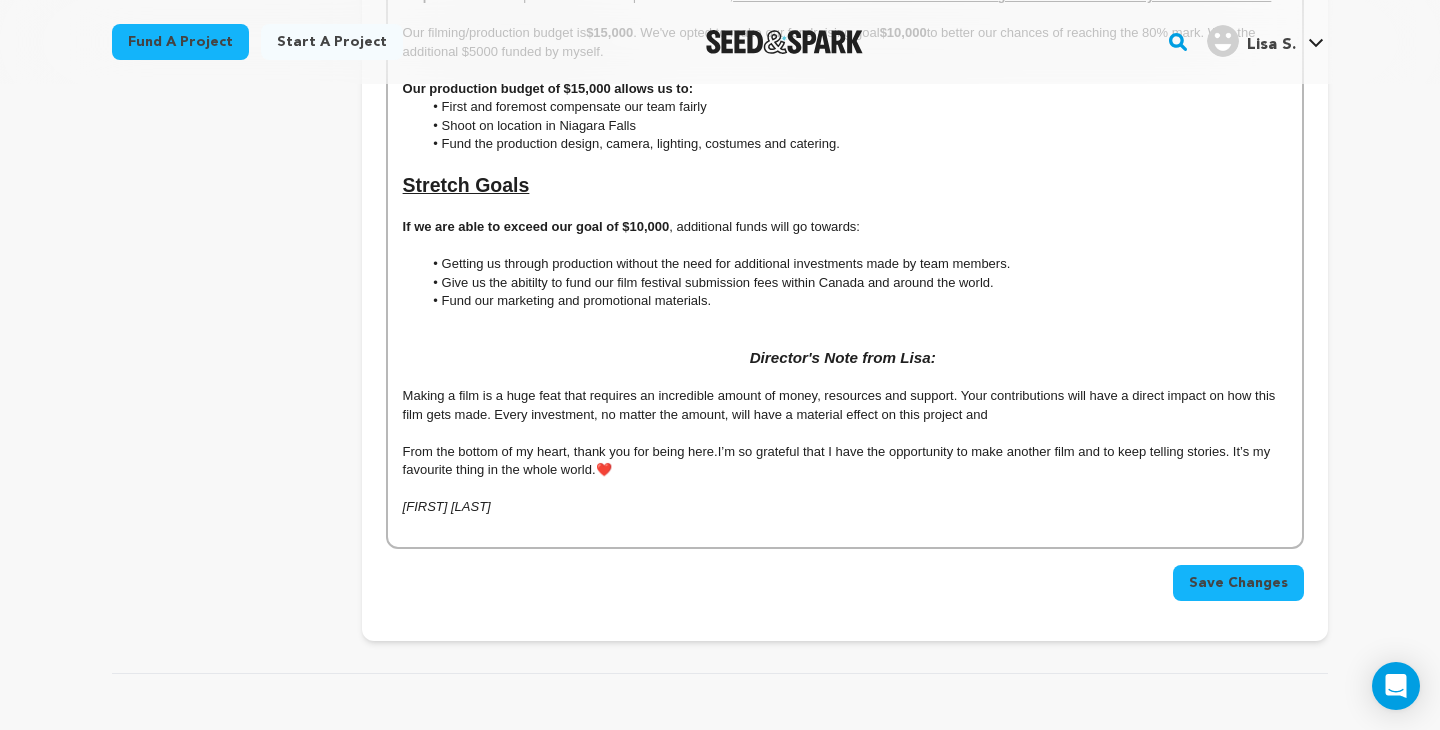 type 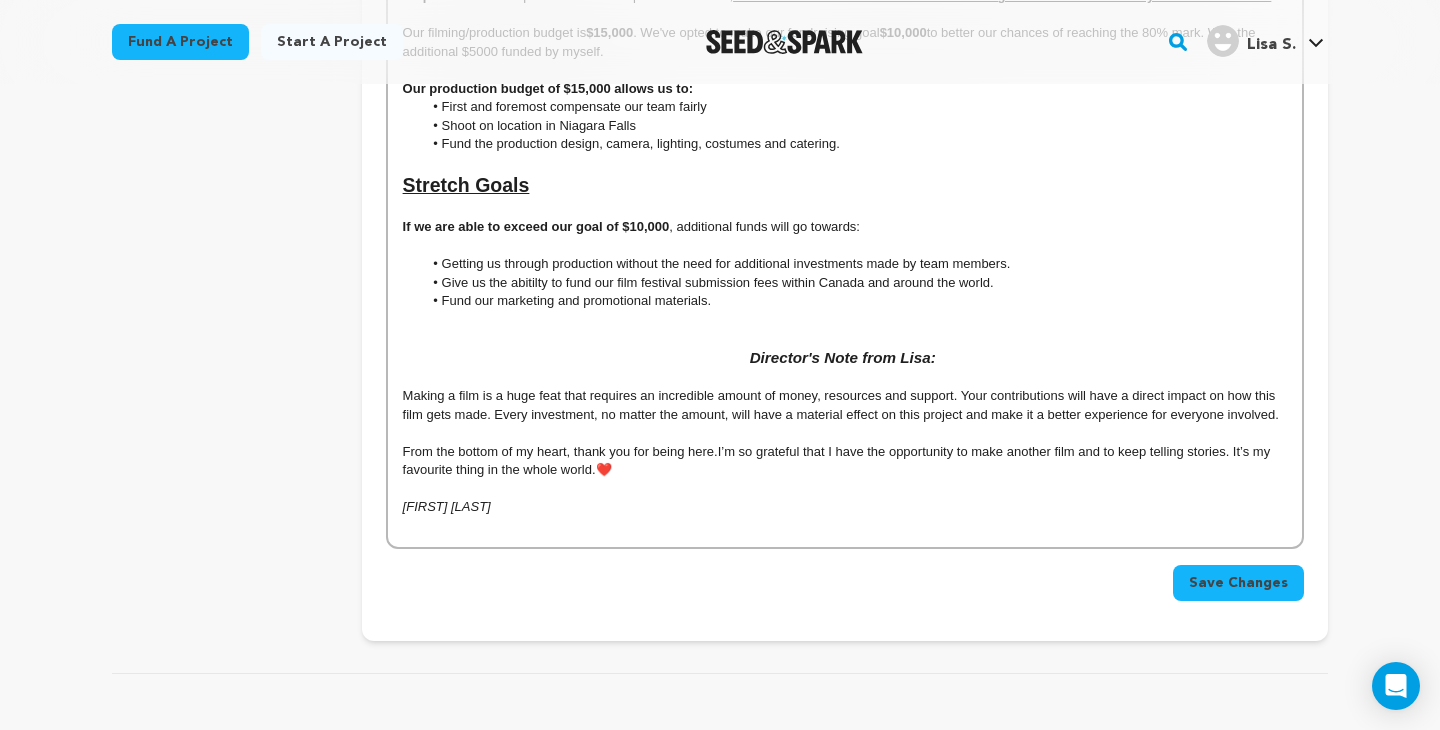 click on "From the bottom of my heart, thank you for being here.  I’m so grateful that I have the opportunity to make another film and to keep telling stories. It’s my favourite thing in the whole world.  ❤️" at bounding box center (845, 461) 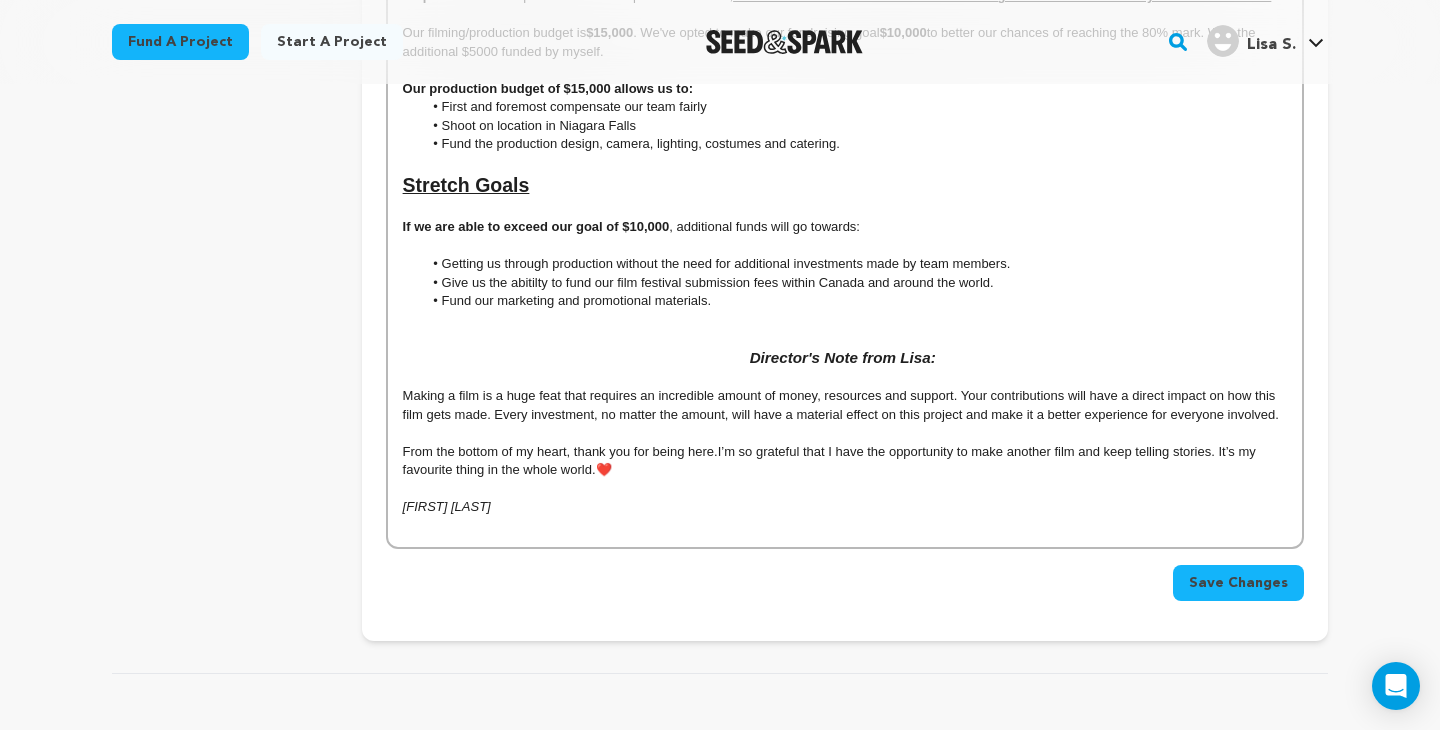 click on "From the bottom of my heart, thank you for being here.  I’m so grateful that I have the opportunity to make another film and keep telling stories. It’s my favourite thing in the whole world.  ❤️" at bounding box center [845, 461] 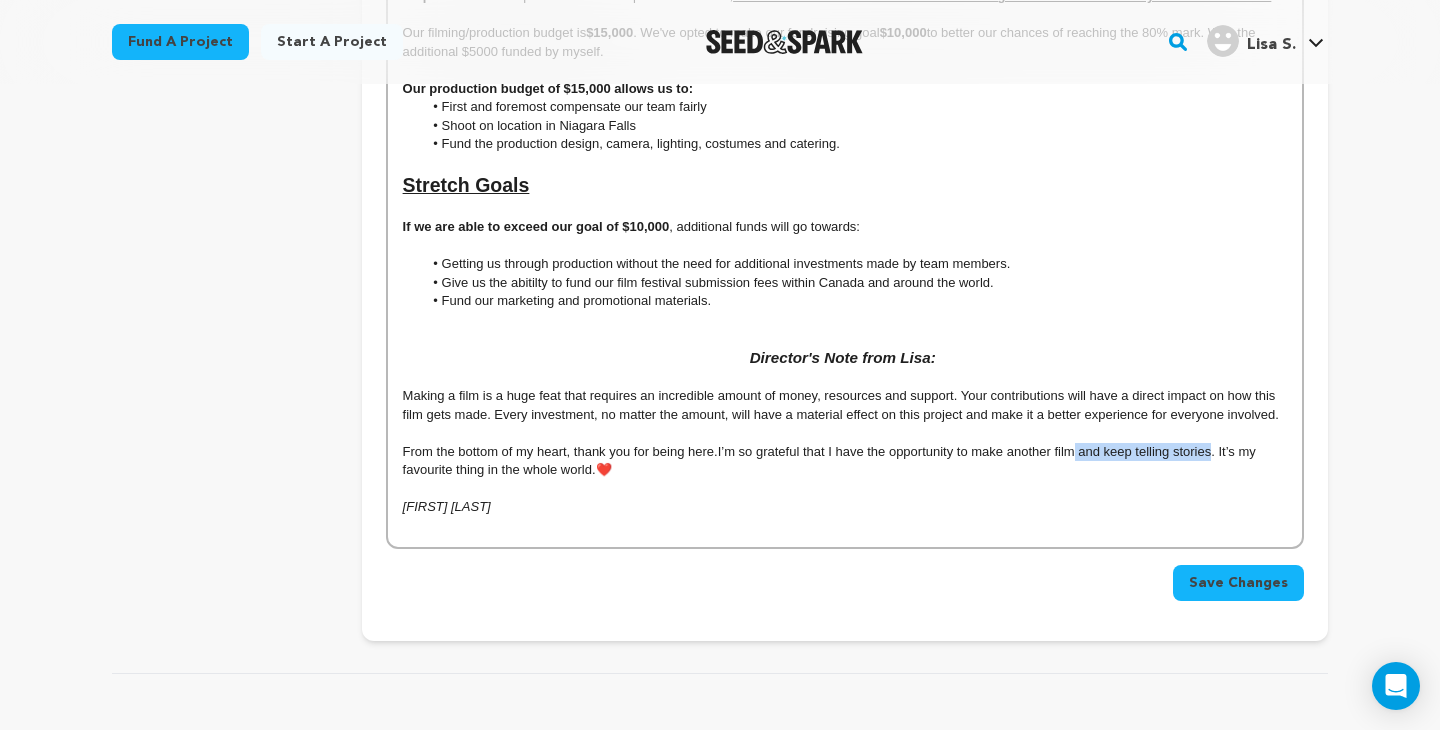 drag, startPoint x: 1215, startPoint y: 455, endPoint x: 1078, endPoint y: 455, distance: 137 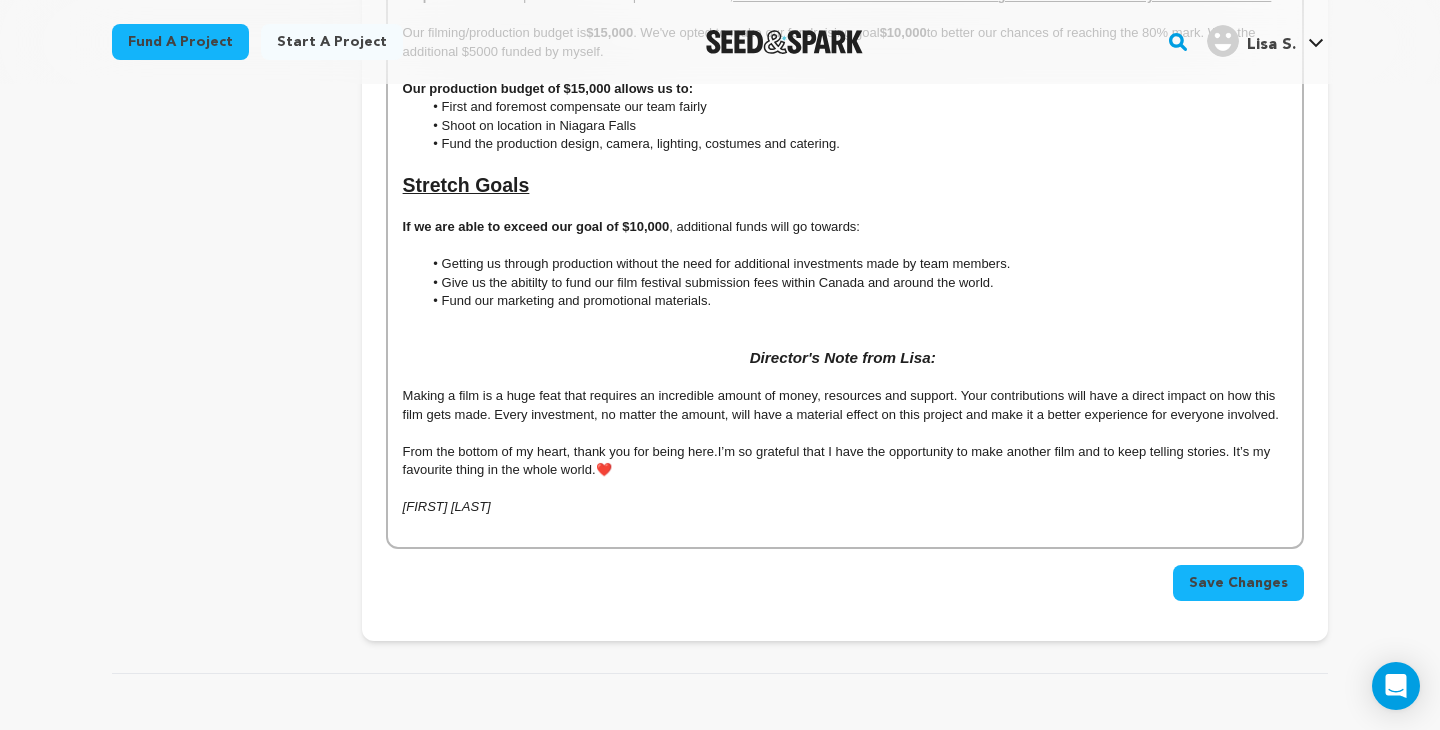 click at bounding box center (845, 489) 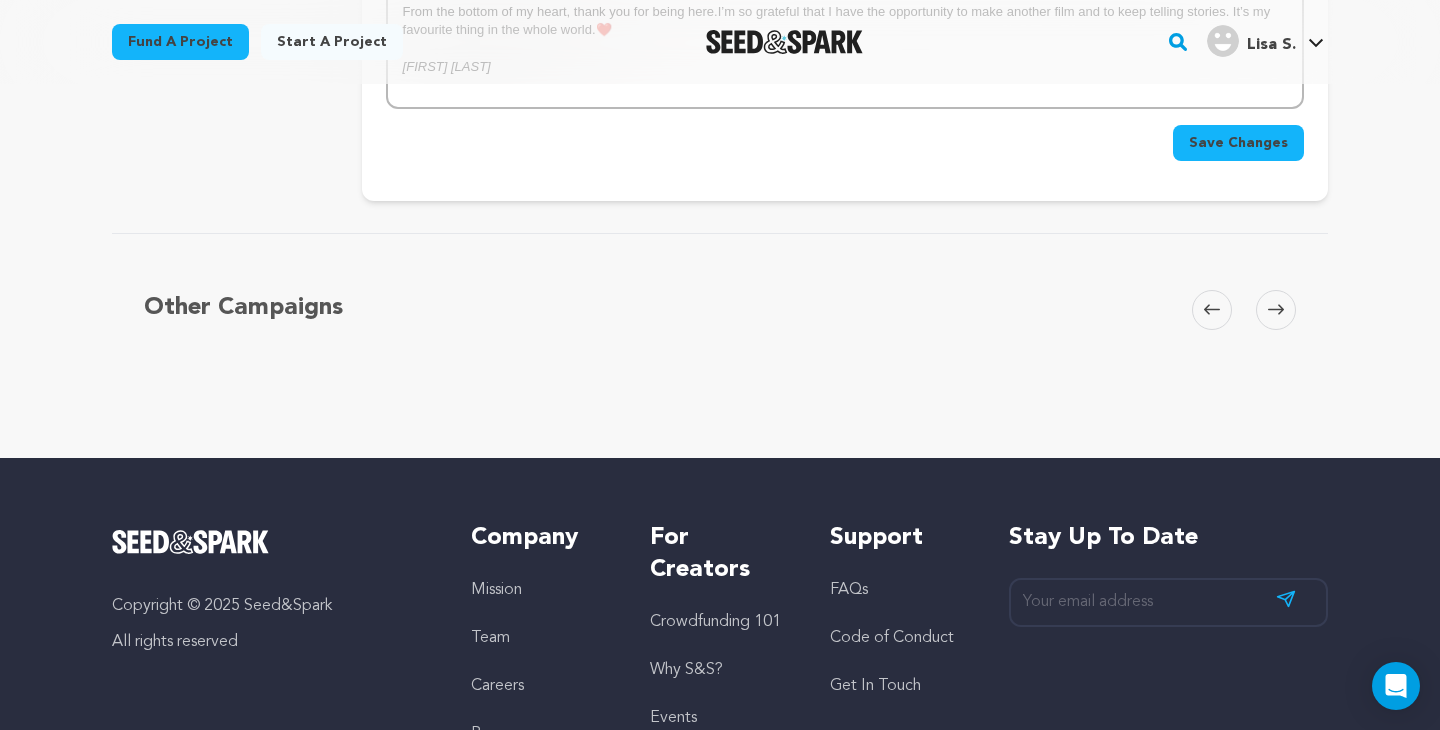 scroll, scrollTop: 7359, scrollLeft: 0, axis: vertical 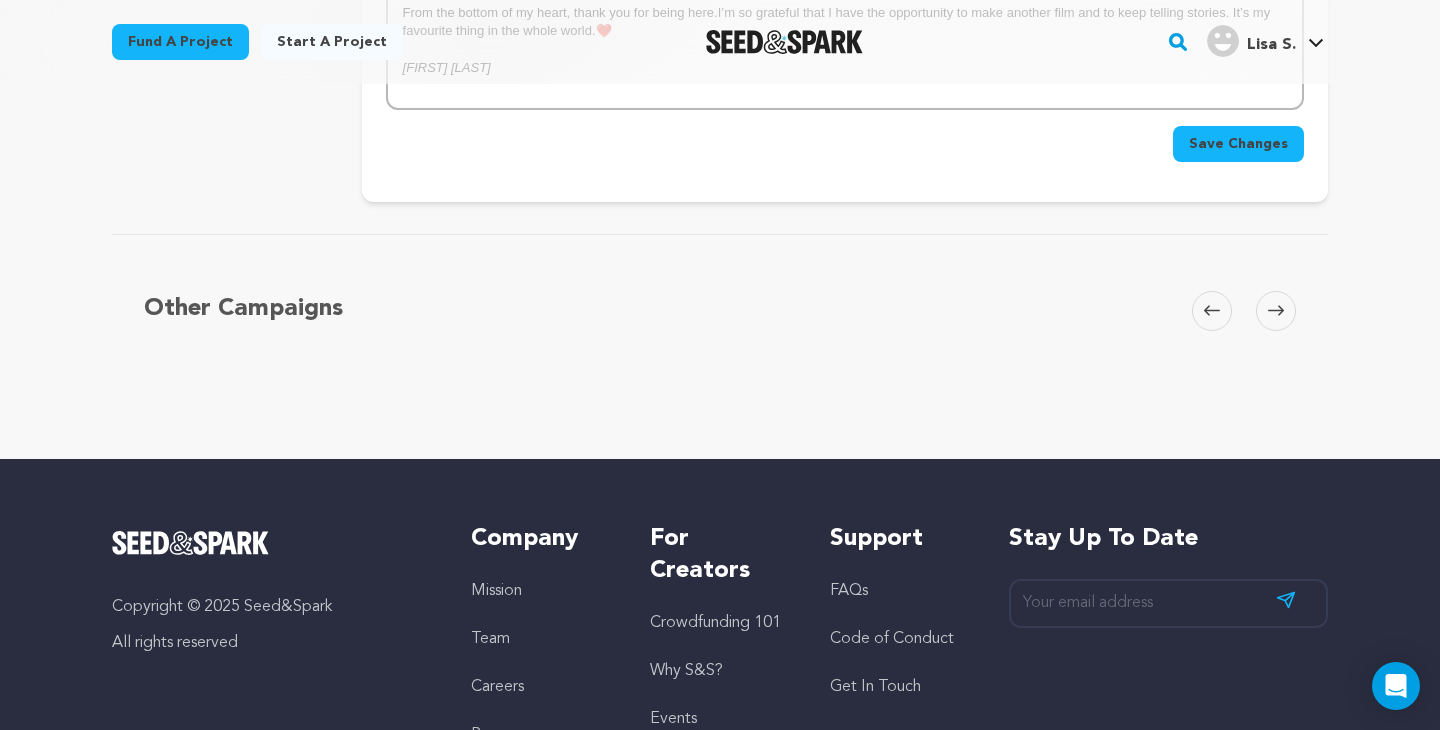 click on "Save Changes" at bounding box center [1238, 144] 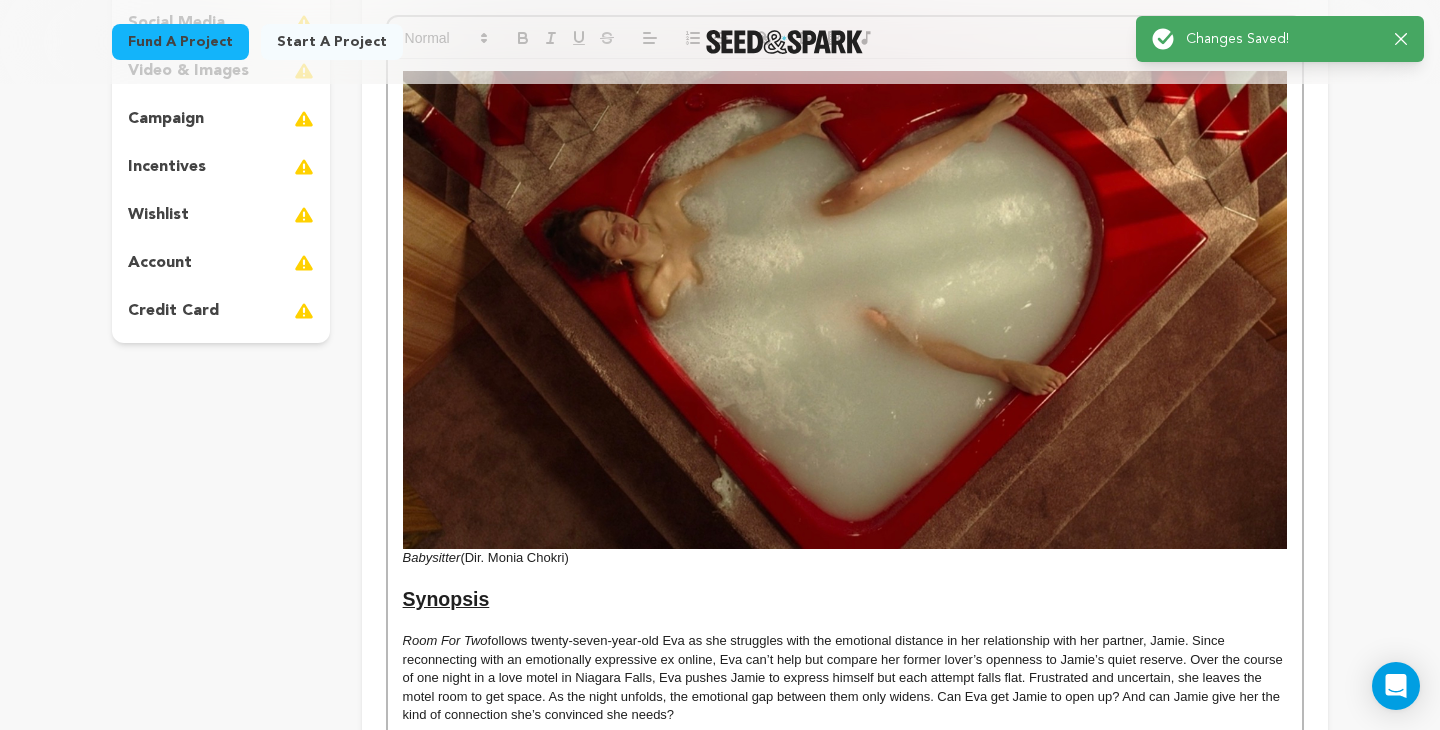 scroll, scrollTop: 0, scrollLeft: 0, axis: both 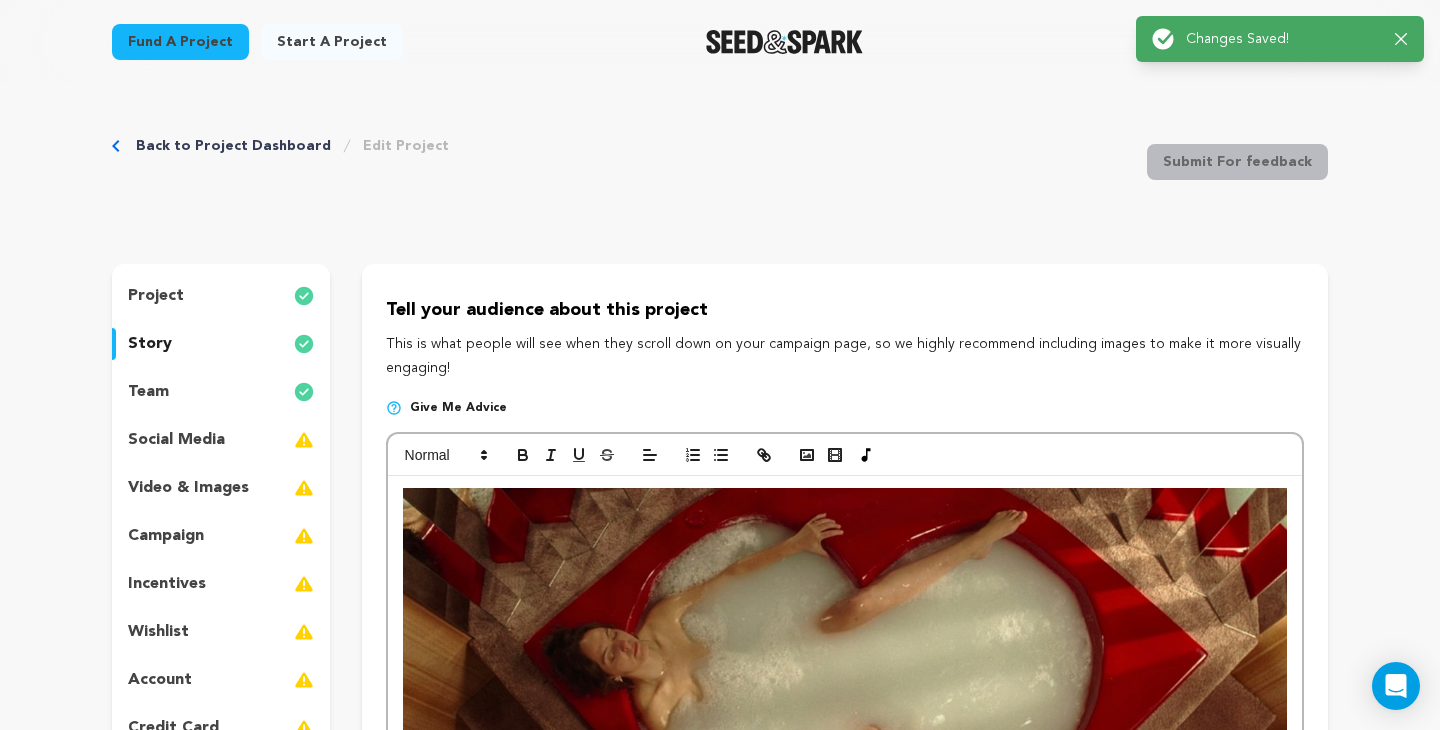 click on "team" at bounding box center (221, 392) 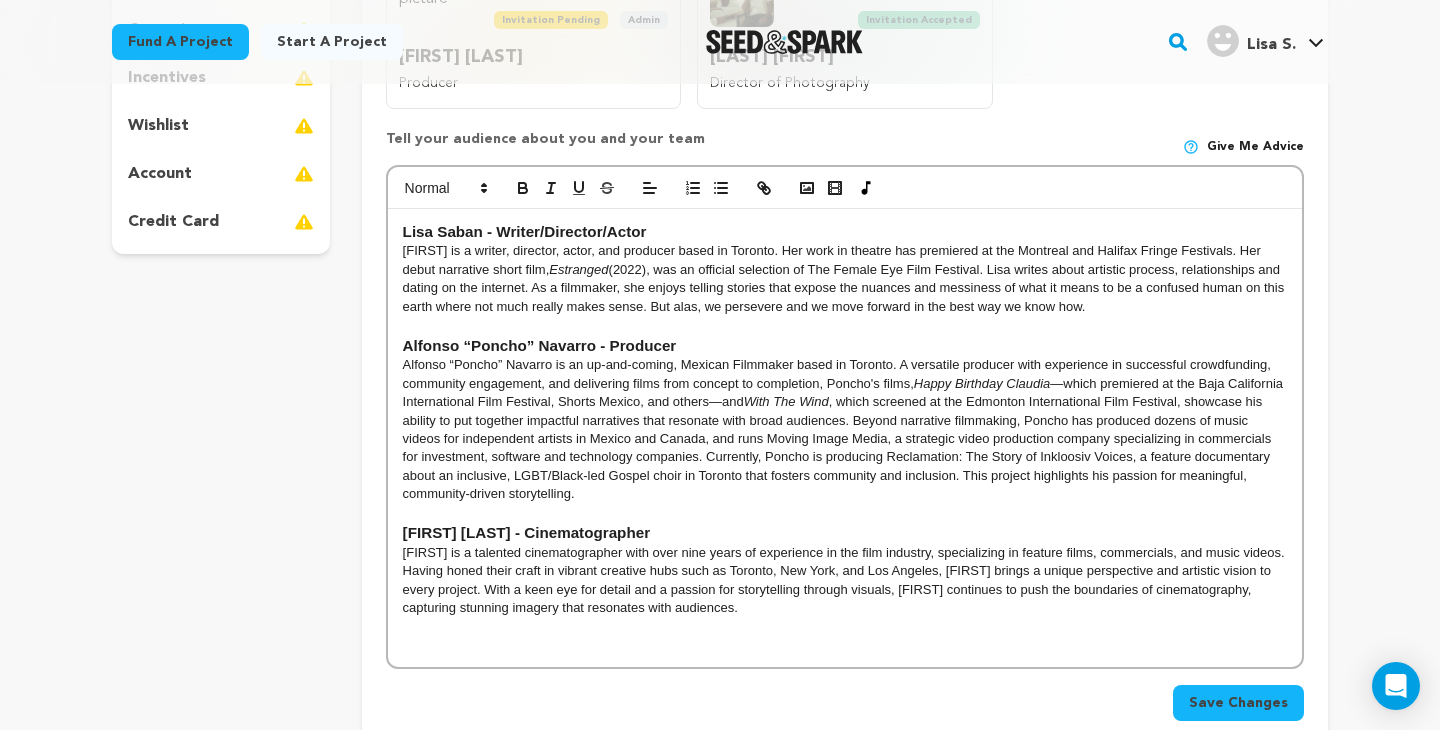 scroll, scrollTop: 507, scrollLeft: 0, axis: vertical 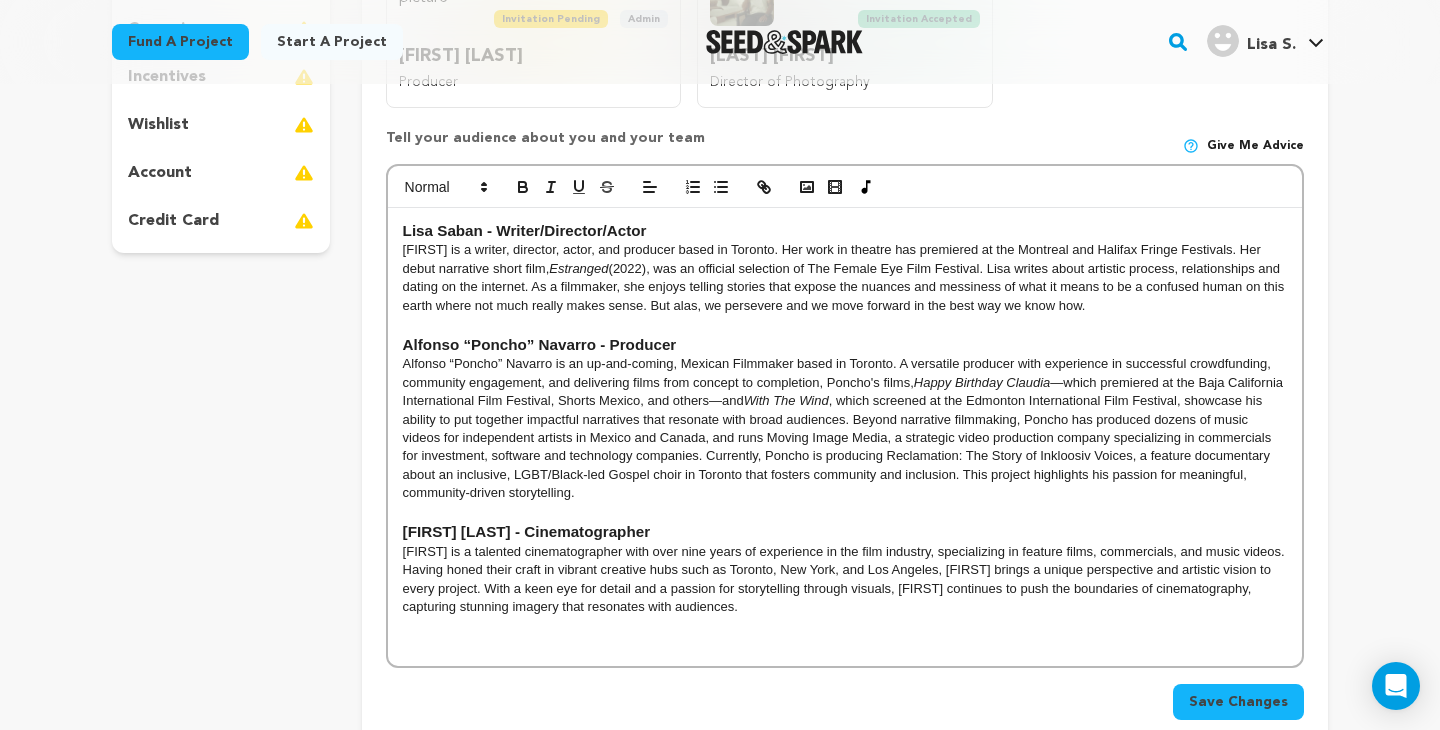 click on "Lisa is a writer, director, actor, and producer based in Toronto. Her work in theatre has premiered at the Montreal and Halifax Fringe Festivals. Her debut narrative short film,  Estranged  (2022), was an official selection of The Female Eye Film Festival. Lisa writes about artistic process, relationships and dating on the internet. As a filmmaker, she enjoys telling stories that expose the nuances and messiness of what it means to be a confused human on this earth where not much really makes sense. But alas, we persevere and we move forward in the best way we know how." at bounding box center [845, 278] 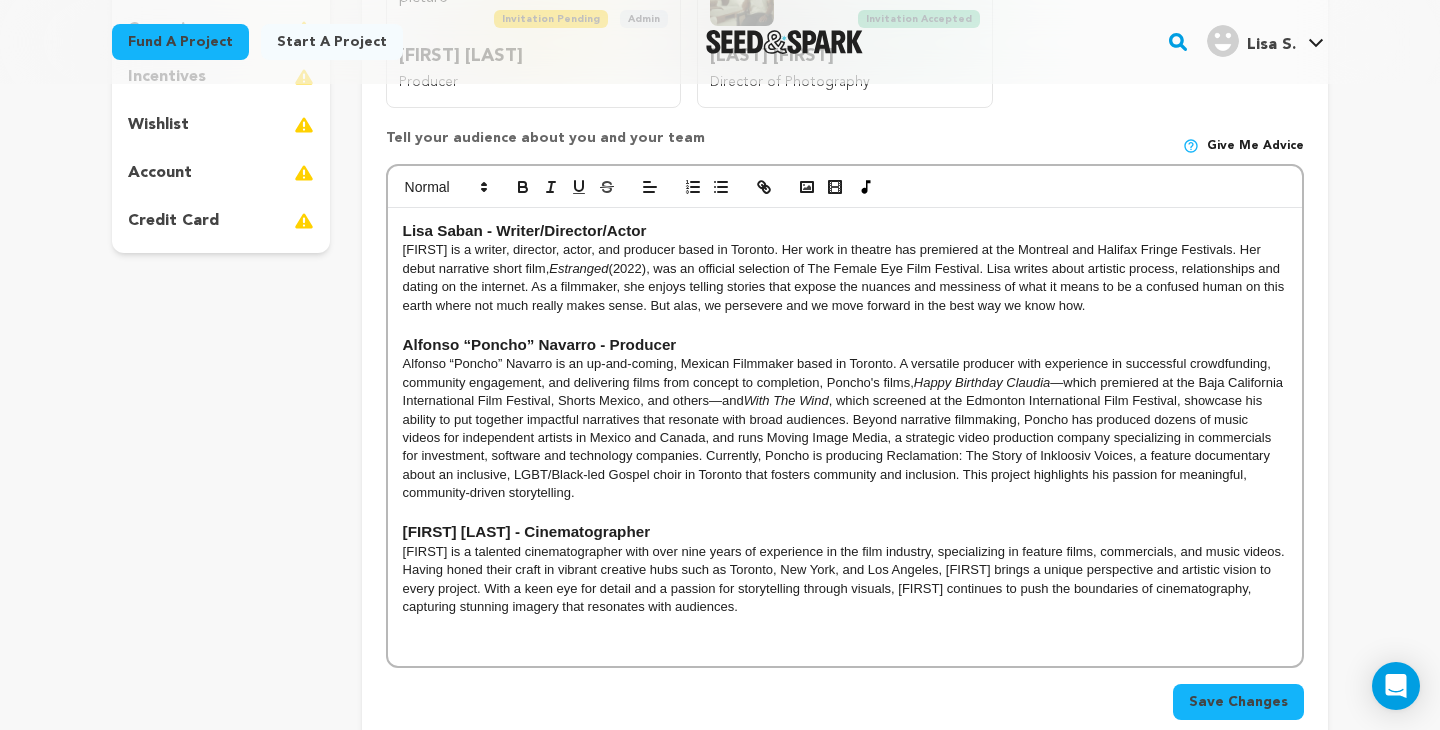 type 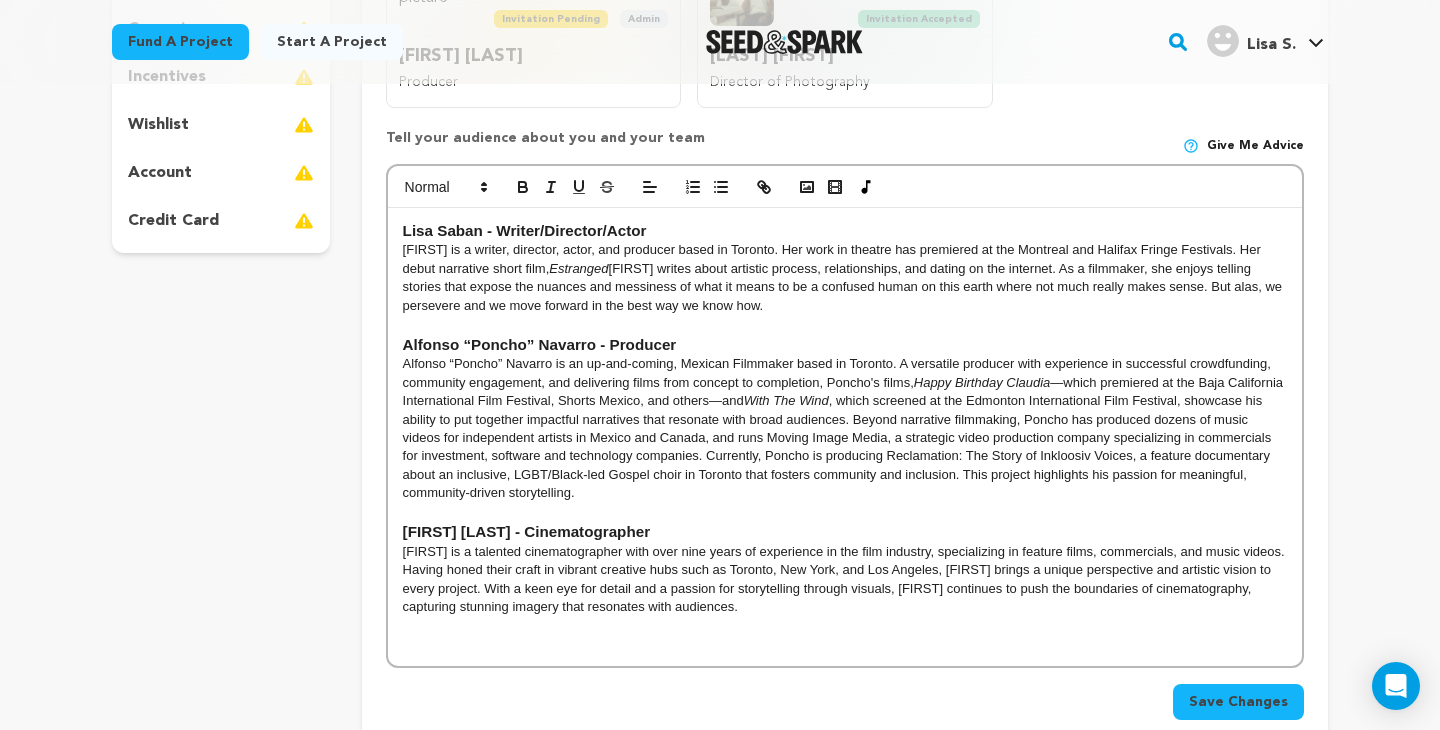 click at bounding box center [845, 324] 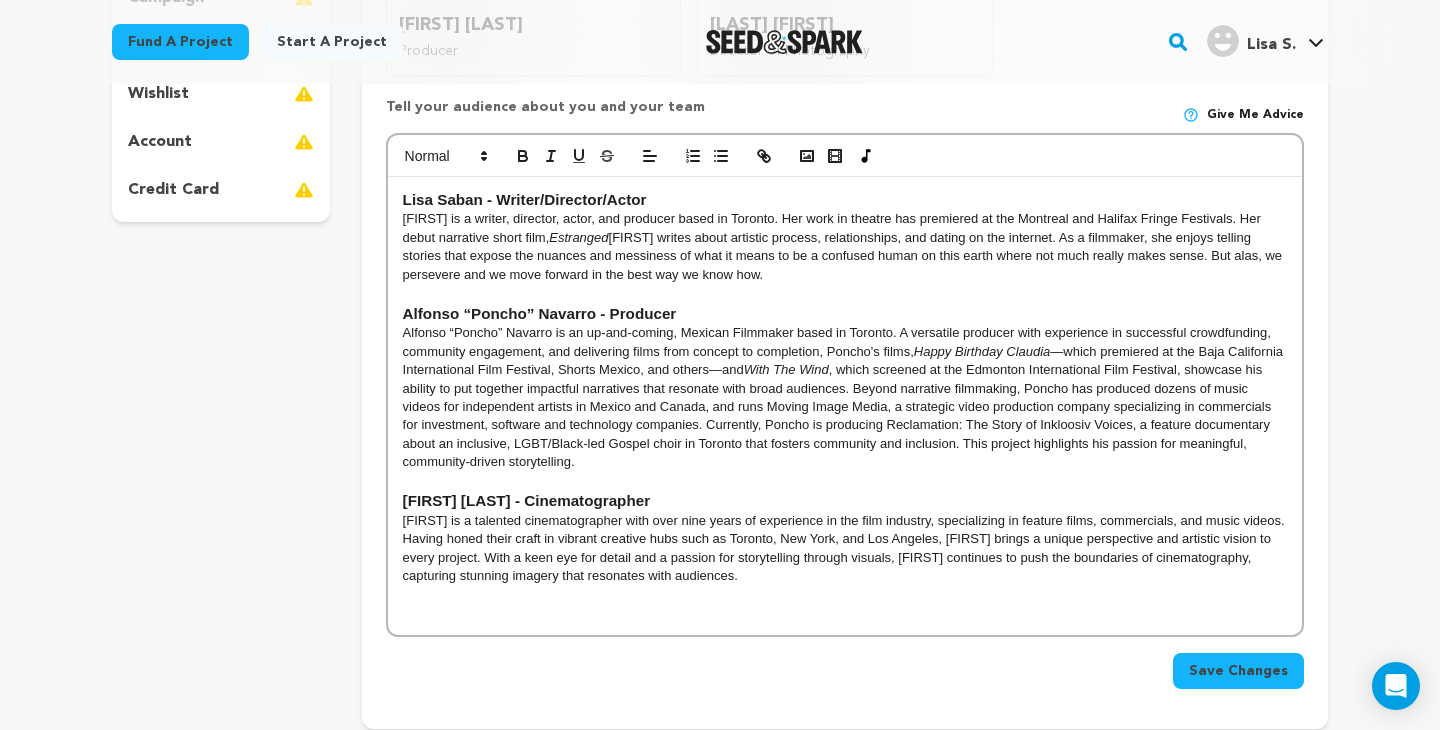scroll, scrollTop: 541, scrollLeft: 0, axis: vertical 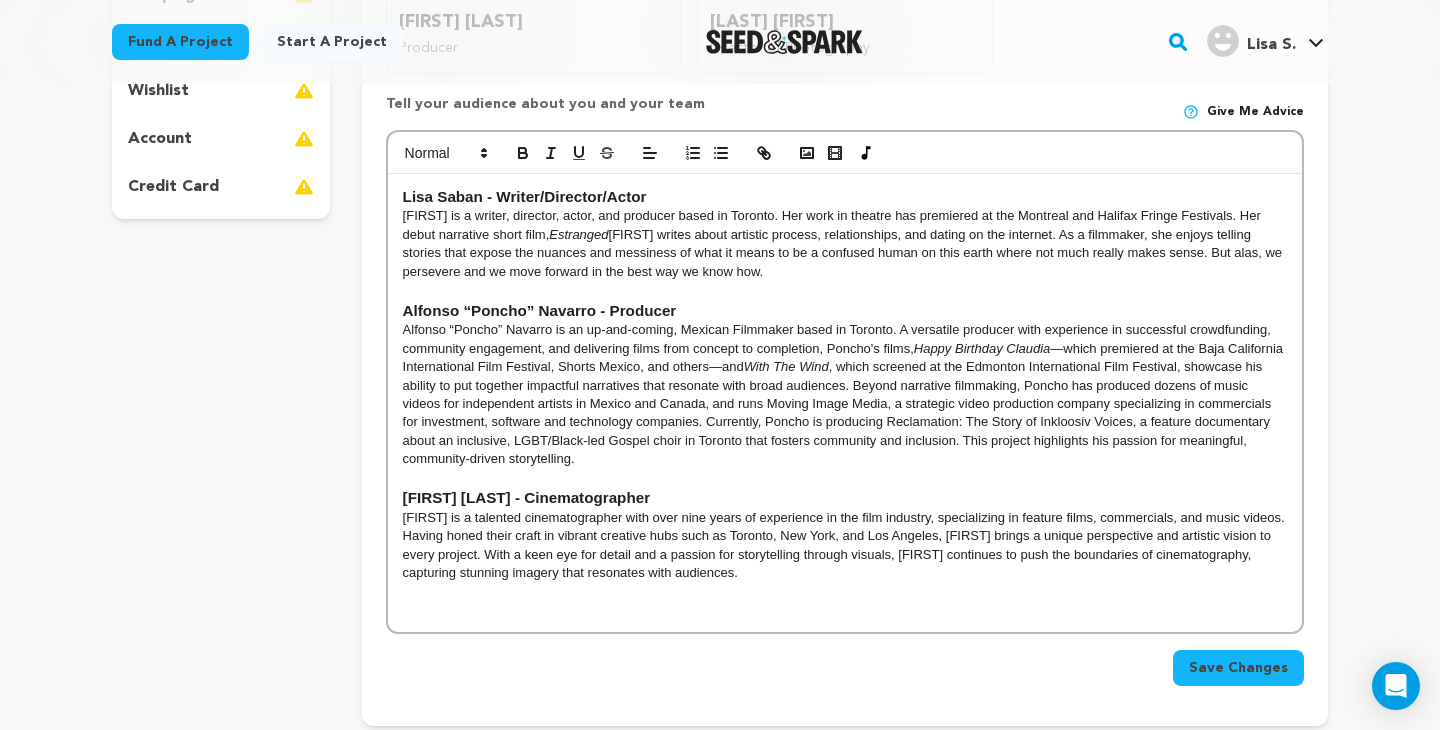 click on "Save Changes" at bounding box center [1238, 668] 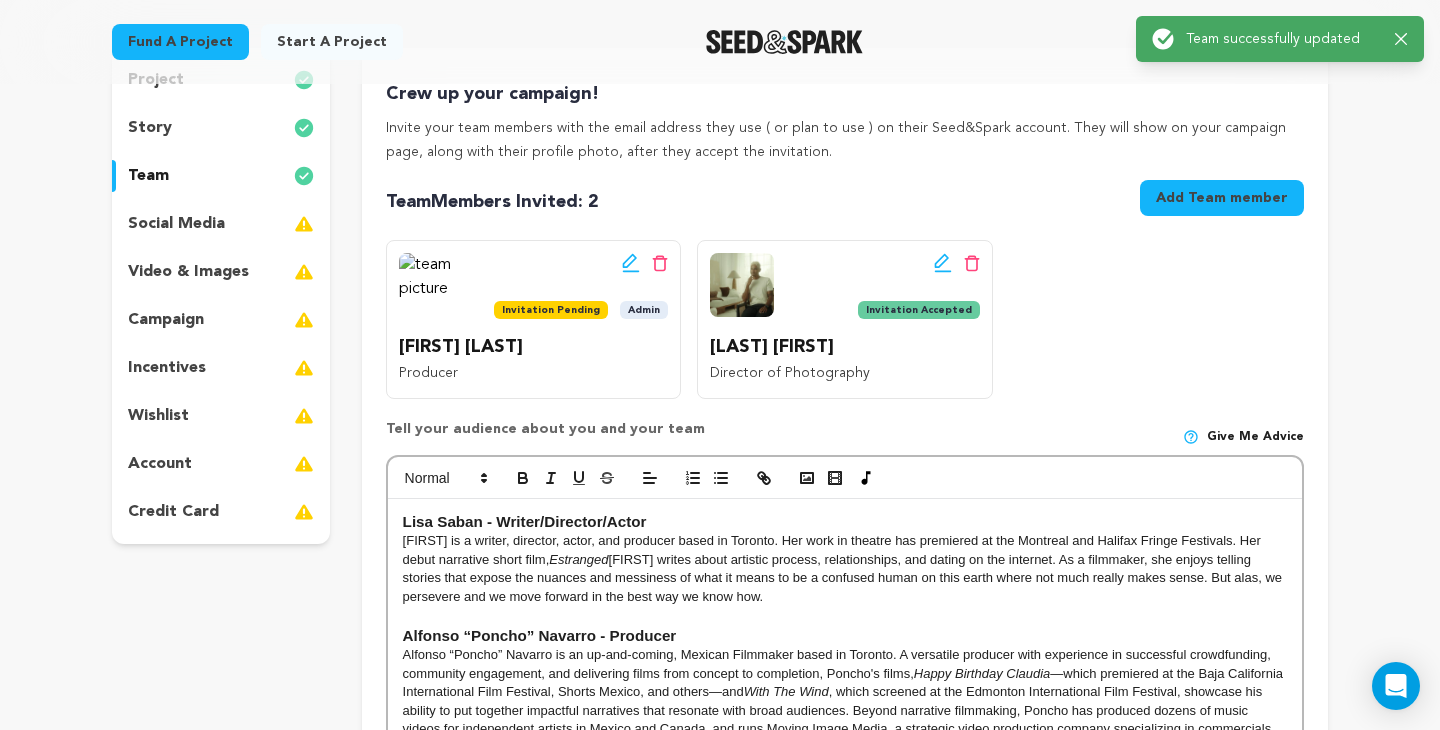 scroll, scrollTop: 219, scrollLeft: 0, axis: vertical 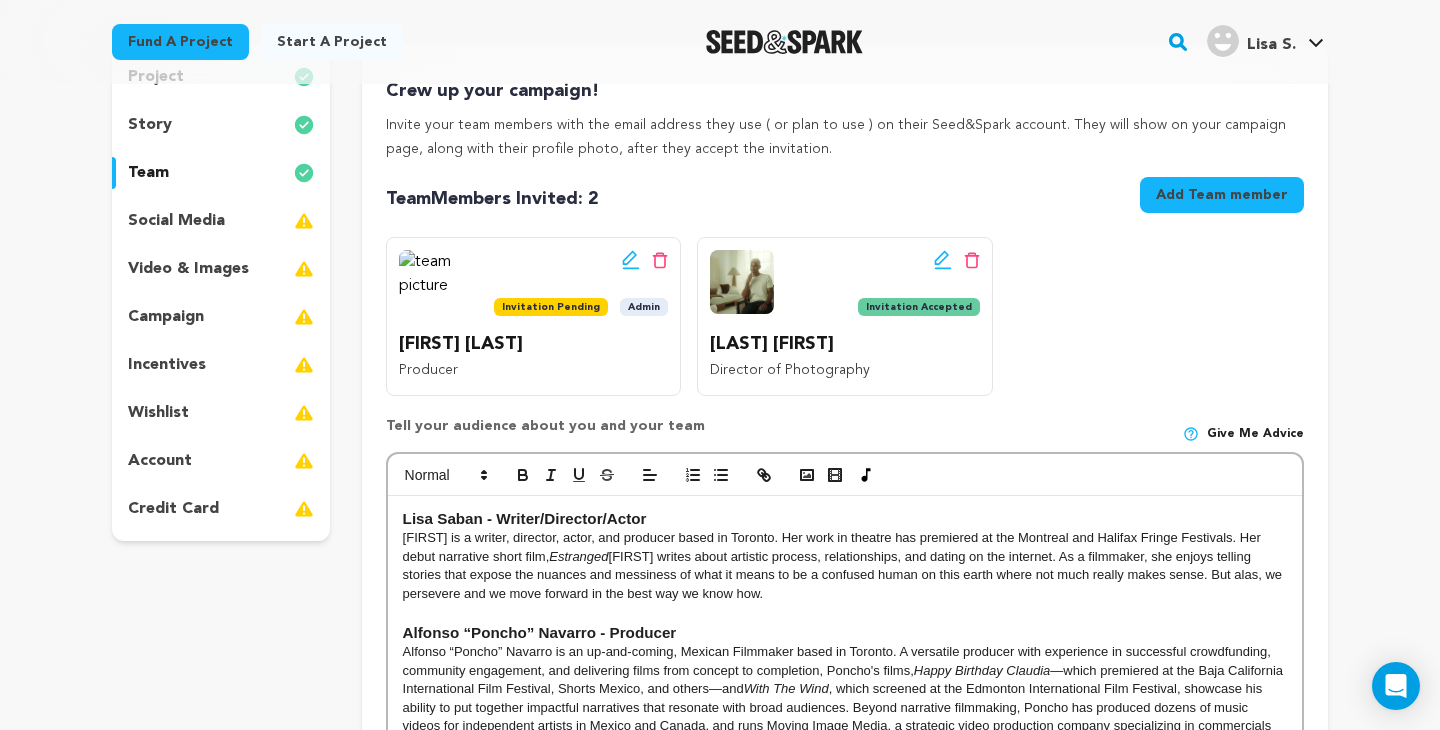 click on "video & images" at bounding box center [188, 269] 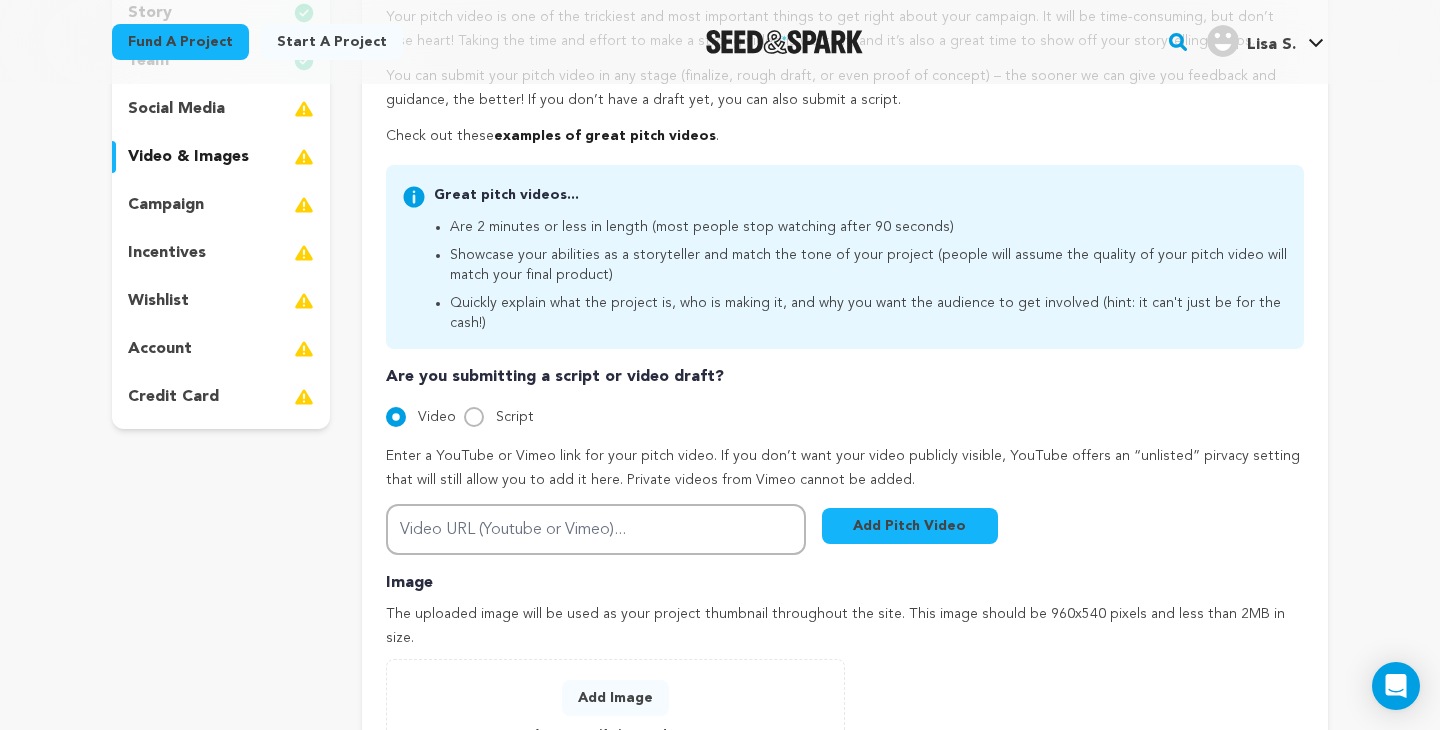 scroll, scrollTop: 326, scrollLeft: 0, axis: vertical 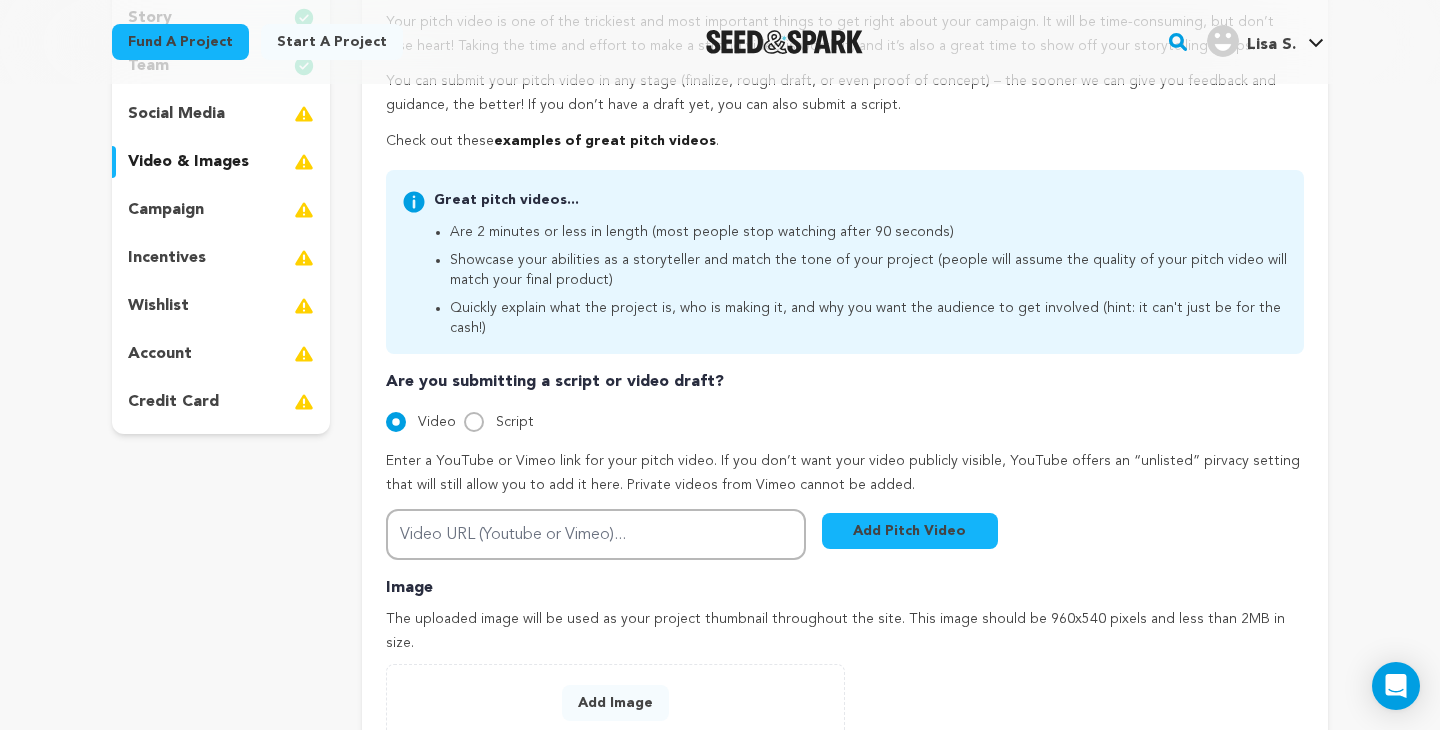 click on "campaign" at bounding box center [221, 210] 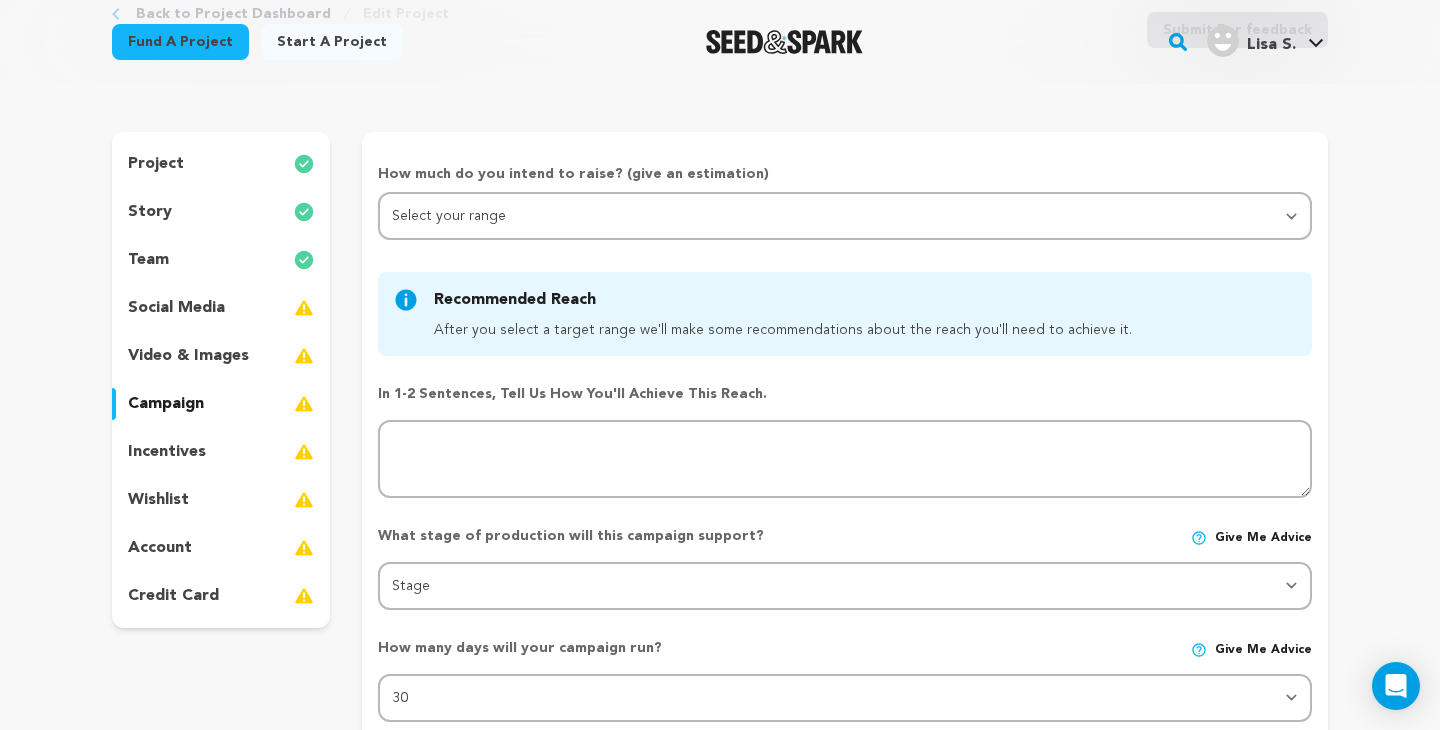 scroll, scrollTop: 71, scrollLeft: 0, axis: vertical 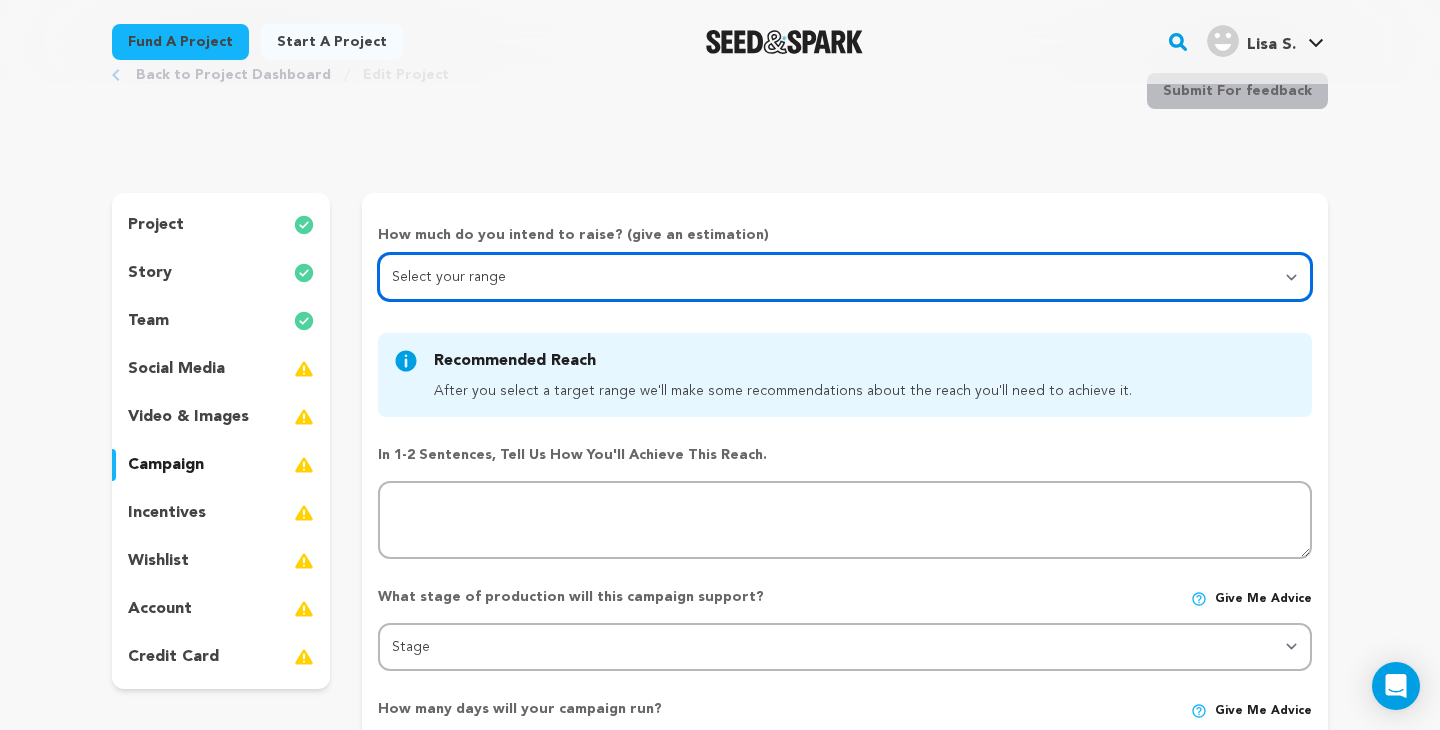 click on "Select your range
Less than C$10k 10k - C$14k 15k - C$24k 25k - C$49k 50k or more" at bounding box center [845, 277] 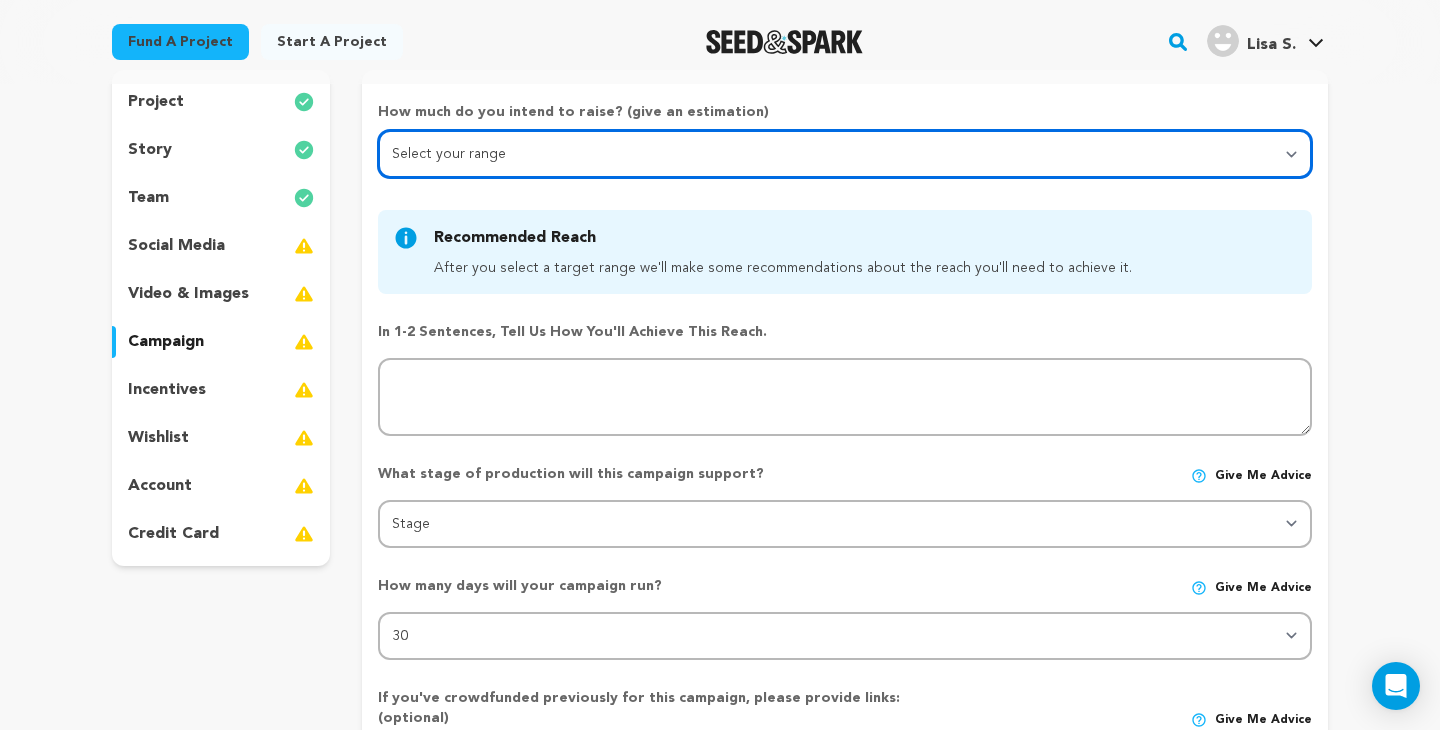 scroll, scrollTop: 218, scrollLeft: 0, axis: vertical 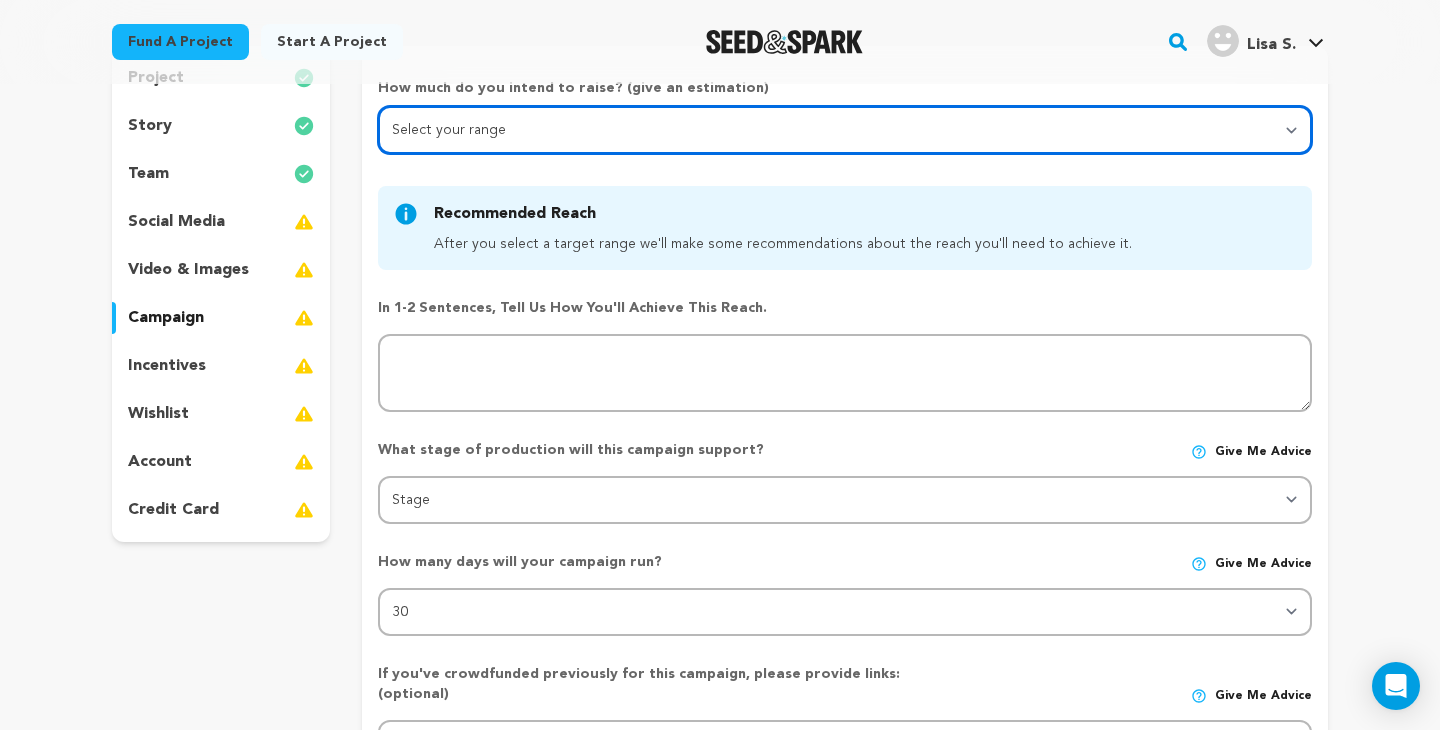 click on "Select your range
Less than C$10k 10k - C$14k 15k - C$24k 25k - C$49k 50k or more" at bounding box center (845, 130) 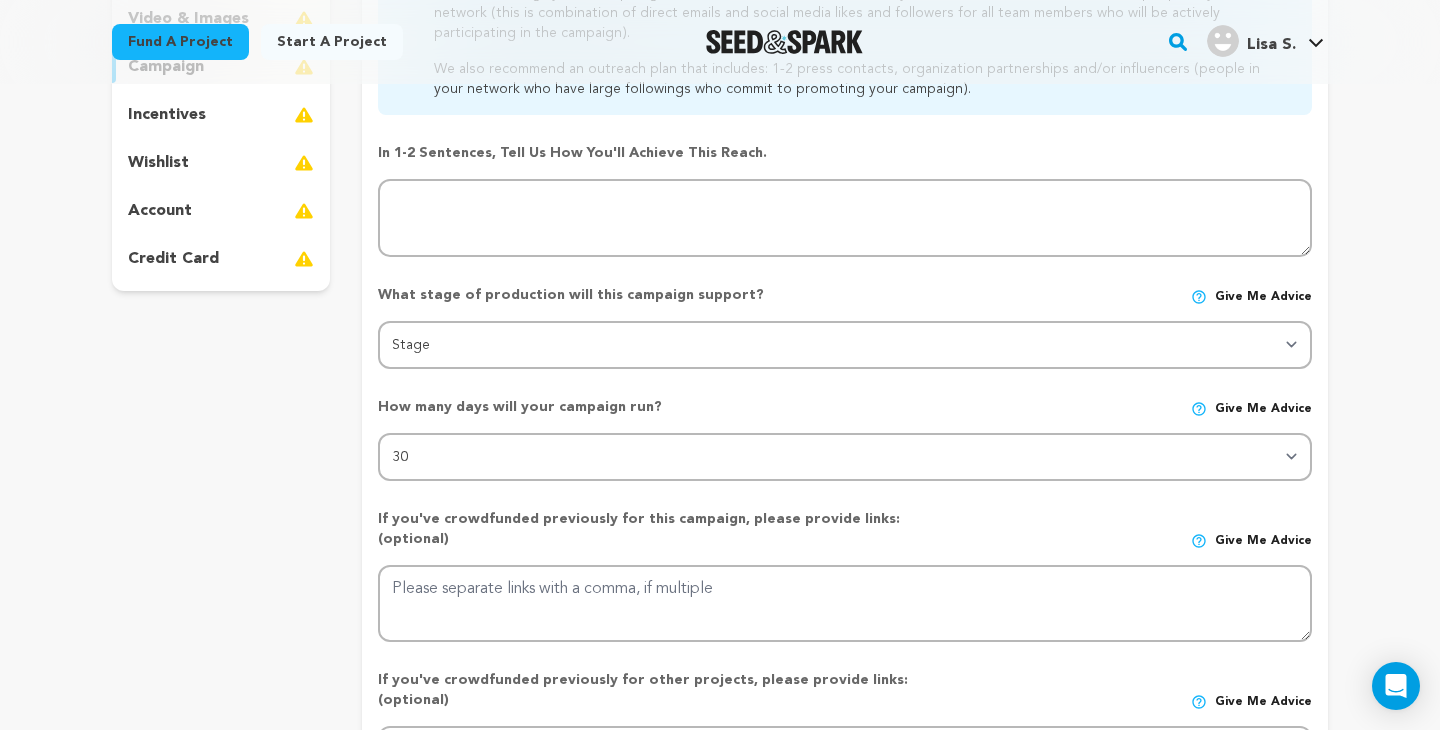 scroll, scrollTop: 473, scrollLeft: 0, axis: vertical 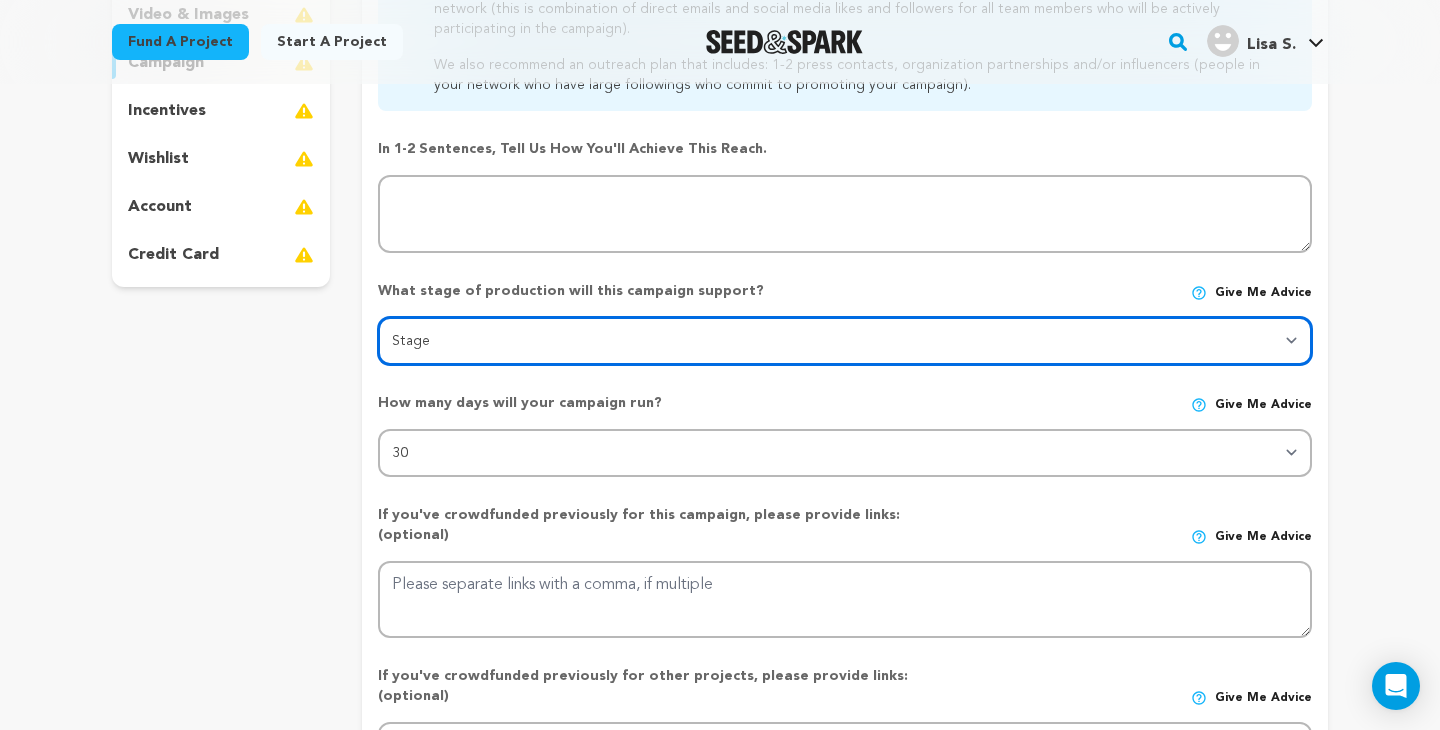 click on "Stage
DEVELOPMENT
PRODUCTION
POST-PRODUCTION
DISTRIBUTION
PRE-PRODUCTION
ENHANCEMENT
PRODUCTION PHASE 2
FESTIVALS
PR/MARKETING
TOUR
IMPACT CAMPAIGN" at bounding box center (845, 341) 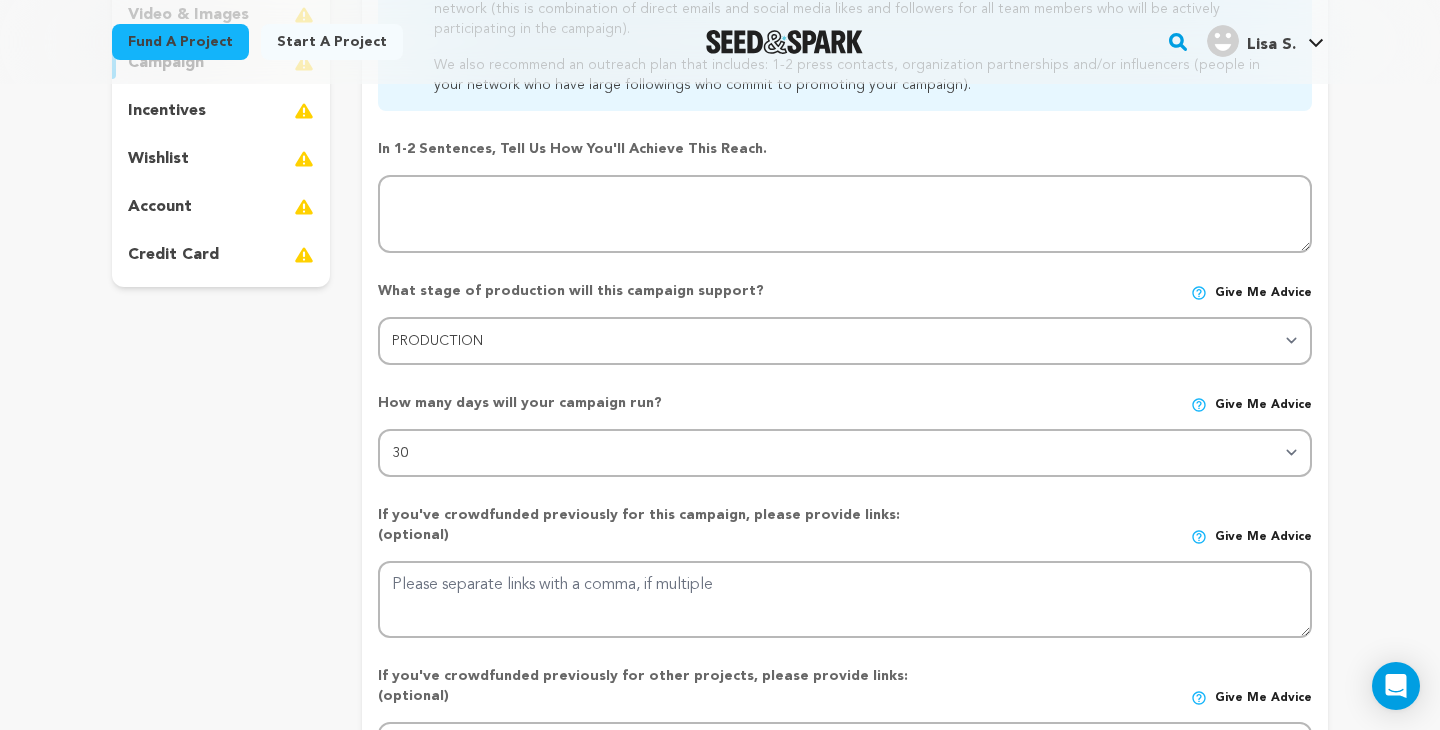 click on "How many days will your campaign run?
Give me advice
30
45
60" at bounding box center (845, 427) 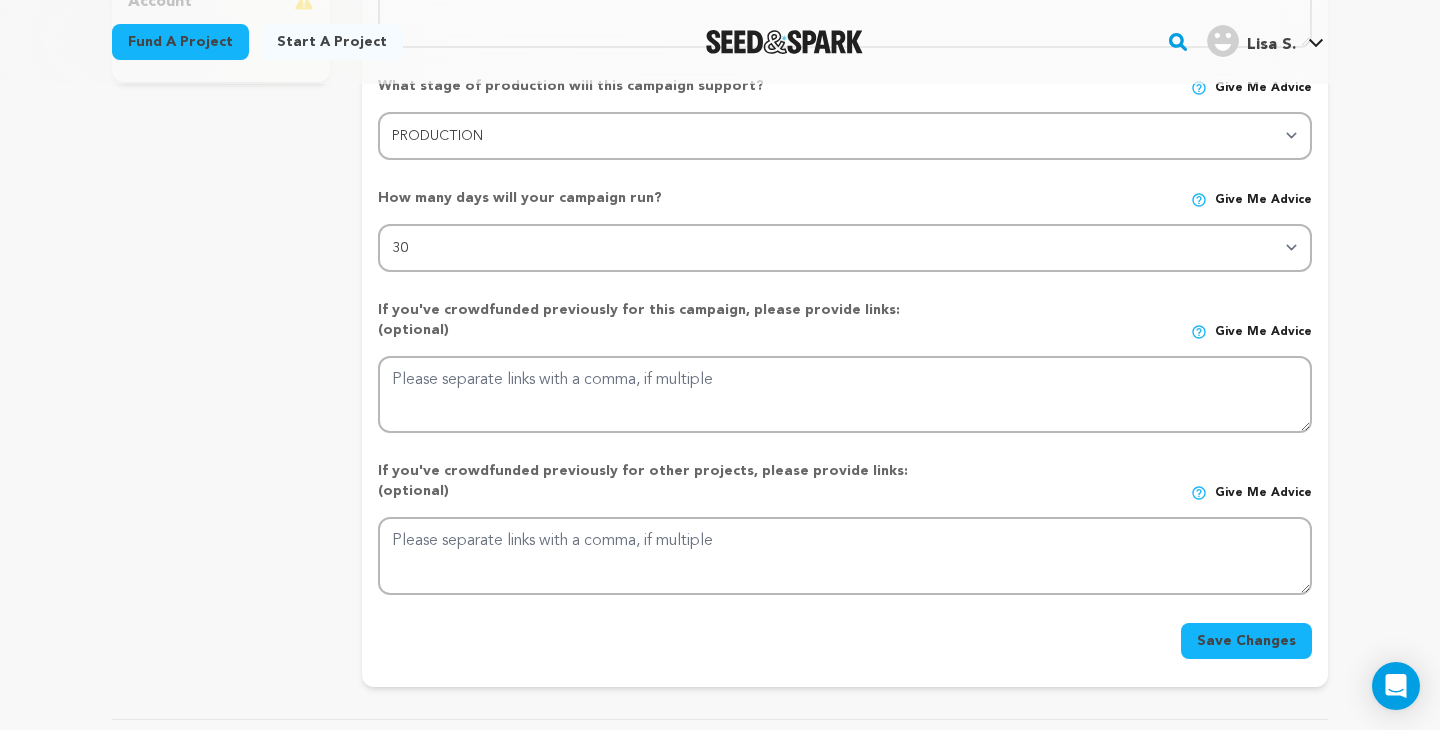 scroll, scrollTop: 692, scrollLeft: 0, axis: vertical 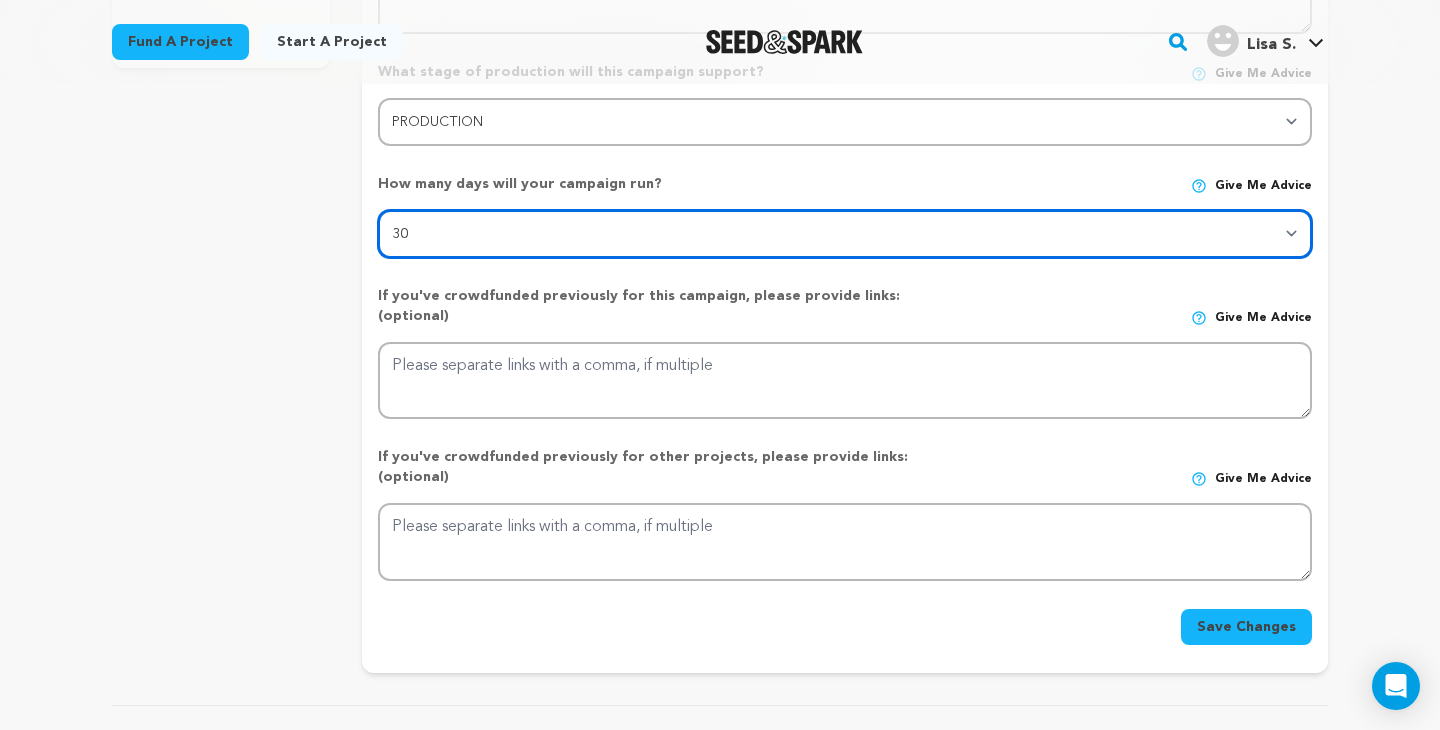 click on "30
45
60" at bounding box center (845, 234) 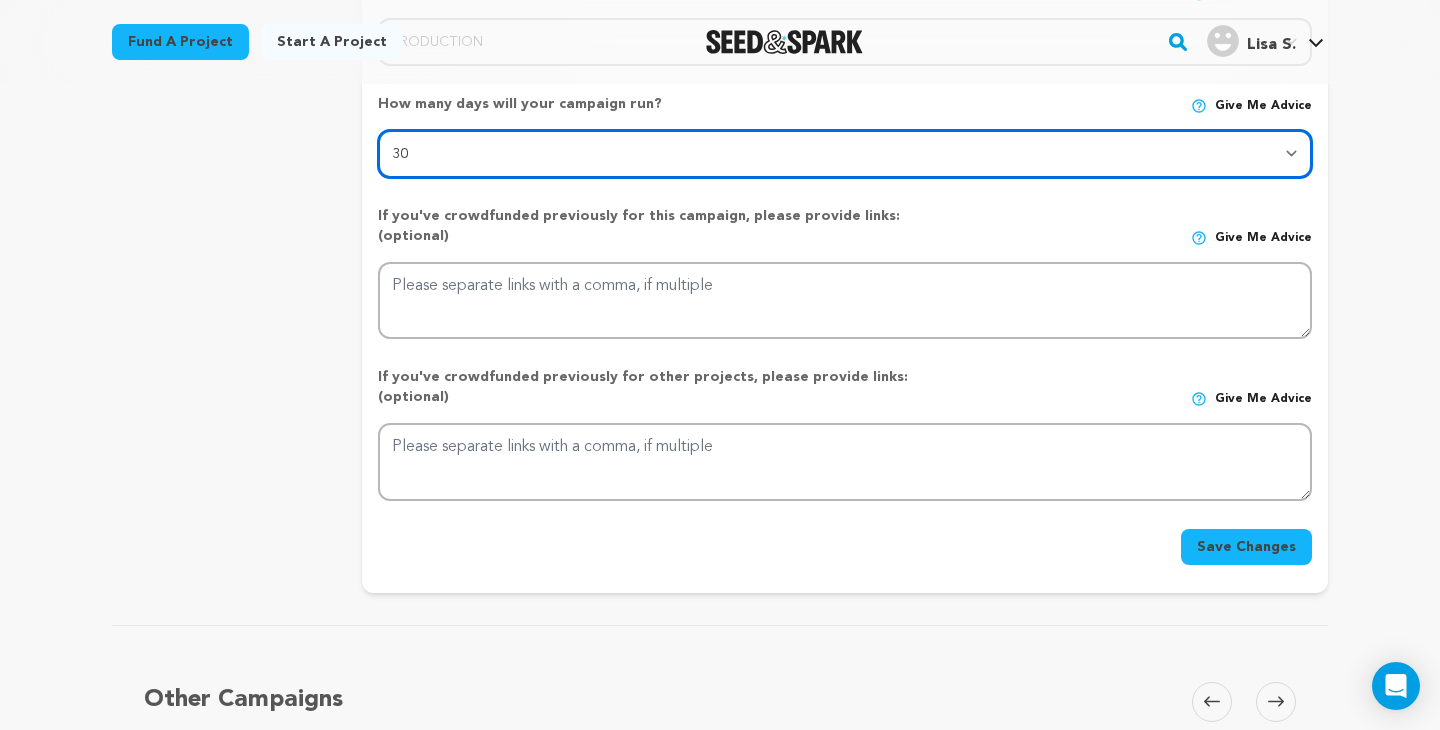 scroll, scrollTop: 773, scrollLeft: 0, axis: vertical 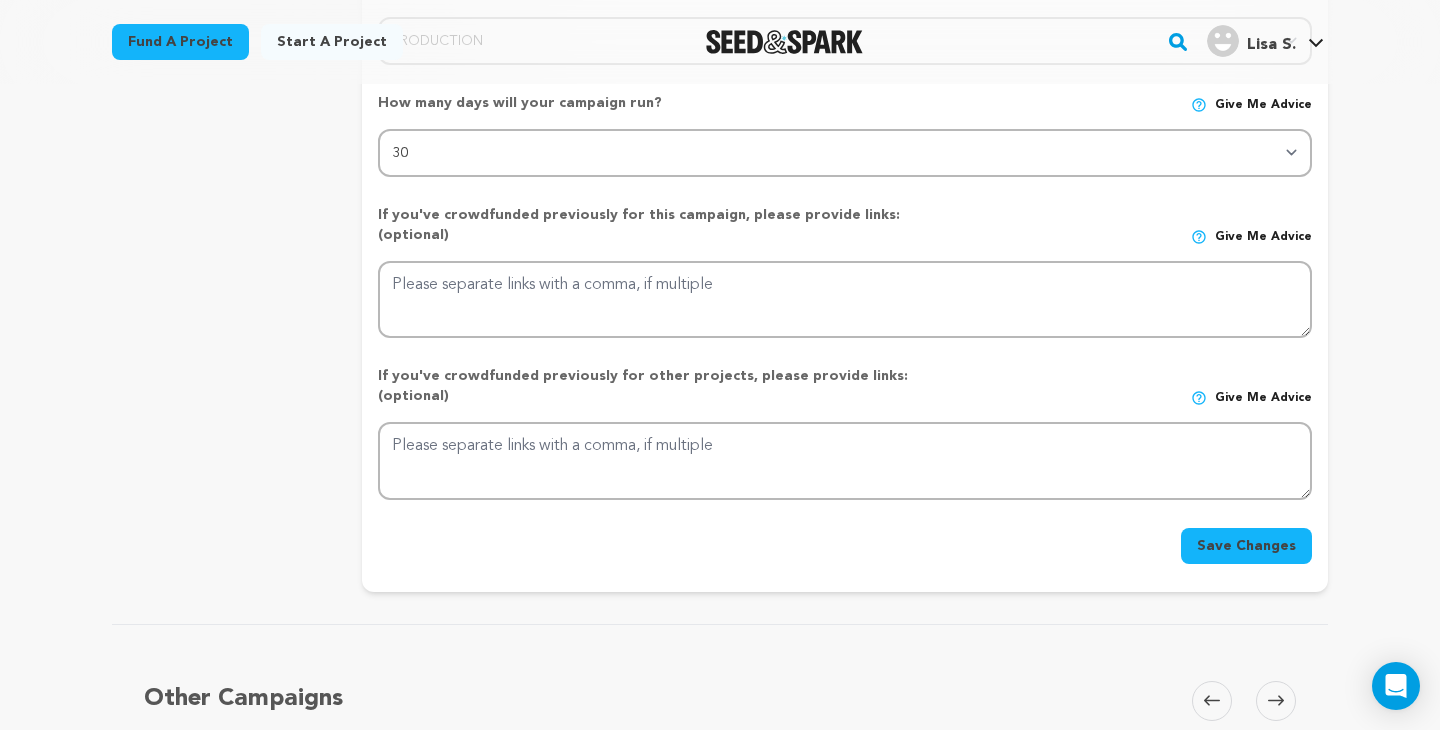click on "Save Changes" at bounding box center [1246, 546] 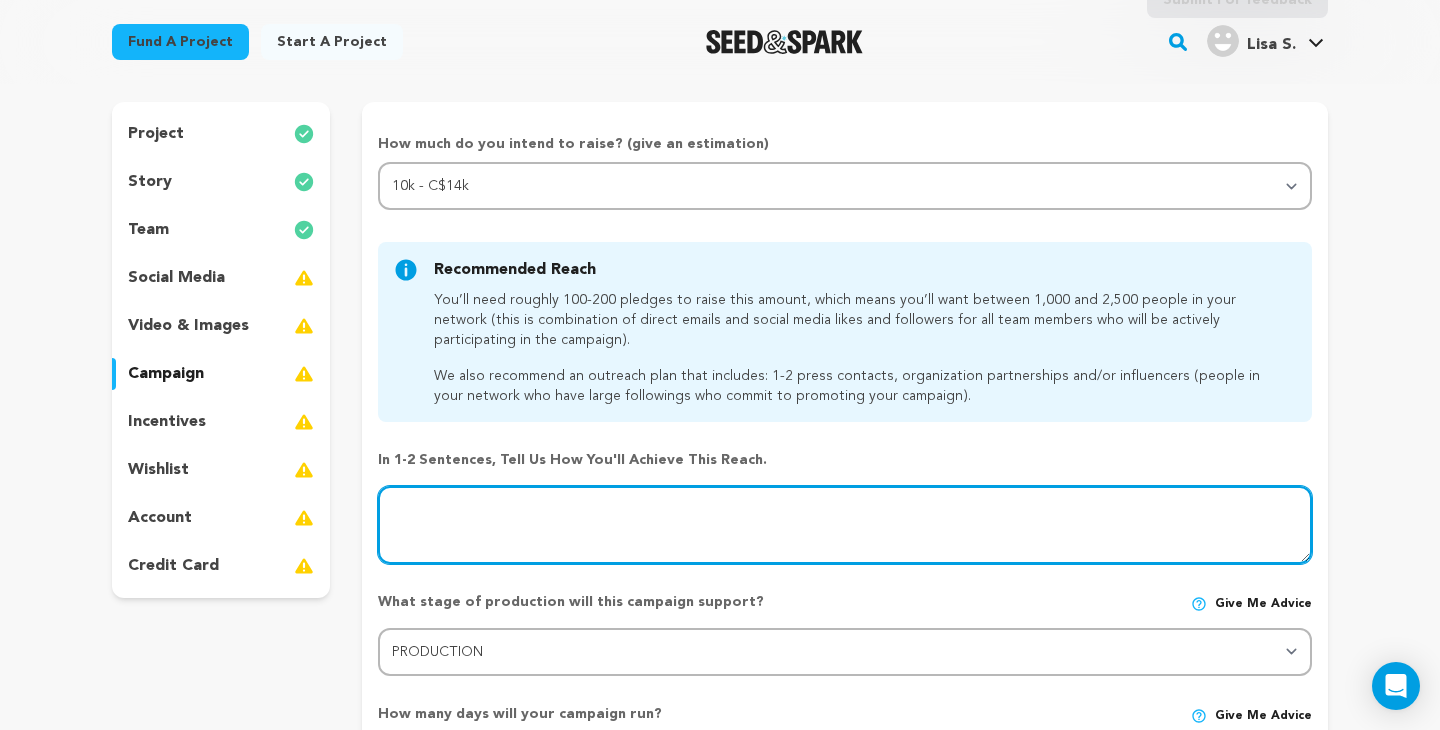 scroll, scrollTop: 152, scrollLeft: 0, axis: vertical 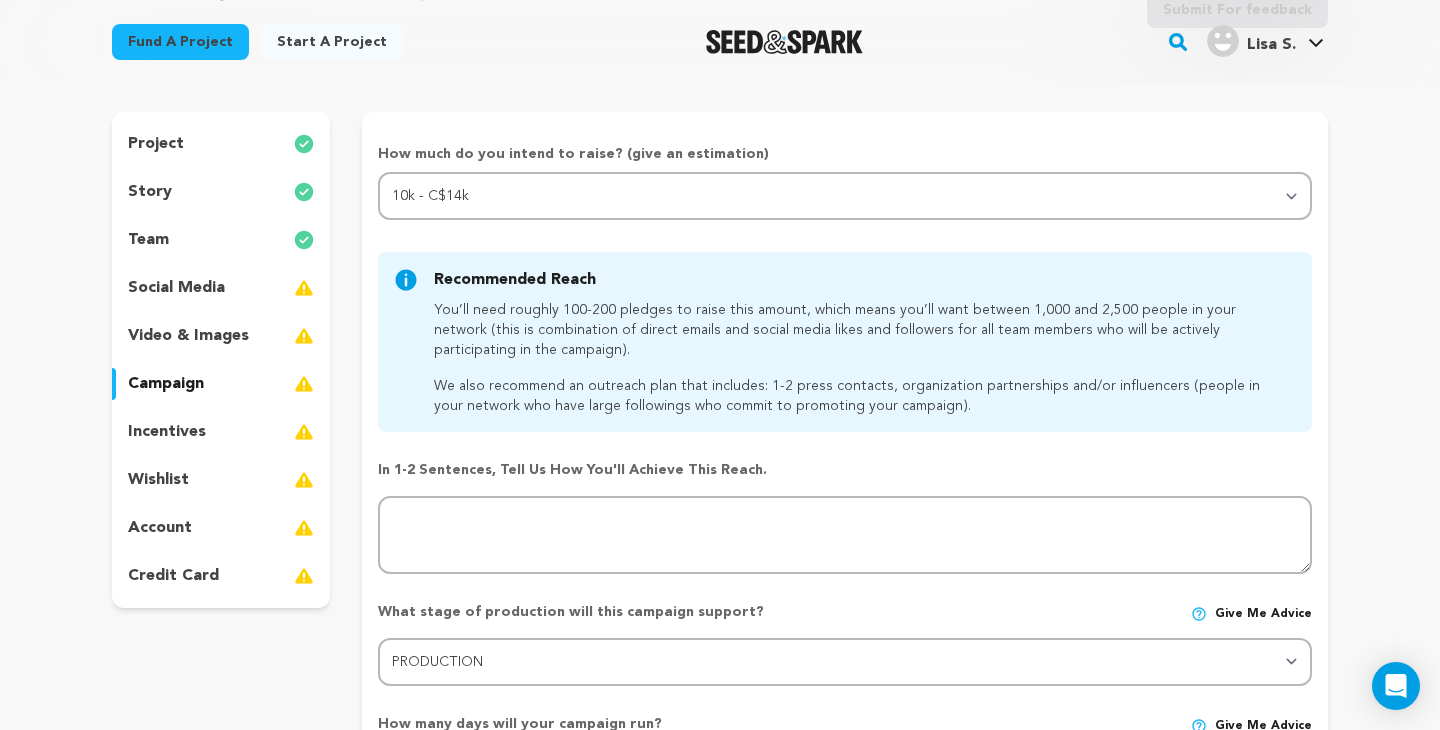 click on "incentives" at bounding box center [167, 432] 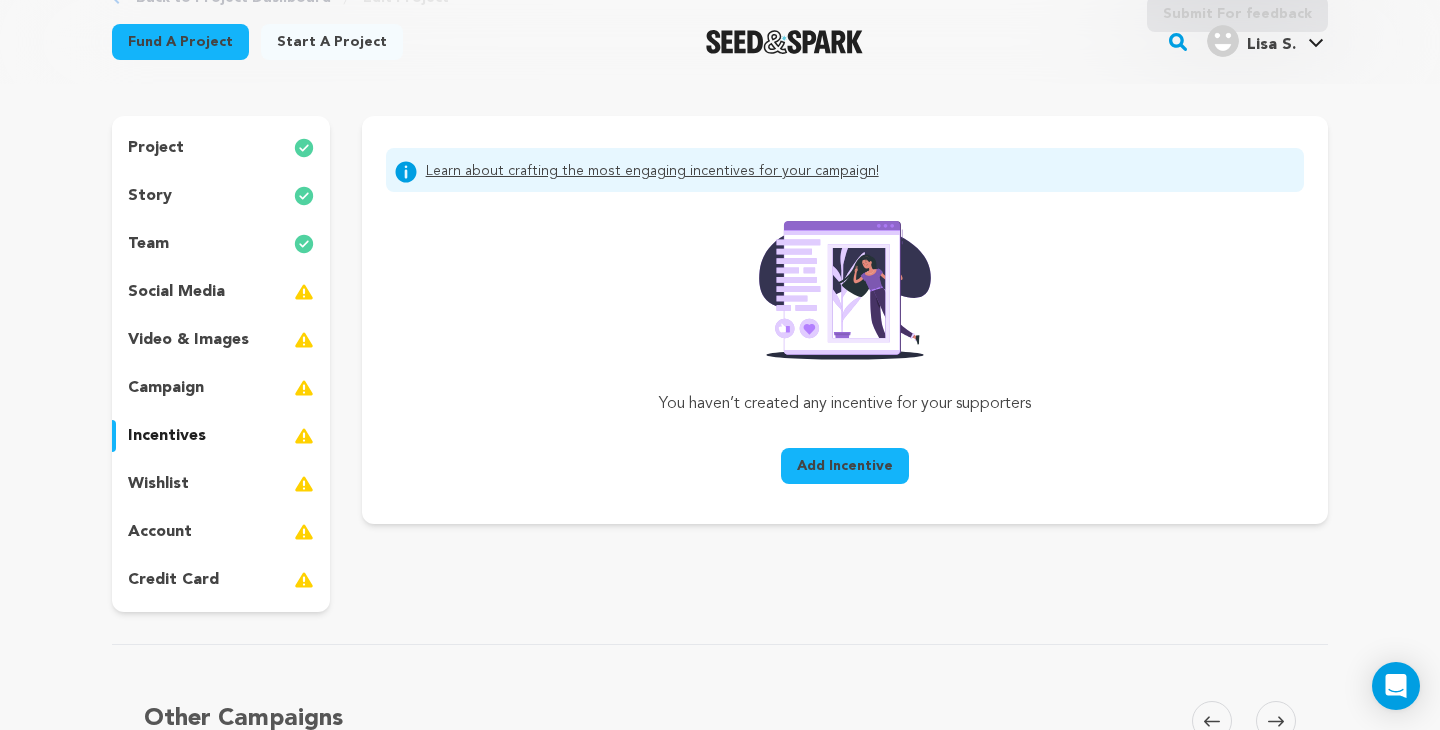 scroll, scrollTop: 150, scrollLeft: 0, axis: vertical 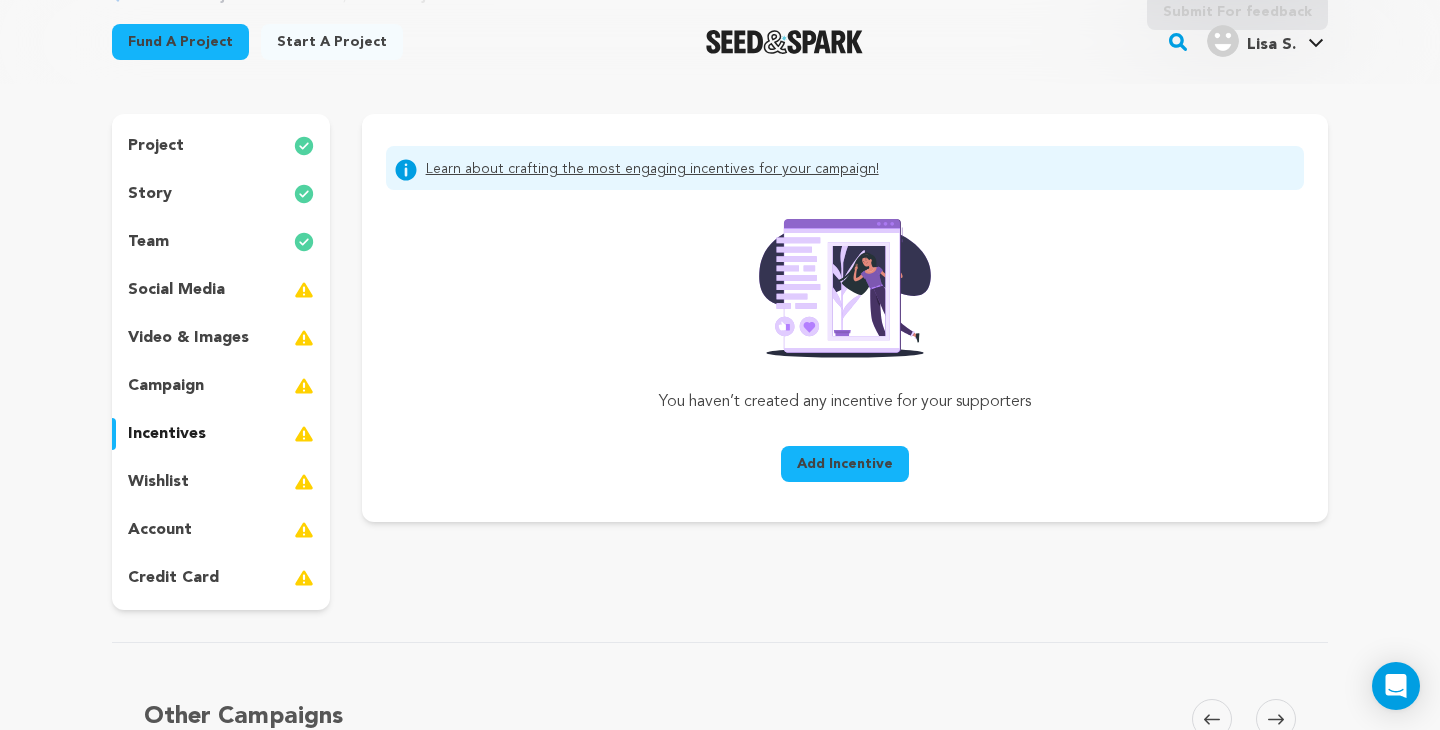 click on "Learn about crafting the most engaging incentives for your campaign!" at bounding box center (652, 170) 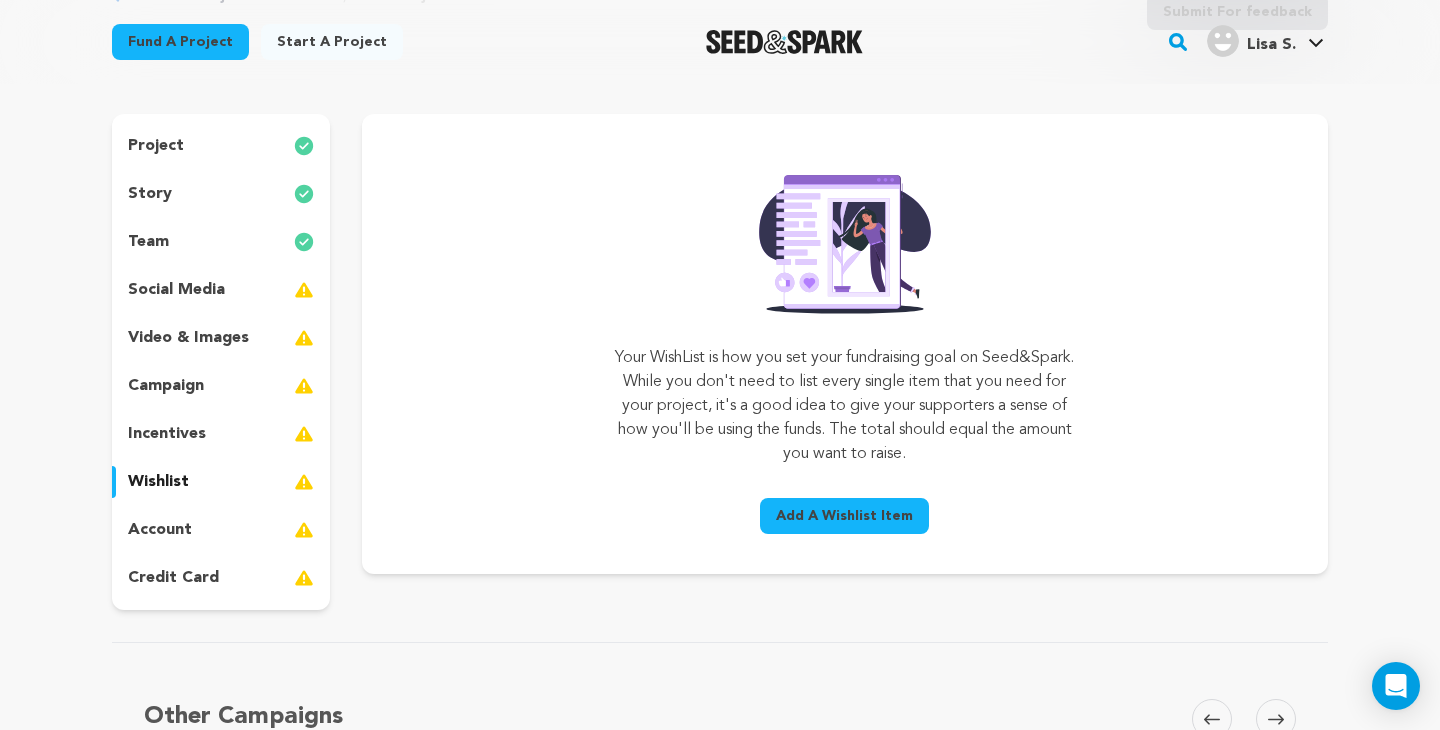 click on "account" at bounding box center (221, 530) 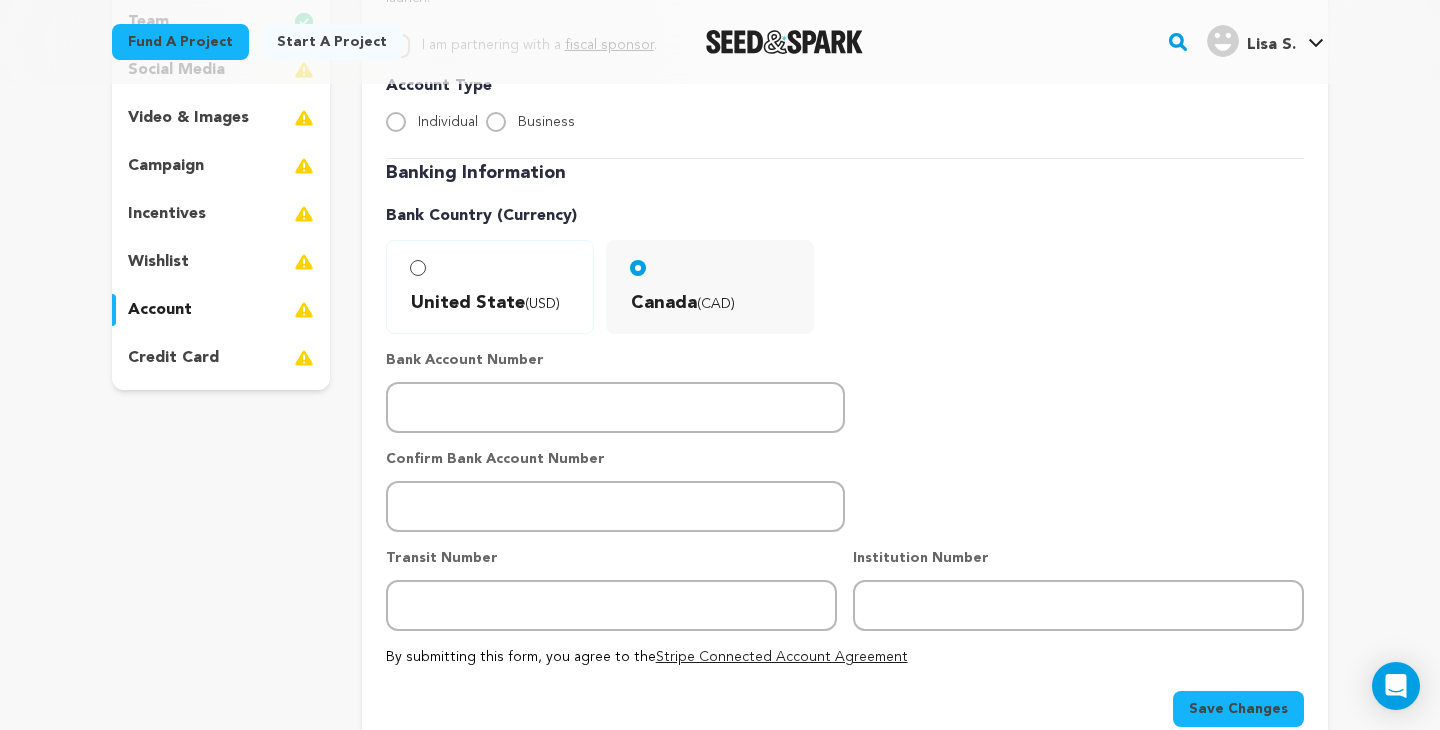 scroll, scrollTop: 268, scrollLeft: 0, axis: vertical 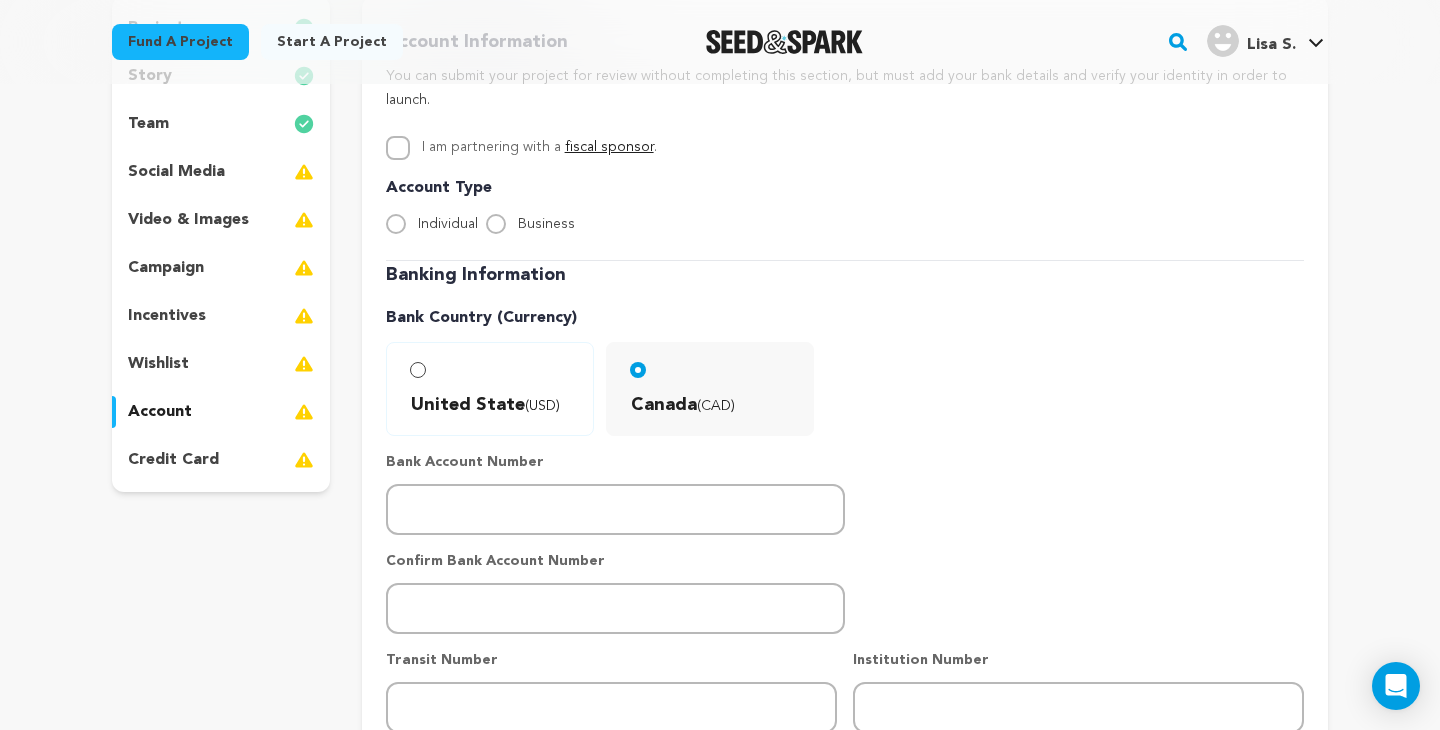 click on "credit card" at bounding box center (221, 460) 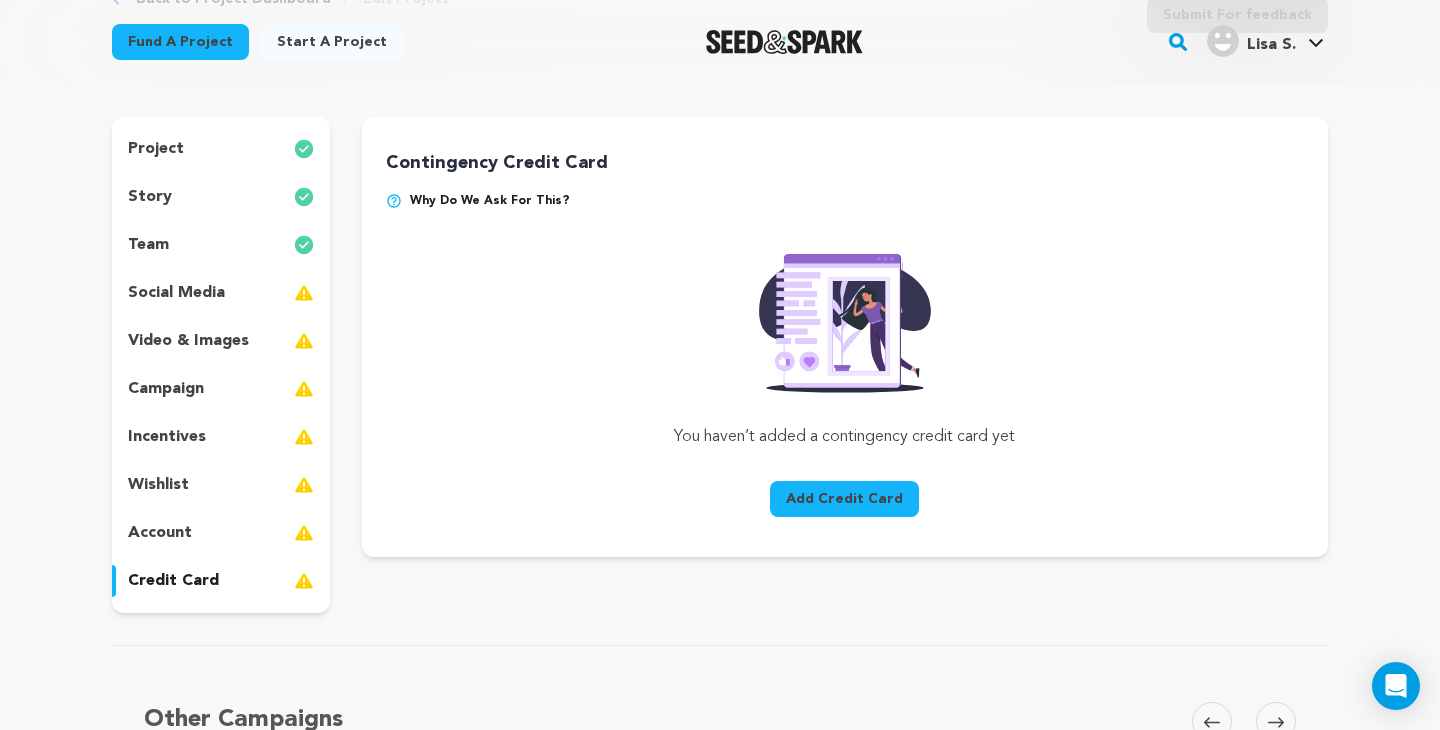 scroll, scrollTop: 139, scrollLeft: 0, axis: vertical 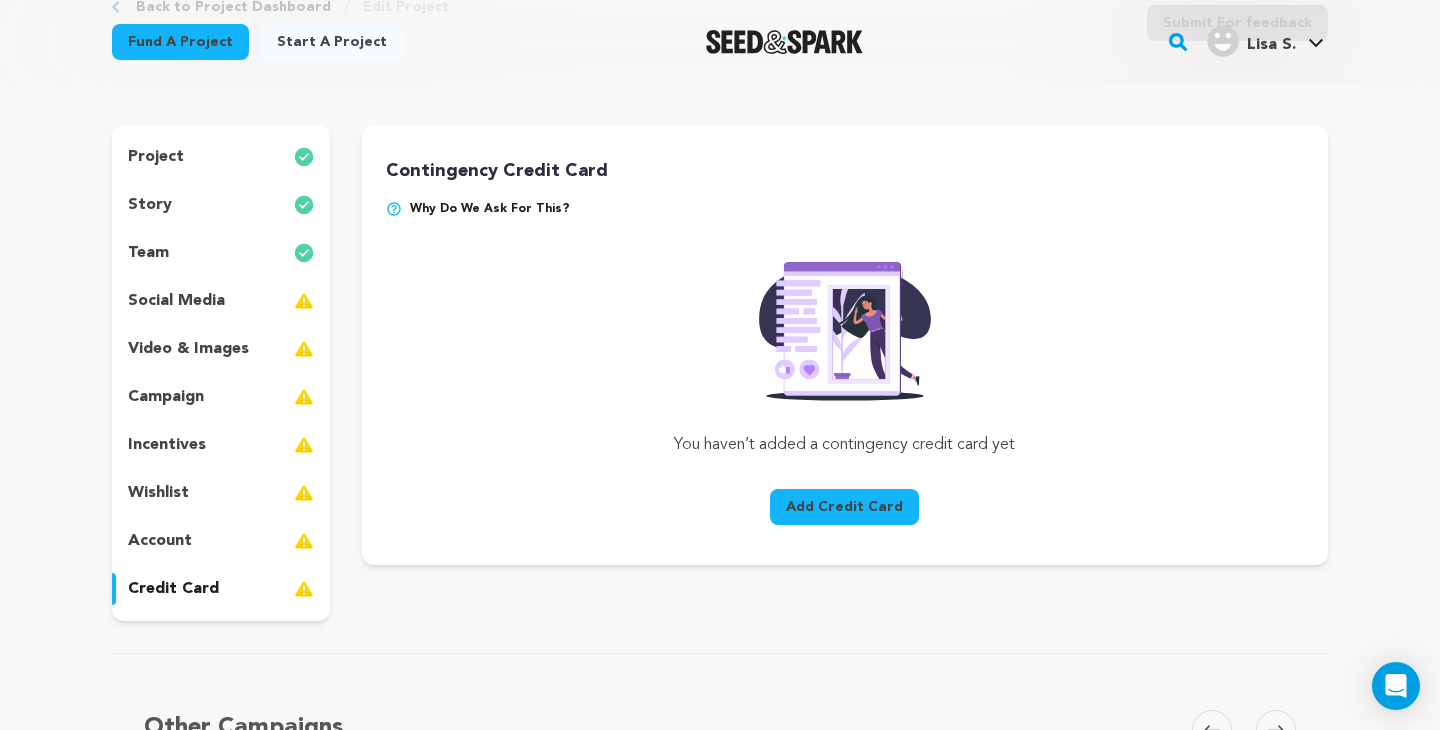 click at bounding box center [394, 209] 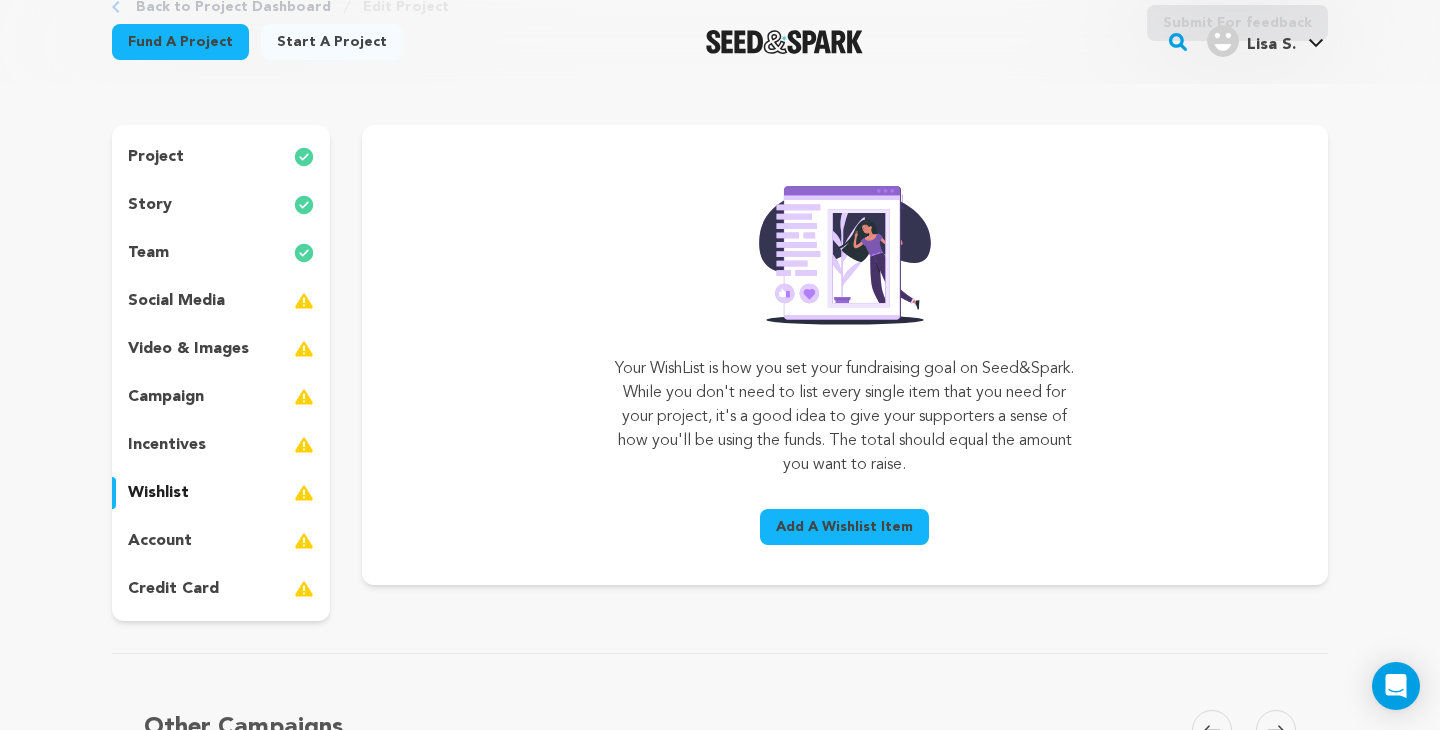 click on "Add A Wishlist Item" at bounding box center (844, 527) 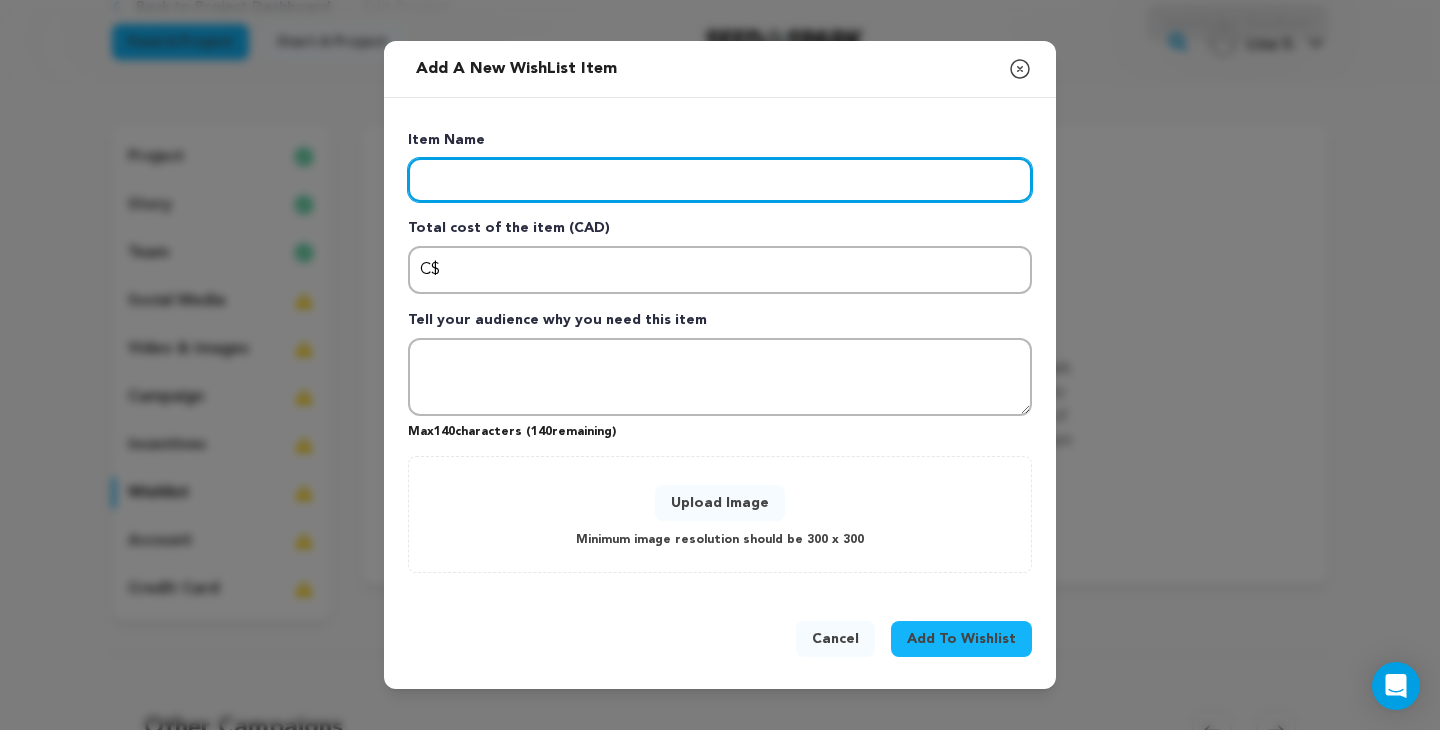 click at bounding box center [720, 180] 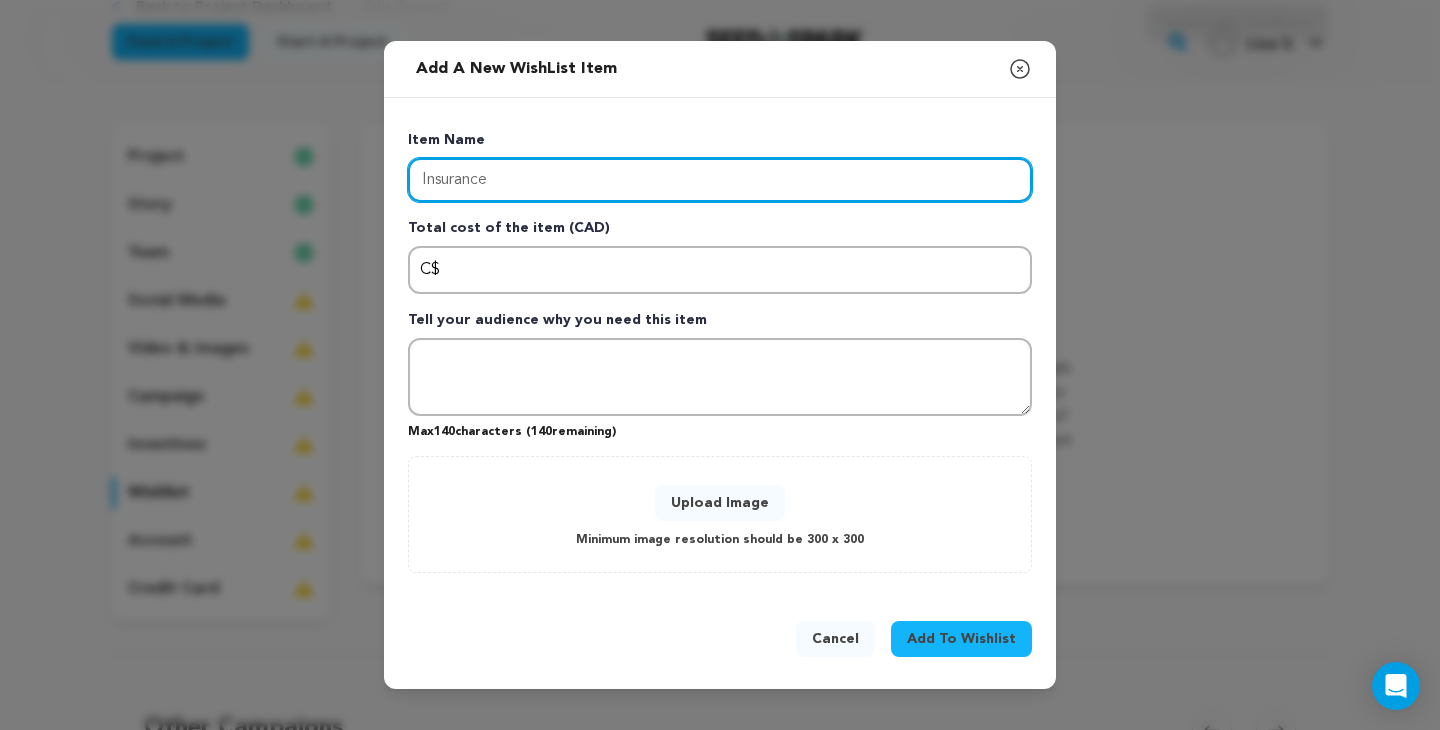 type on "Insurance" 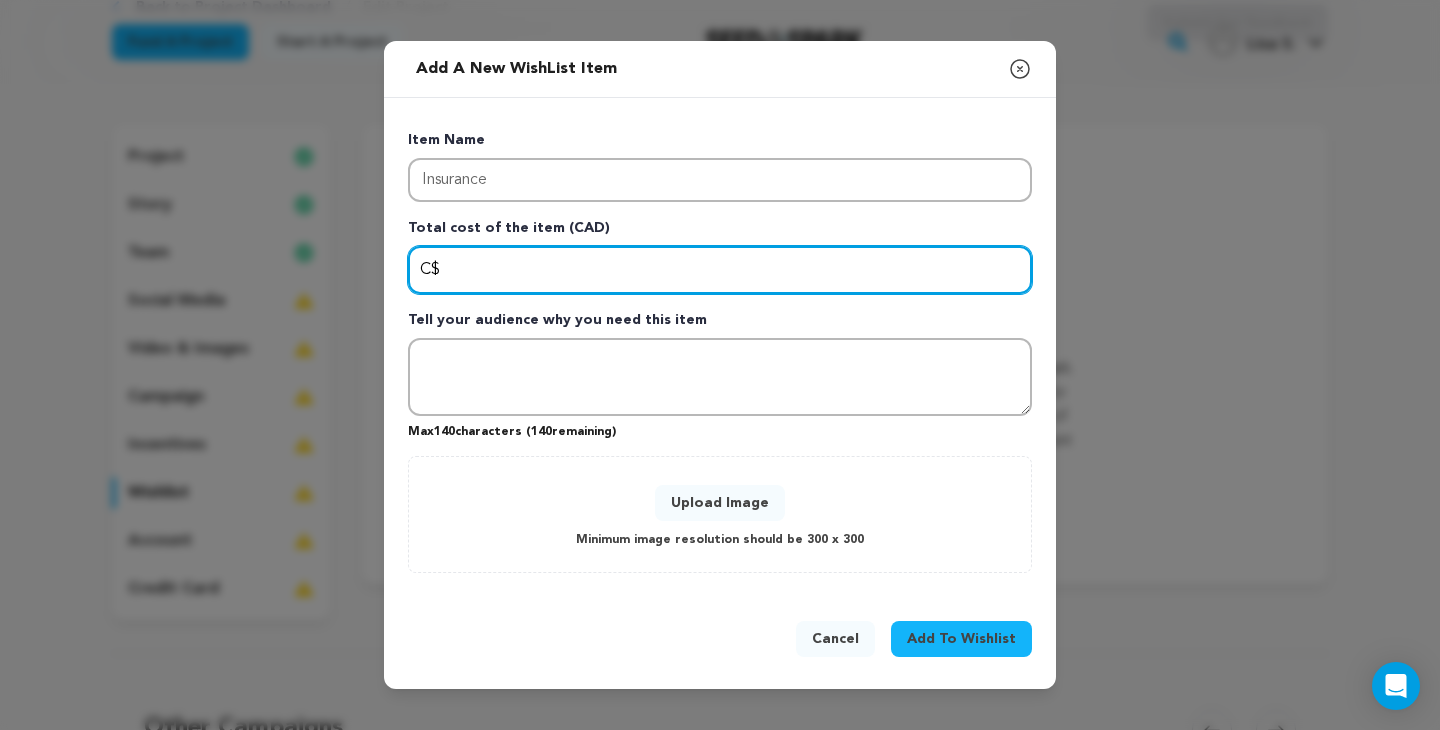 click at bounding box center (720, 270) 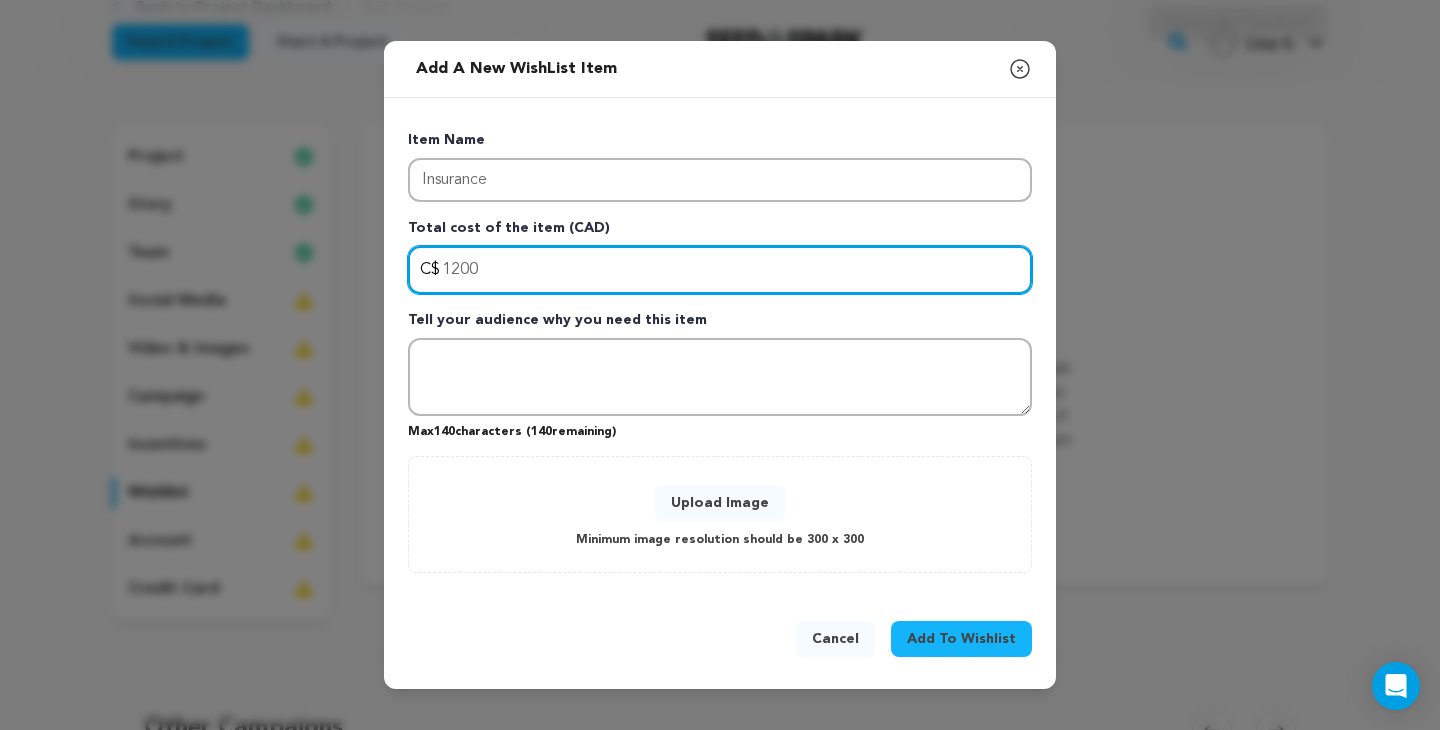 type on "1200" 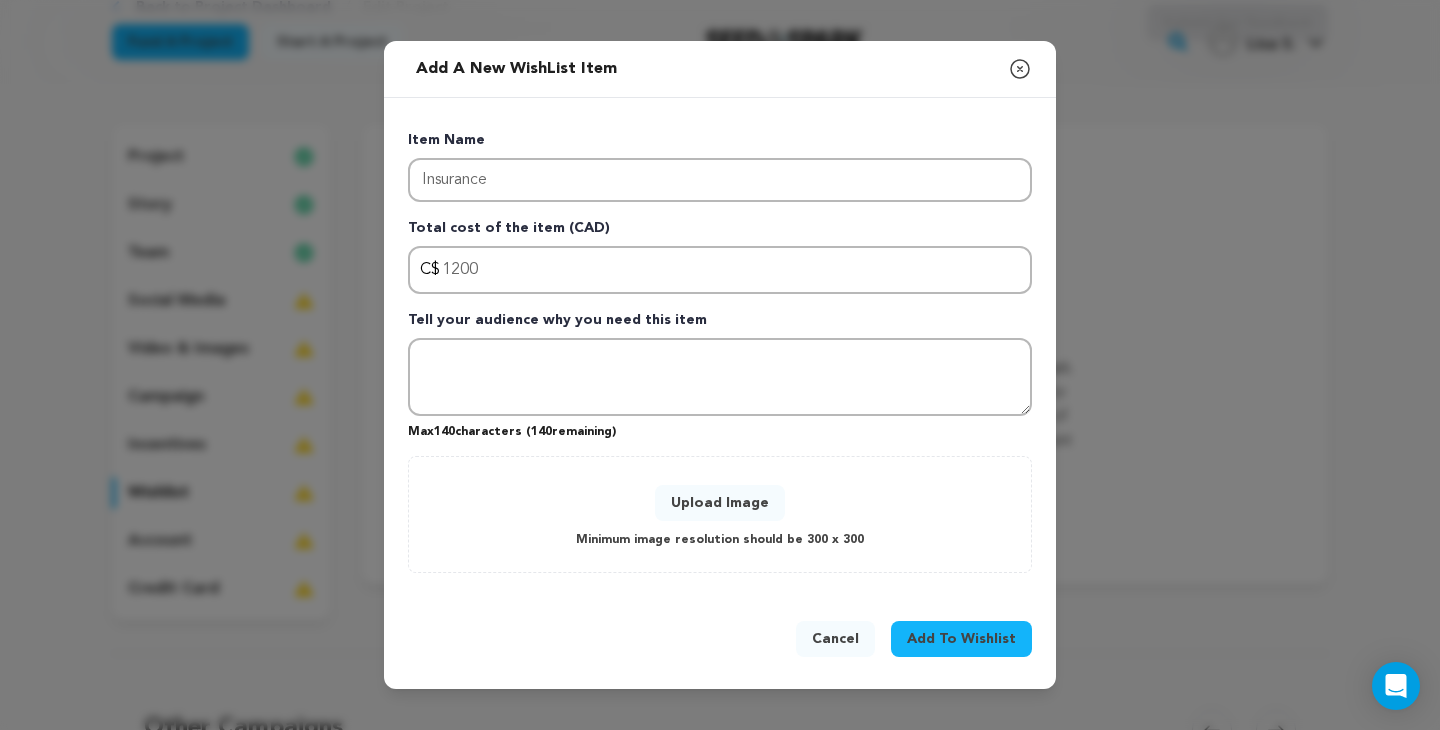click on "Total cost of the item (CAD)" at bounding box center (720, 232) 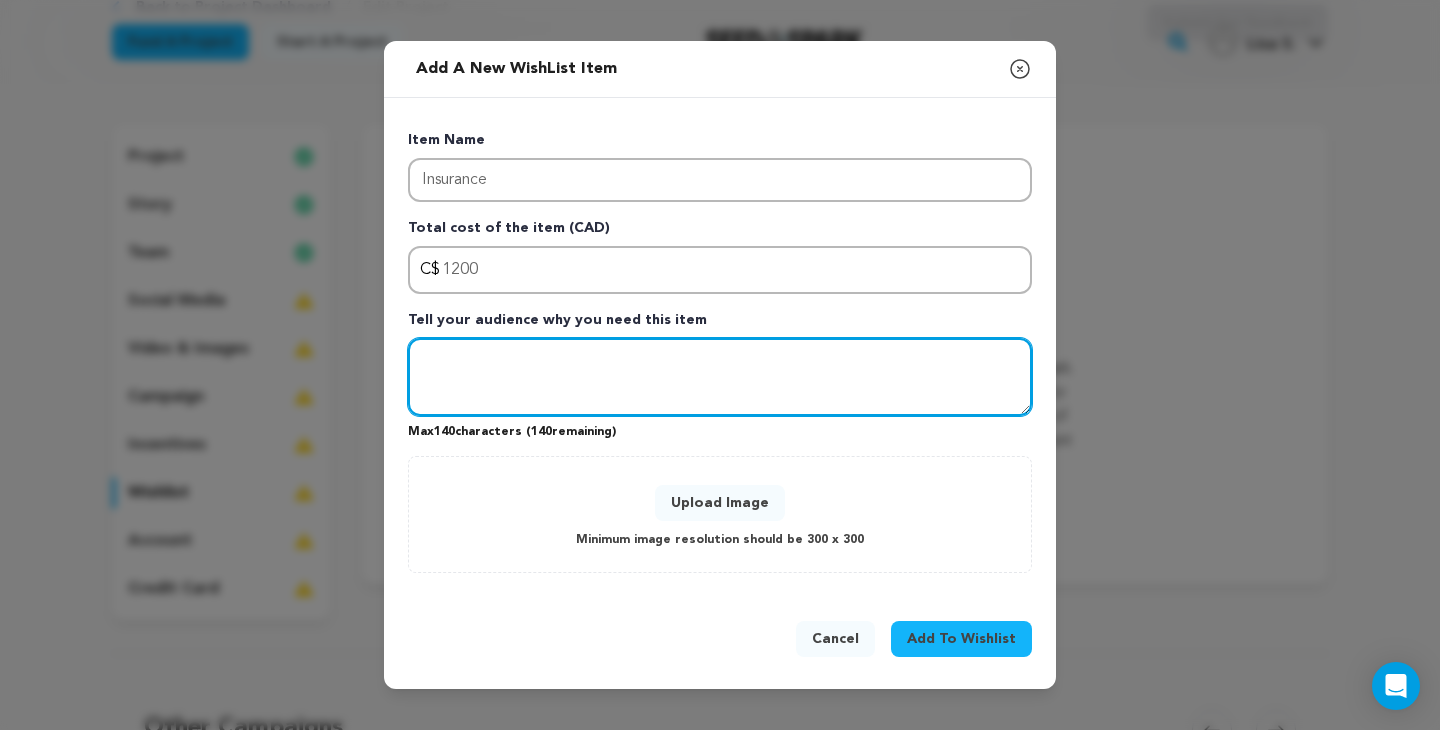 click at bounding box center [720, 377] 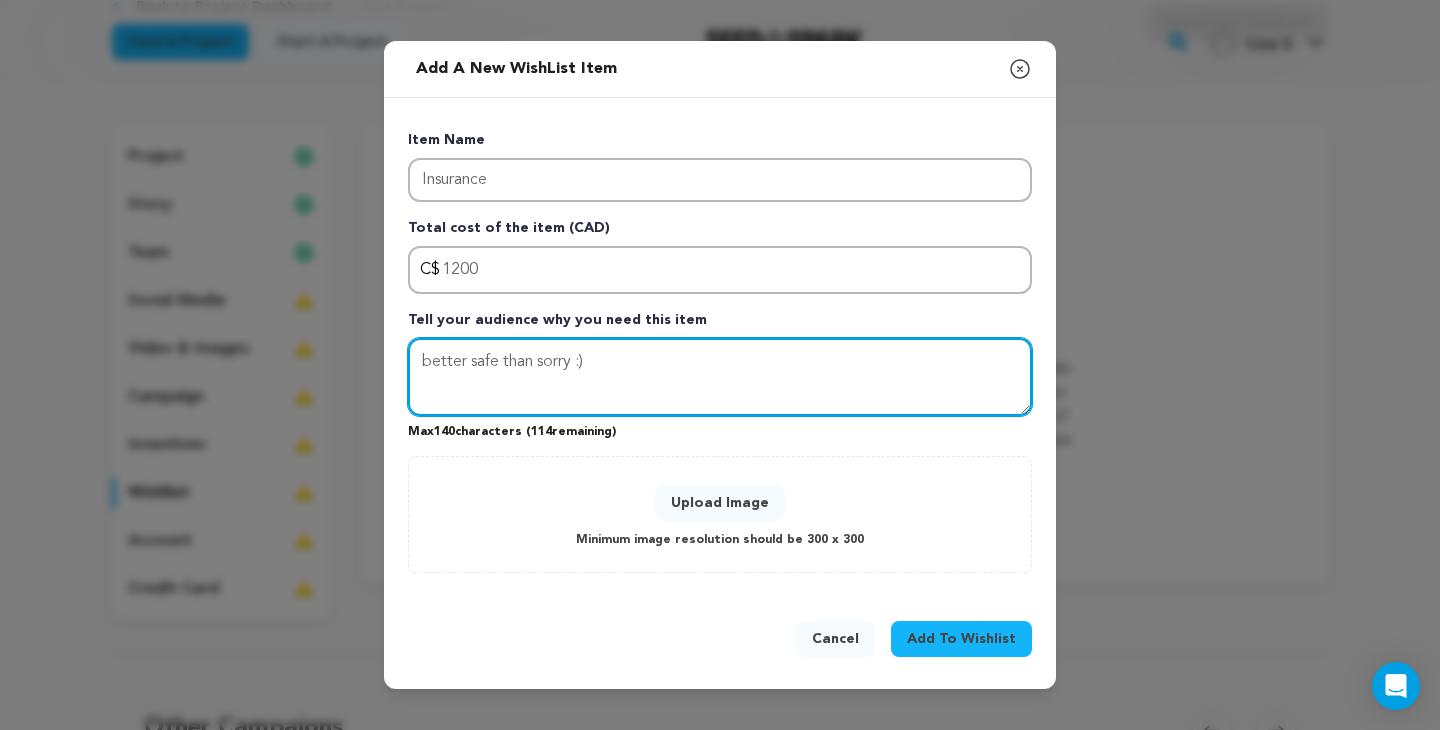 type on "better safe than sorry :)" 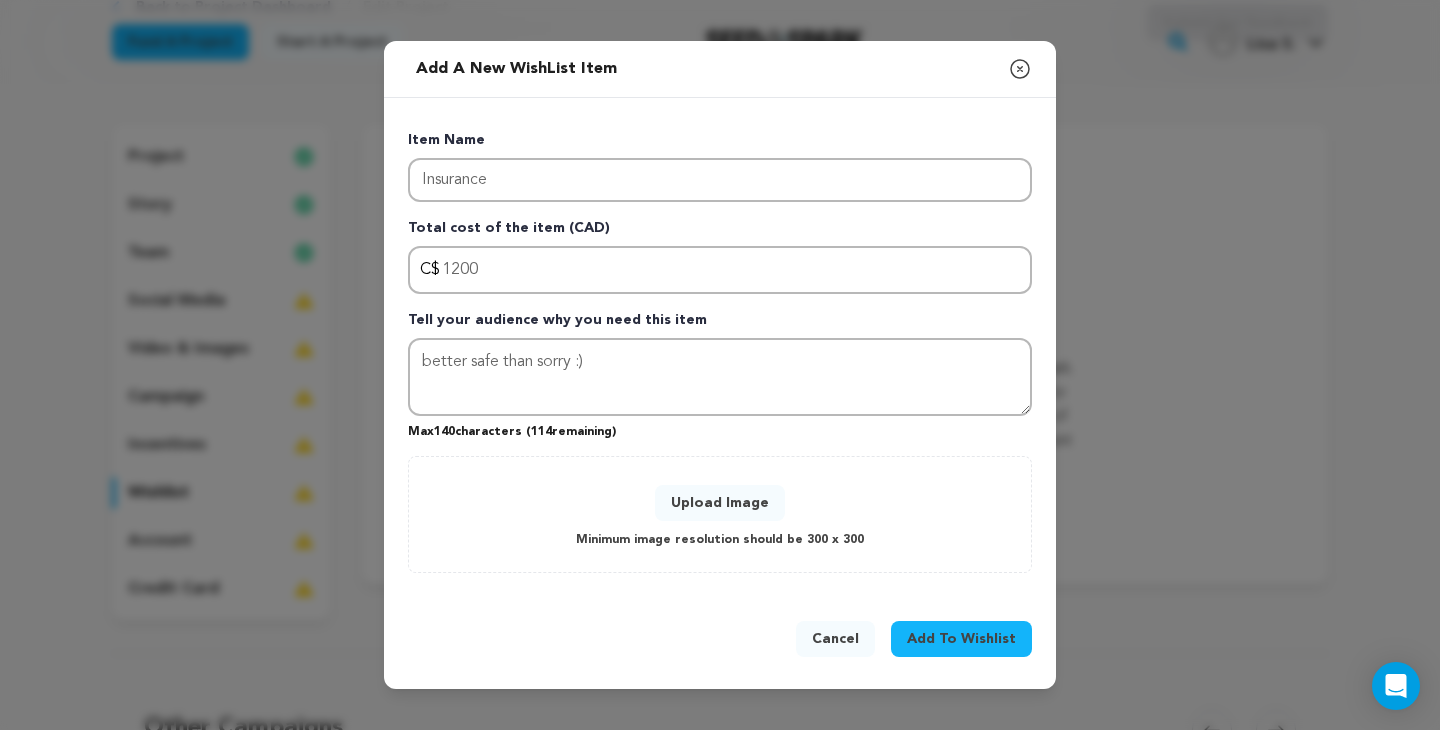 click on "Upload Image" at bounding box center [720, 503] 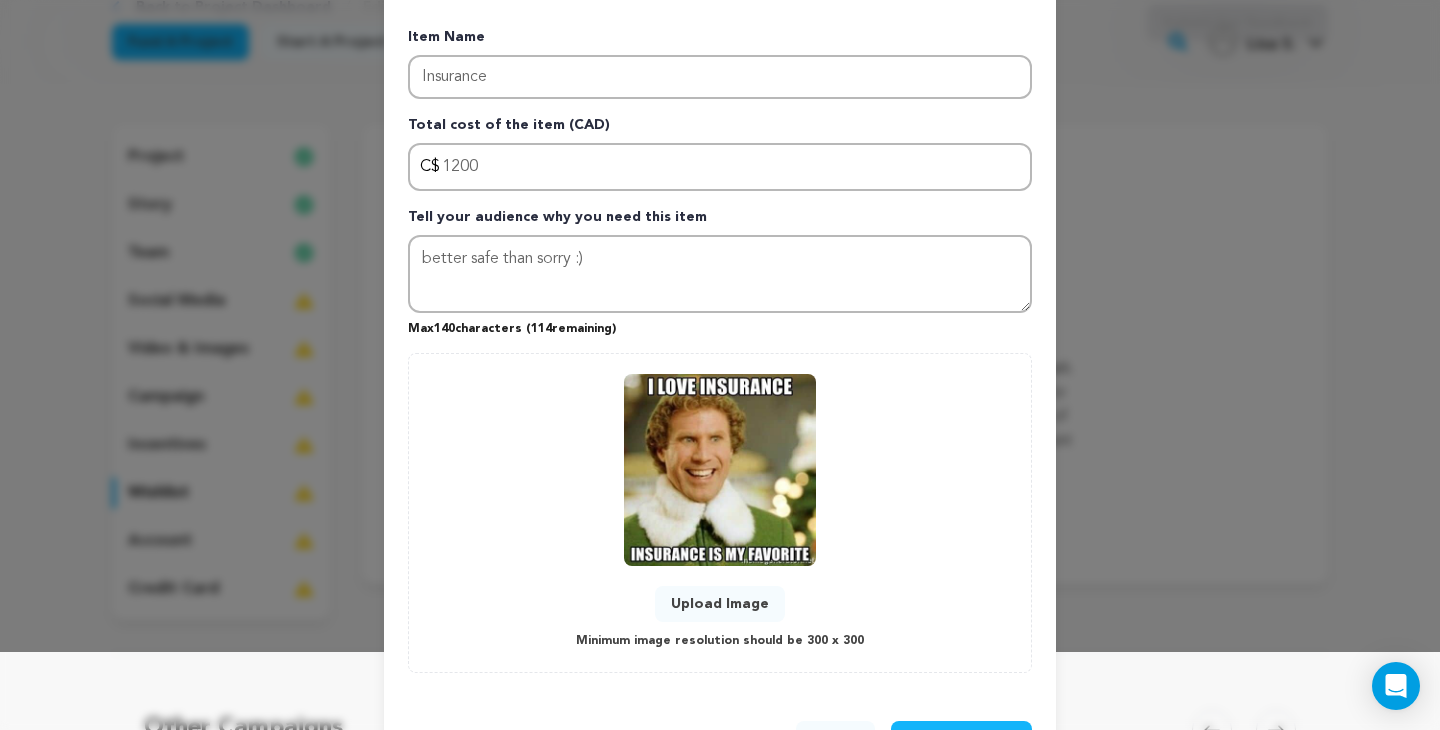 scroll, scrollTop: 153, scrollLeft: 0, axis: vertical 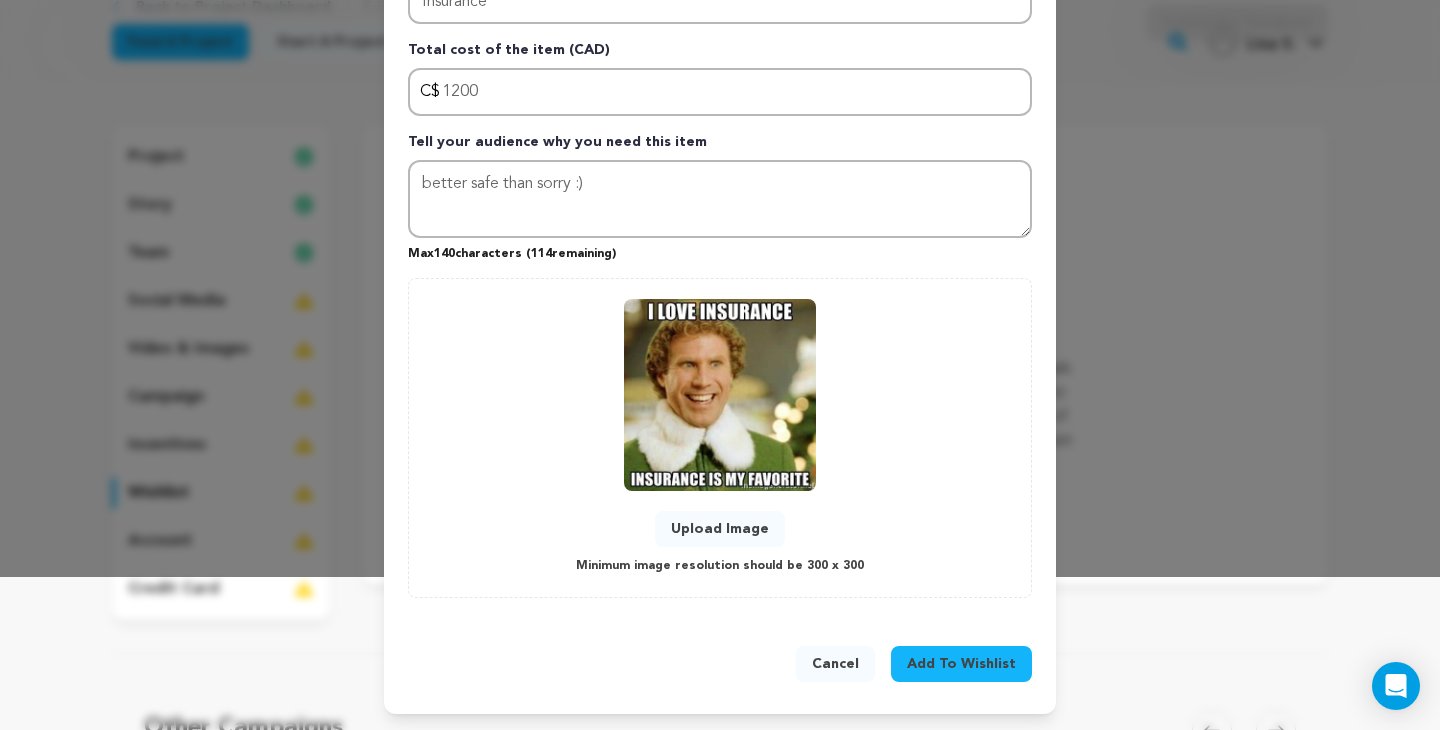click on "Add To Wishlist" at bounding box center [961, 664] 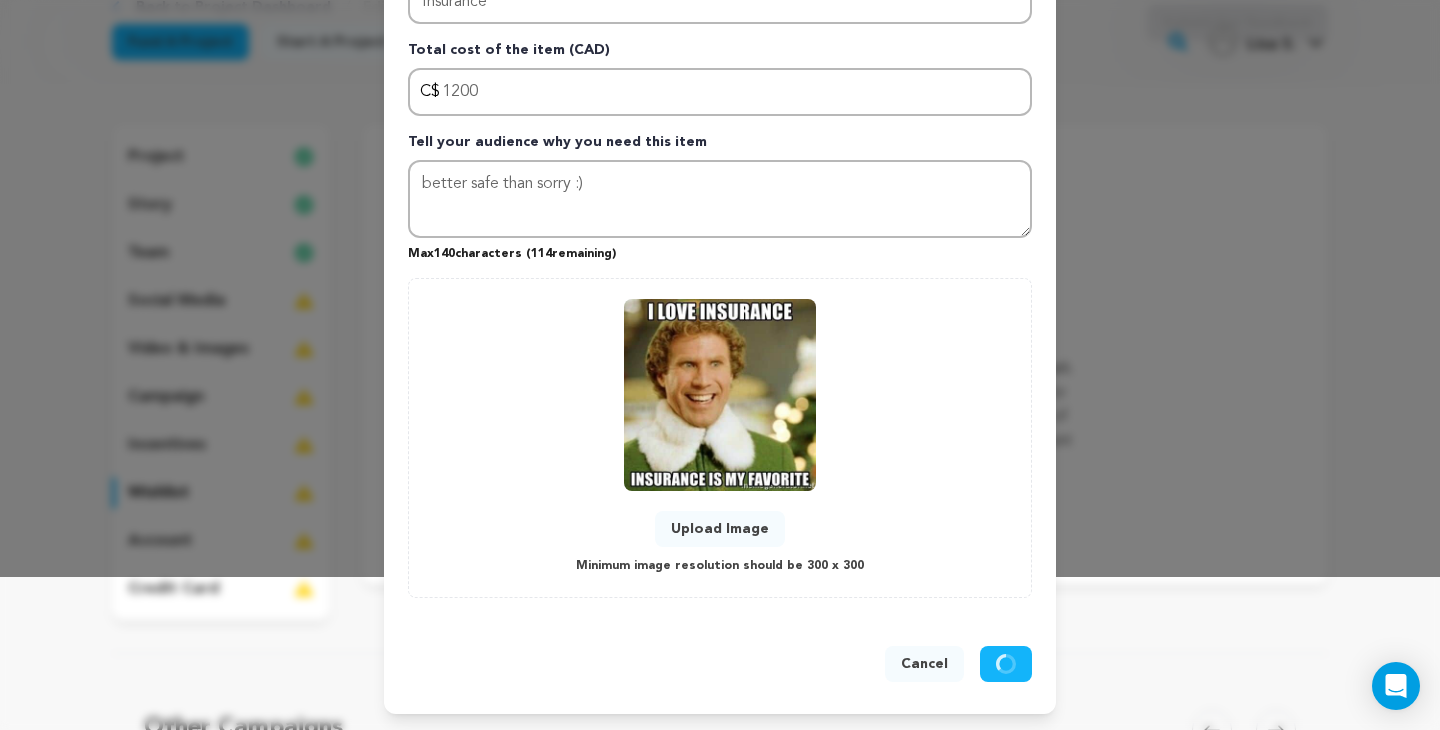 type 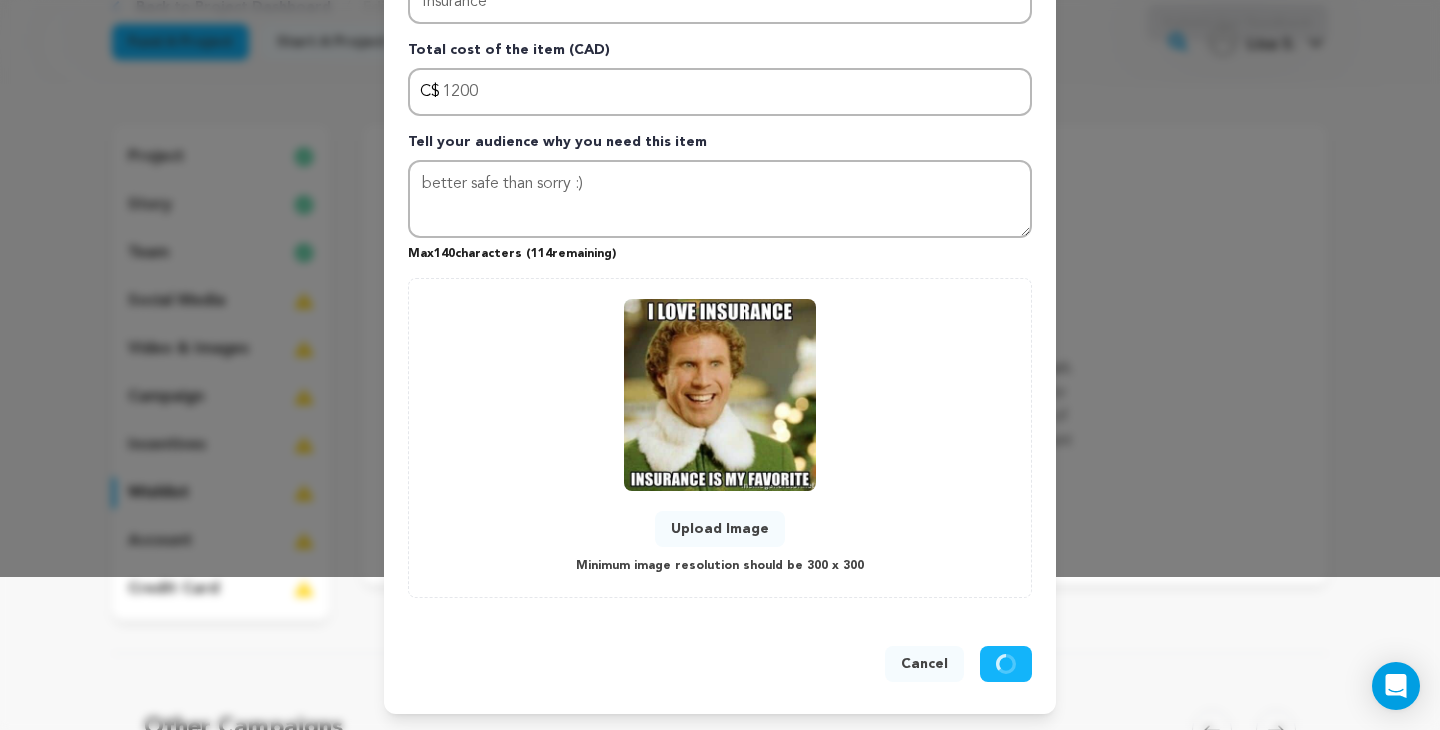 type 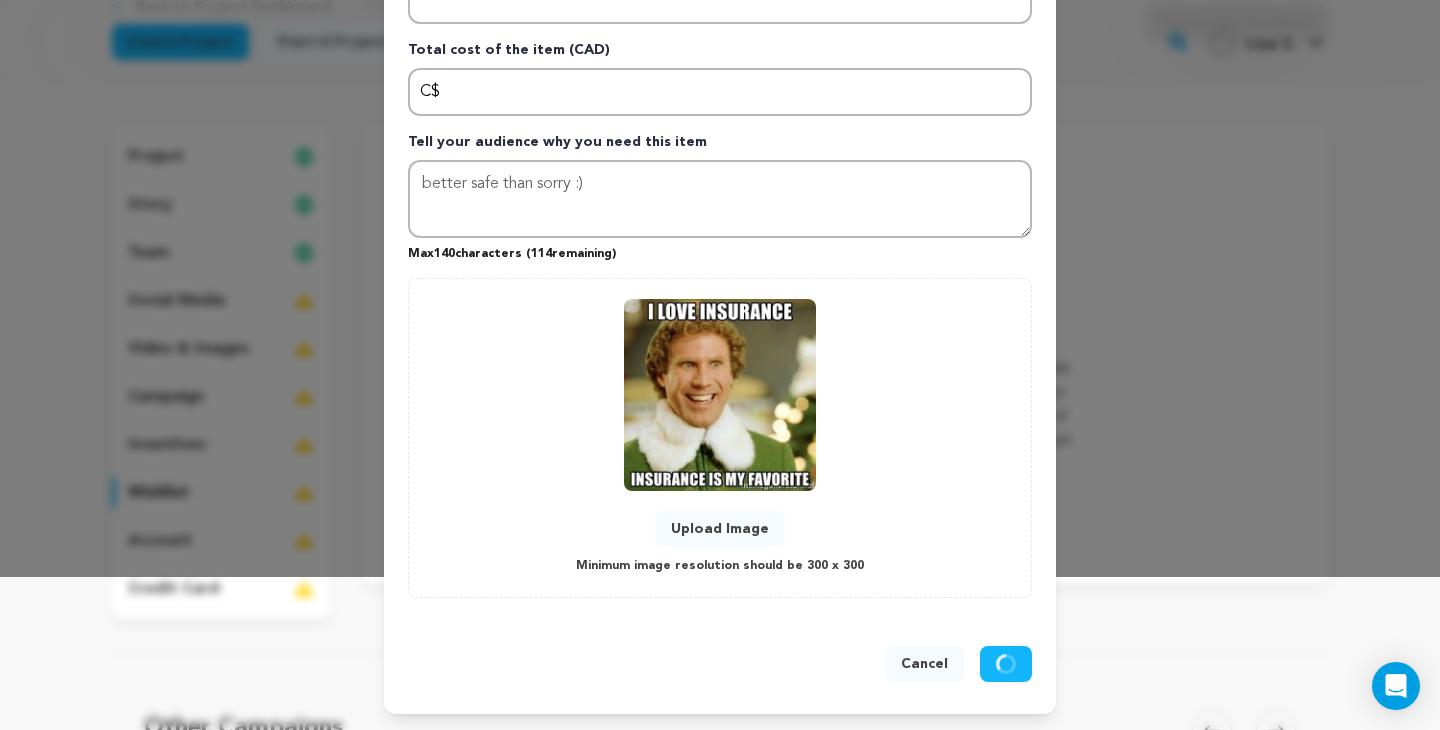 type 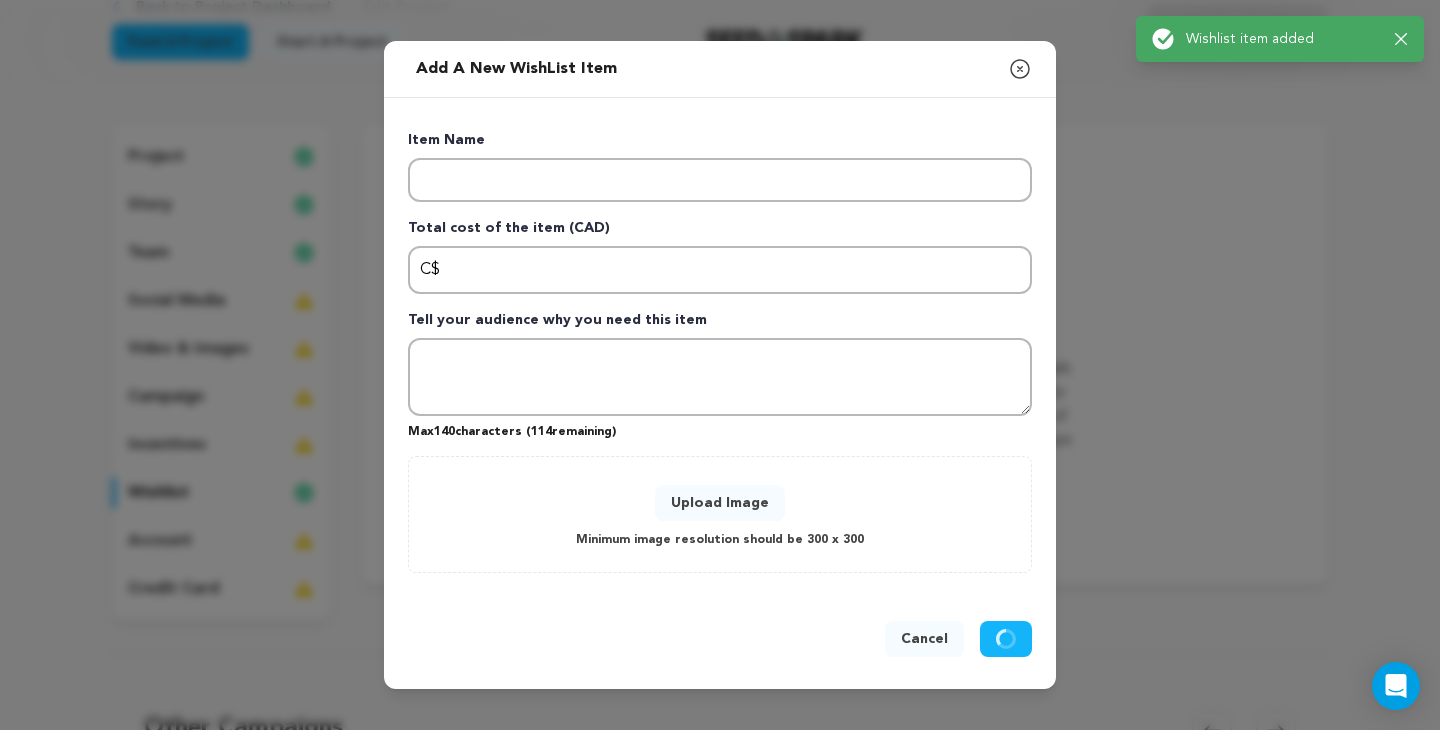 scroll, scrollTop: 0, scrollLeft: 0, axis: both 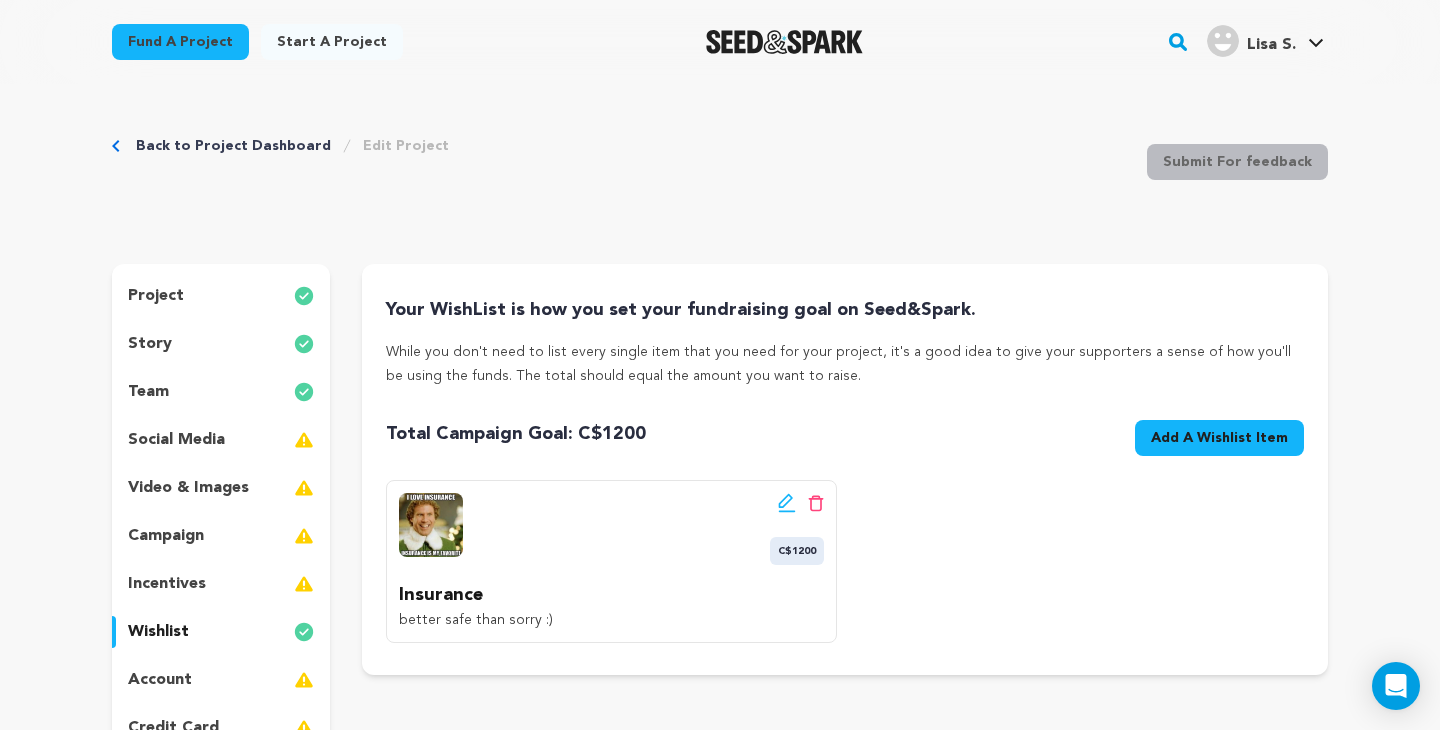 click on "Add A Wishlist Item" at bounding box center [1219, 438] 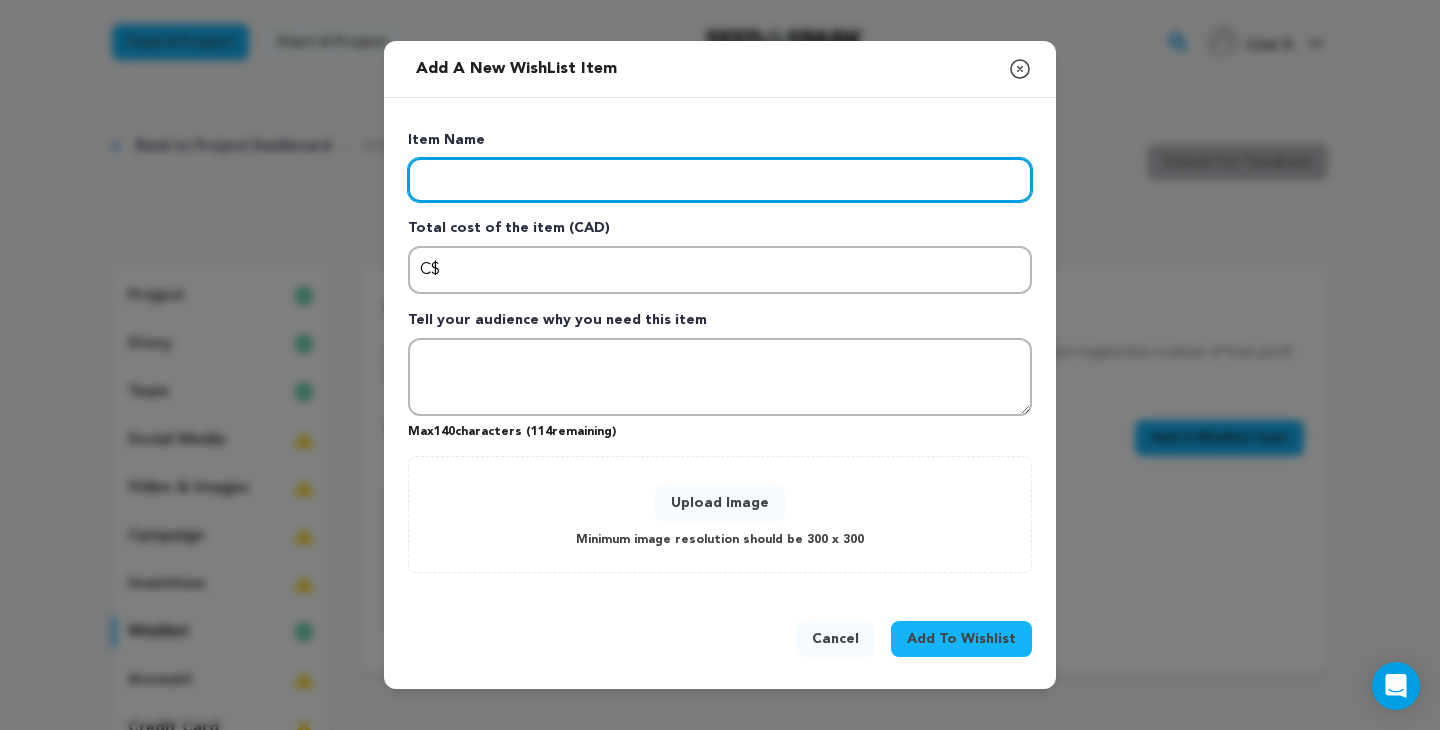click at bounding box center [720, 180] 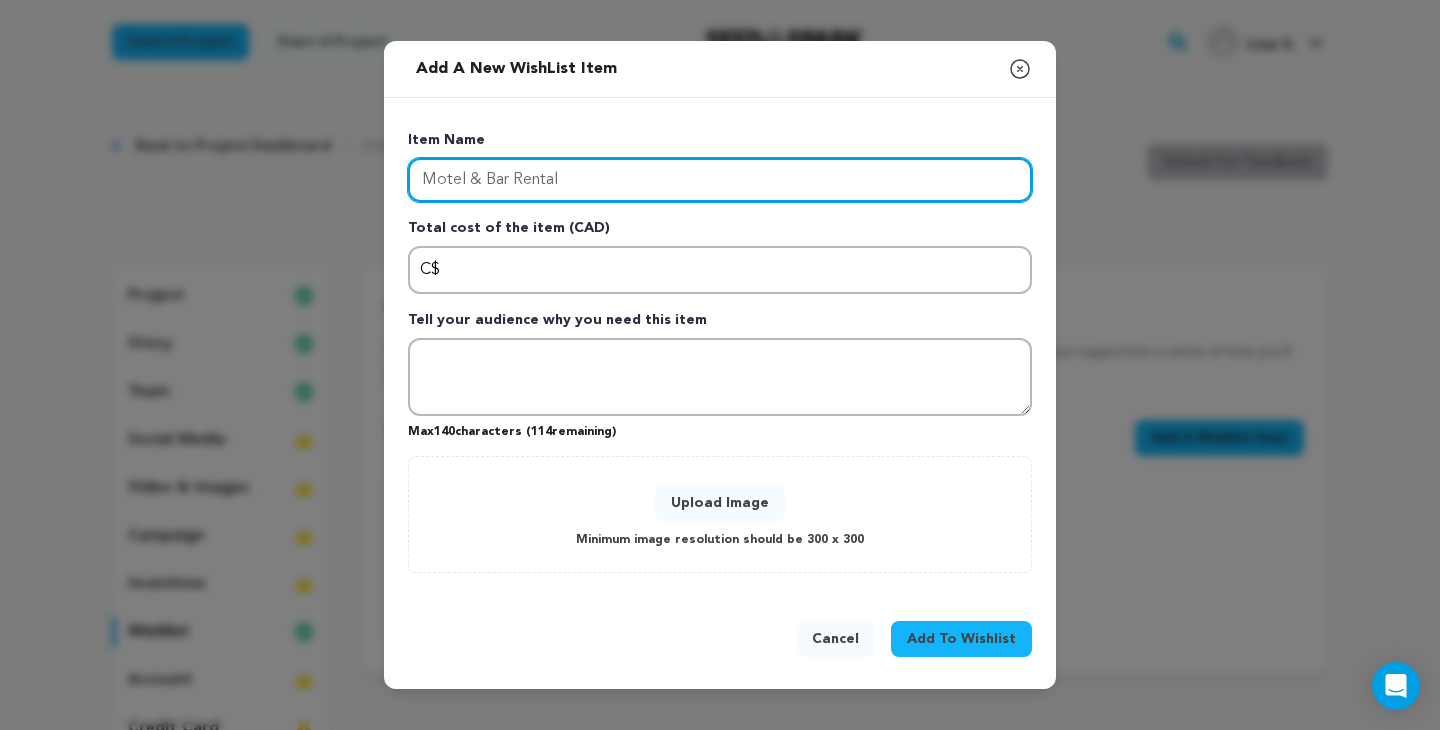click on "Motel & Bar Rental" at bounding box center [720, 180] 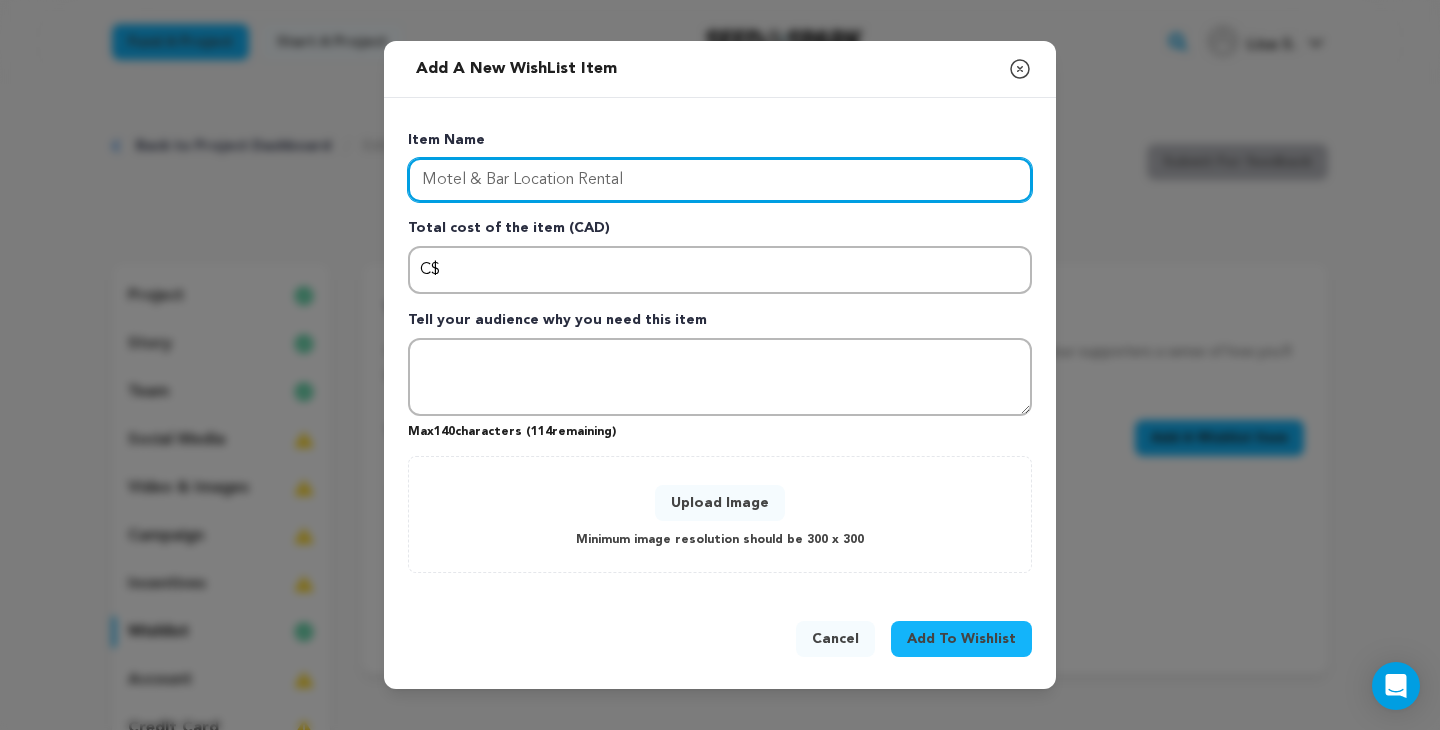 click on "Motel & Bar Location Rental" at bounding box center [720, 180] 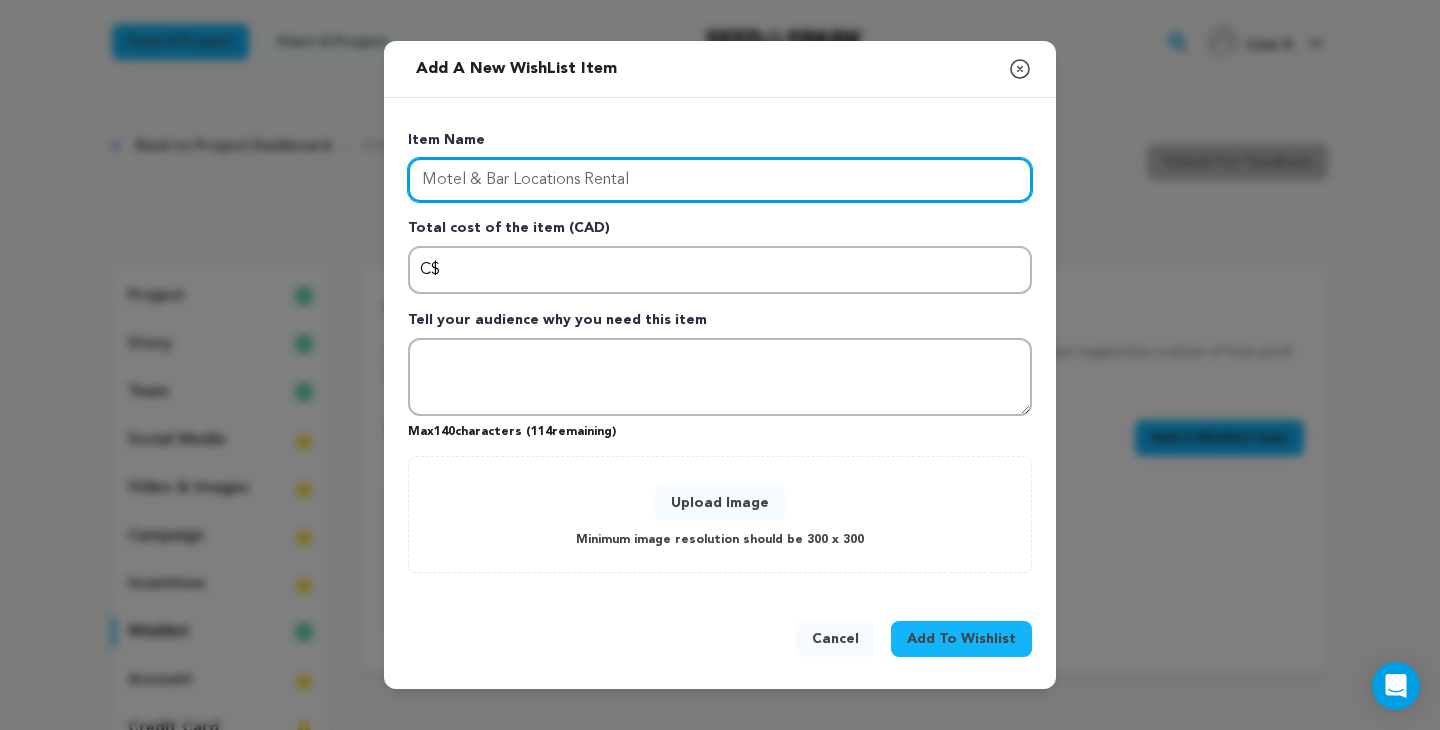 click on "Motel & Bar Locations Rental" at bounding box center [720, 180] 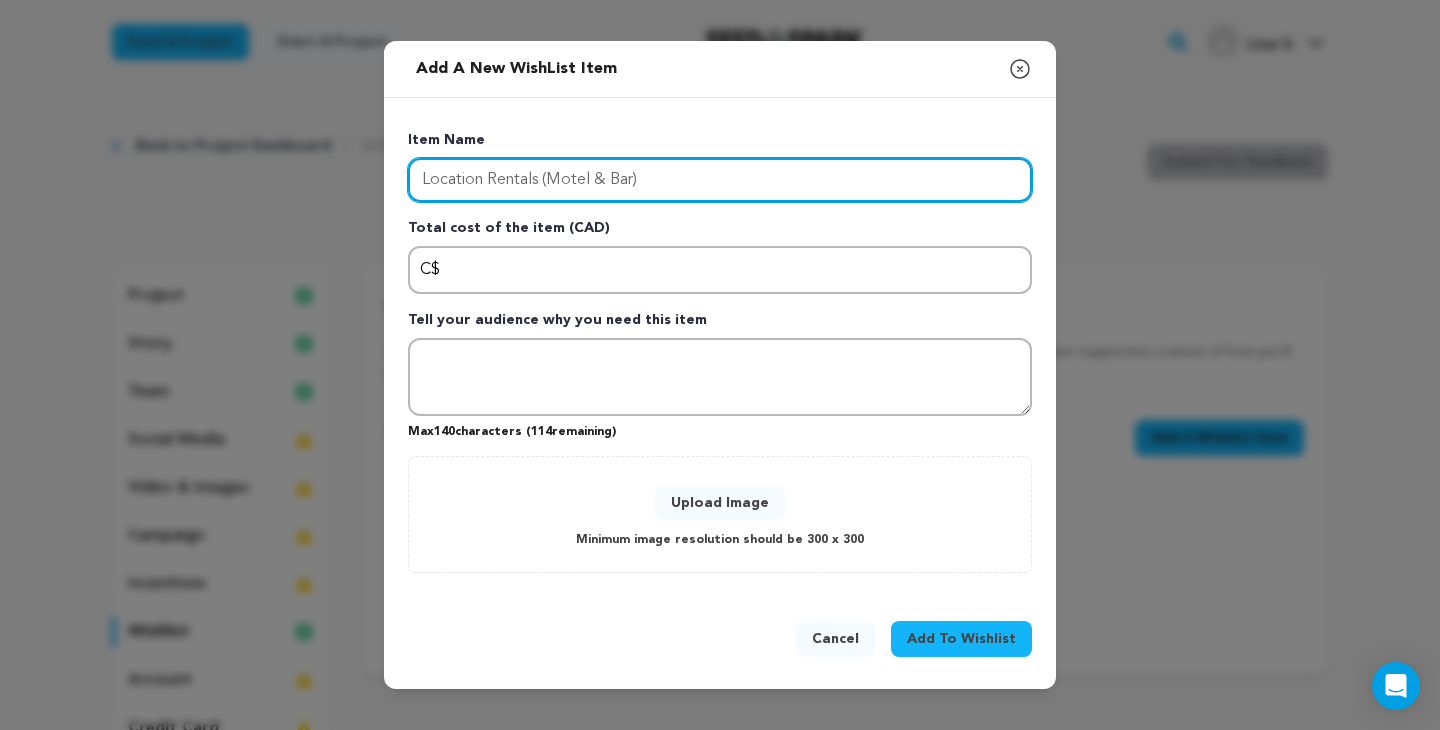 type on "Location Rentals (Motel & Bar)" 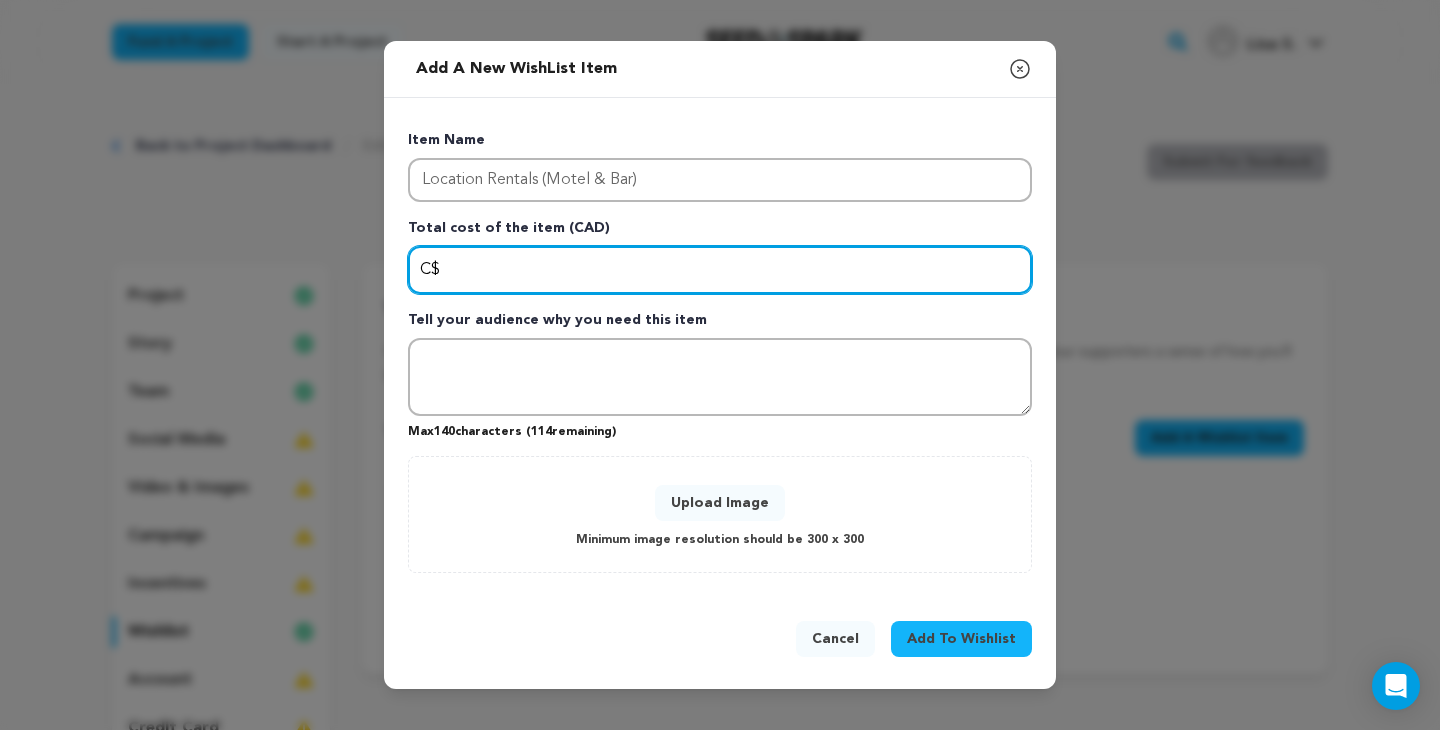 click at bounding box center (720, 270) 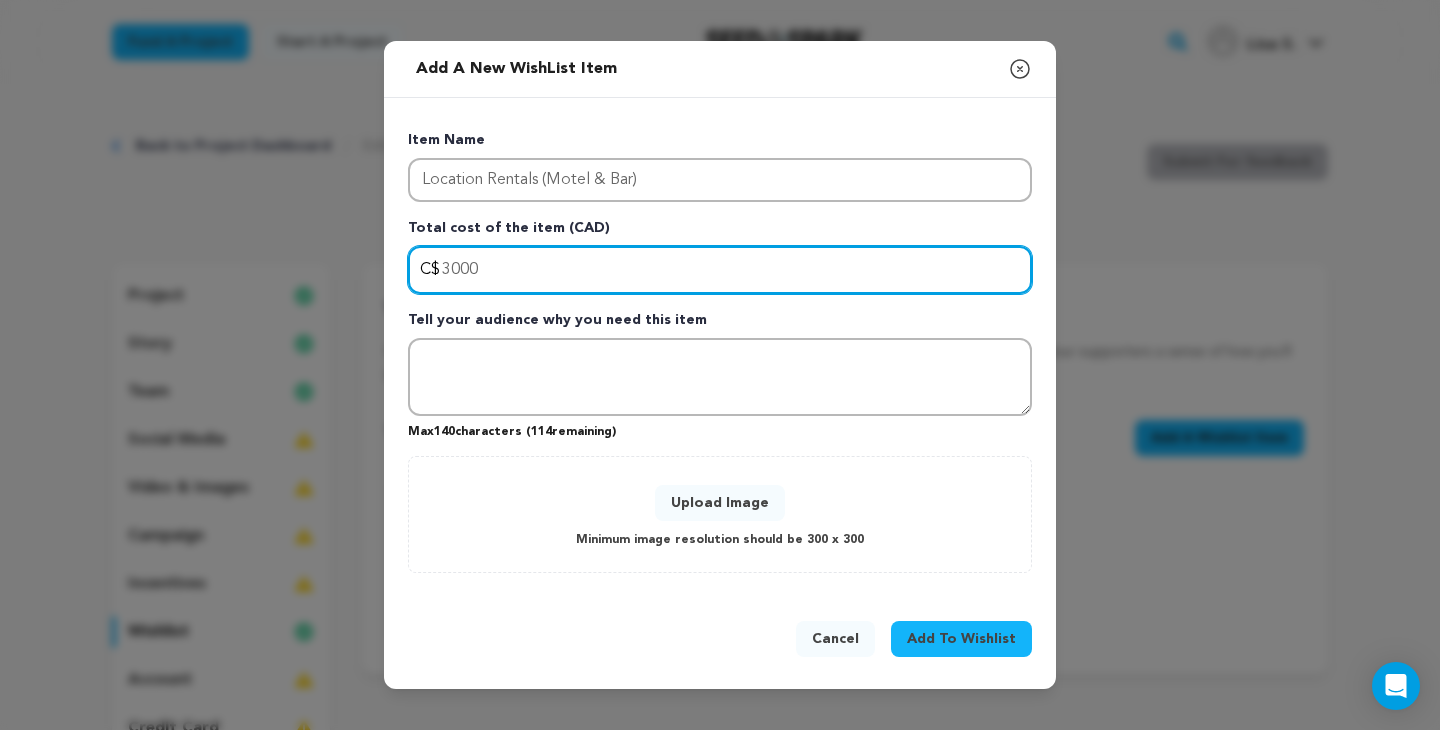 type on "3000" 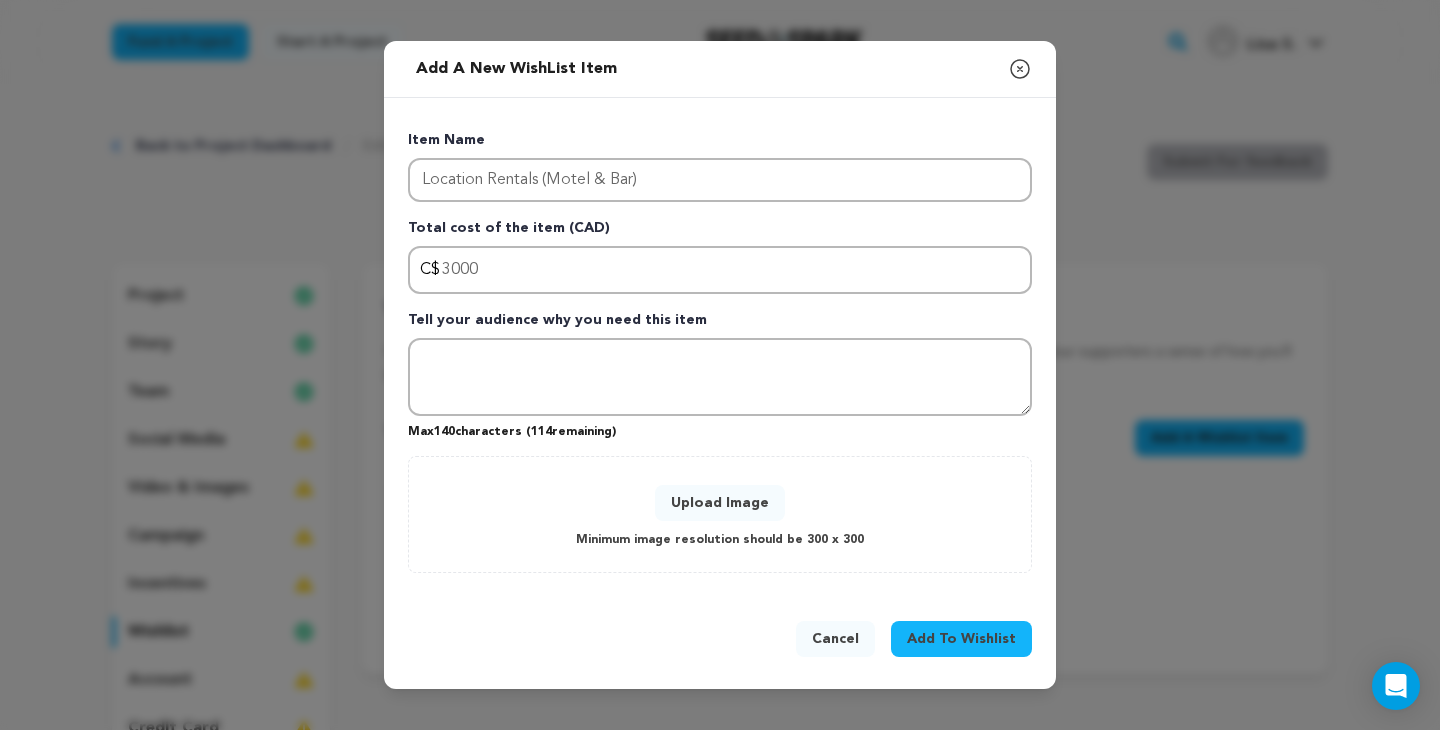 click on "Item Name
Location Rentals (Motel & Bar)
Total cost of the item (CAD)
C$
Amount
3000
Tell your audience why you need this item
Max  140  characters
( 114  remaining)
0 %
0" at bounding box center [720, 351] 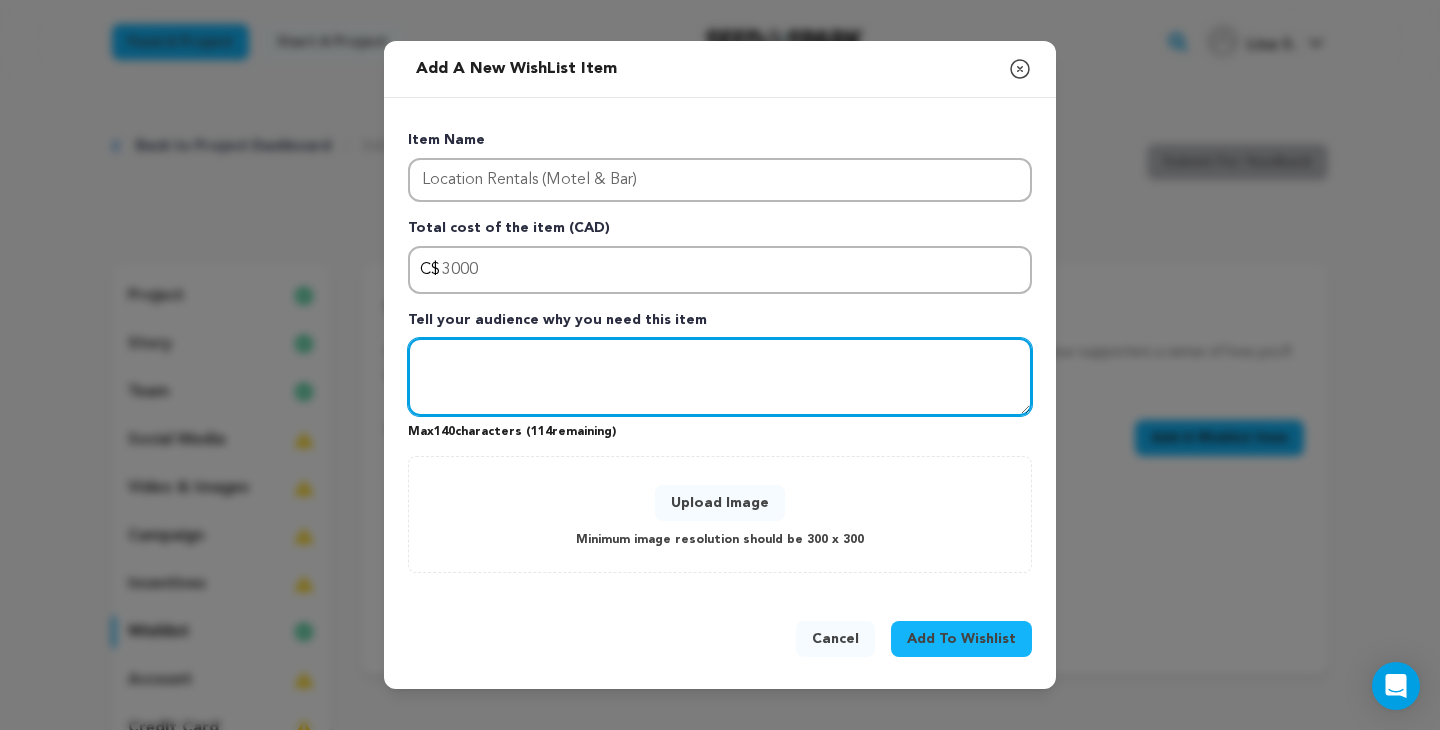 click at bounding box center (720, 377) 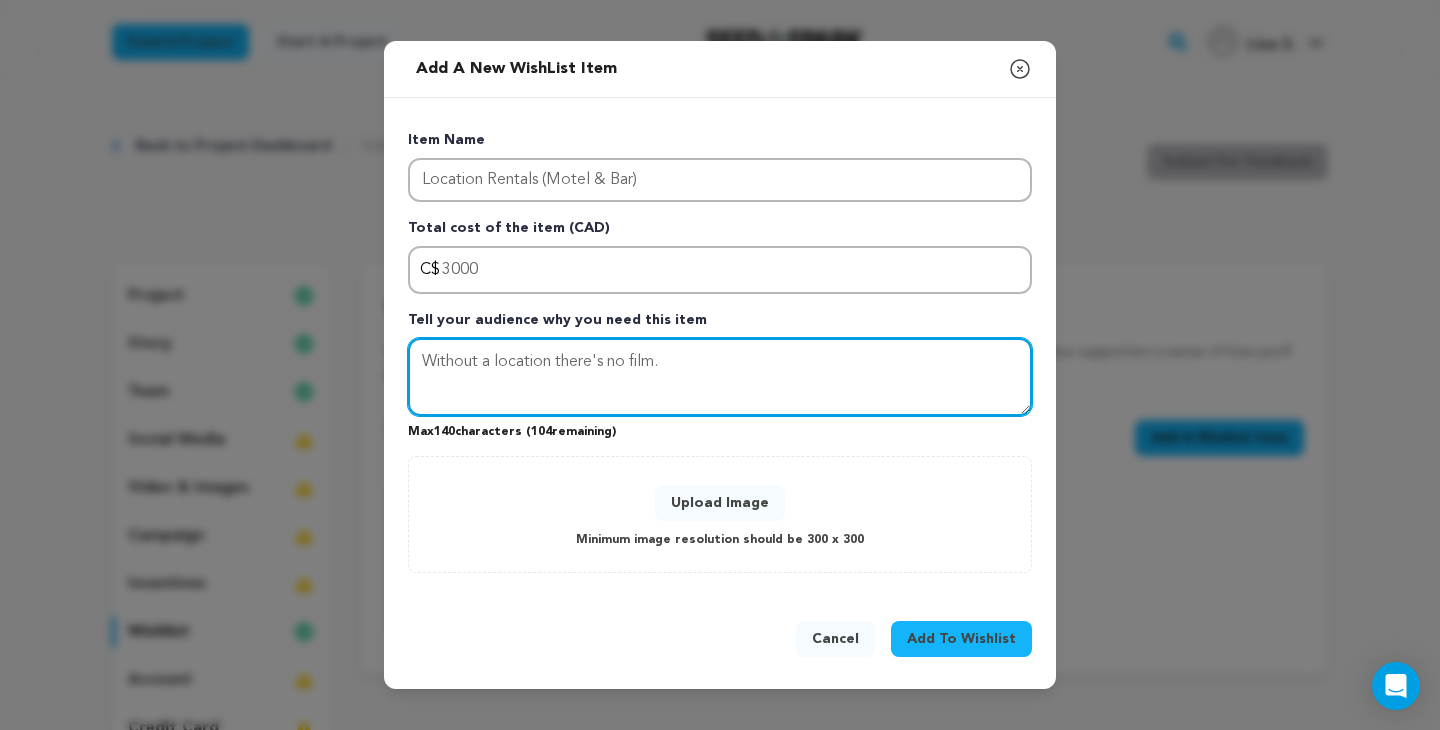 type on "Without a location there's no film." 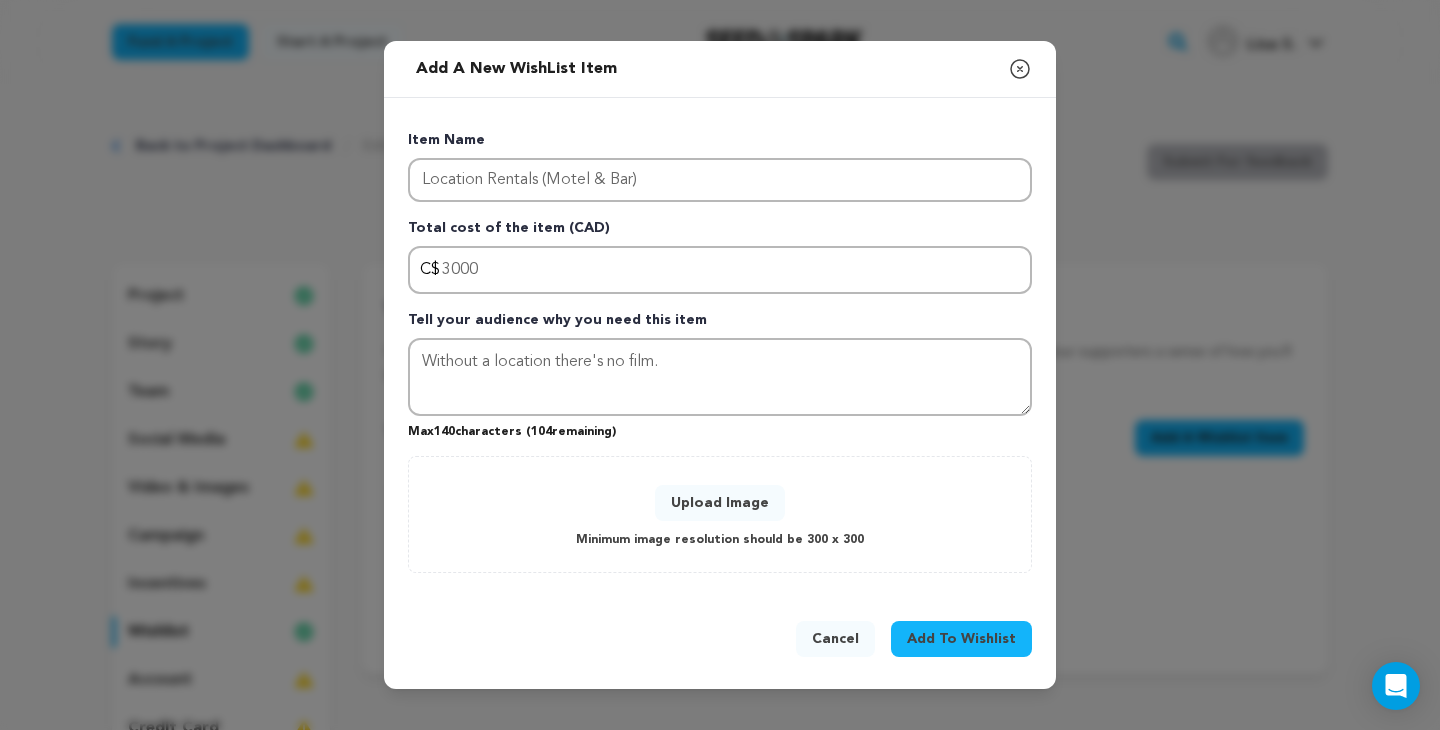 click on "Upload Image" at bounding box center (720, 503) 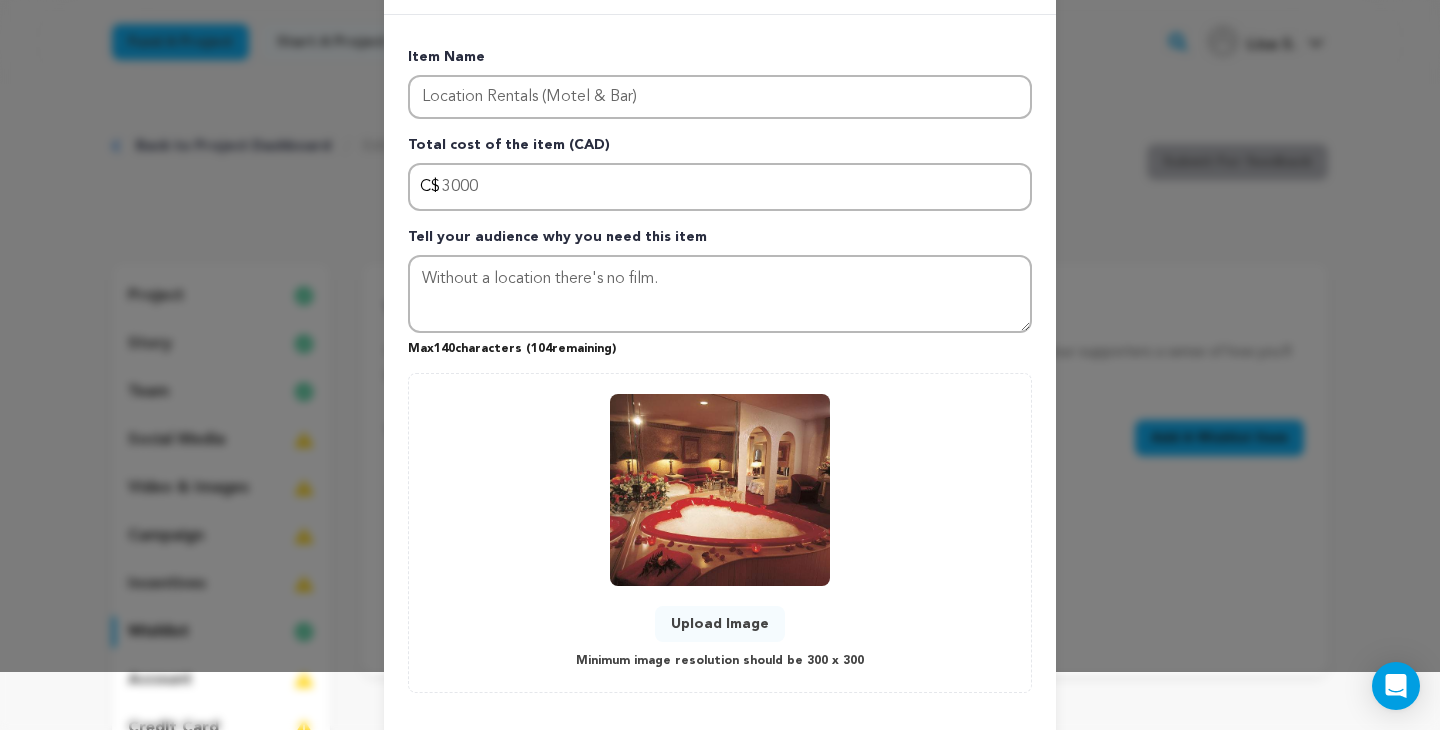 scroll, scrollTop: 153, scrollLeft: 0, axis: vertical 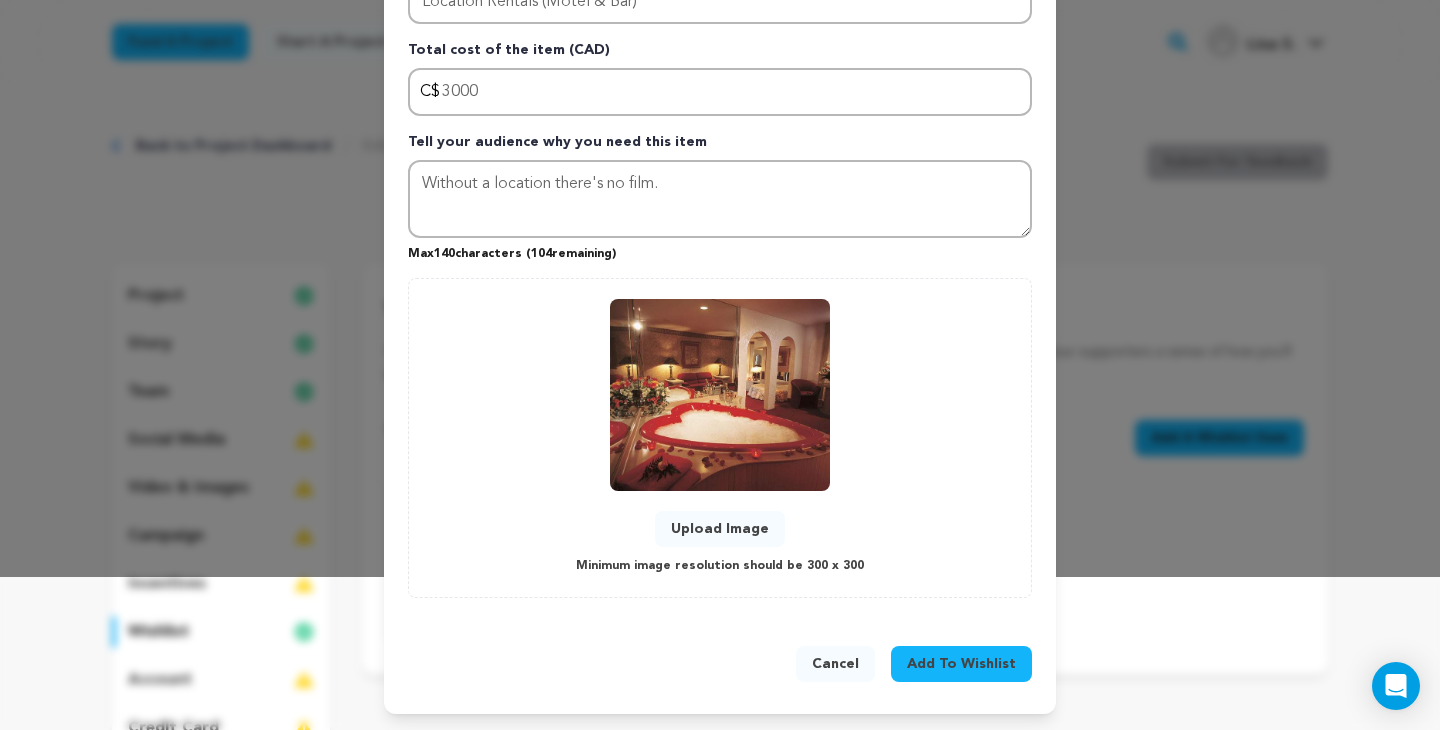 click on "Add To Wishlist" at bounding box center (961, 664) 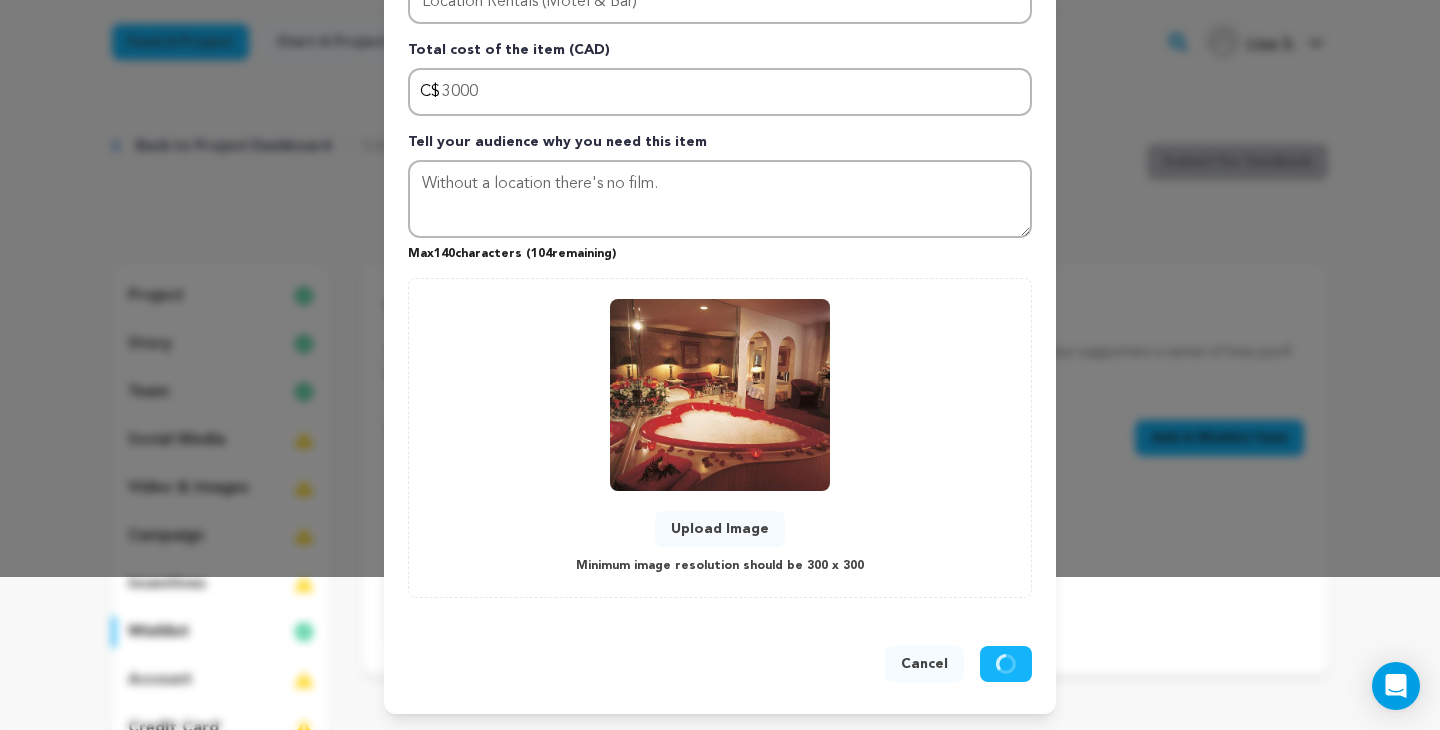 type 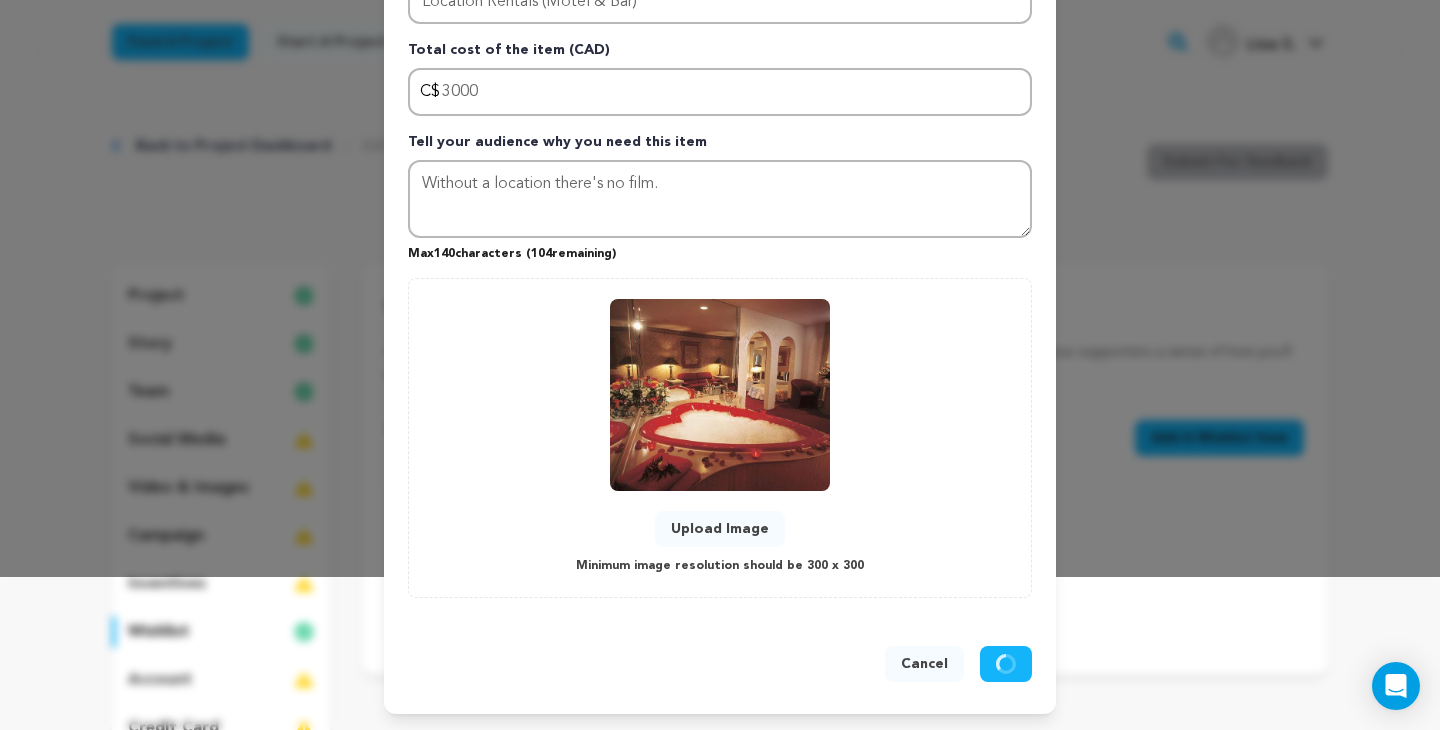 type 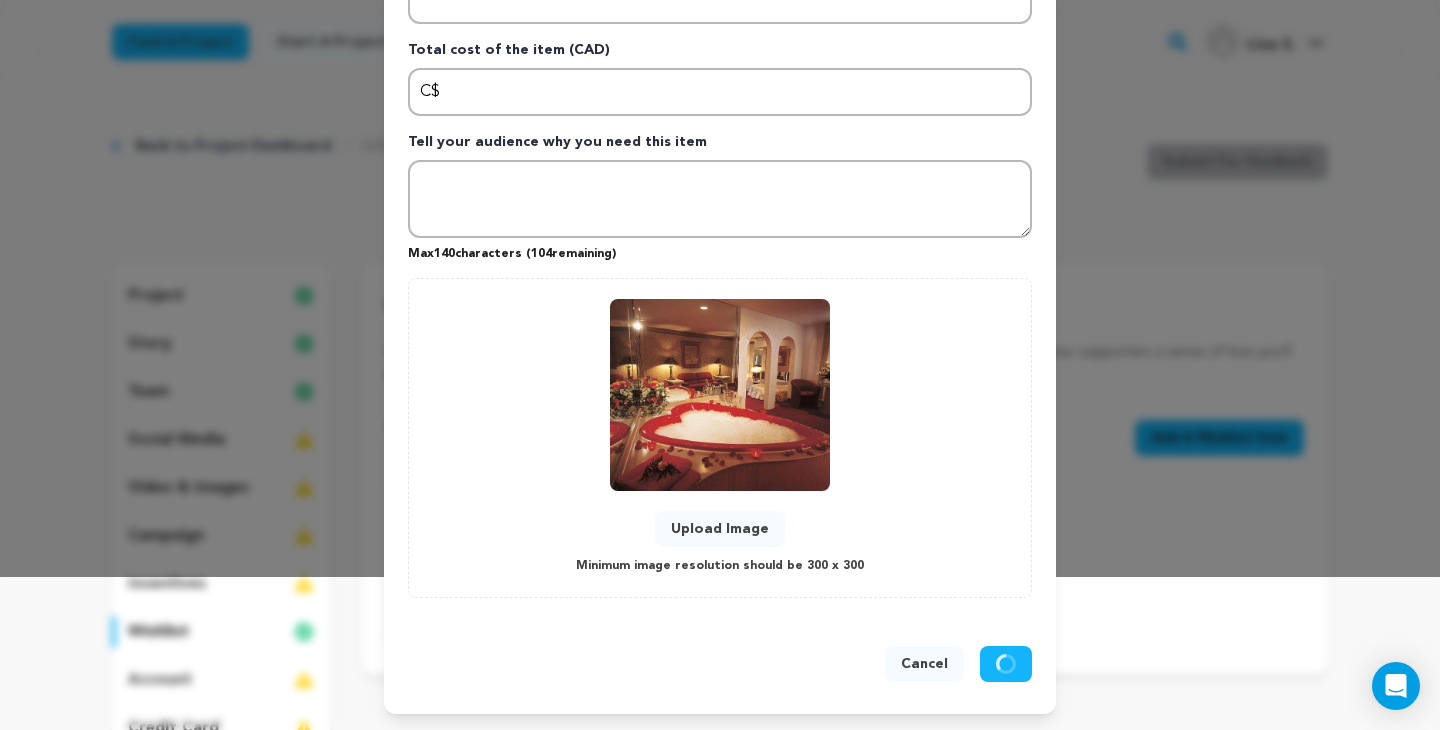 scroll, scrollTop: 0, scrollLeft: 0, axis: both 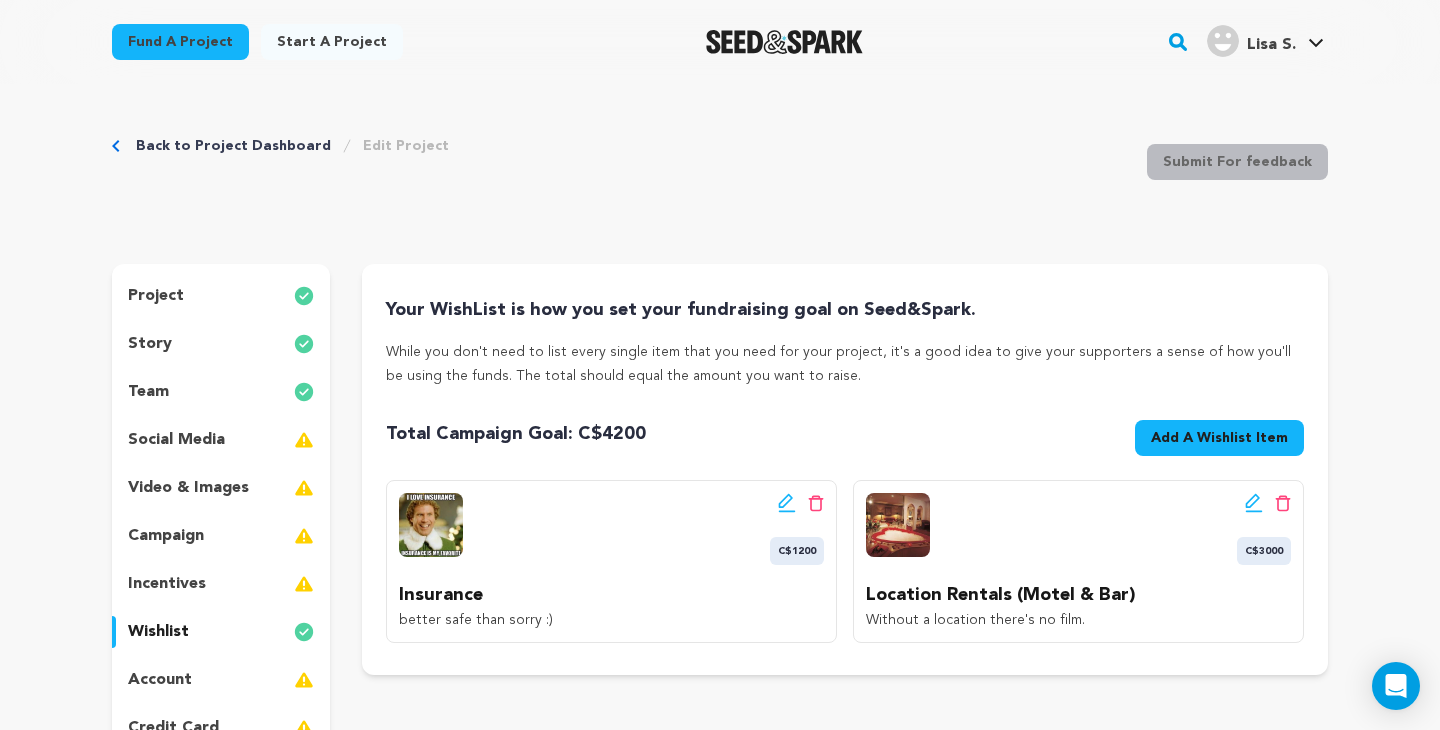 click 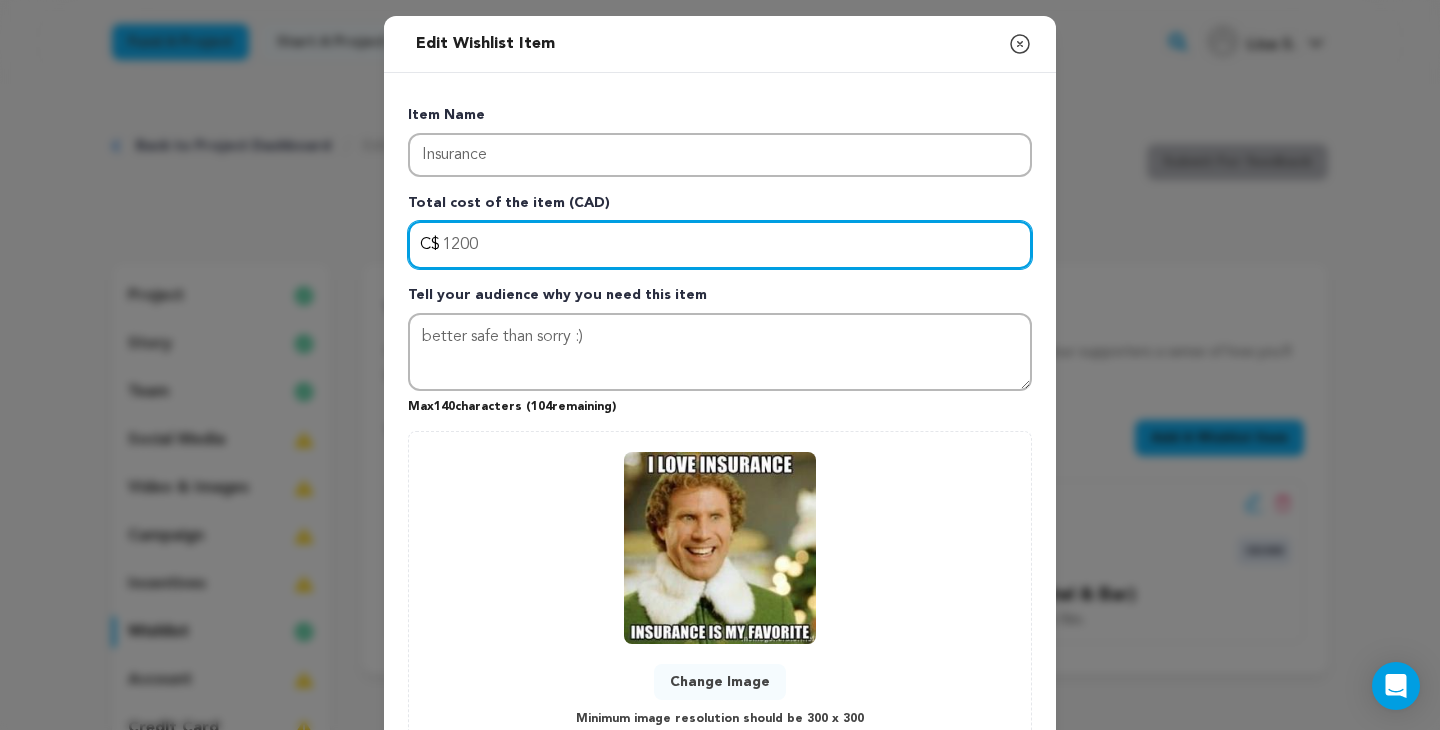 click on "1200" at bounding box center (720, 245) 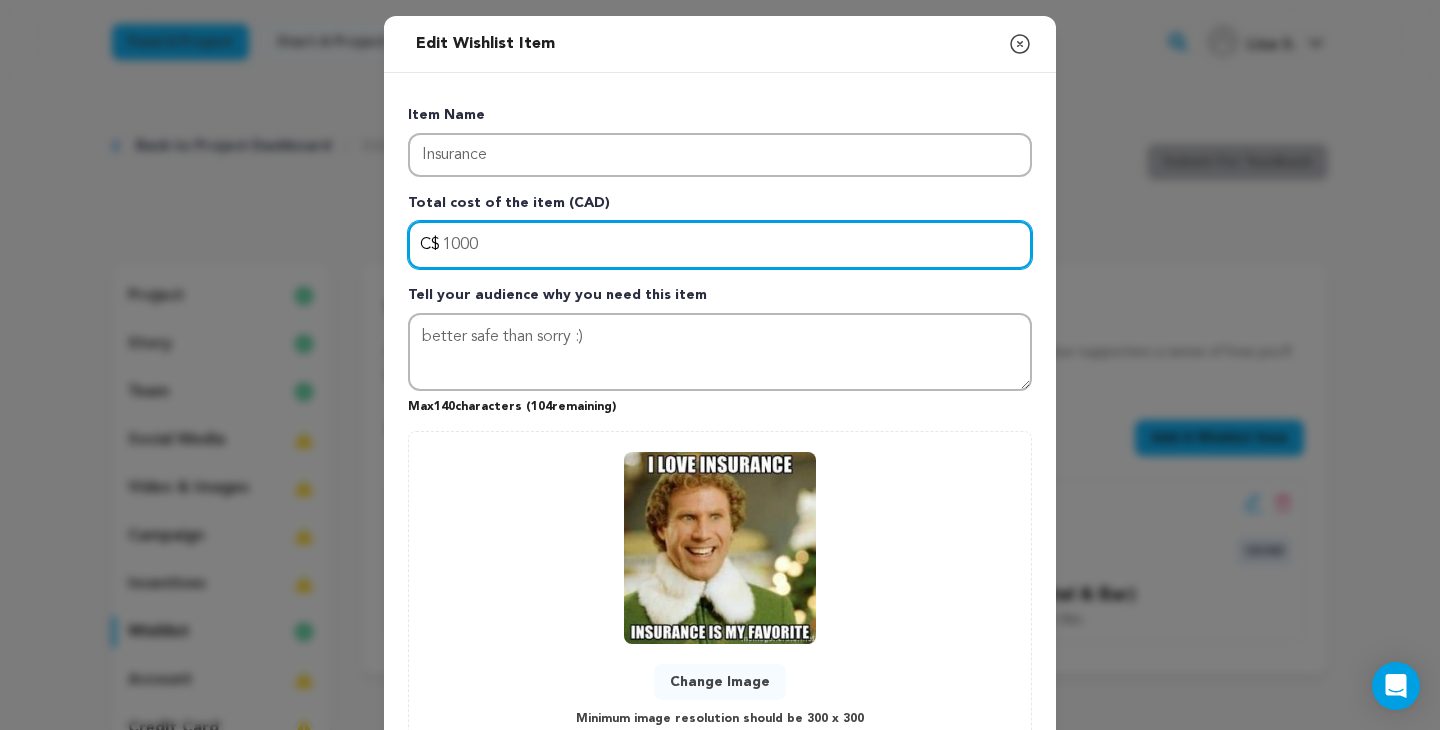 type on "1000" 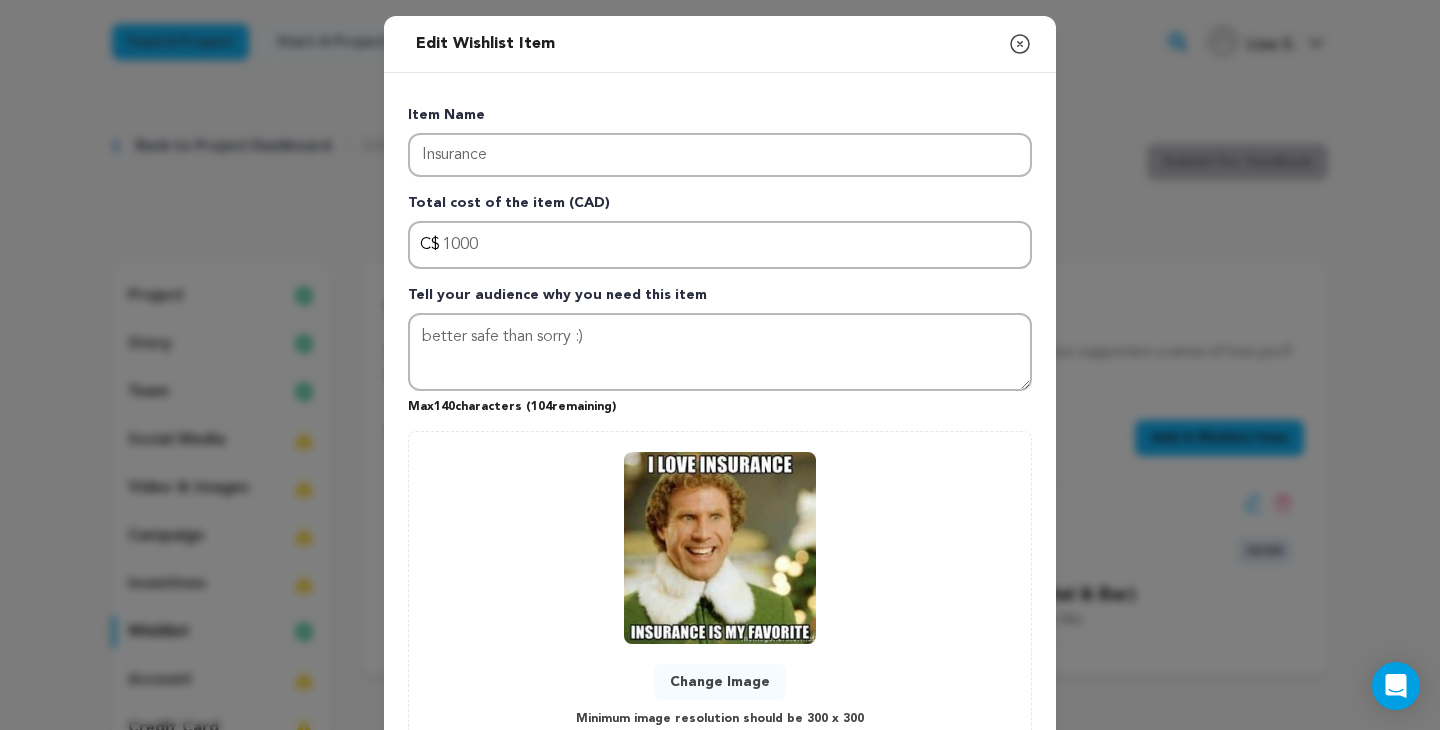 click on "Item Name
Insurance
Total cost of the item (CAD)
C$
Amount
1000
Tell your audience why you need this item
better safe than sorry :)
Max  140  characters
( 104  remaining)
0 %
0" at bounding box center (720, 428) 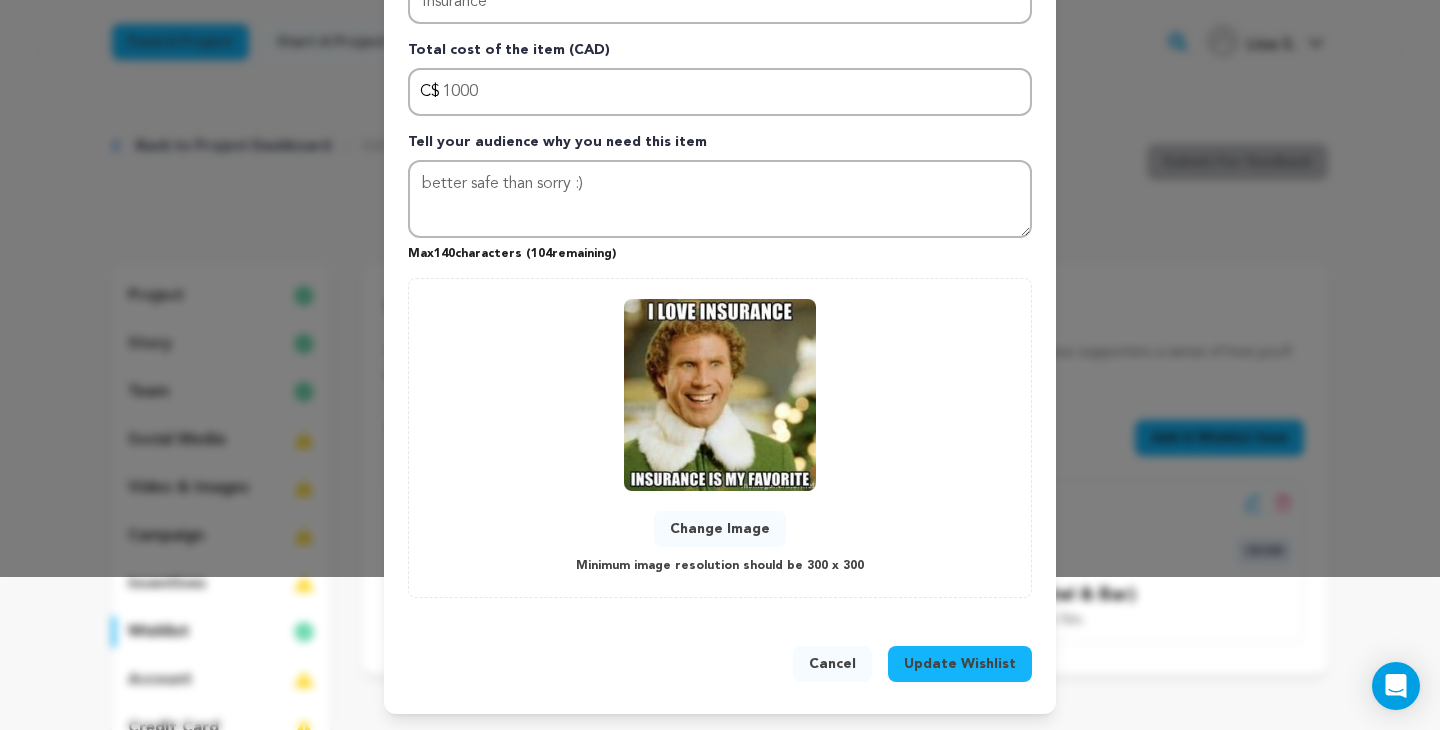 click on "Update Wishlist" at bounding box center (960, 664) 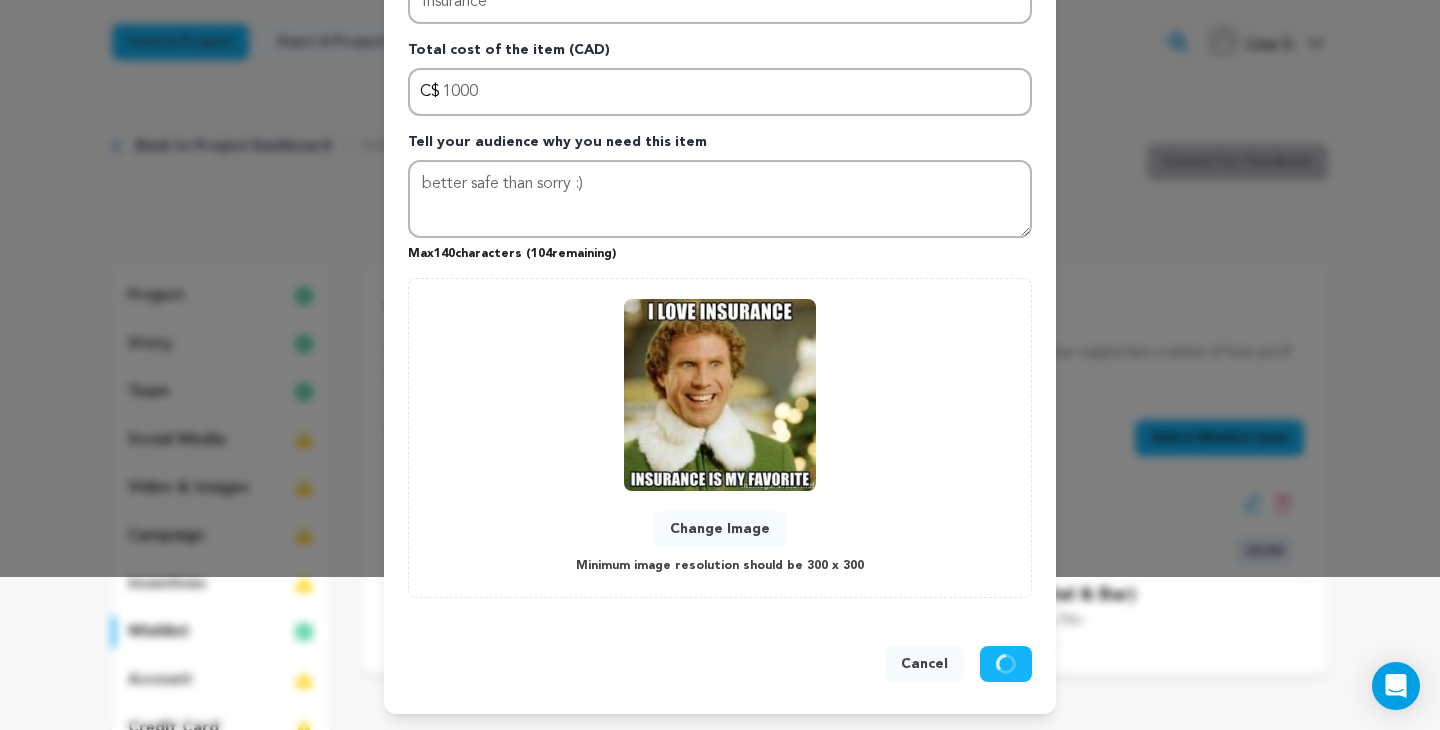 type 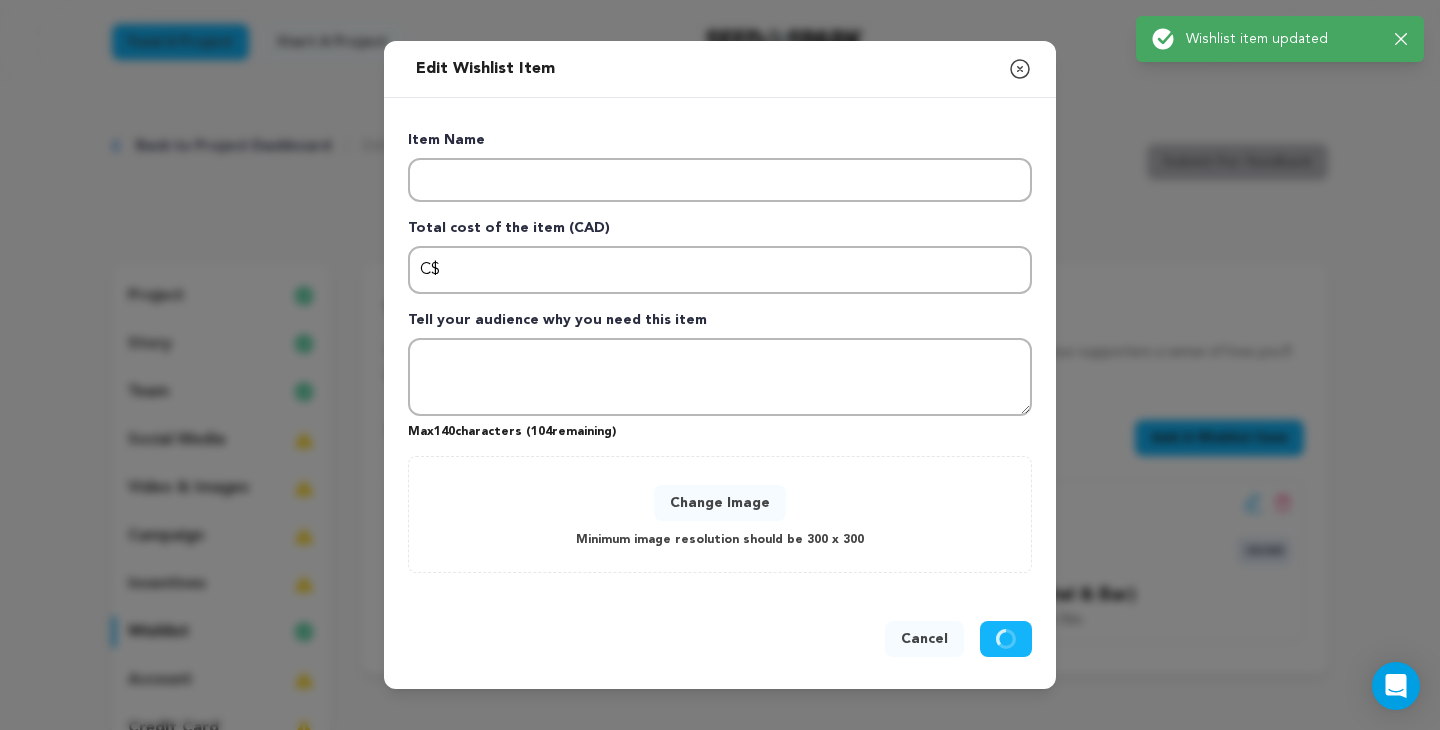 scroll, scrollTop: 0, scrollLeft: 0, axis: both 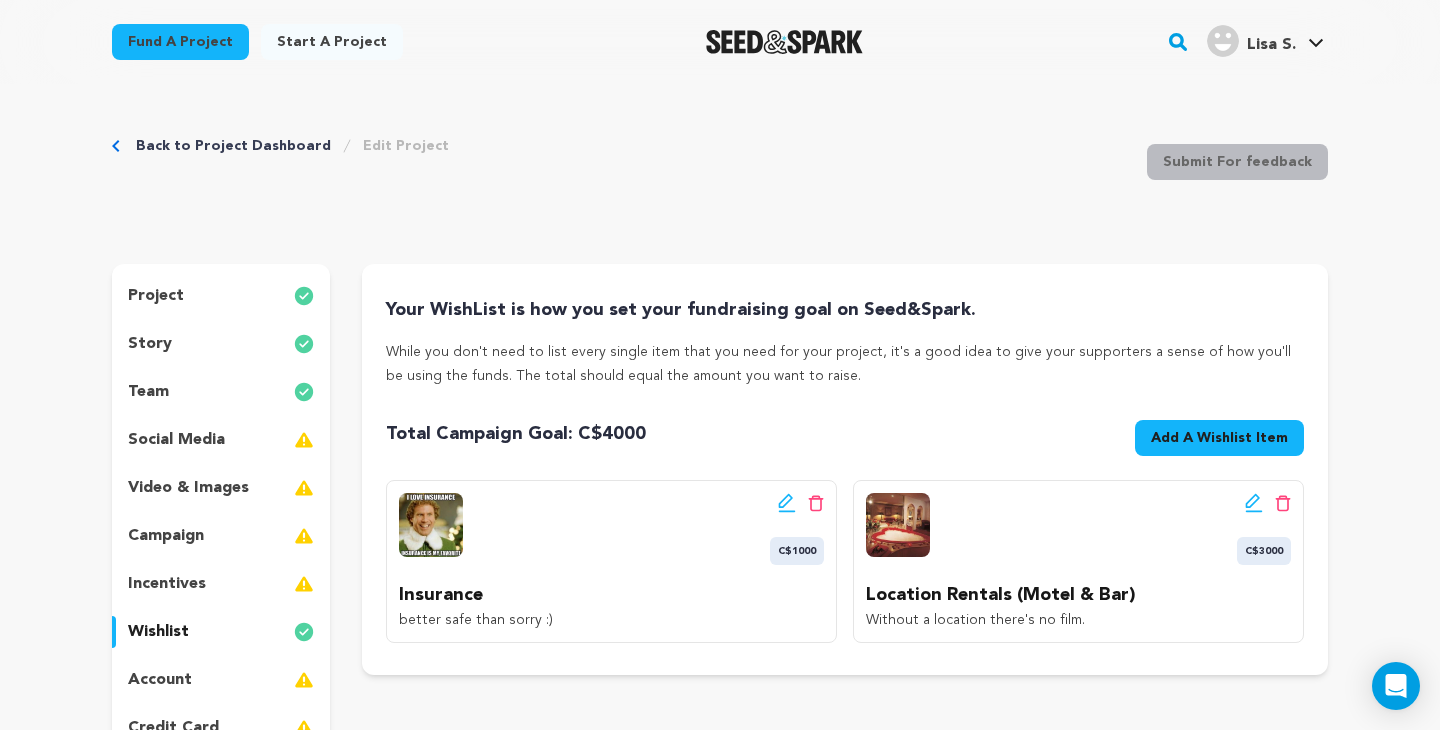 click on "Add A Wishlist Item" at bounding box center [1219, 438] 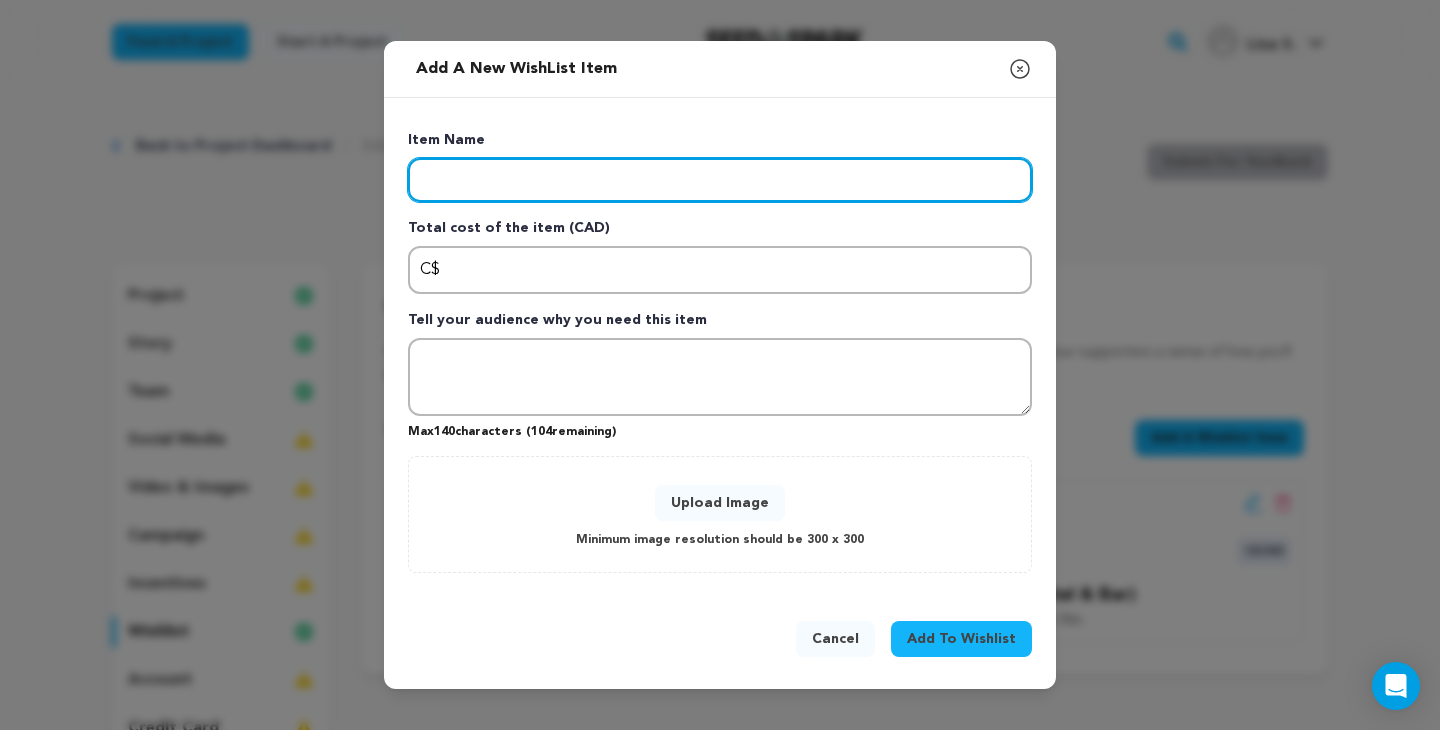 click at bounding box center [720, 180] 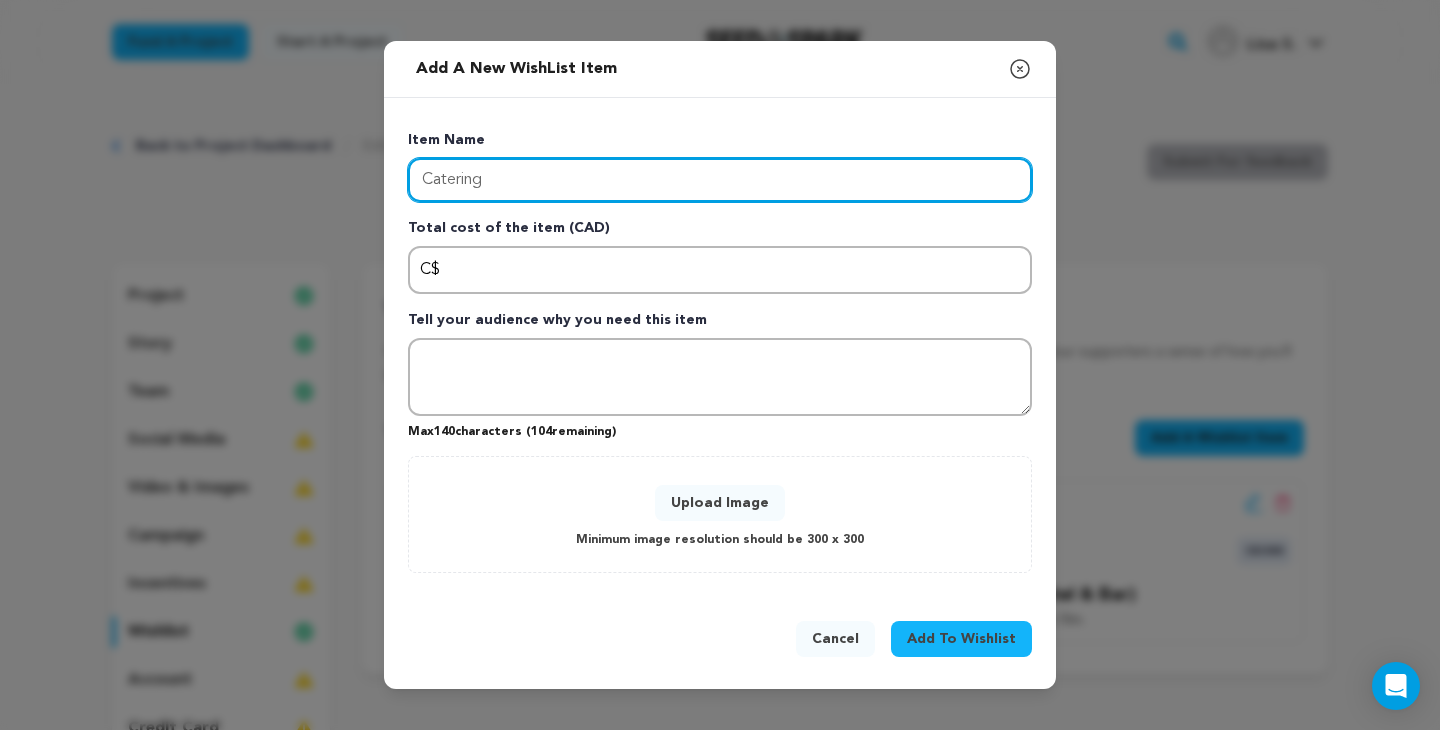 type on "Catering" 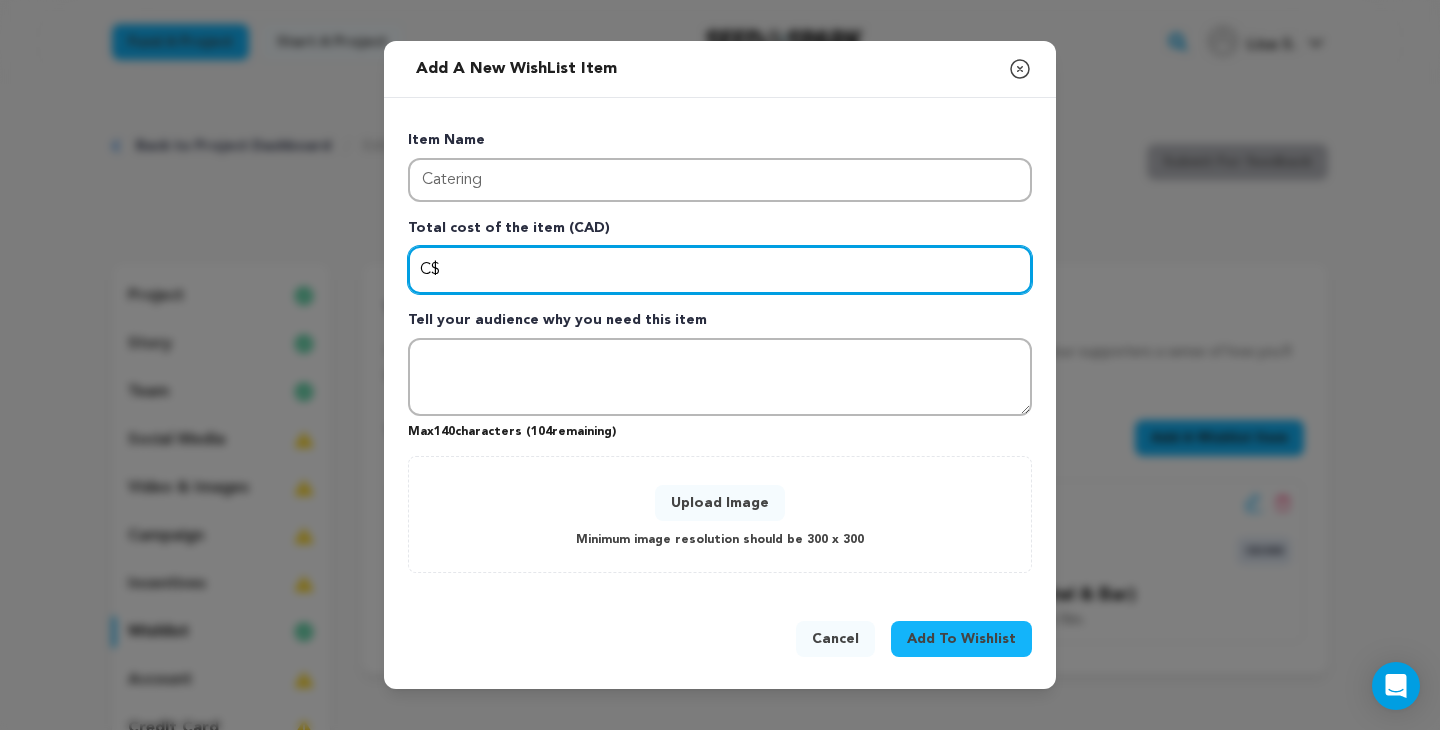 click at bounding box center [720, 270] 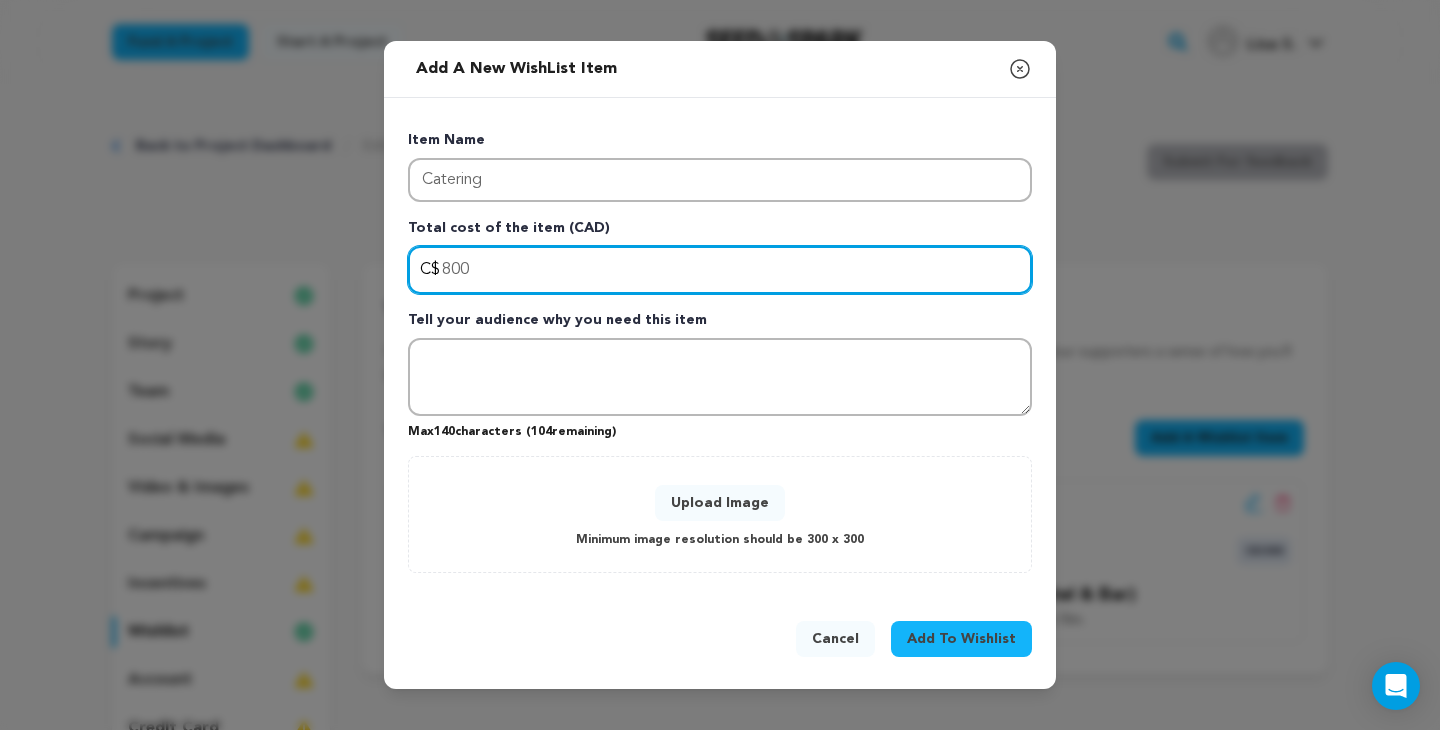 type on "800" 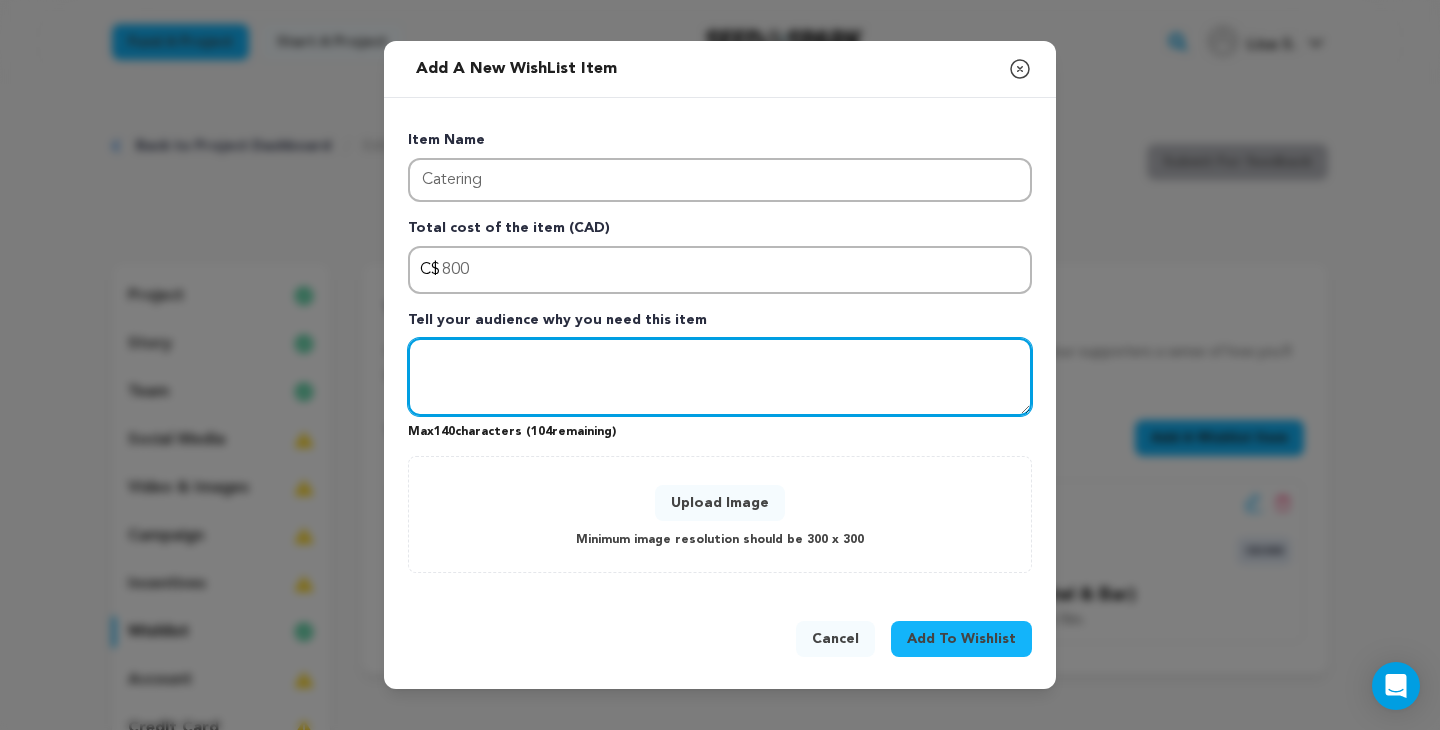 click at bounding box center [720, 377] 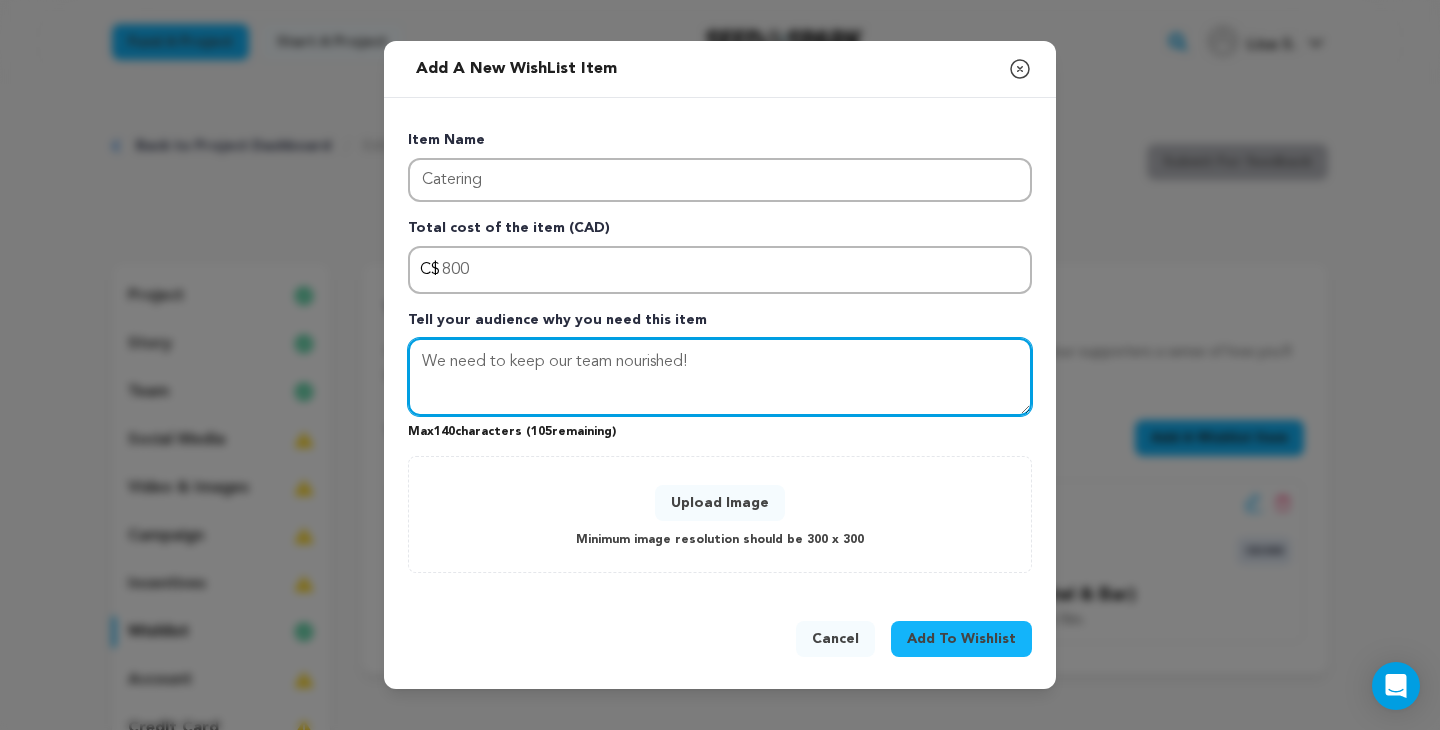 type on "We need to keep our team nourished!" 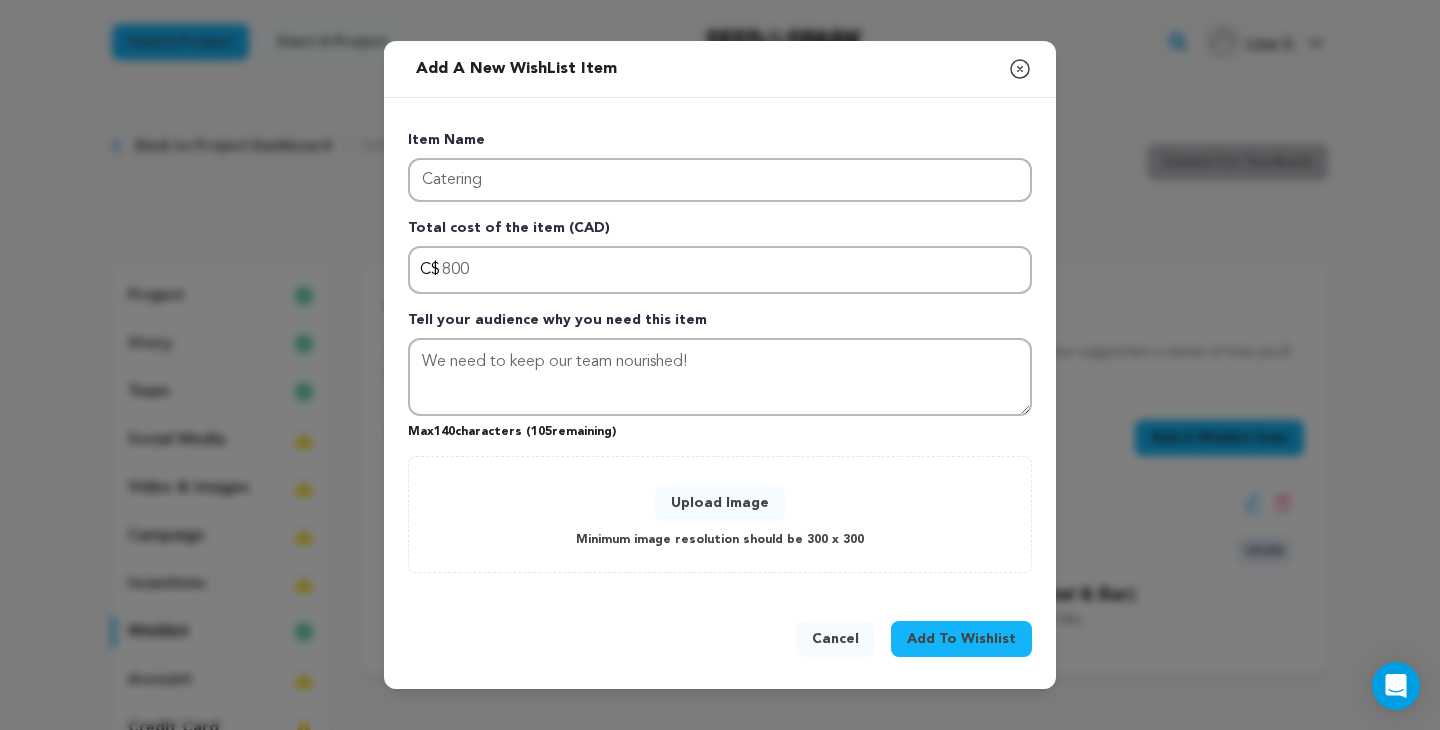 click on "Tell your audience why you need this item" at bounding box center [720, 324] 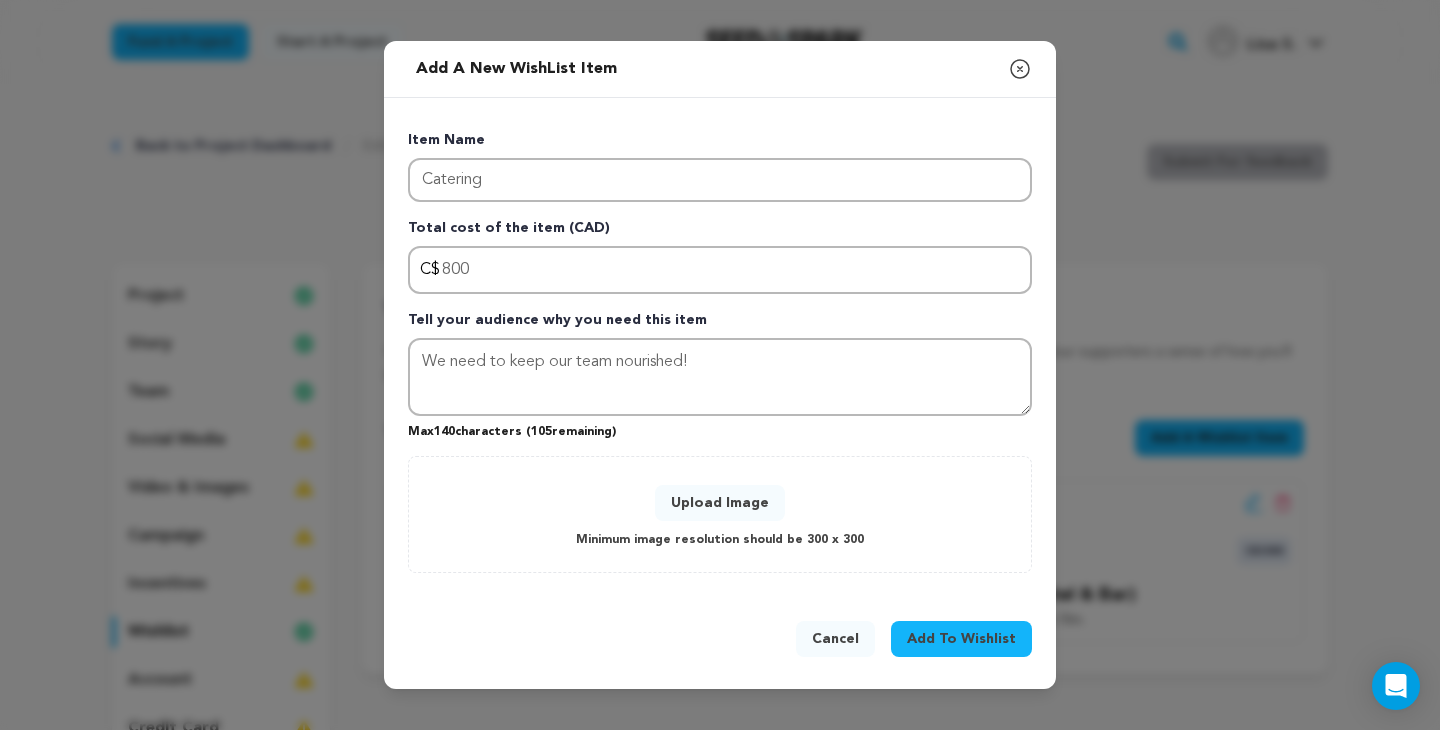 click on "Upload Image" at bounding box center (720, 503) 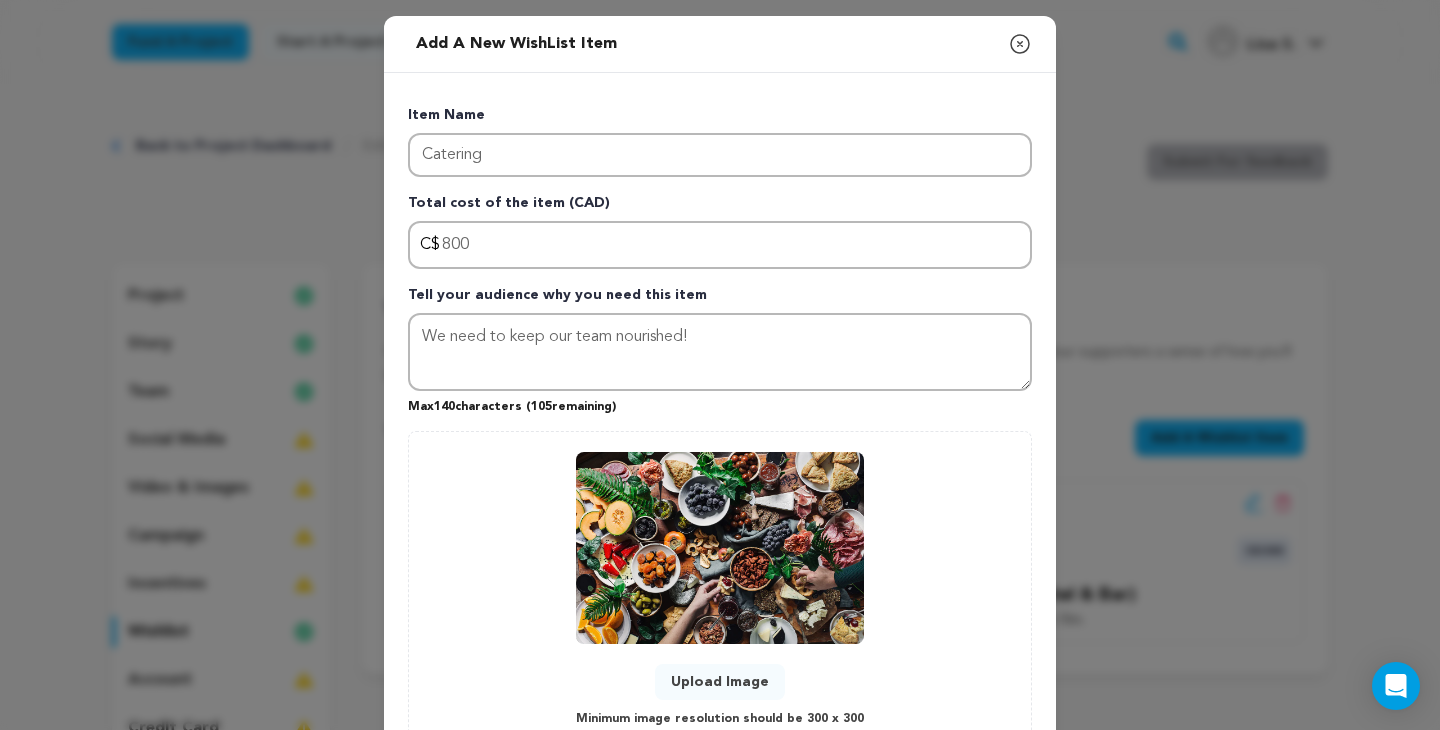 scroll, scrollTop: 153, scrollLeft: 0, axis: vertical 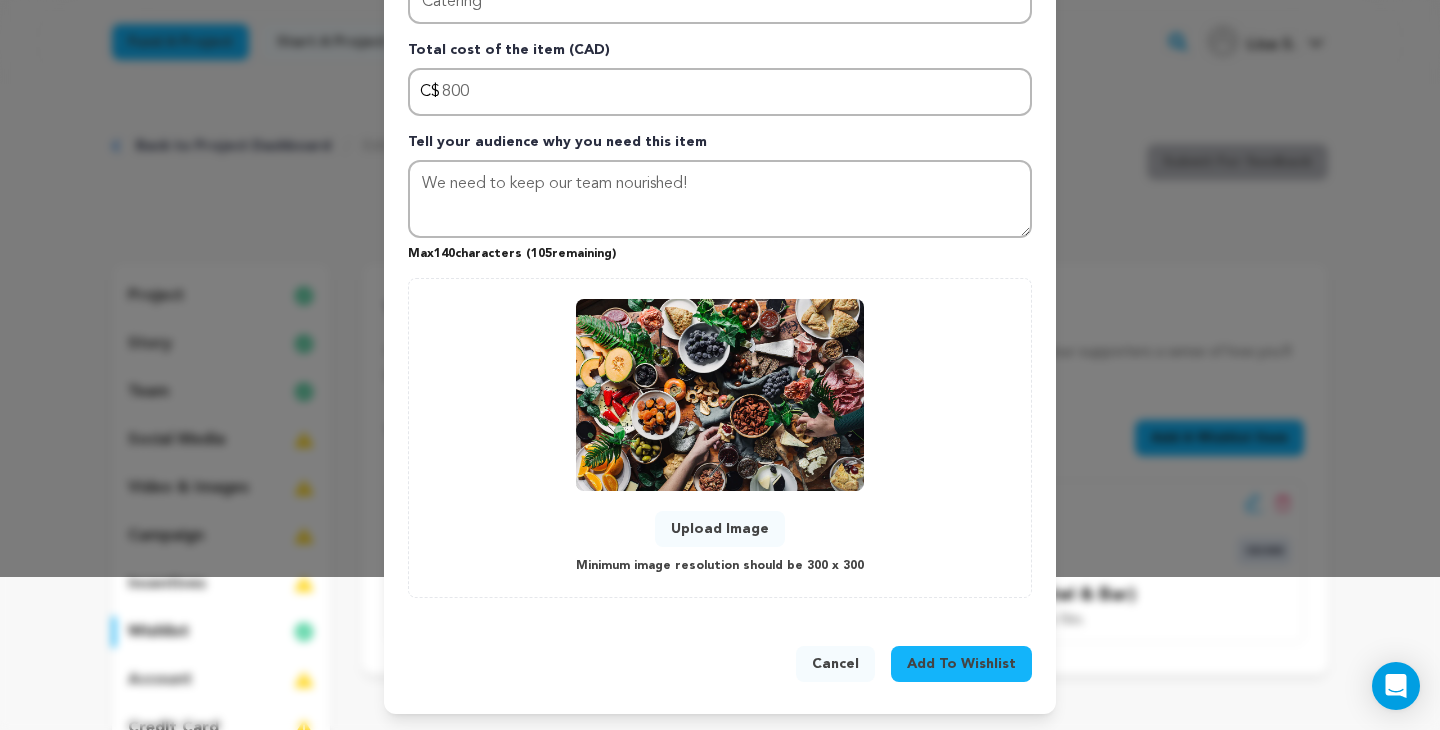 click on "Add To Wishlist" at bounding box center [961, 664] 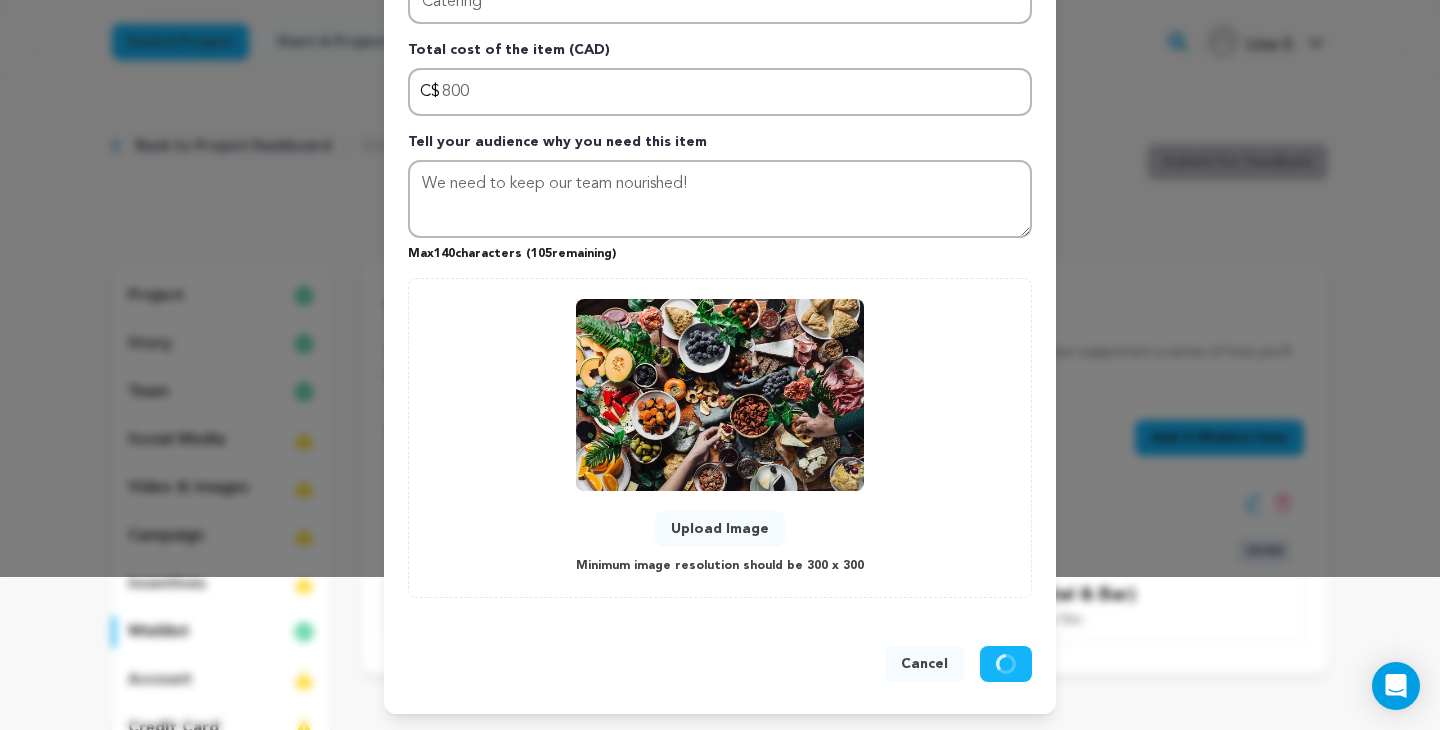 type 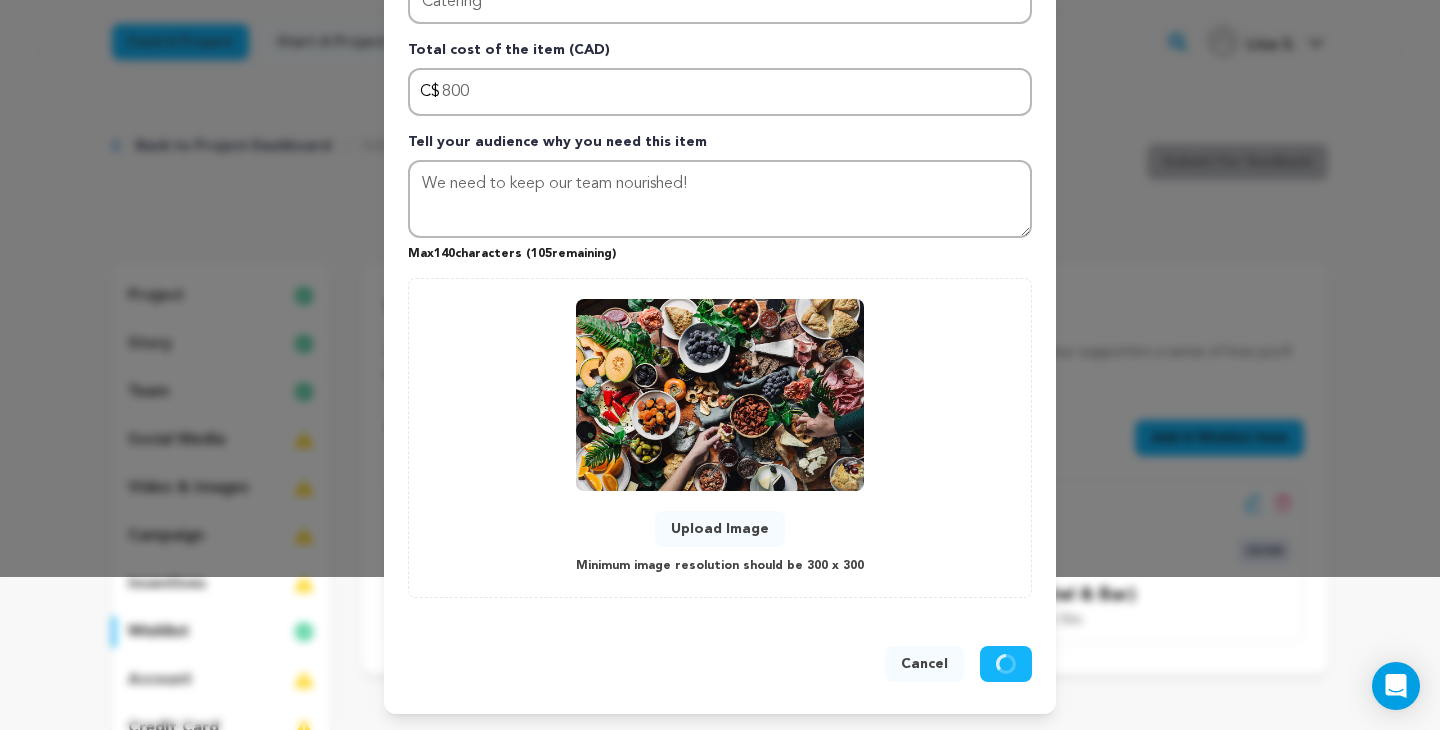 type 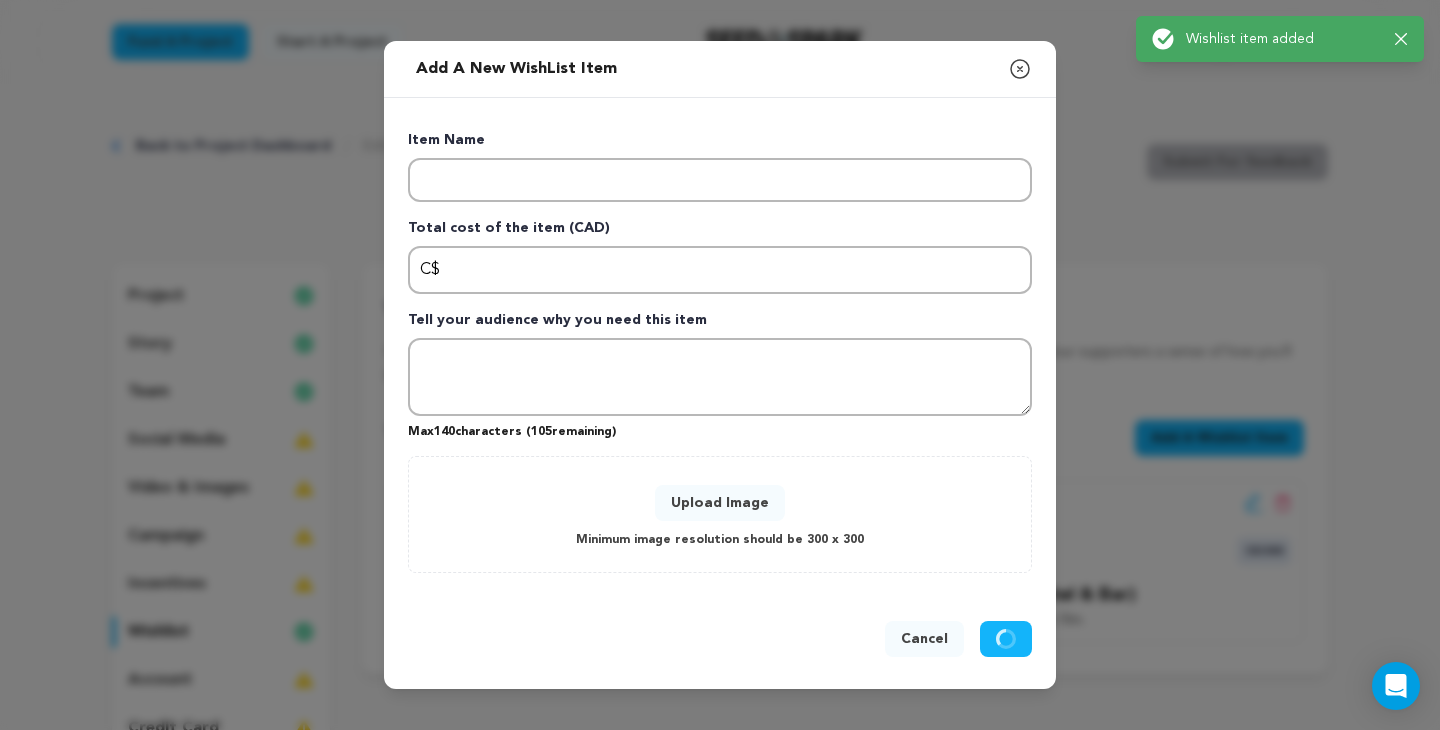scroll, scrollTop: 0, scrollLeft: 0, axis: both 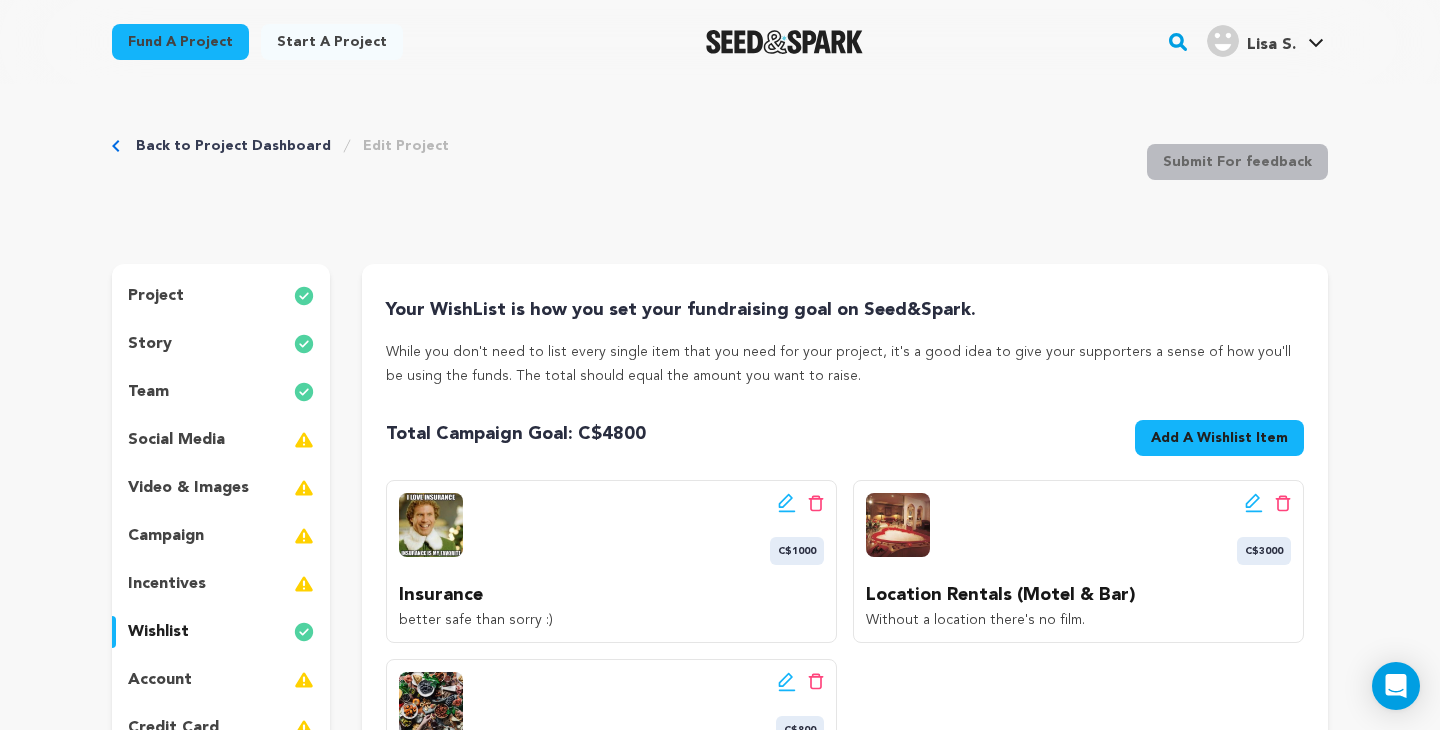 click on "Back to Project Dashboard
Edit Project
Submit For feedback
Submit For feedback
project" at bounding box center (720, 854) 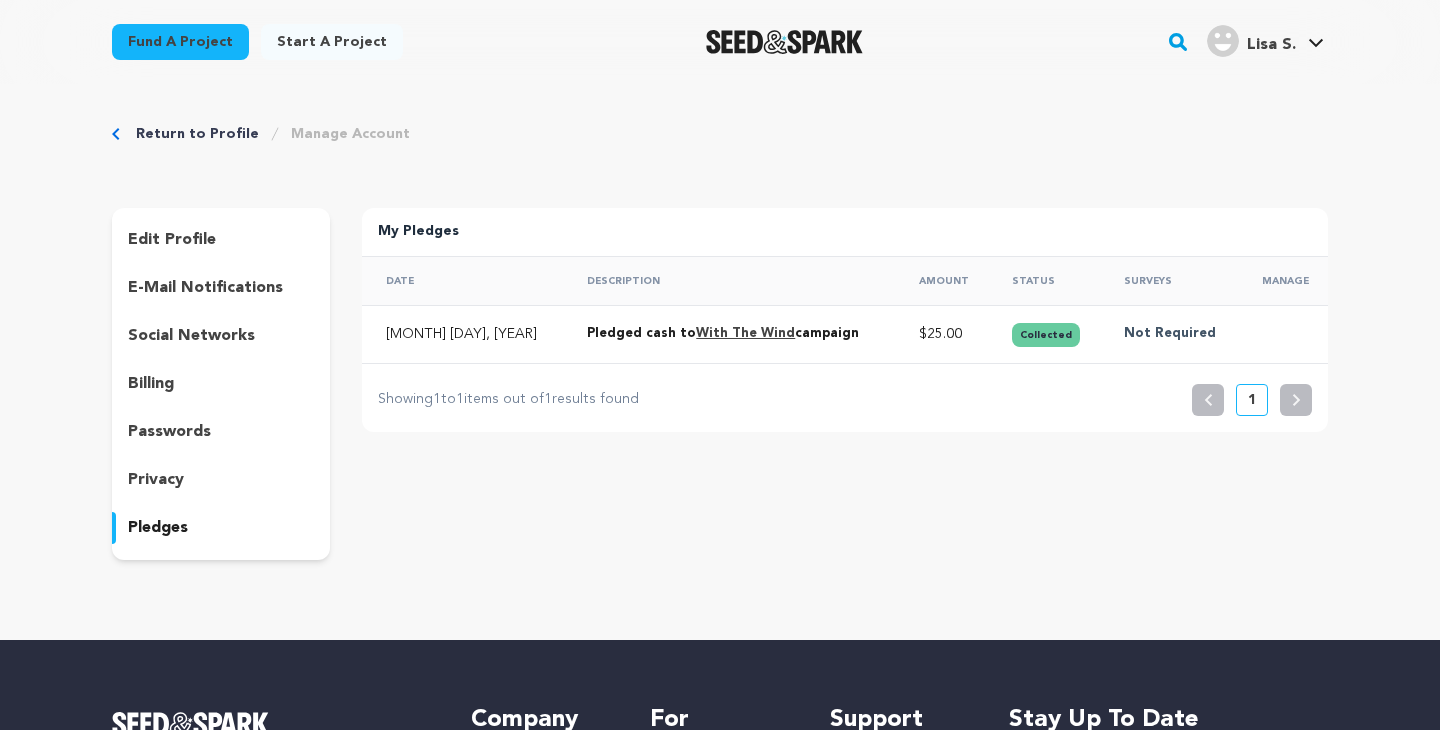 scroll, scrollTop: 0, scrollLeft: 0, axis: both 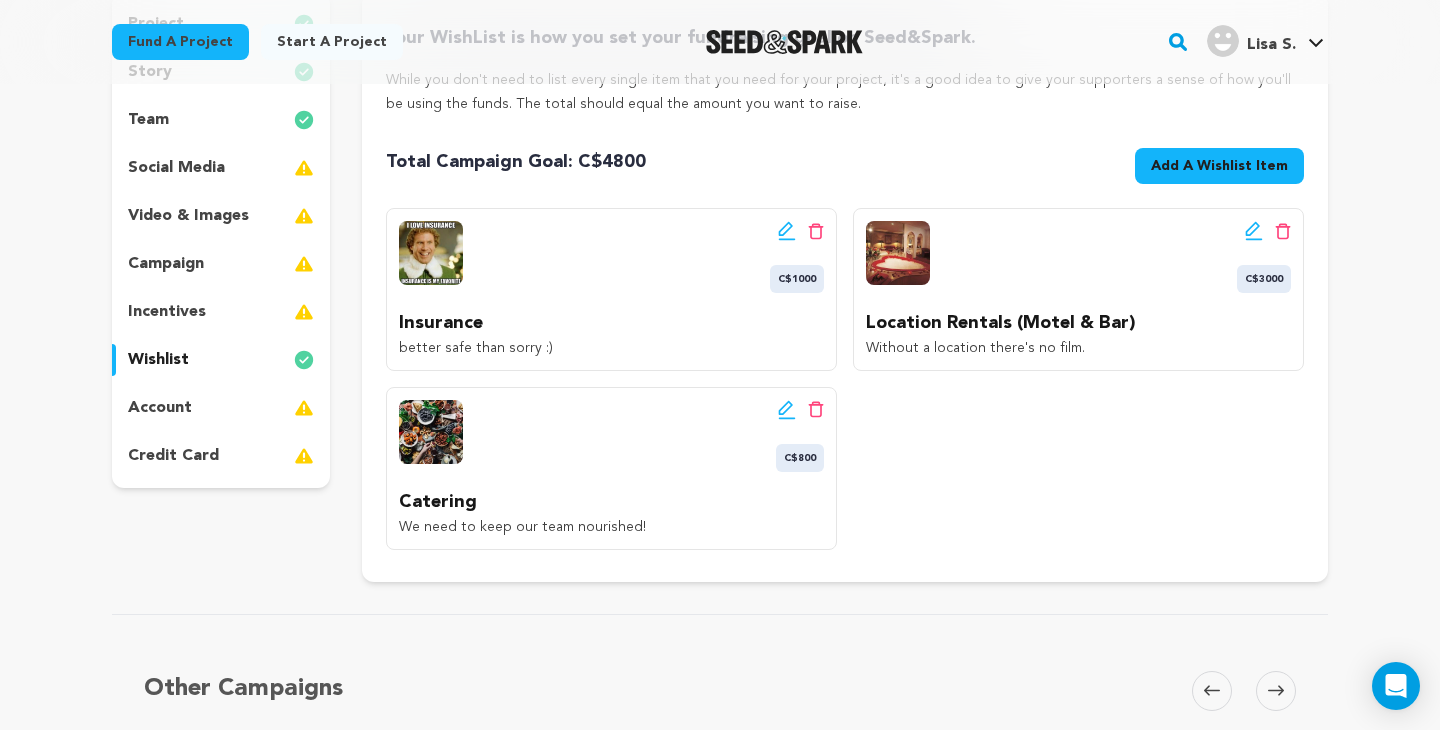 click on "Add A Wishlist Item" at bounding box center (1219, 166) 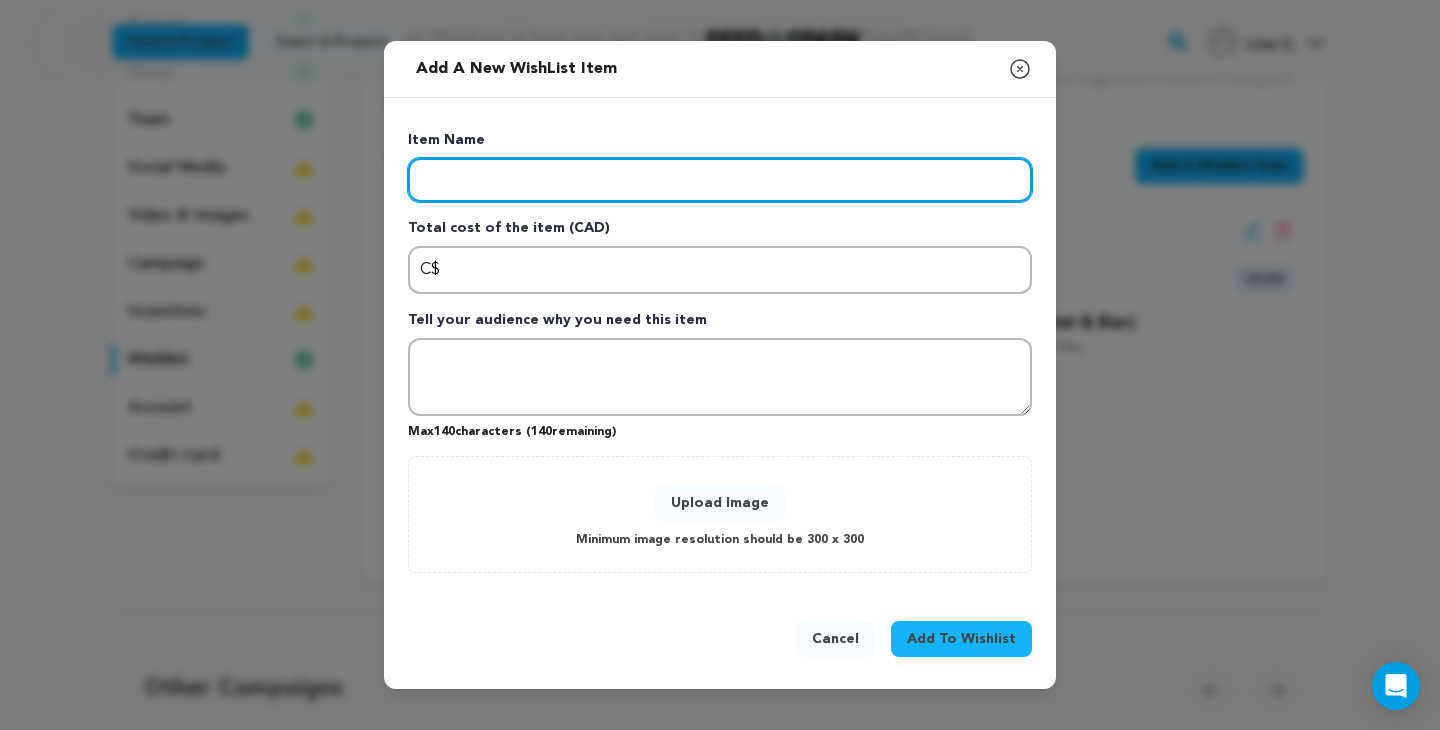 click at bounding box center [720, 180] 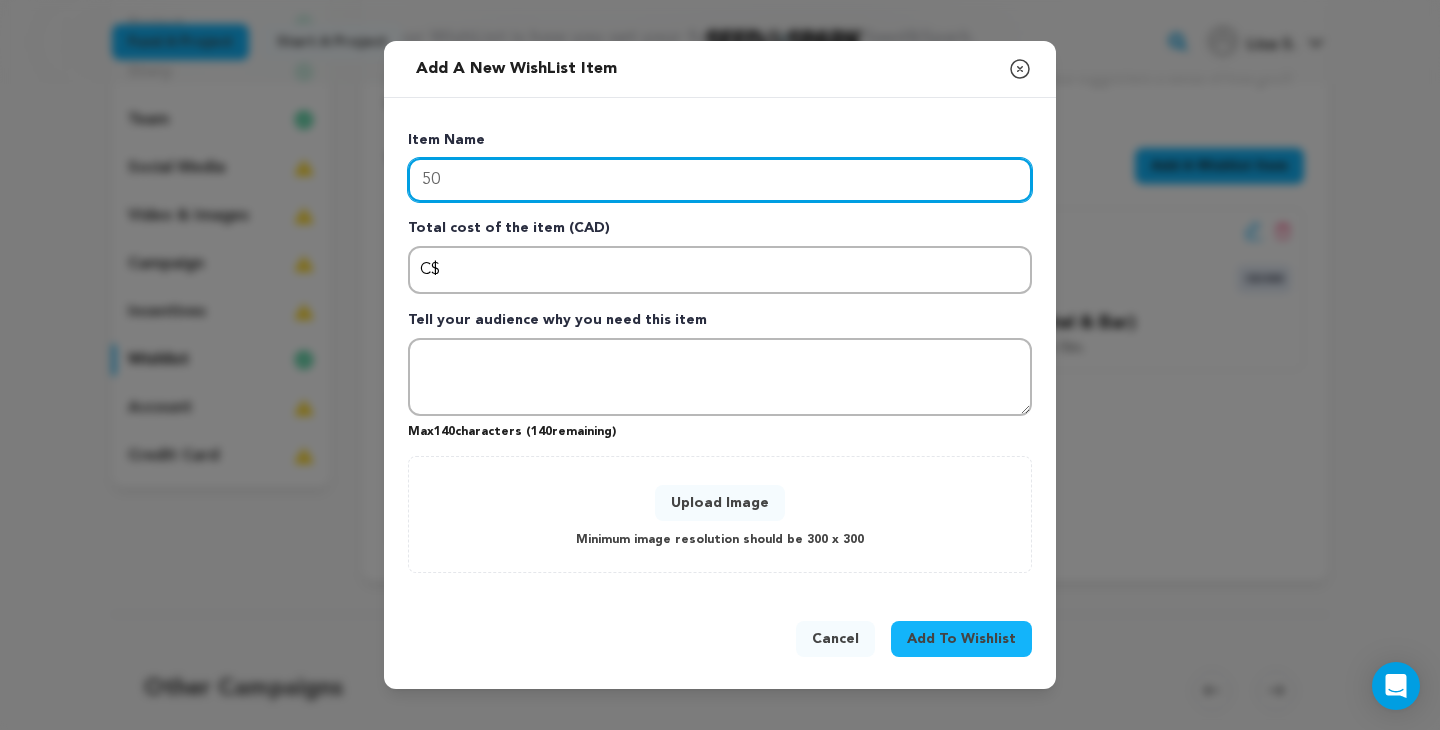 type on "5" 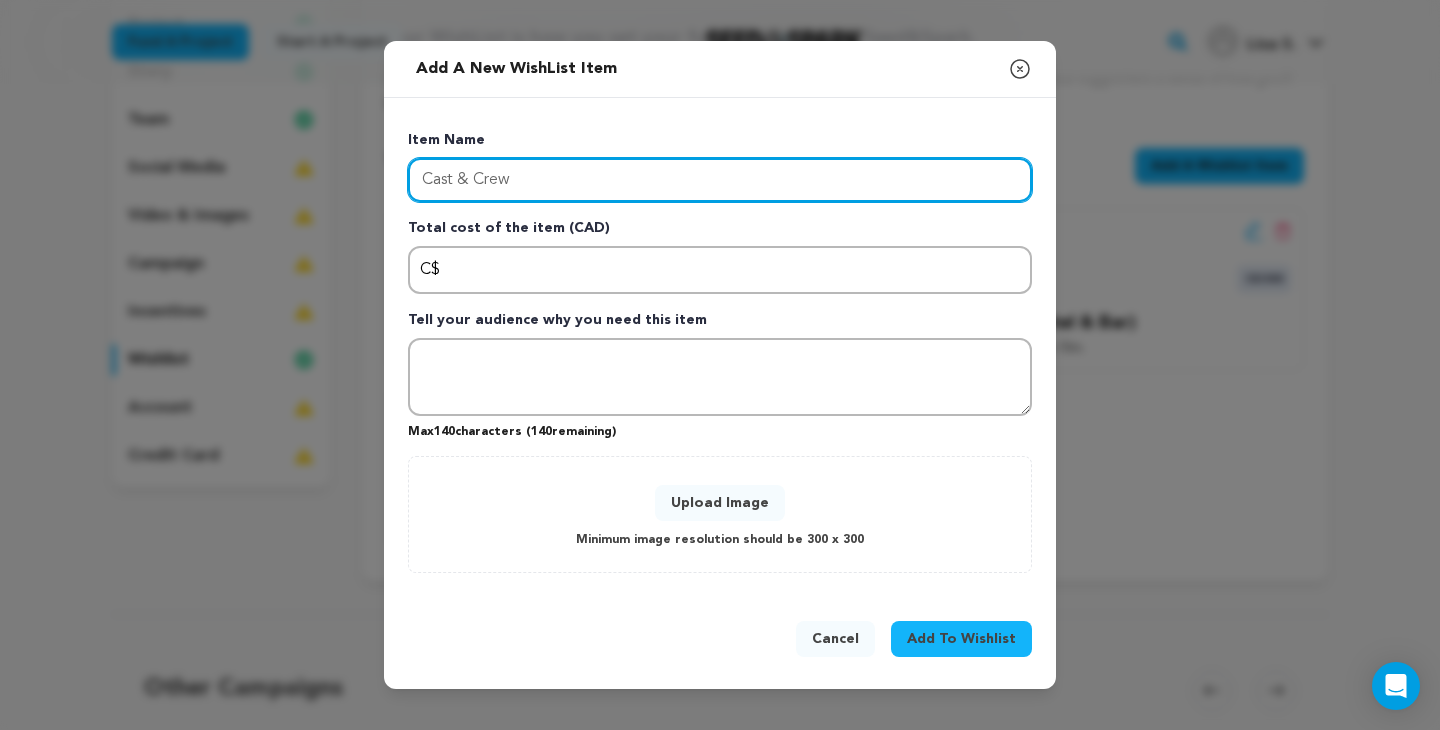 type on "Cast & Crew" 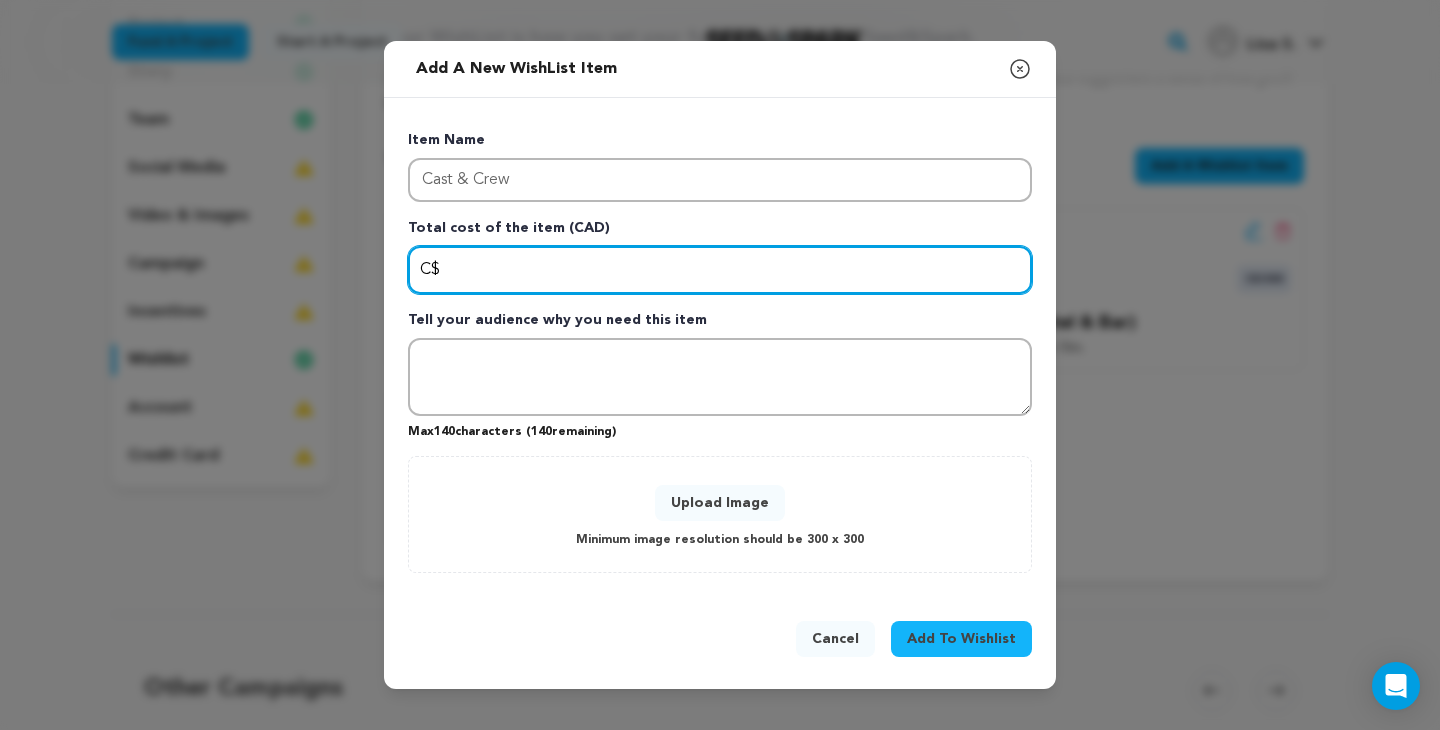 click at bounding box center (720, 270) 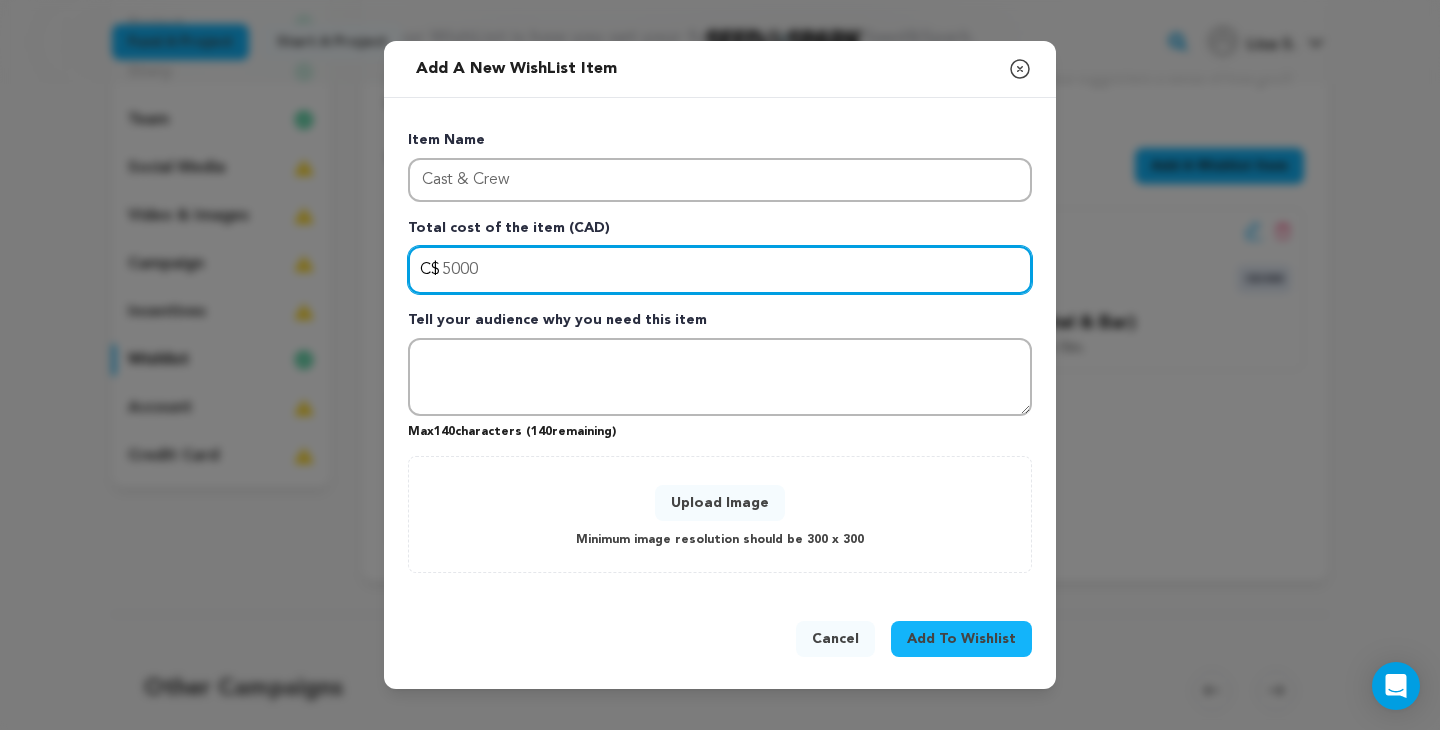 type on "5000" 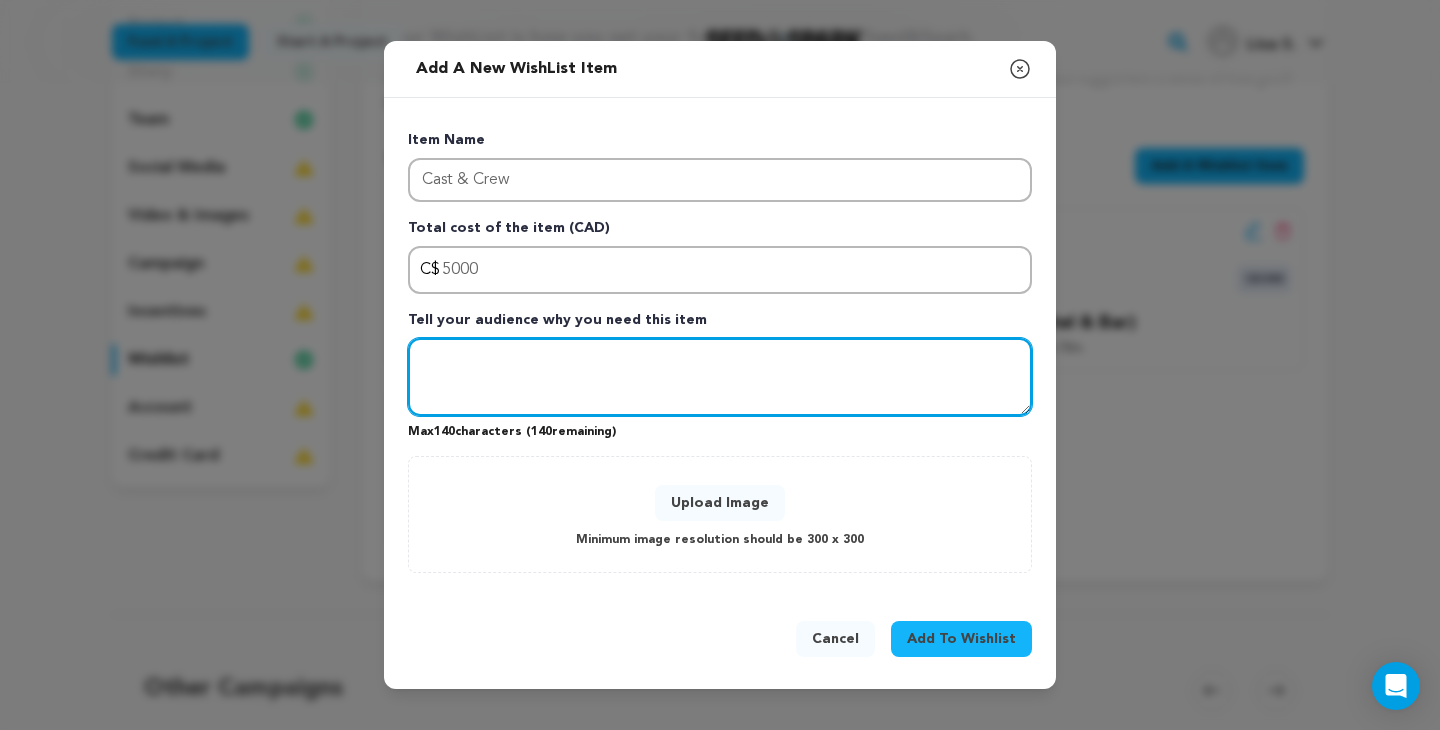 click at bounding box center [720, 377] 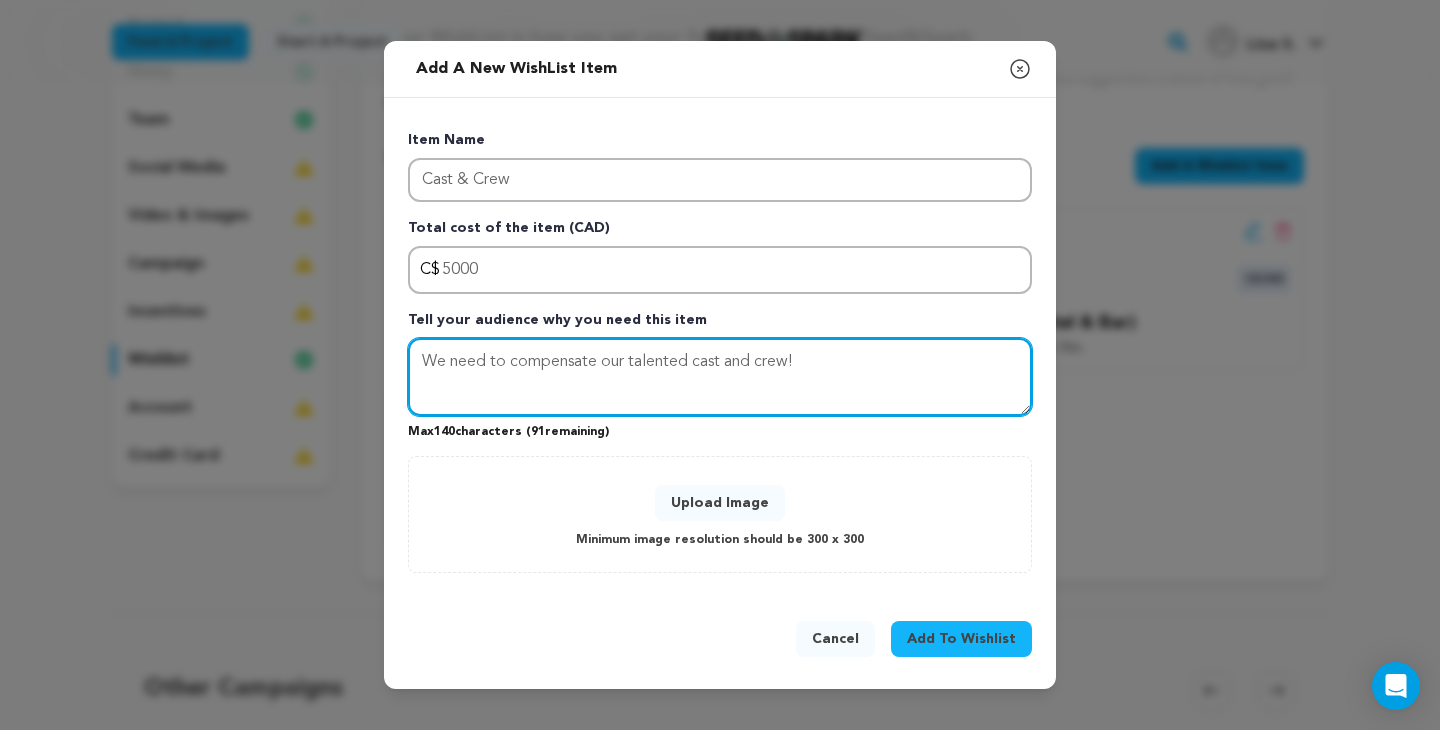 type on "We need to compensate our talented cast and crew!" 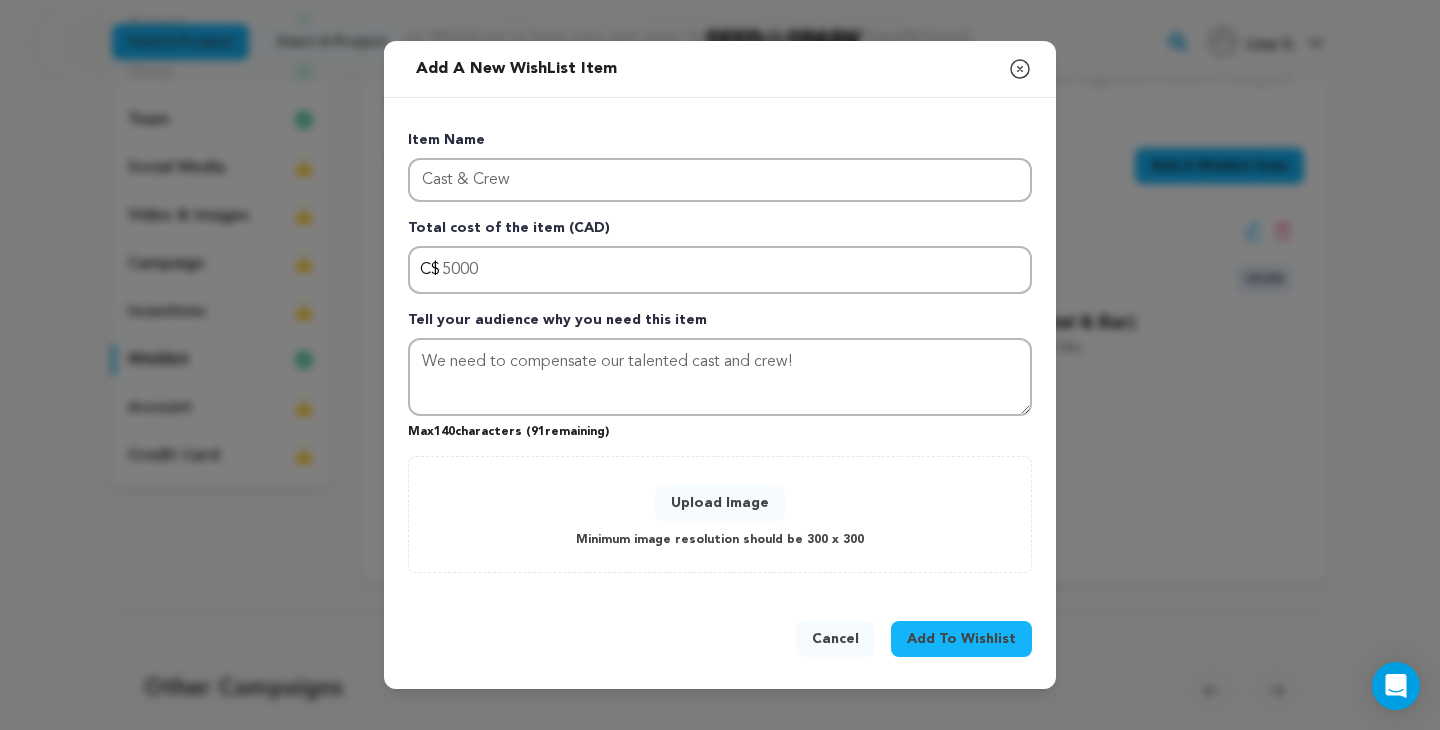 click on "Upload Image" at bounding box center (720, 503) 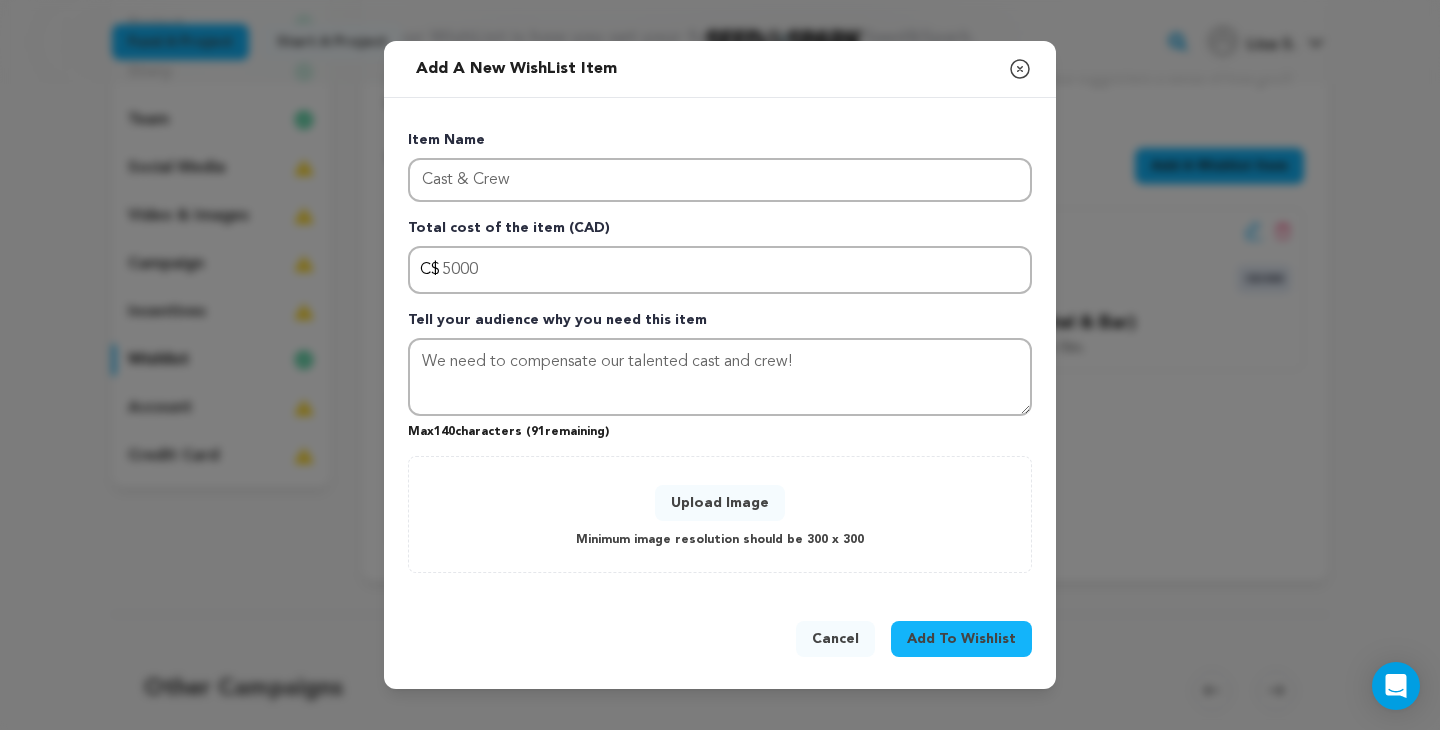 click on "Upload Image" at bounding box center [720, 503] 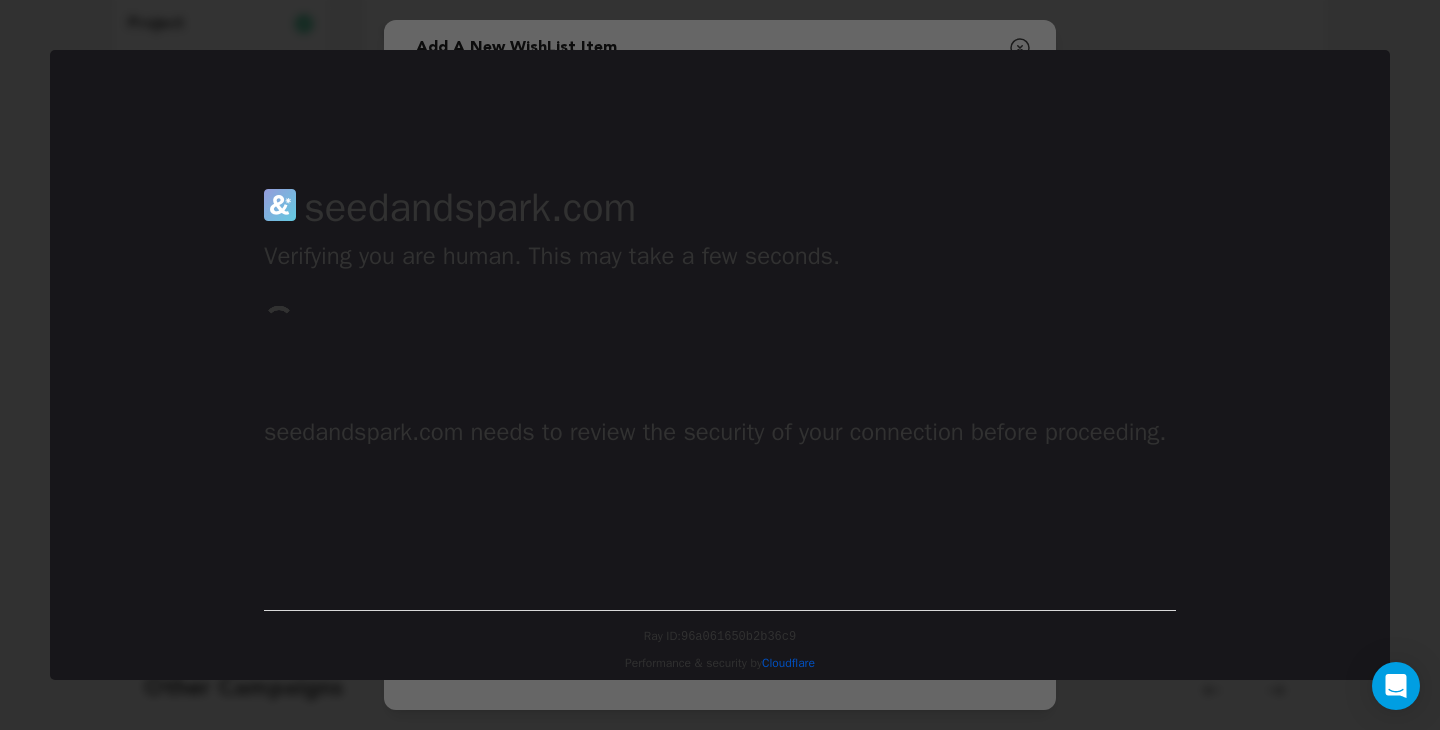 scroll, scrollTop: 0, scrollLeft: 0, axis: both 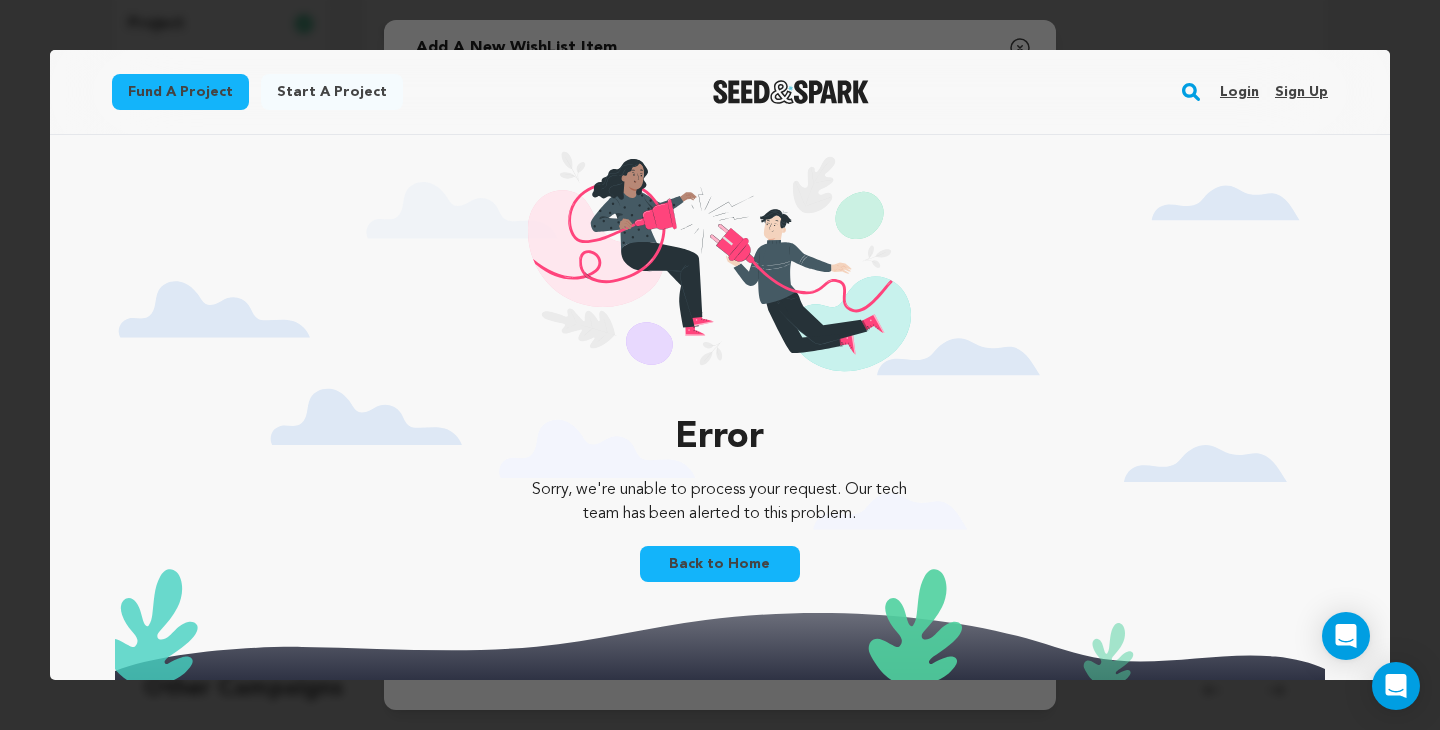 click on "Back to Home" at bounding box center [720, 564] 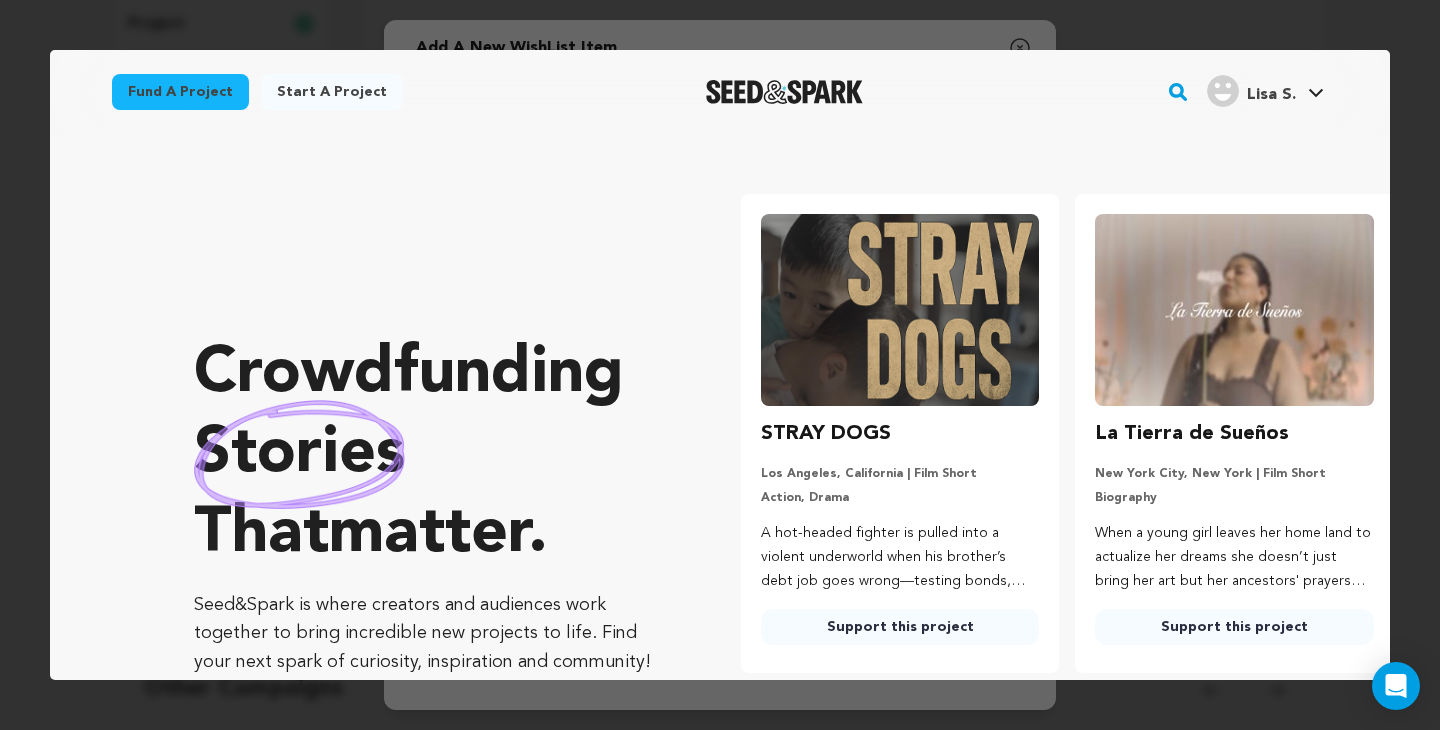 scroll, scrollTop: 0, scrollLeft: 0, axis: both 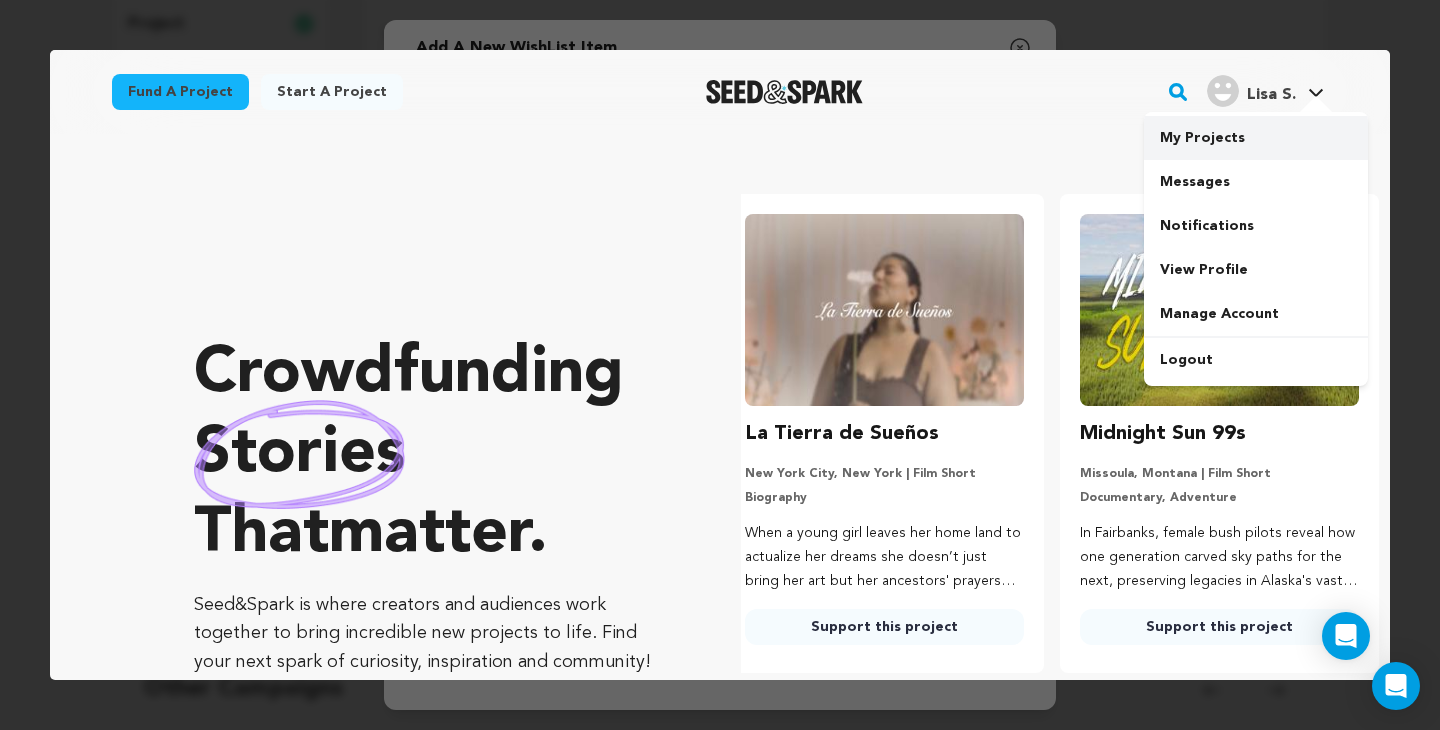 click on "My Projects" at bounding box center (1256, 138) 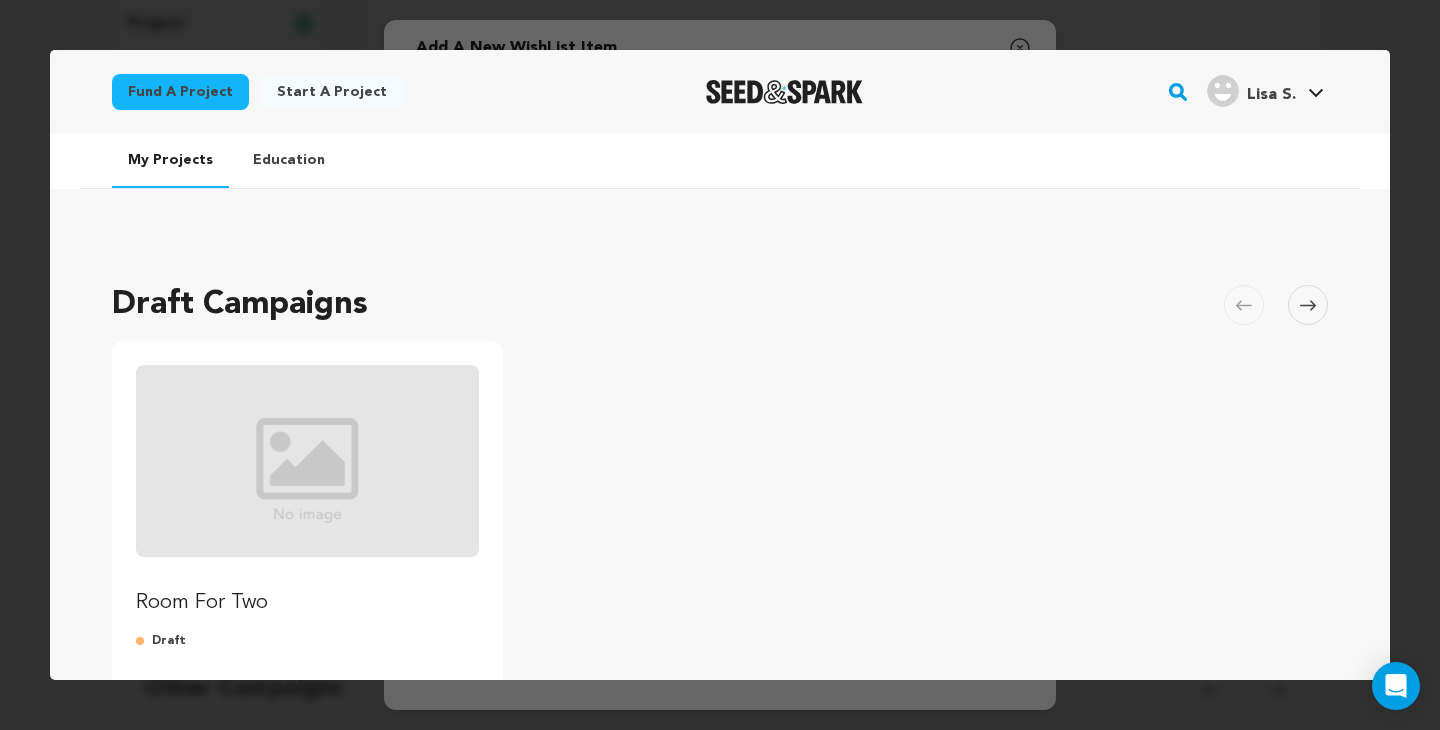 scroll, scrollTop: 0, scrollLeft: 0, axis: both 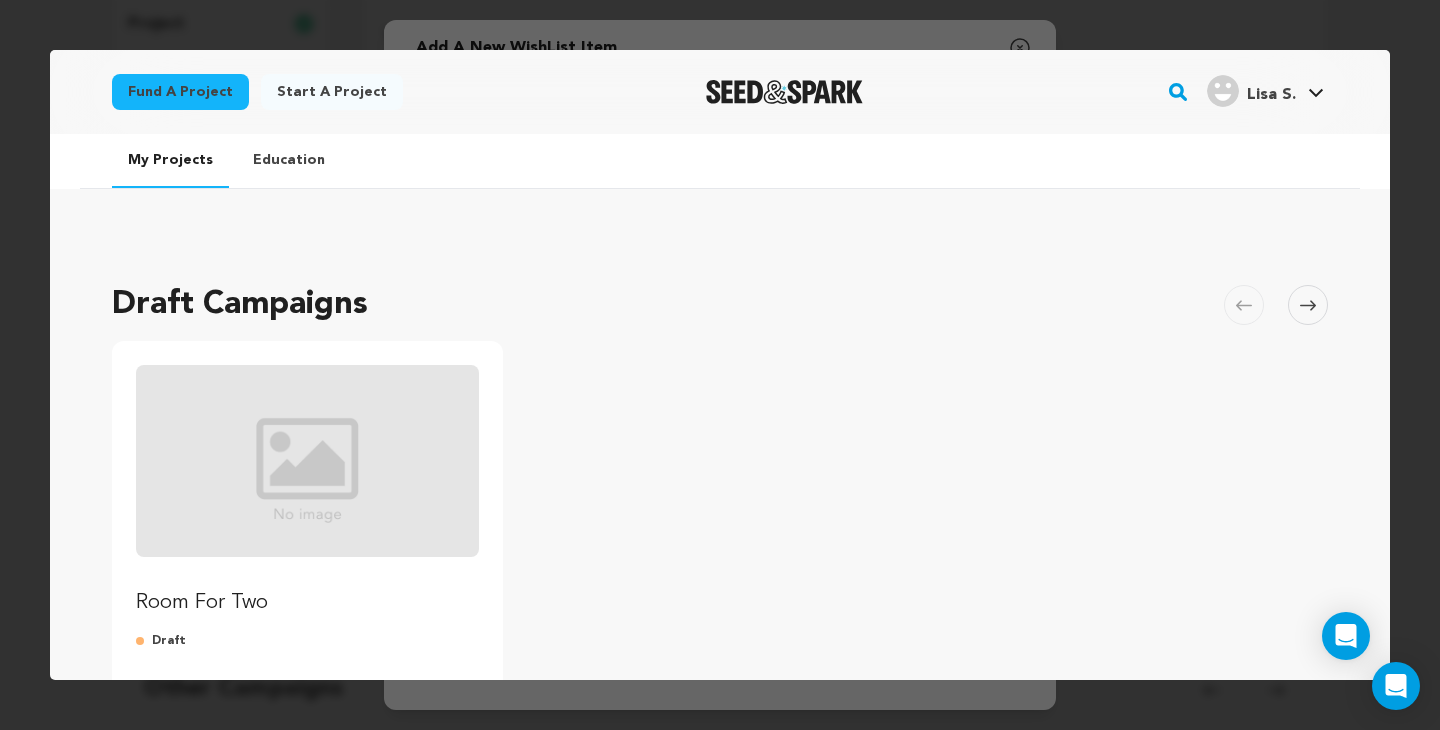 click at bounding box center [307, 461] 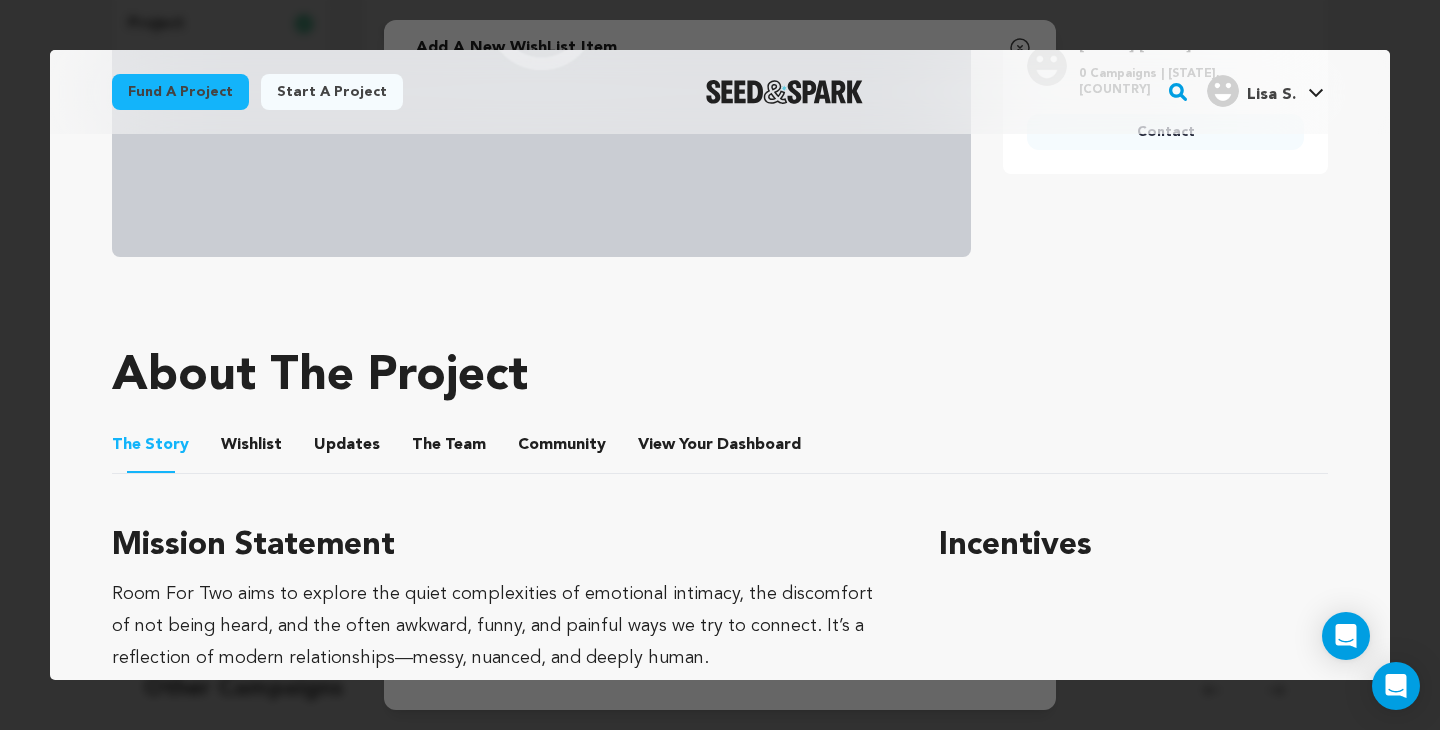 scroll, scrollTop: 0, scrollLeft: 0, axis: both 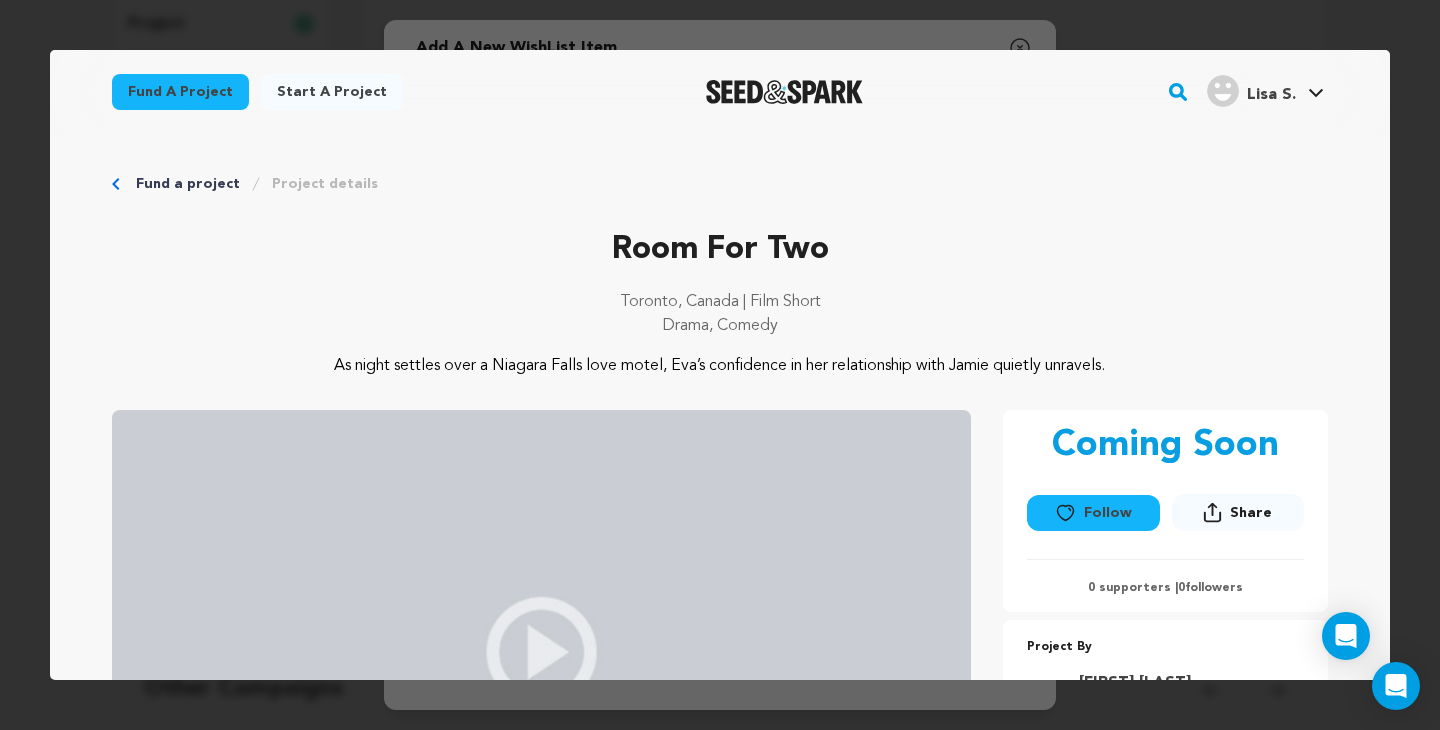 click on "Fund a project" at bounding box center [188, 184] 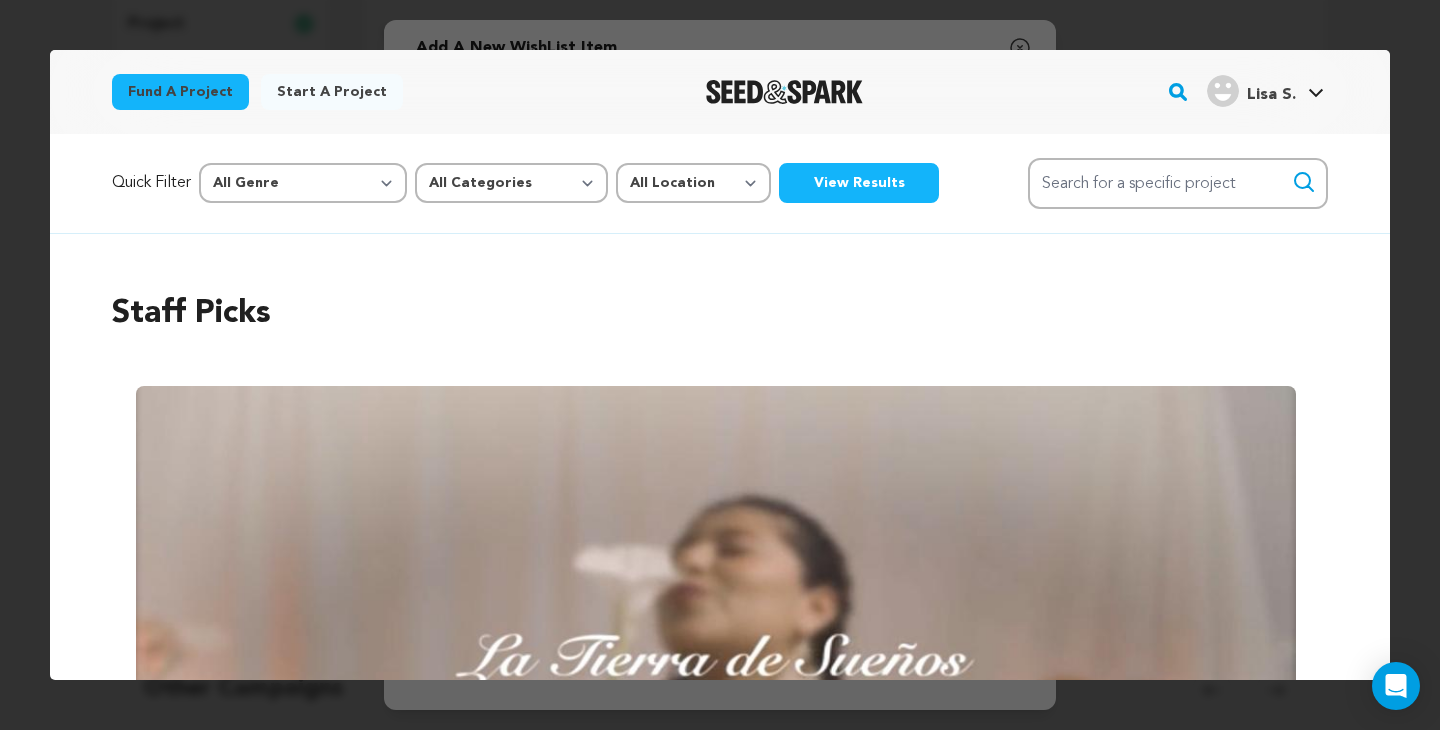 scroll, scrollTop: 0, scrollLeft: 0, axis: both 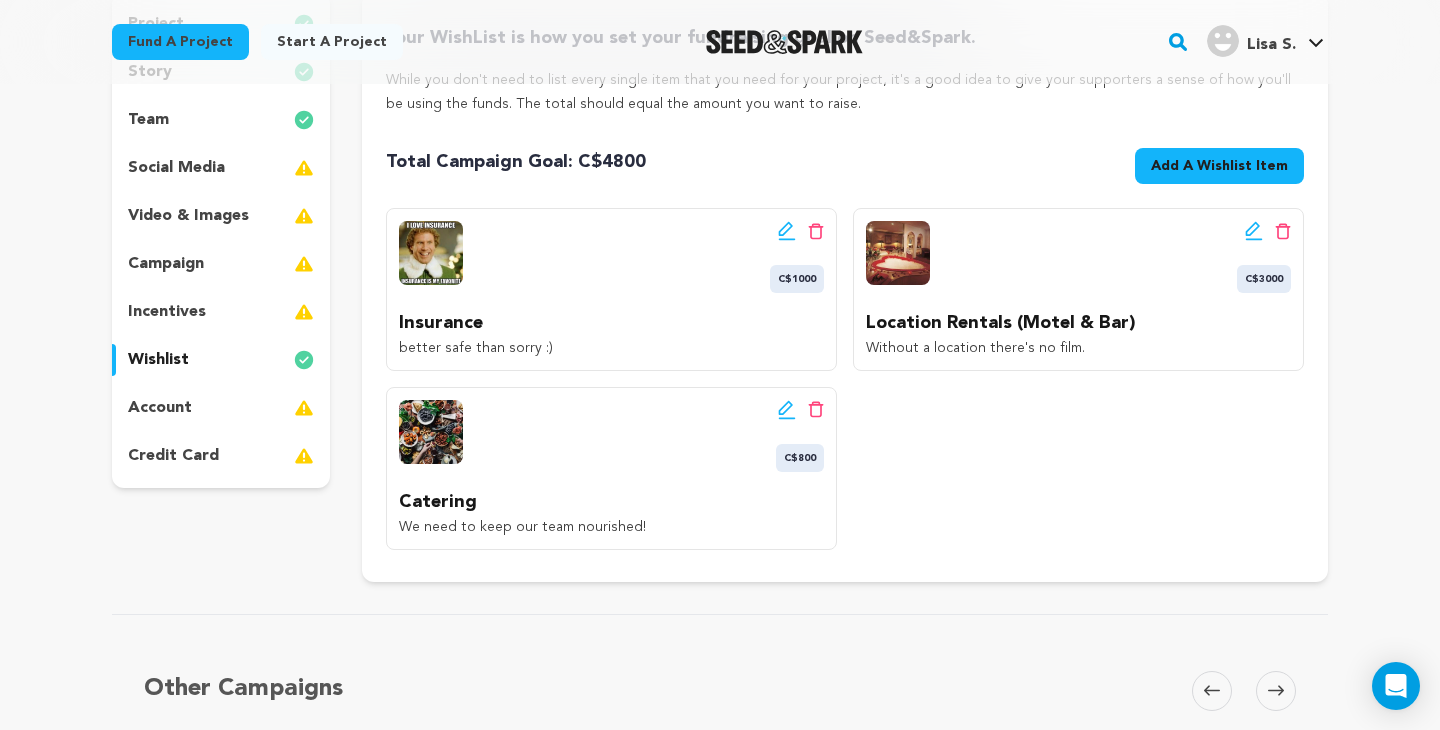 click on "Add A Wishlist Item" at bounding box center (1219, 166) 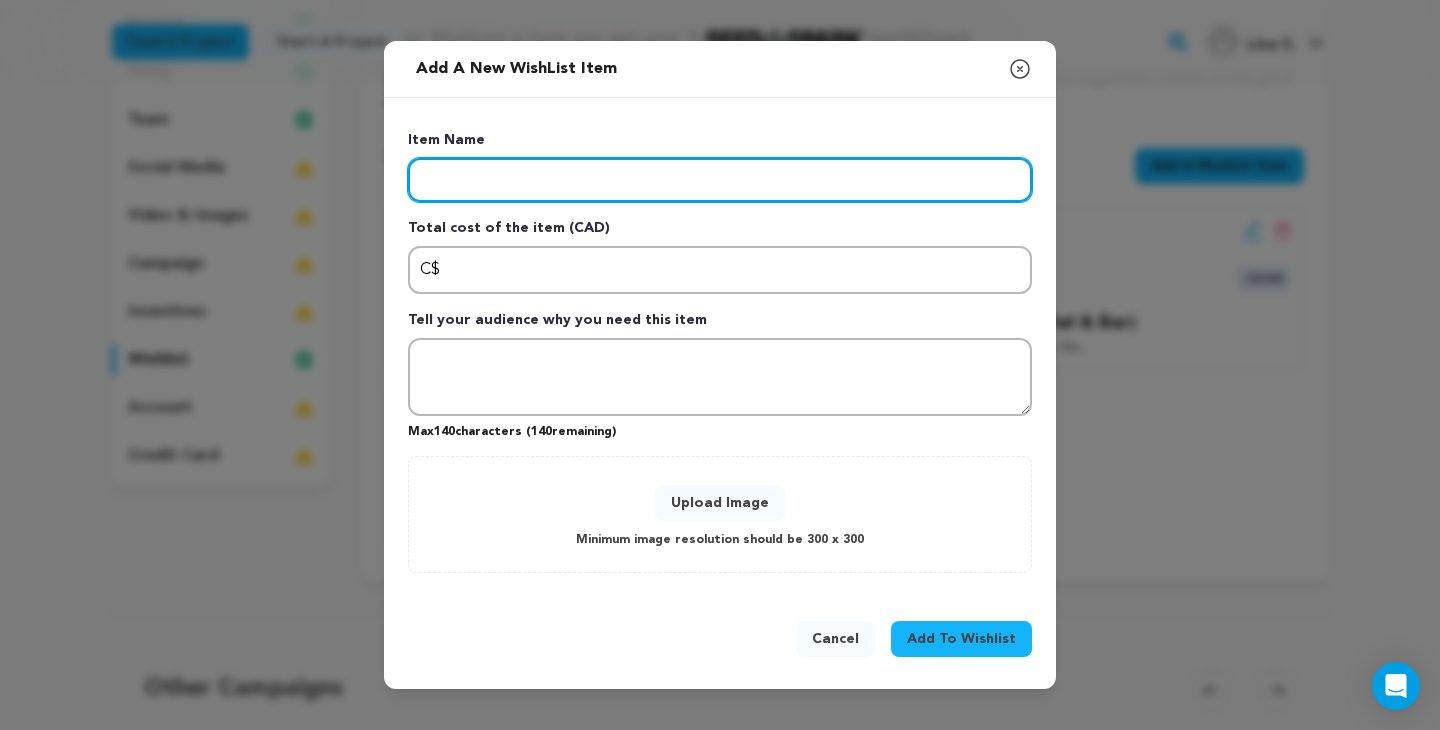 click at bounding box center (720, 180) 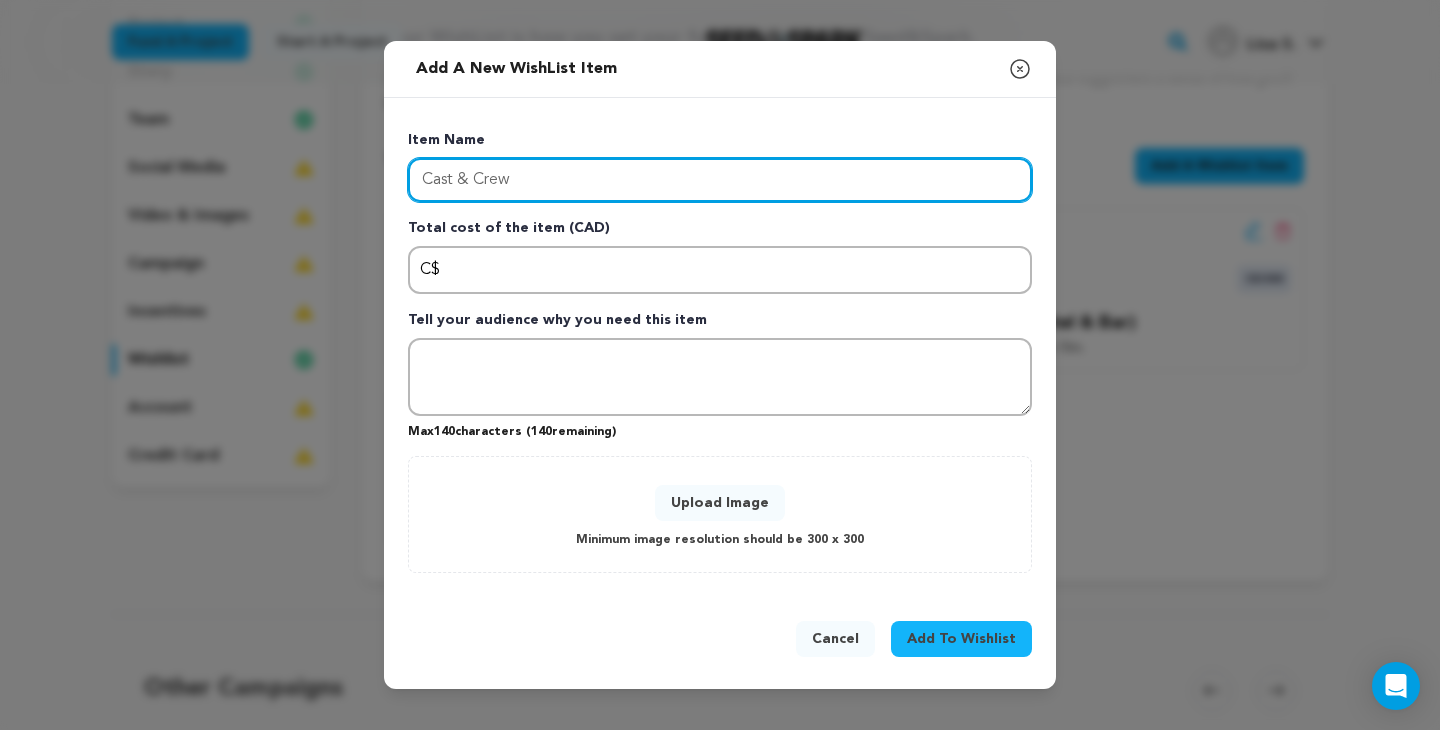 type on "Cast & Crew" 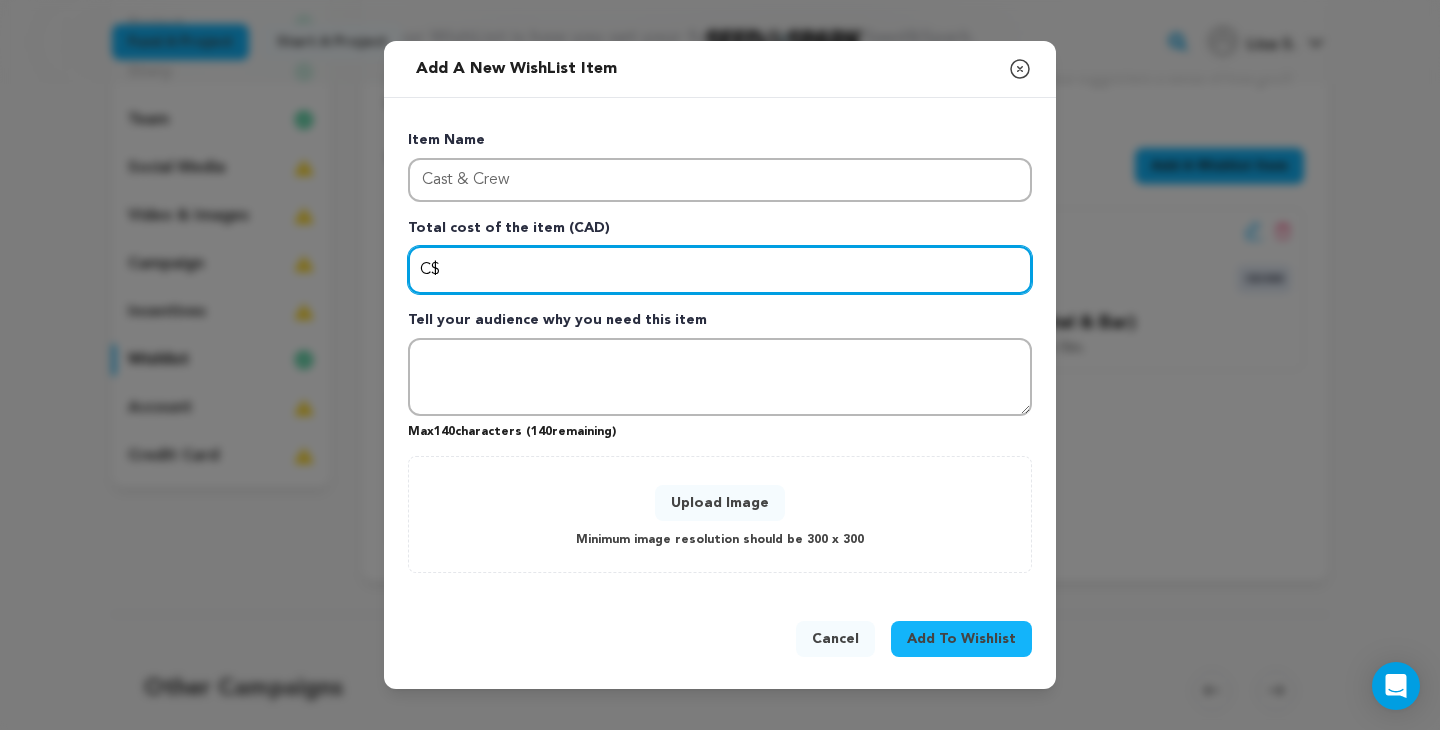 click at bounding box center [720, 270] 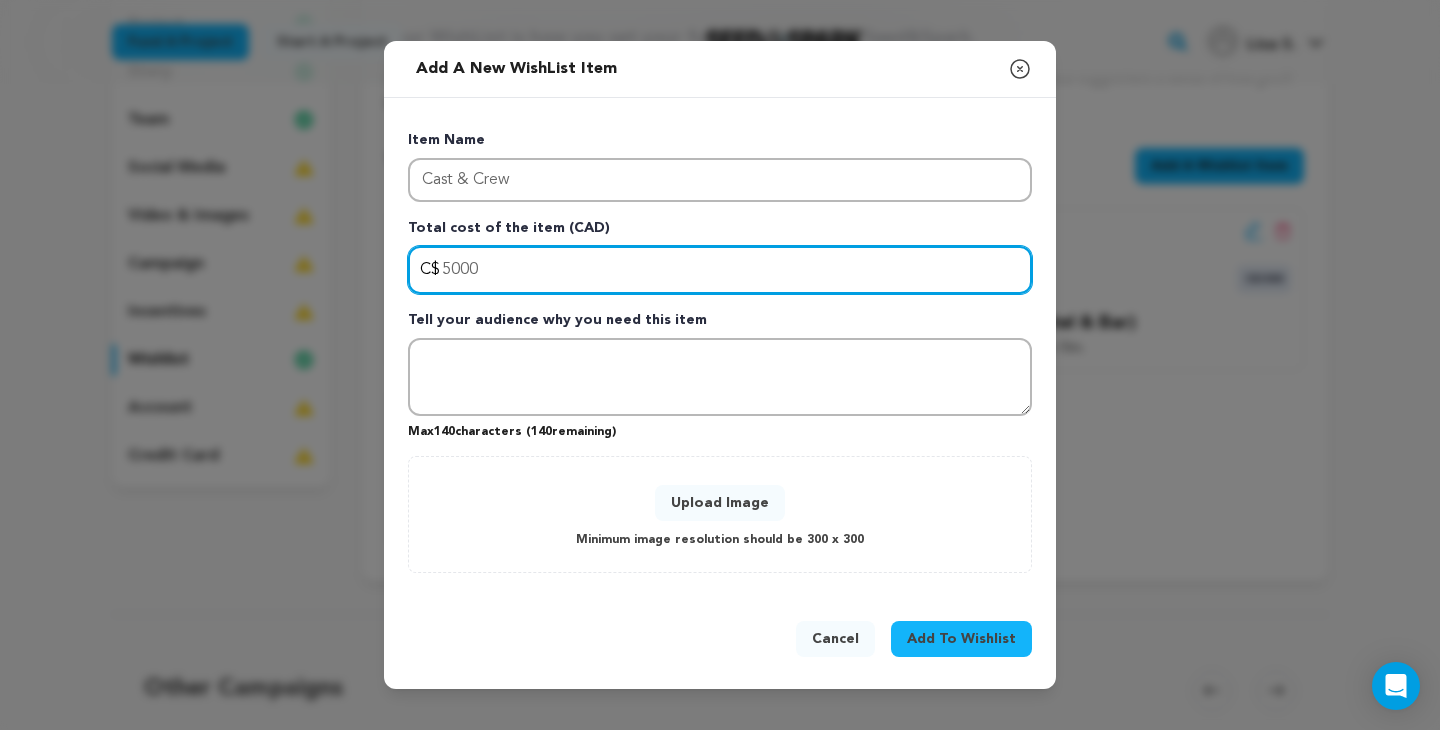 type on "5000" 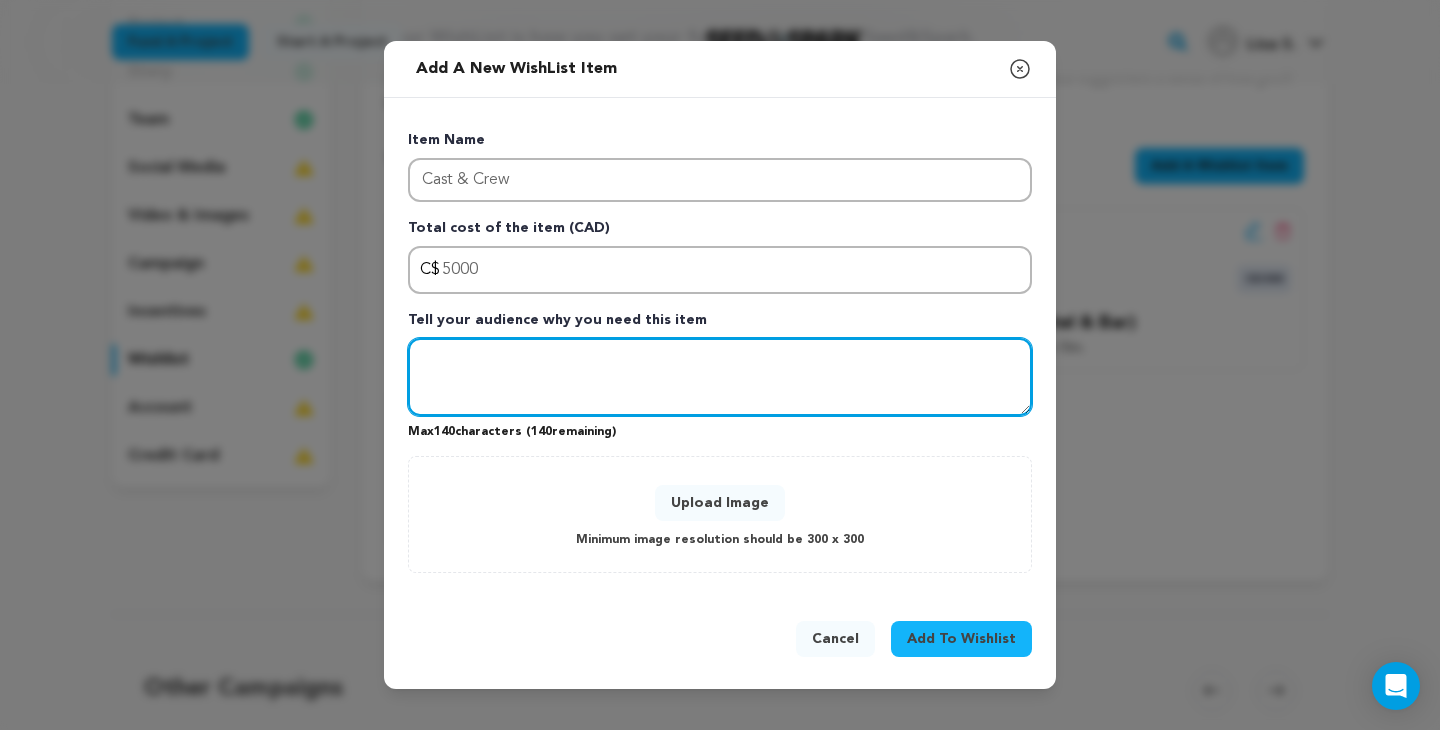 click at bounding box center [720, 377] 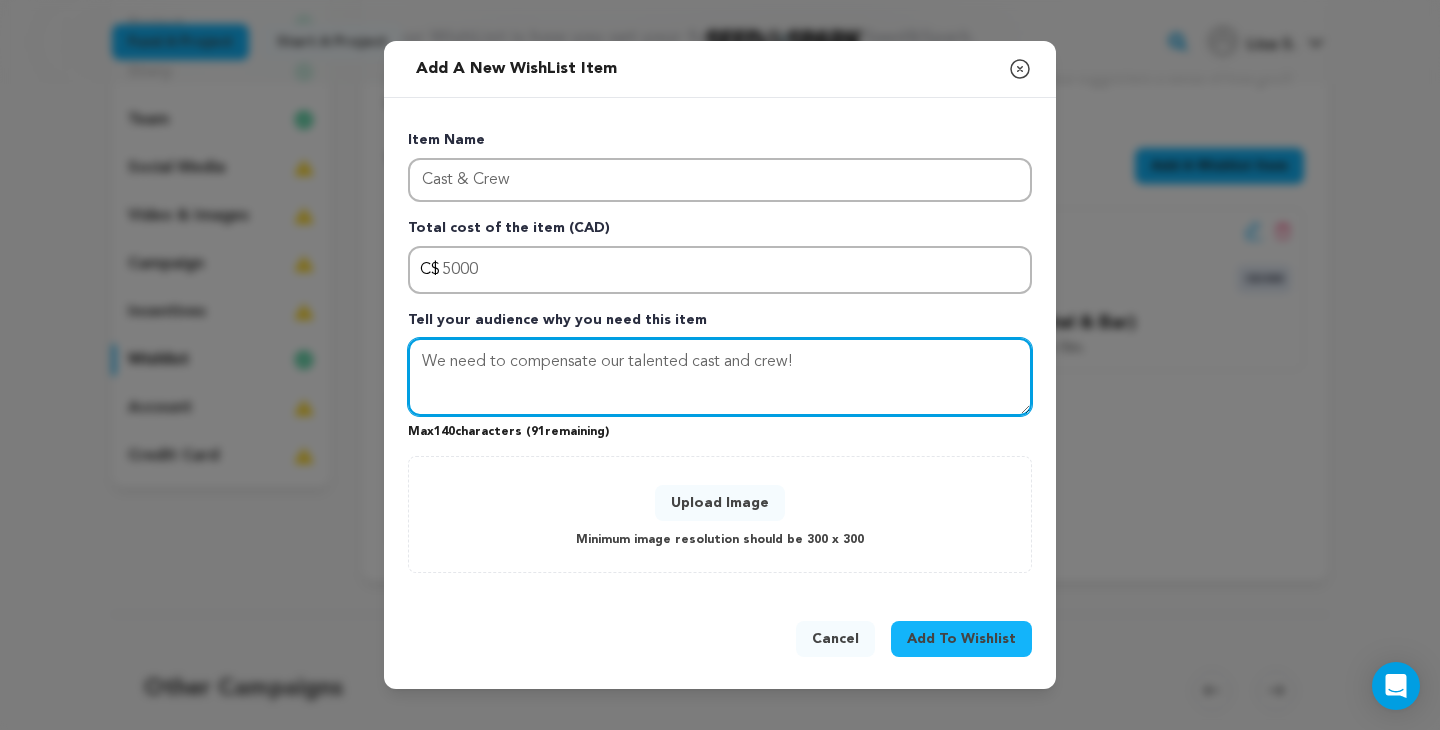 type on "We need to compensate our talented cast and crew!" 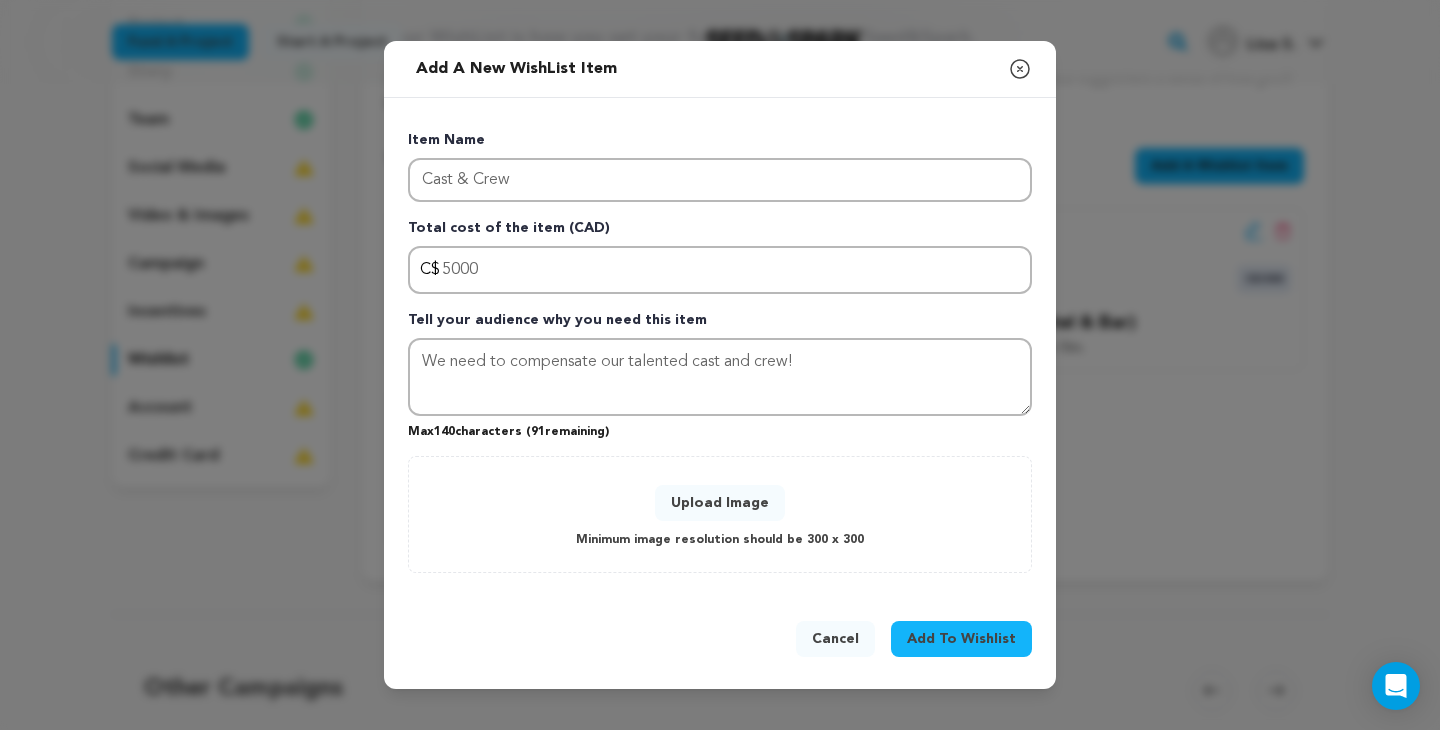 click on "Upload Image" at bounding box center [720, 503] 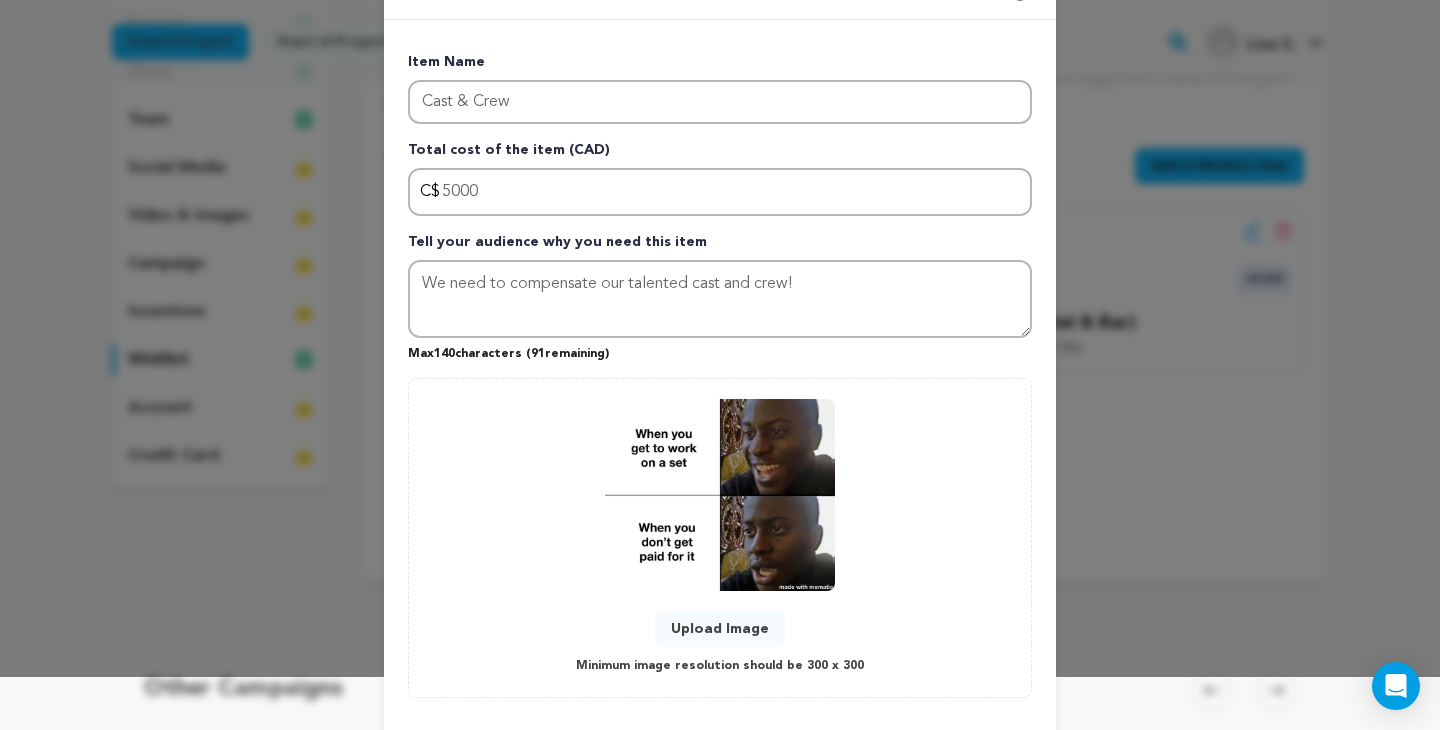 scroll, scrollTop: 23, scrollLeft: 0, axis: vertical 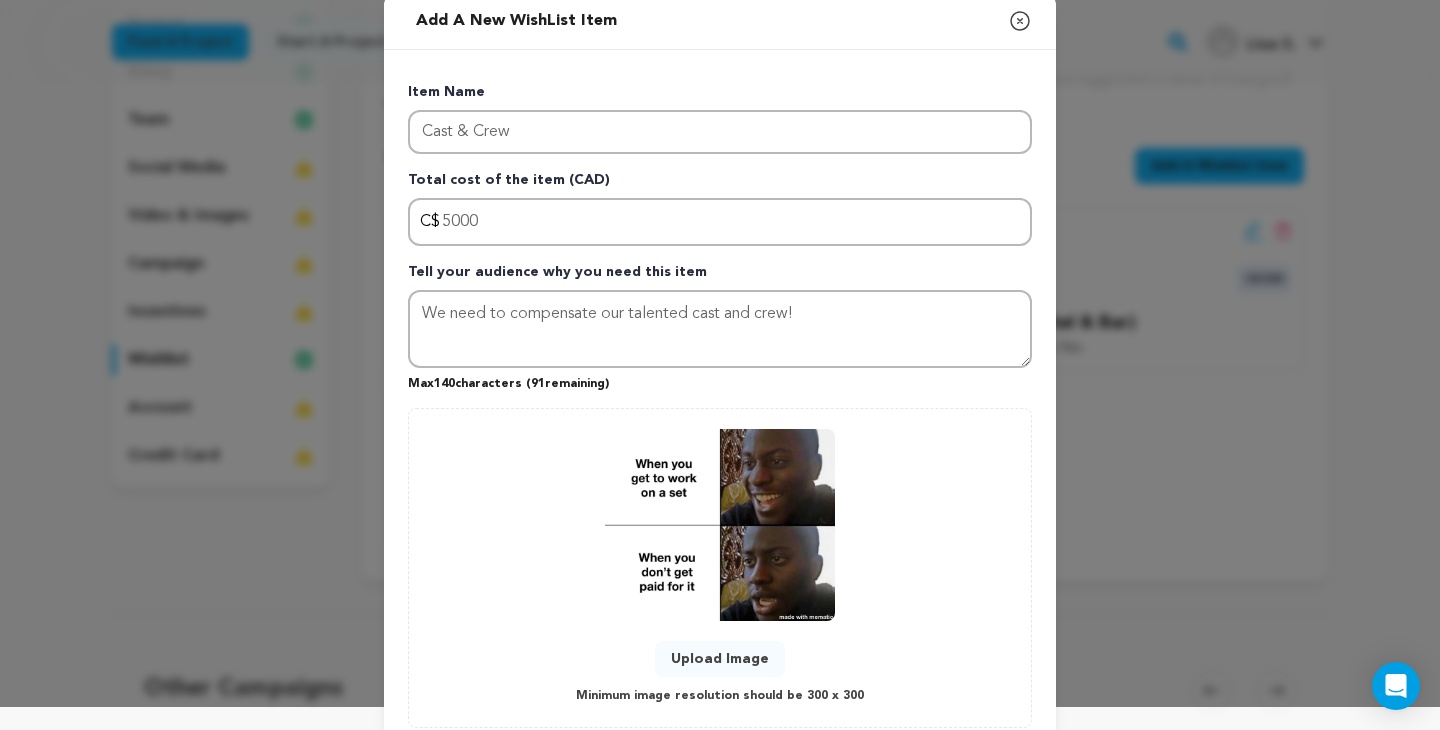 click on "Upload Image" at bounding box center [720, 659] 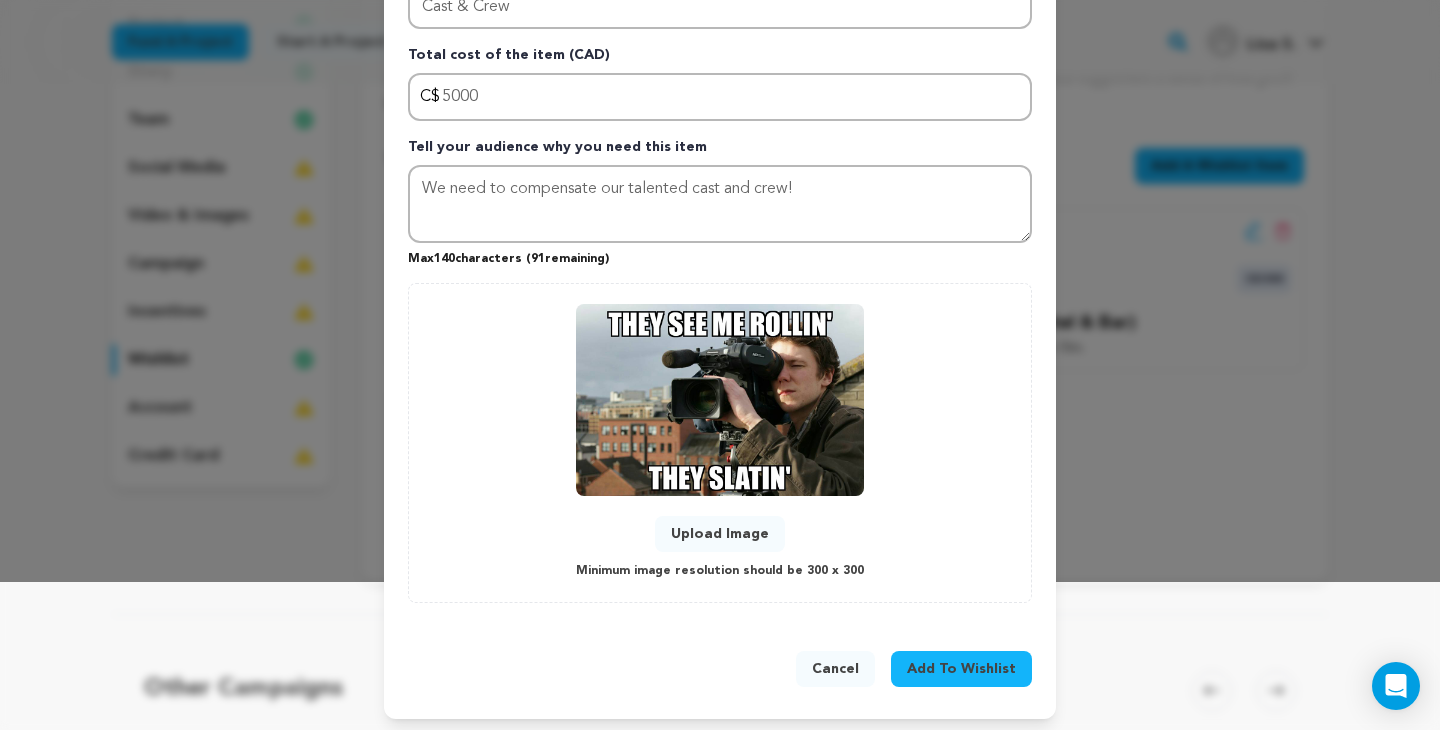 scroll, scrollTop: 153, scrollLeft: 0, axis: vertical 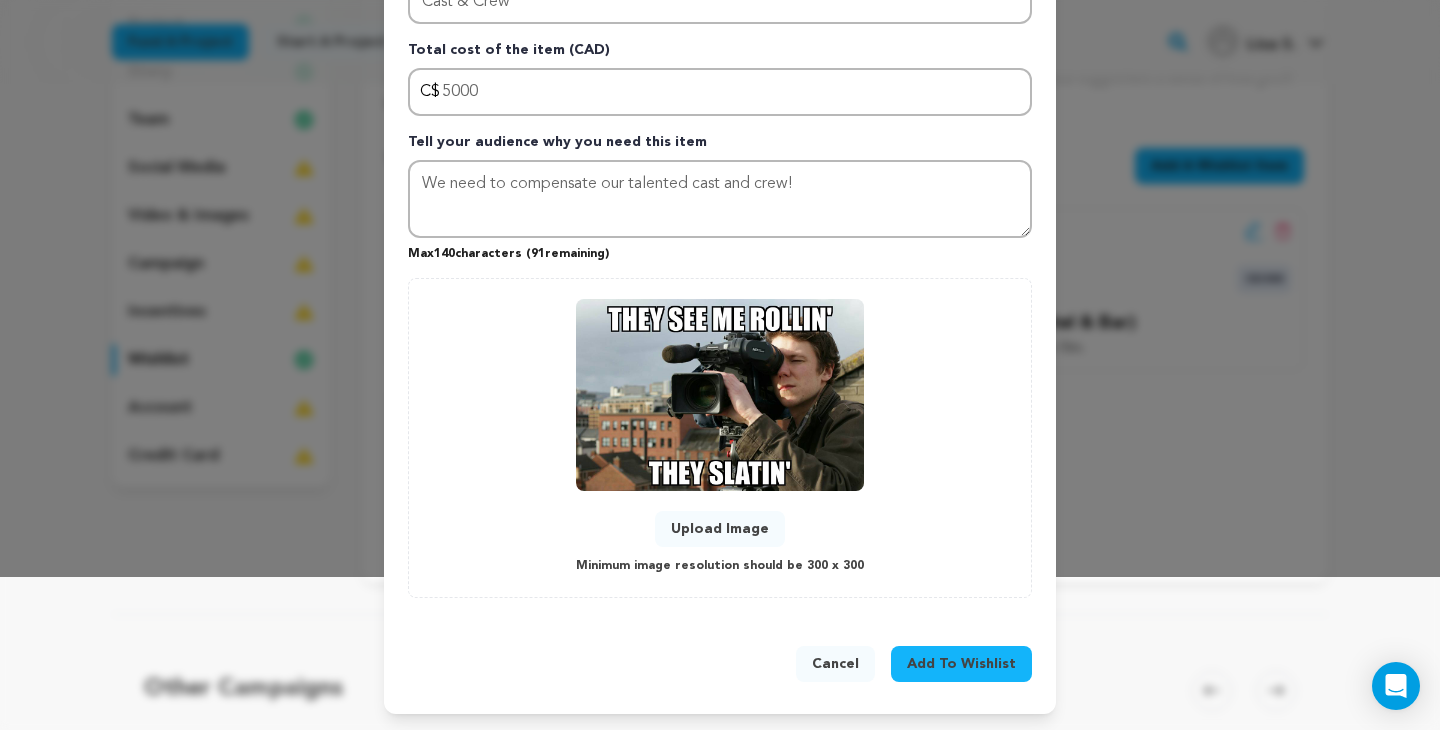 click on "Upload Image" at bounding box center (720, 529) 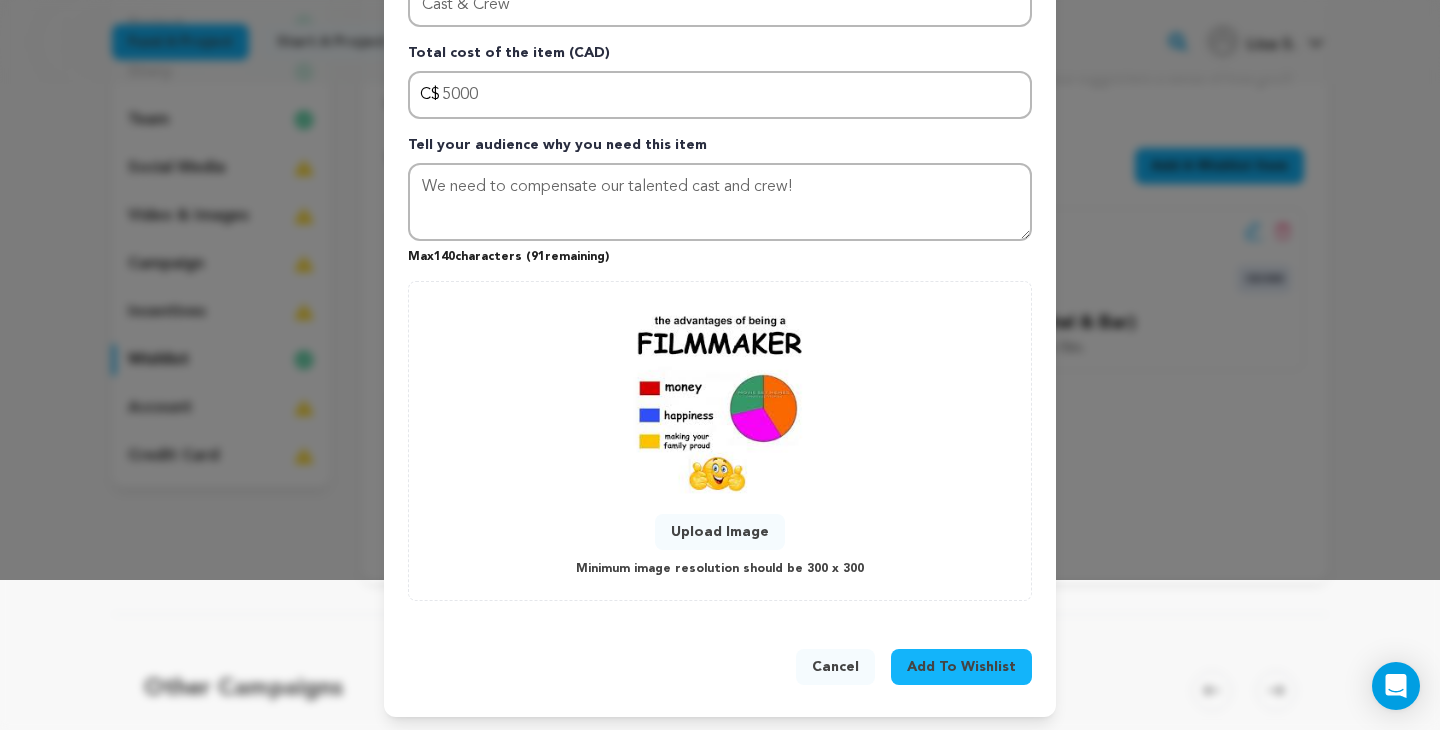 scroll, scrollTop: 153, scrollLeft: 0, axis: vertical 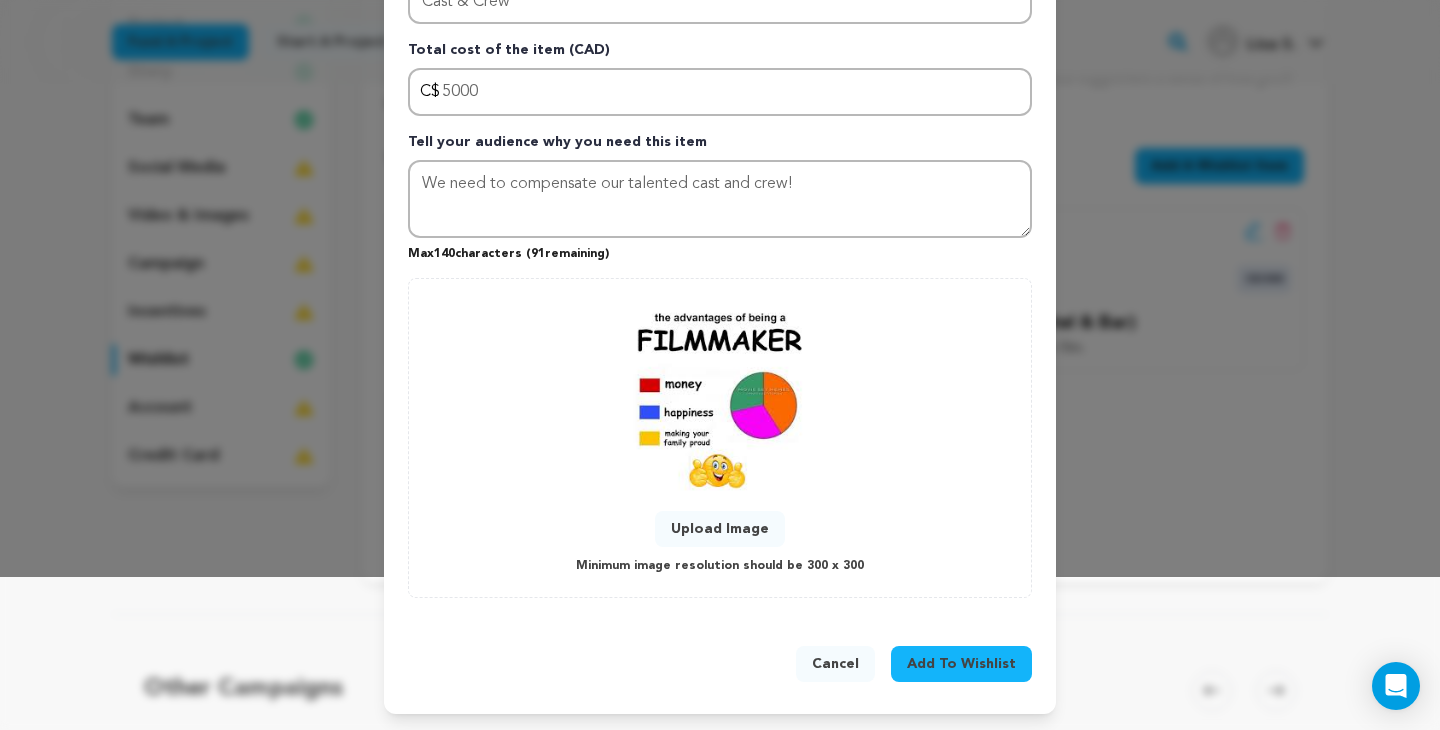 click on "Add To Wishlist" at bounding box center (961, 664) 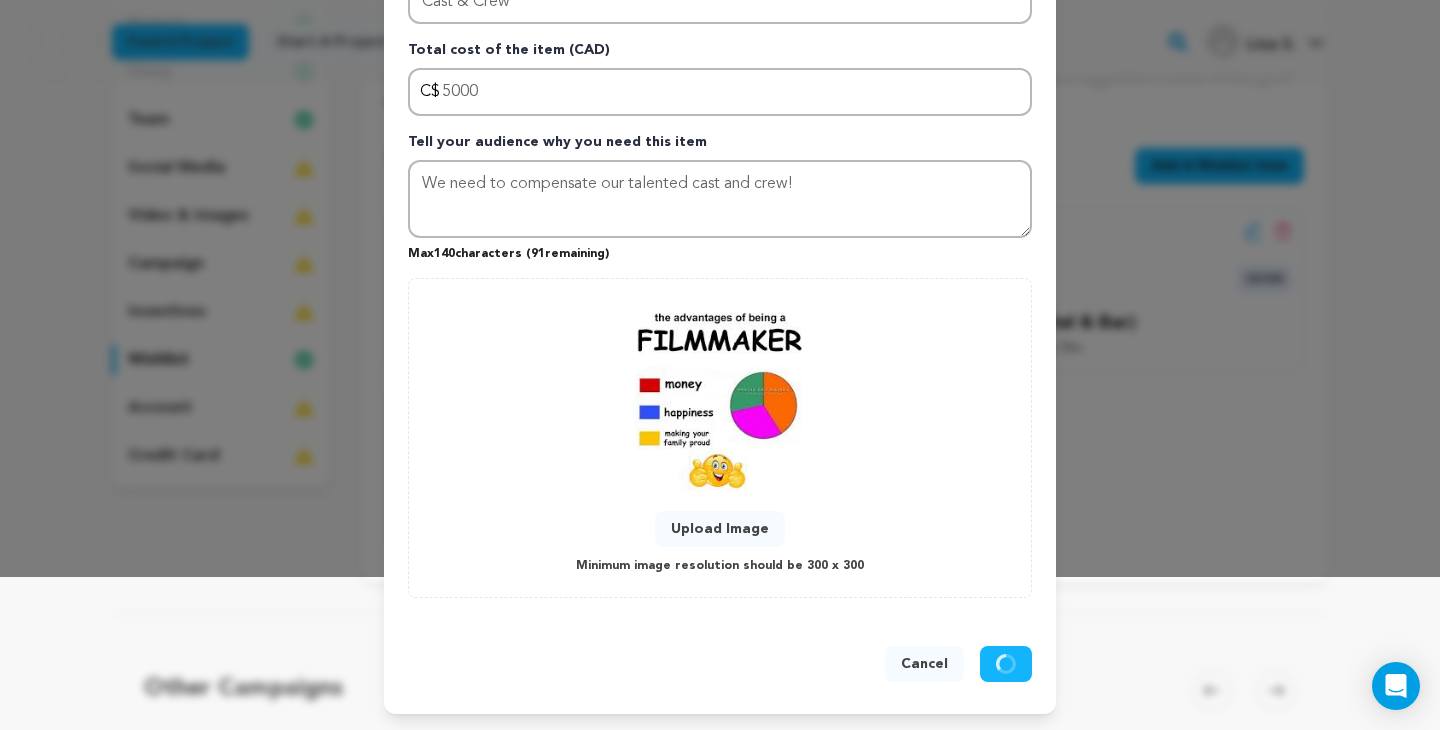 type 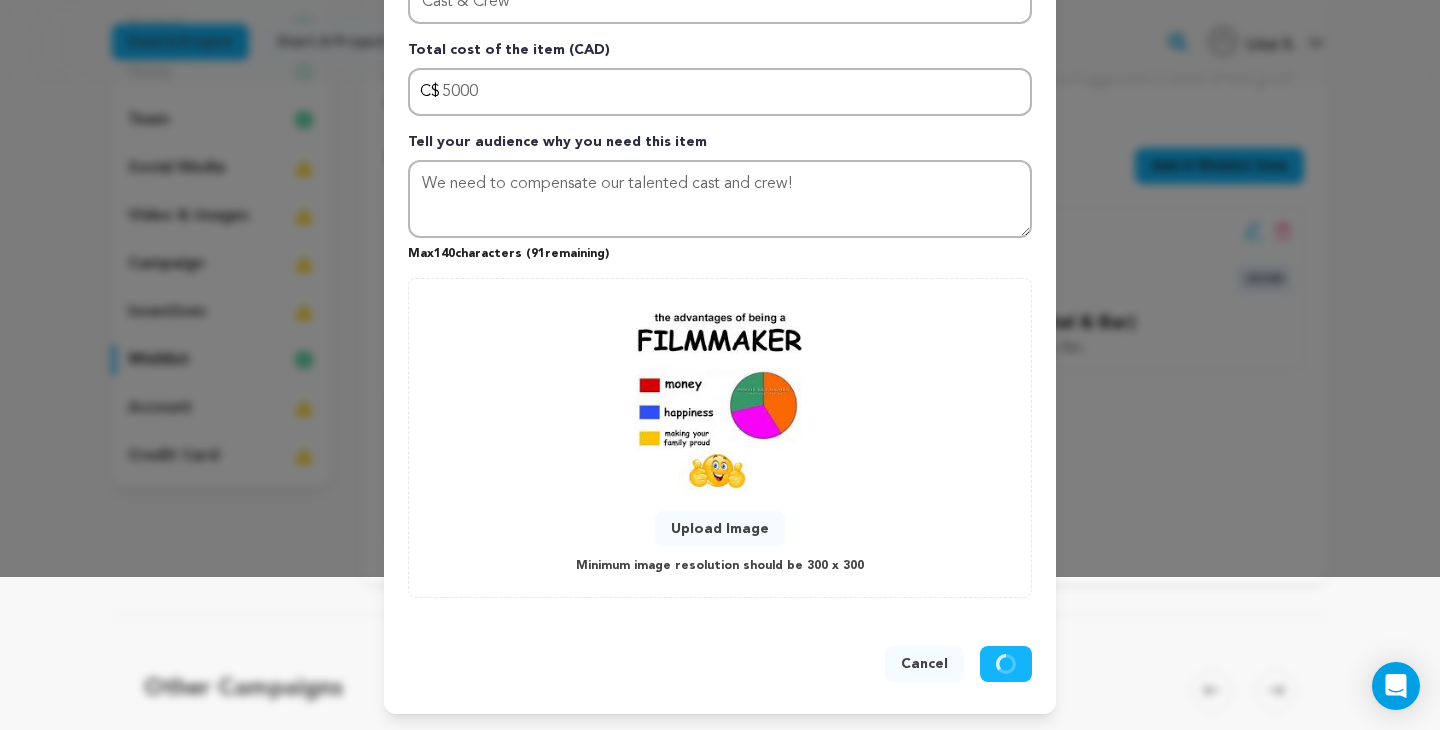 type 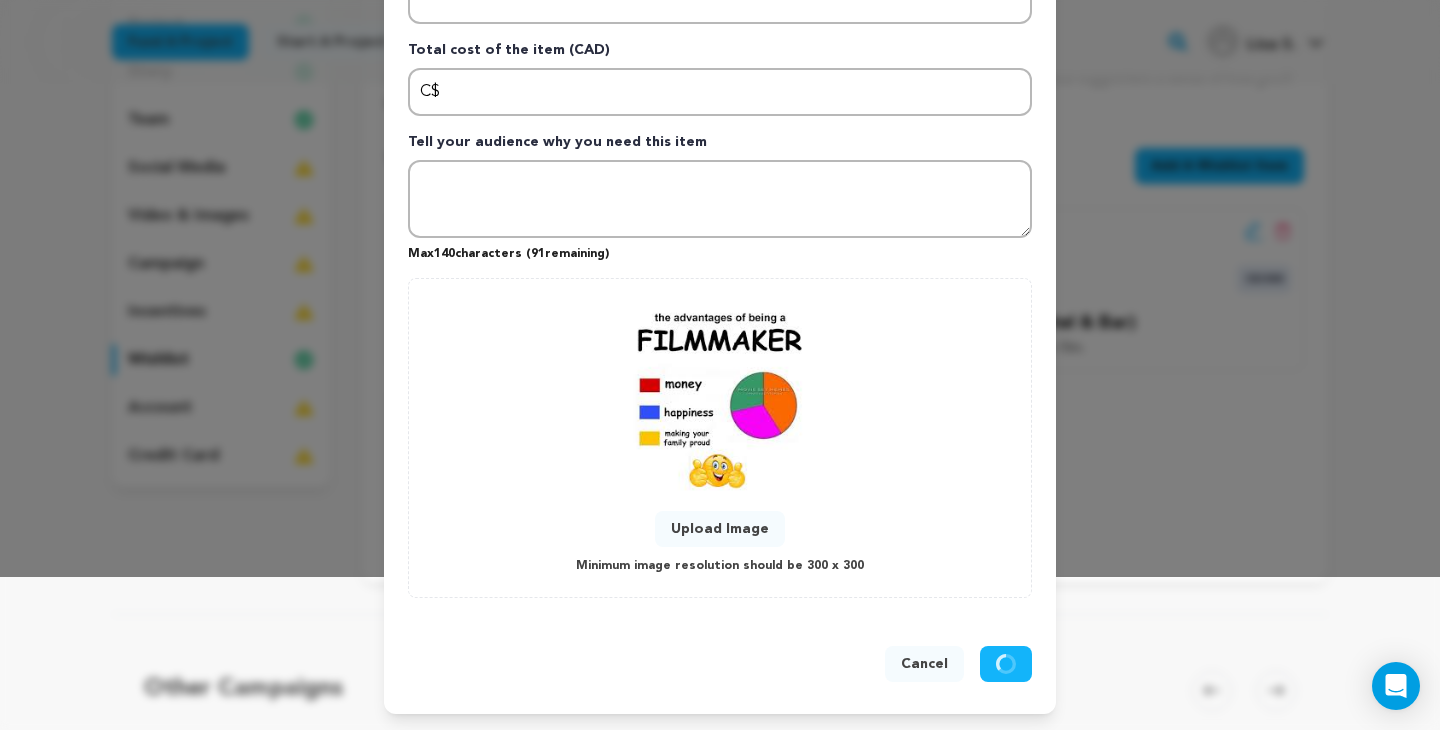 scroll, scrollTop: 0, scrollLeft: 0, axis: both 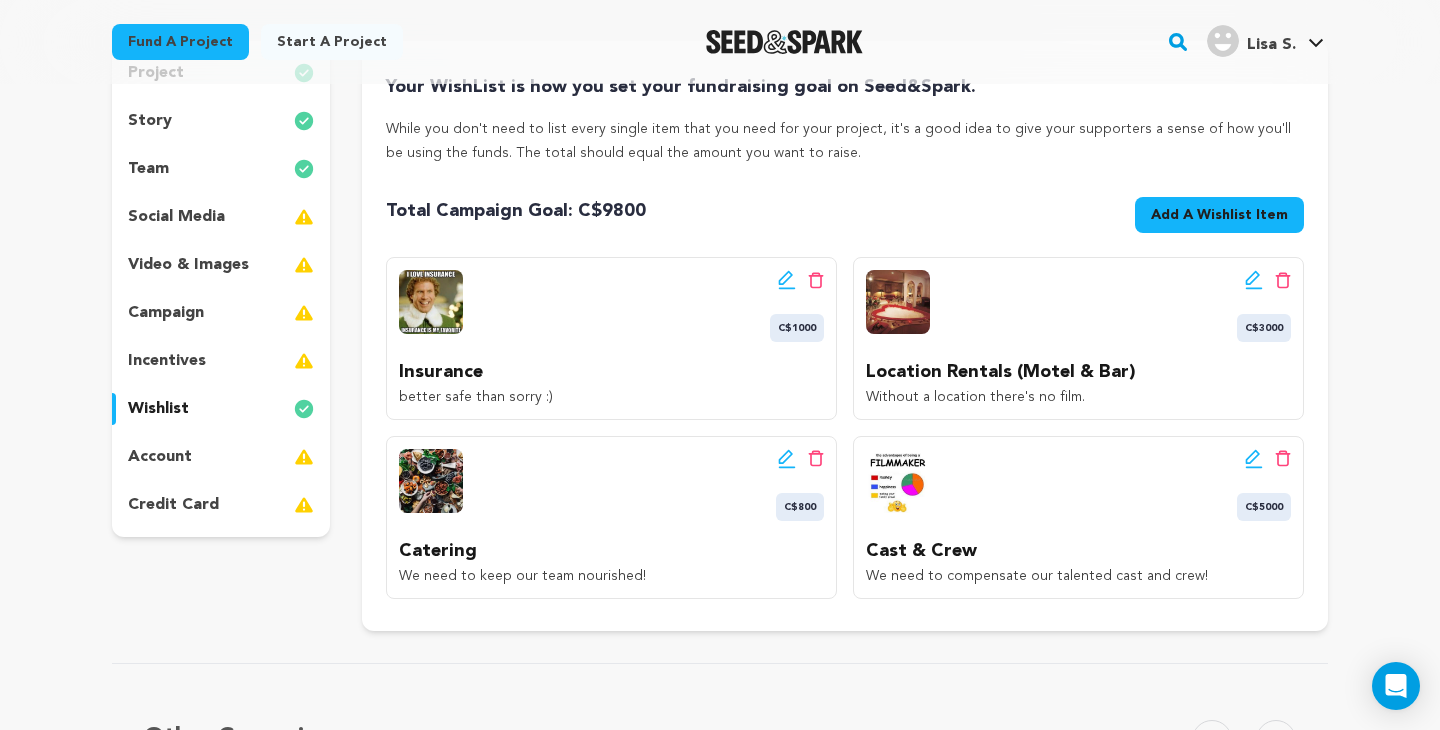 click 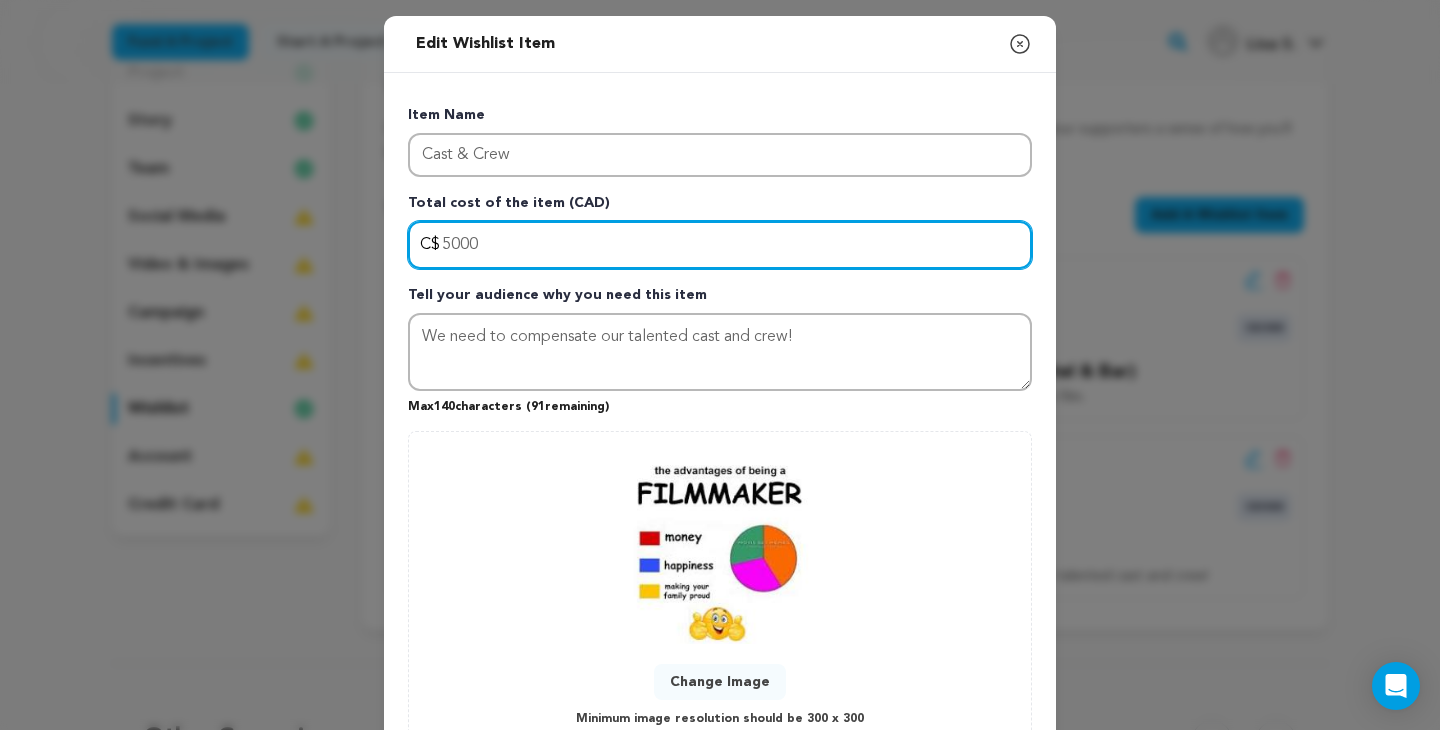 click on "5000" at bounding box center (720, 245) 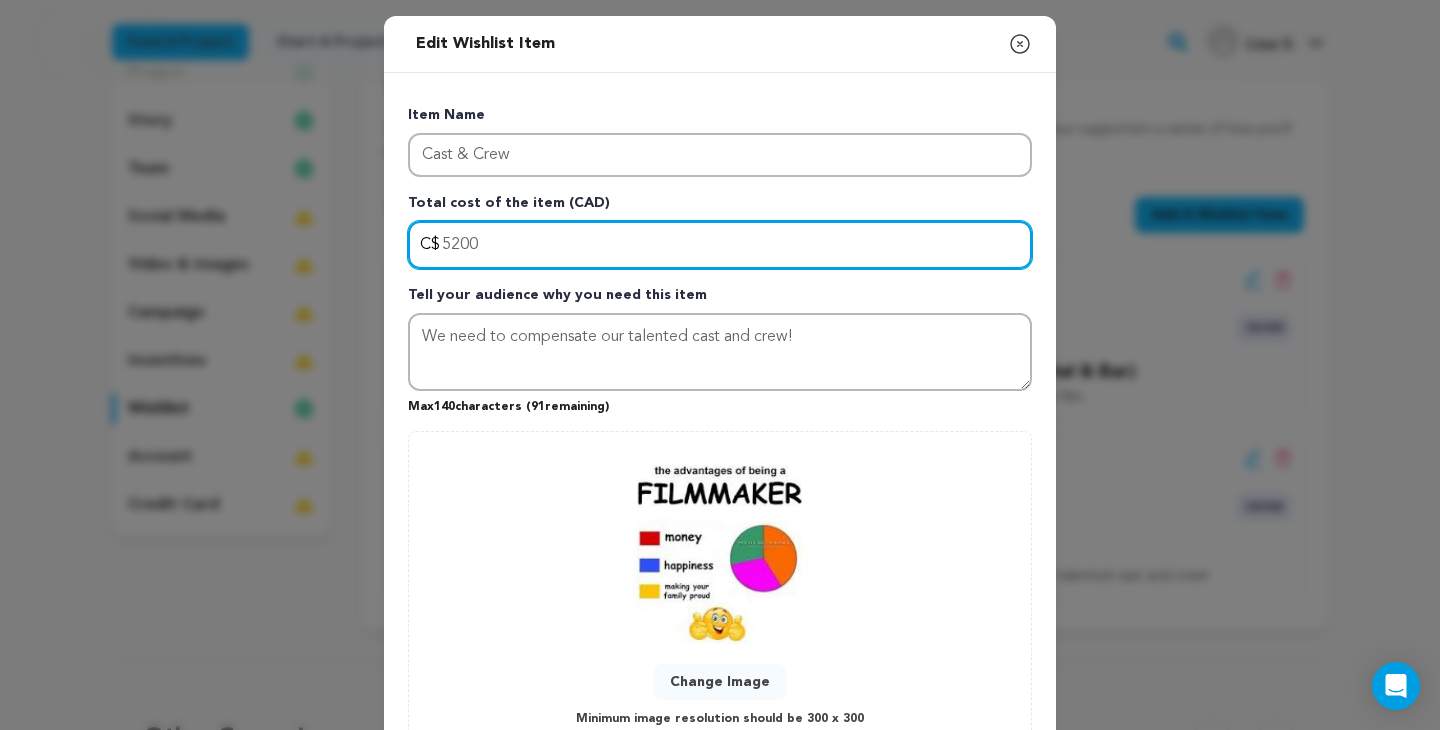 click on "5200" at bounding box center [720, 245] 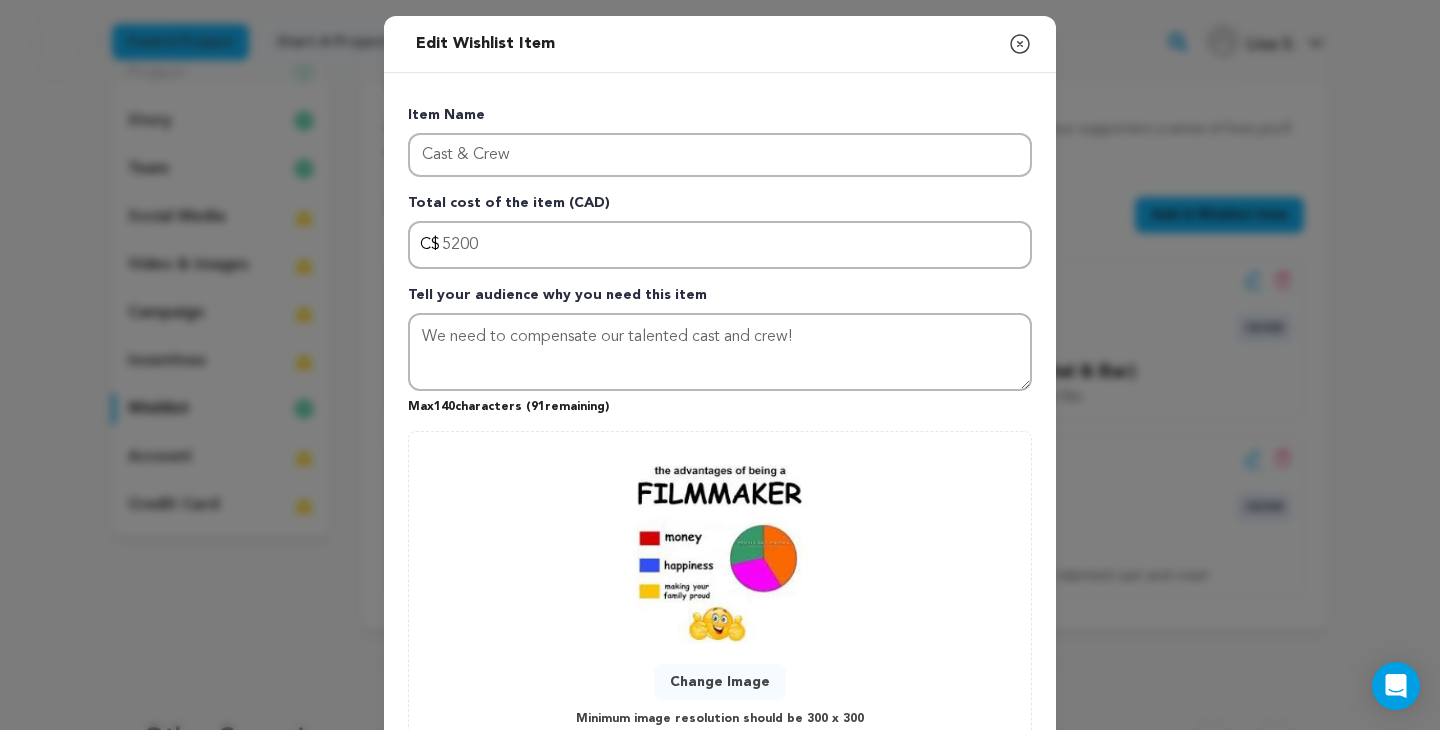 click on "Change Image
Minimum image resolution should be 300 x 300" at bounding box center [720, 591] 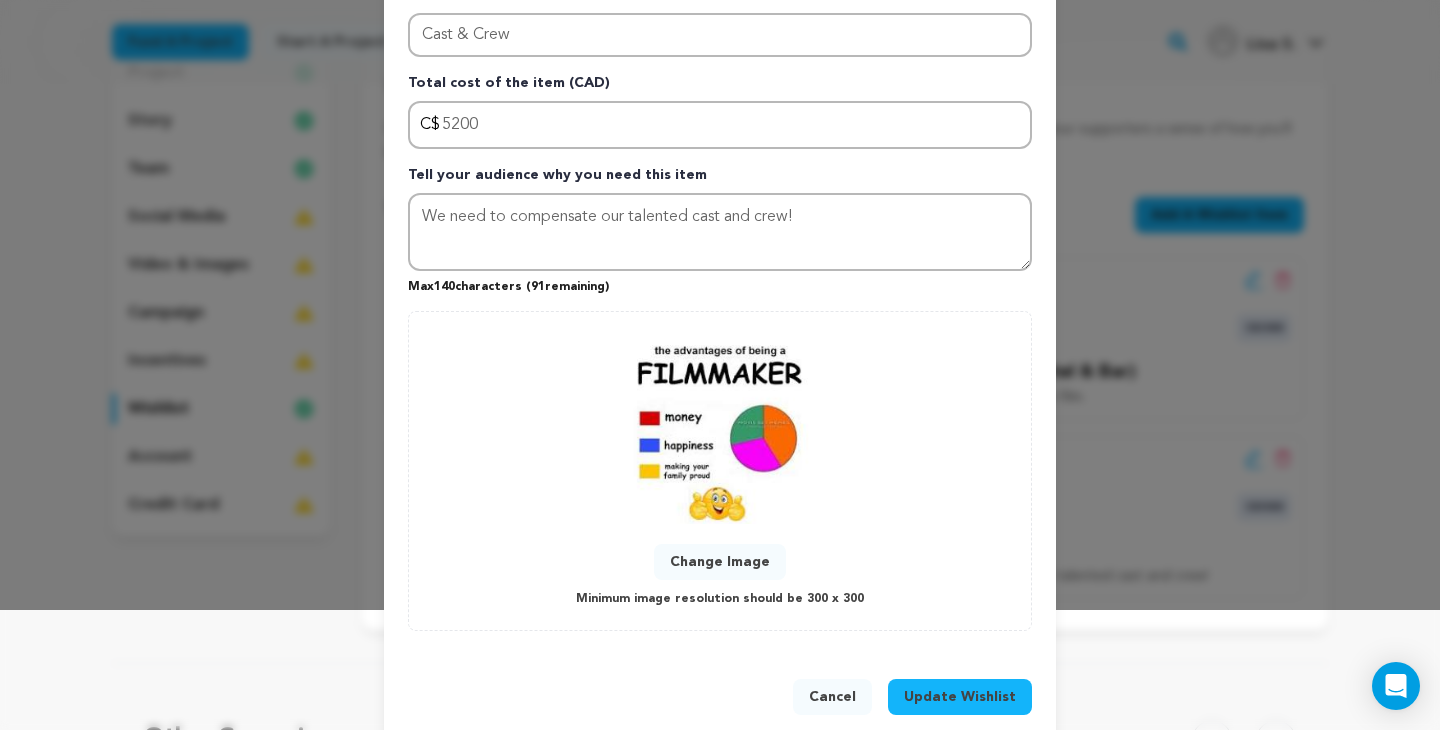 scroll, scrollTop: 153, scrollLeft: 0, axis: vertical 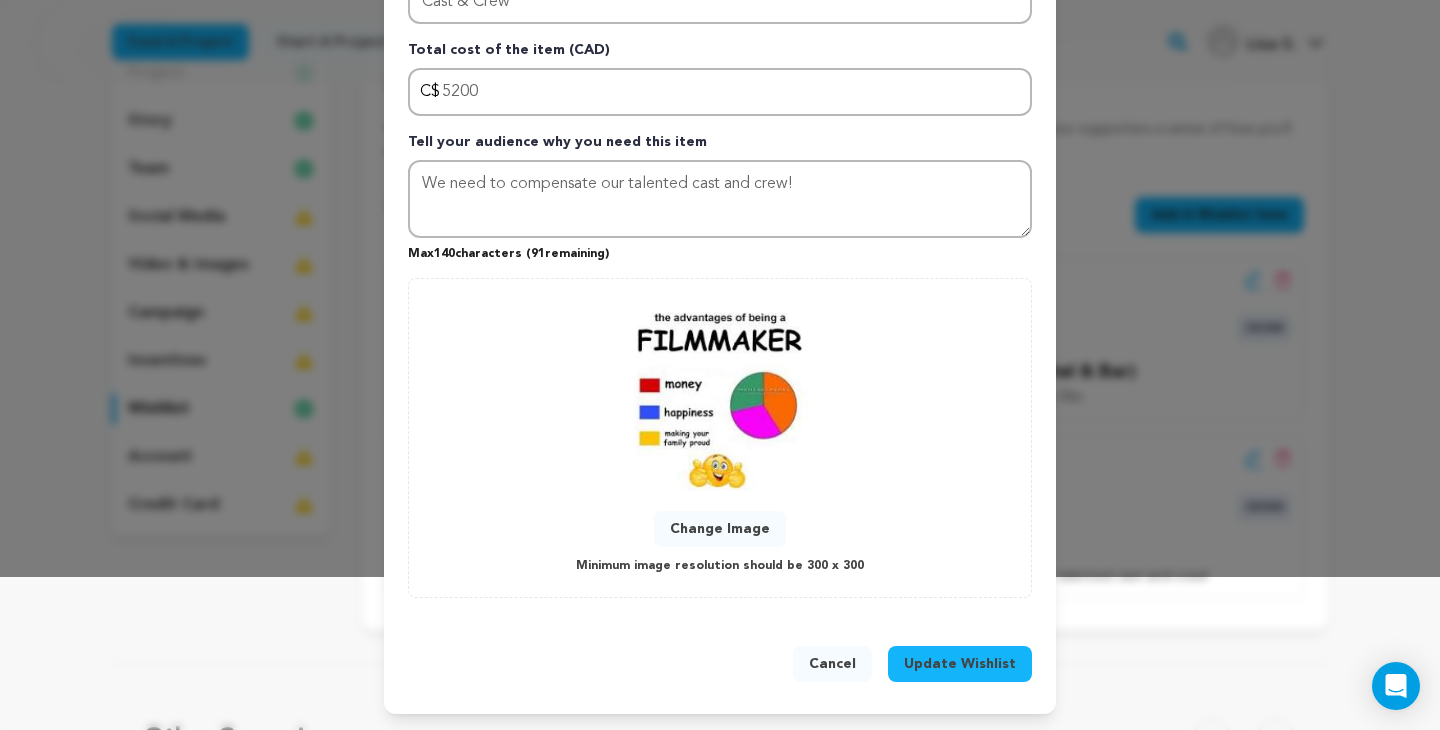 click on "Update Wishlist" at bounding box center (960, 664) 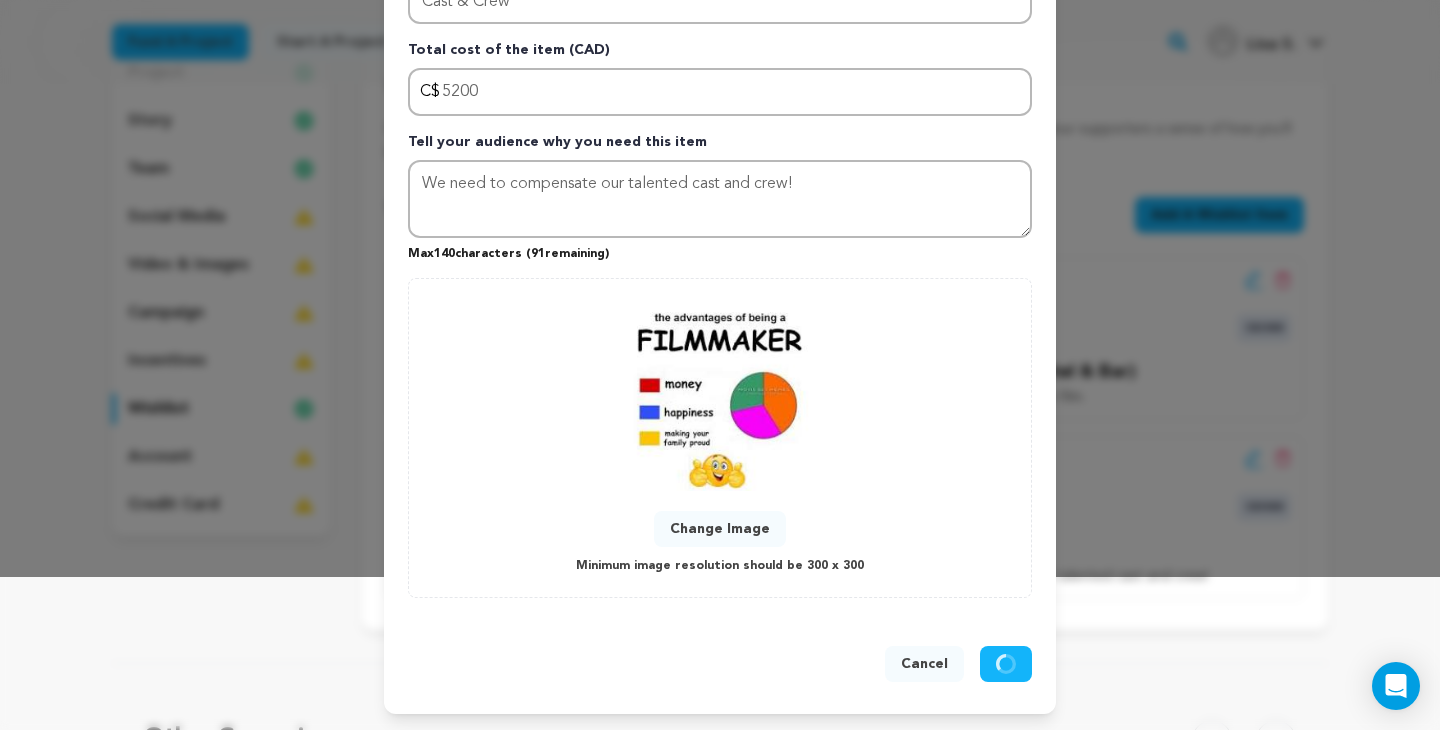 type 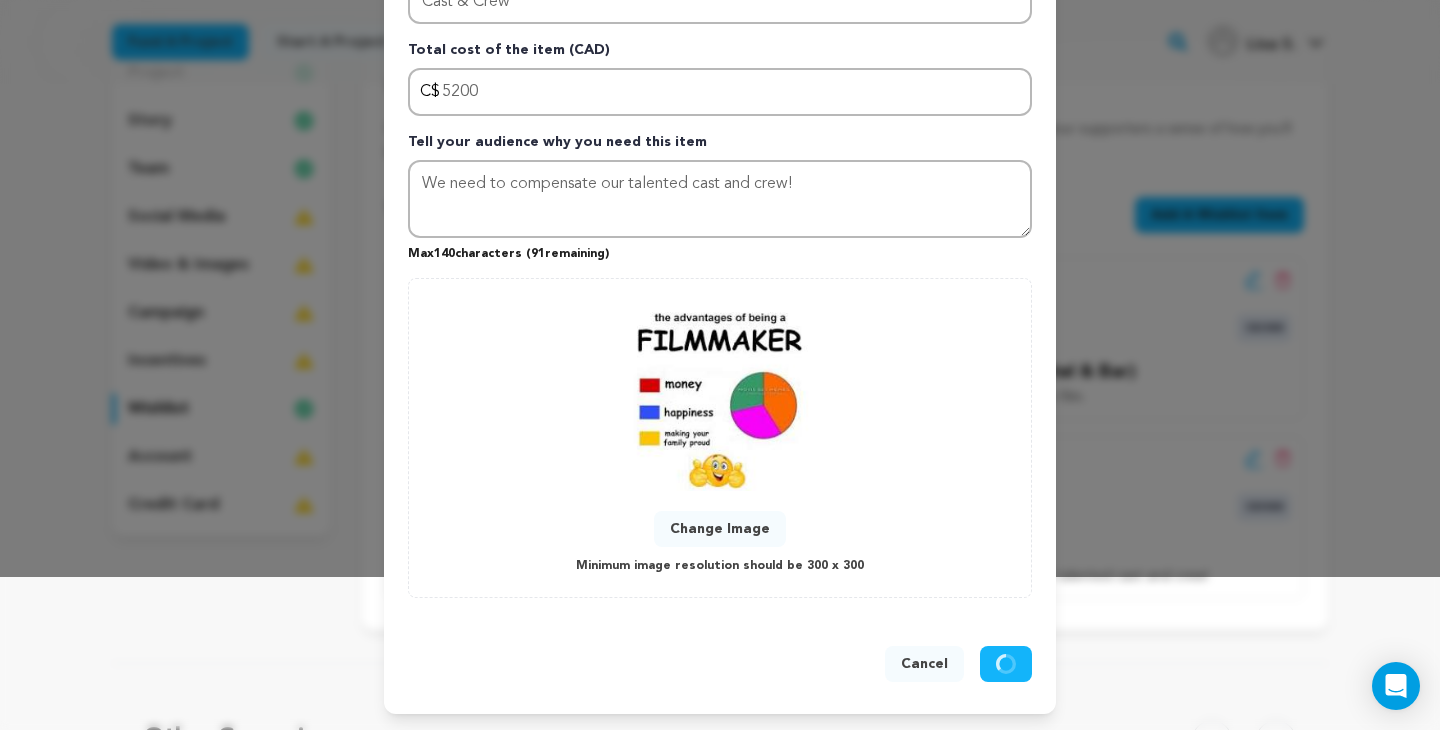 type 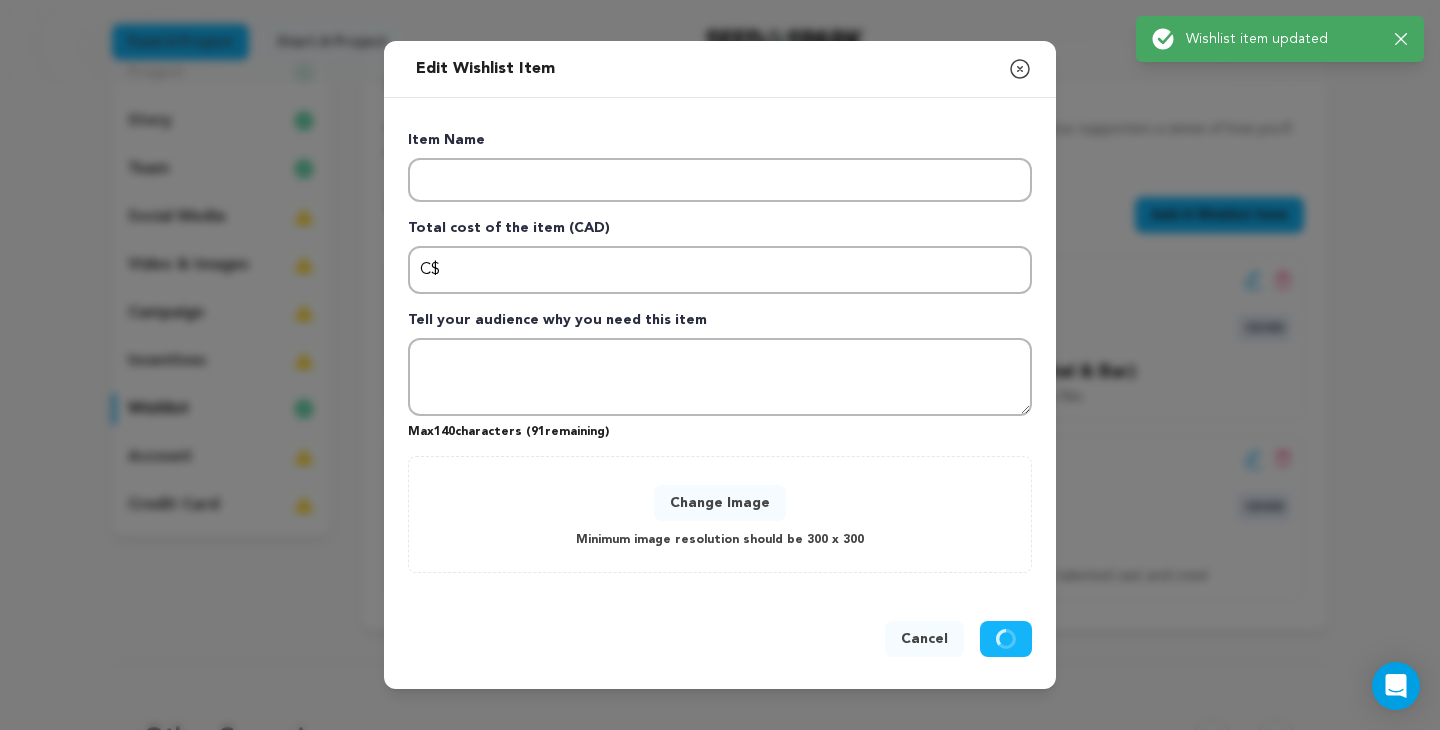 scroll, scrollTop: 0, scrollLeft: 0, axis: both 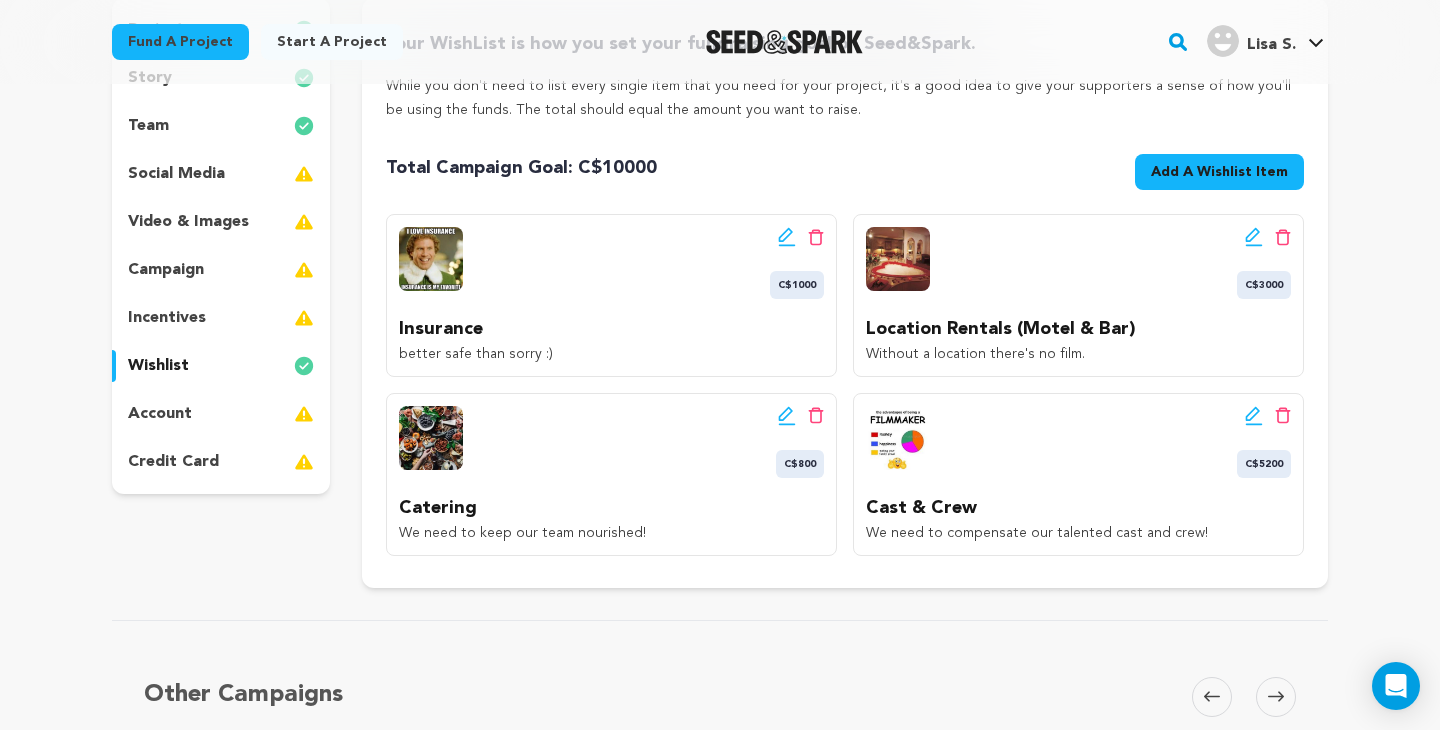 click on "incentives" at bounding box center (167, 318) 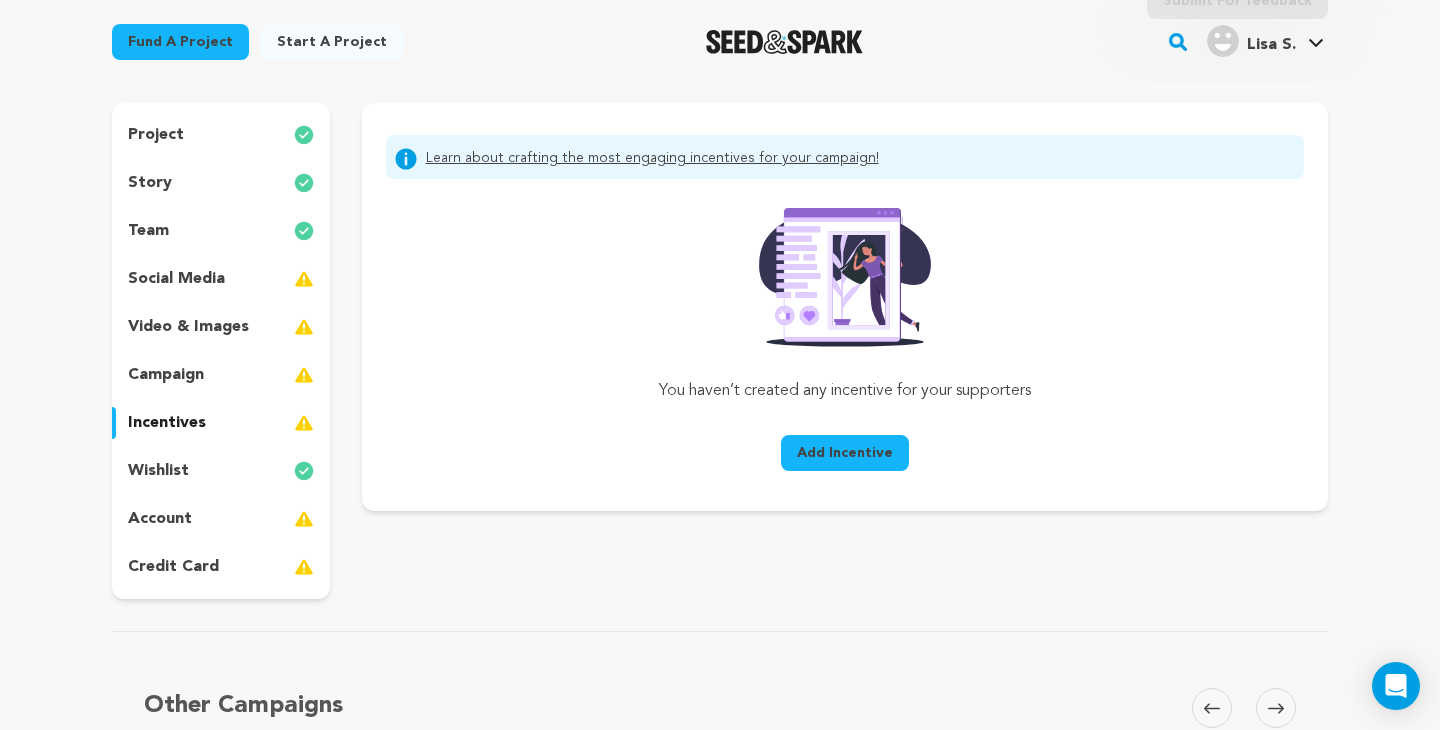 scroll, scrollTop: 154, scrollLeft: 0, axis: vertical 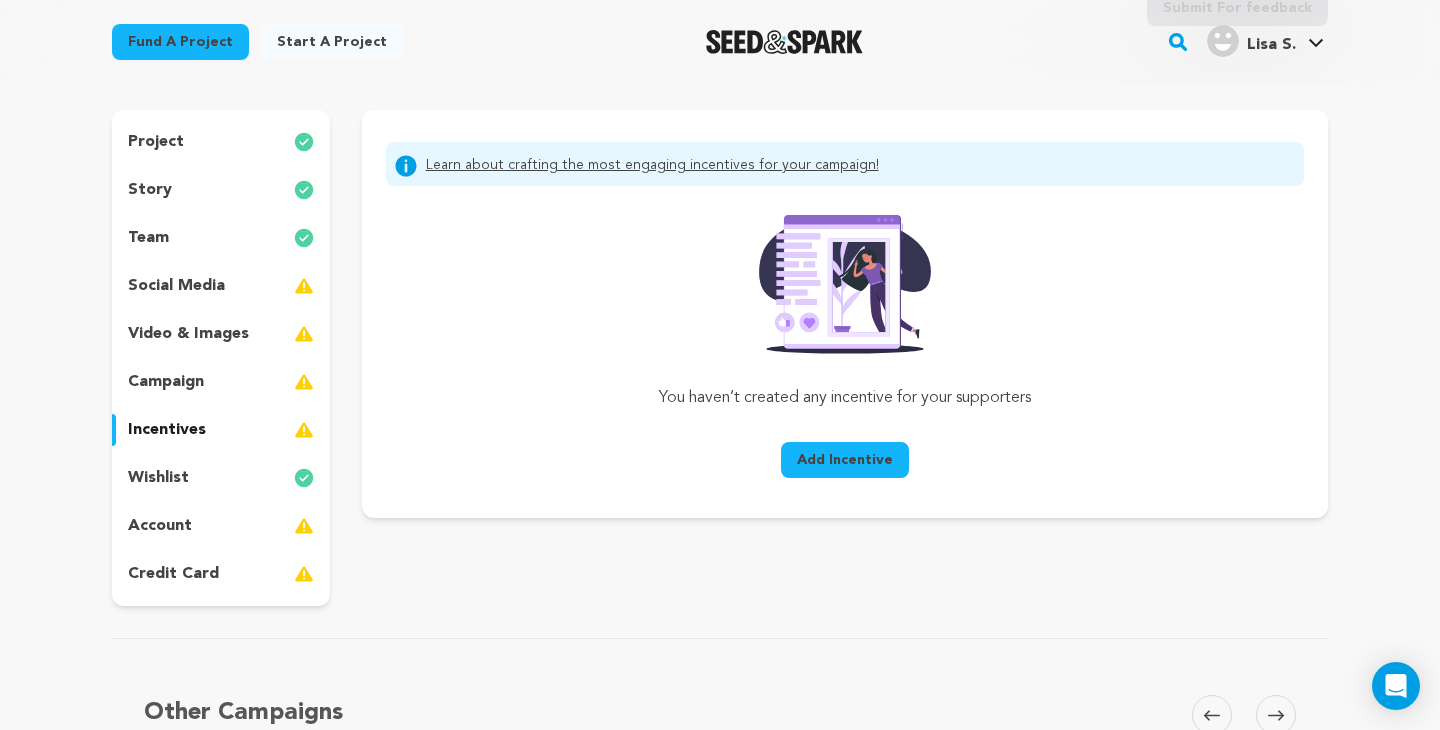 click on "campaign" at bounding box center [221, 382] 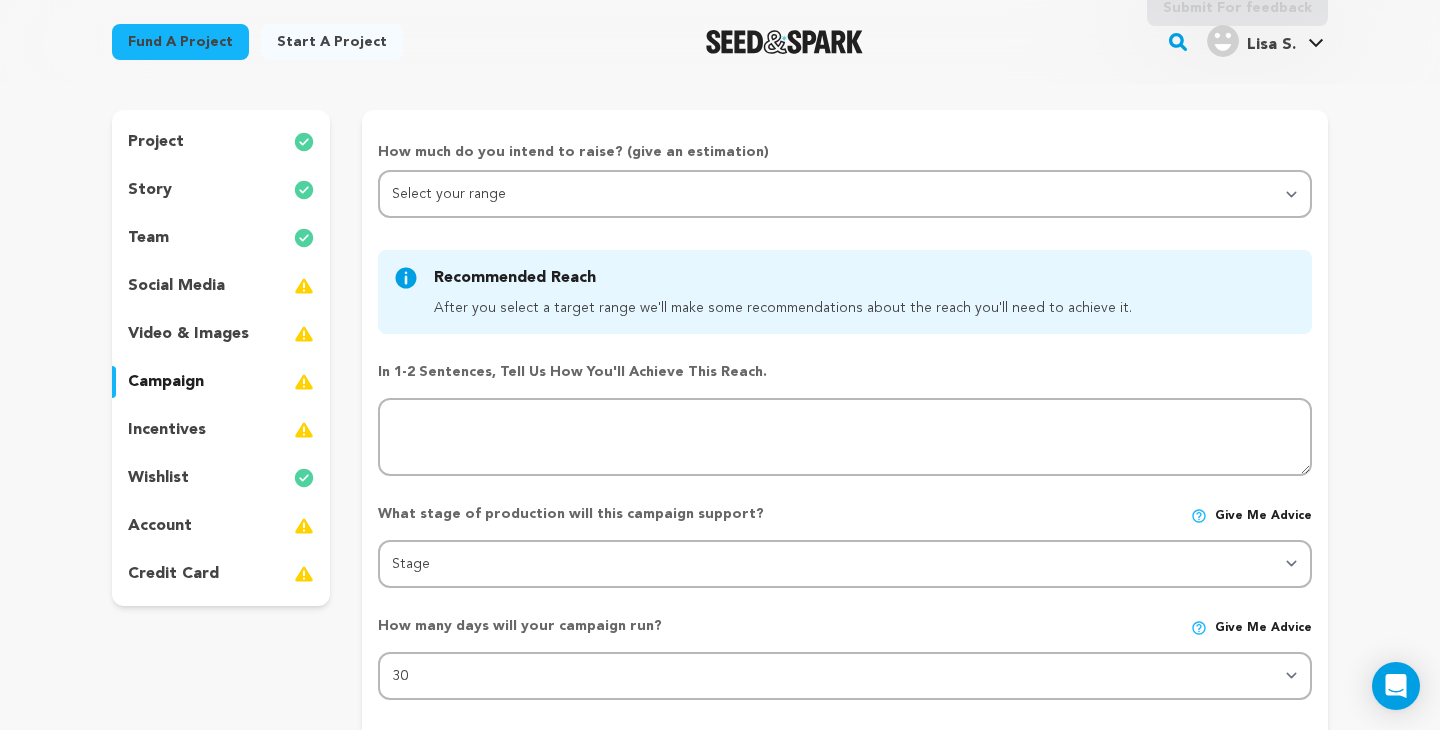 click on "project" at bounding box center [221, 142] 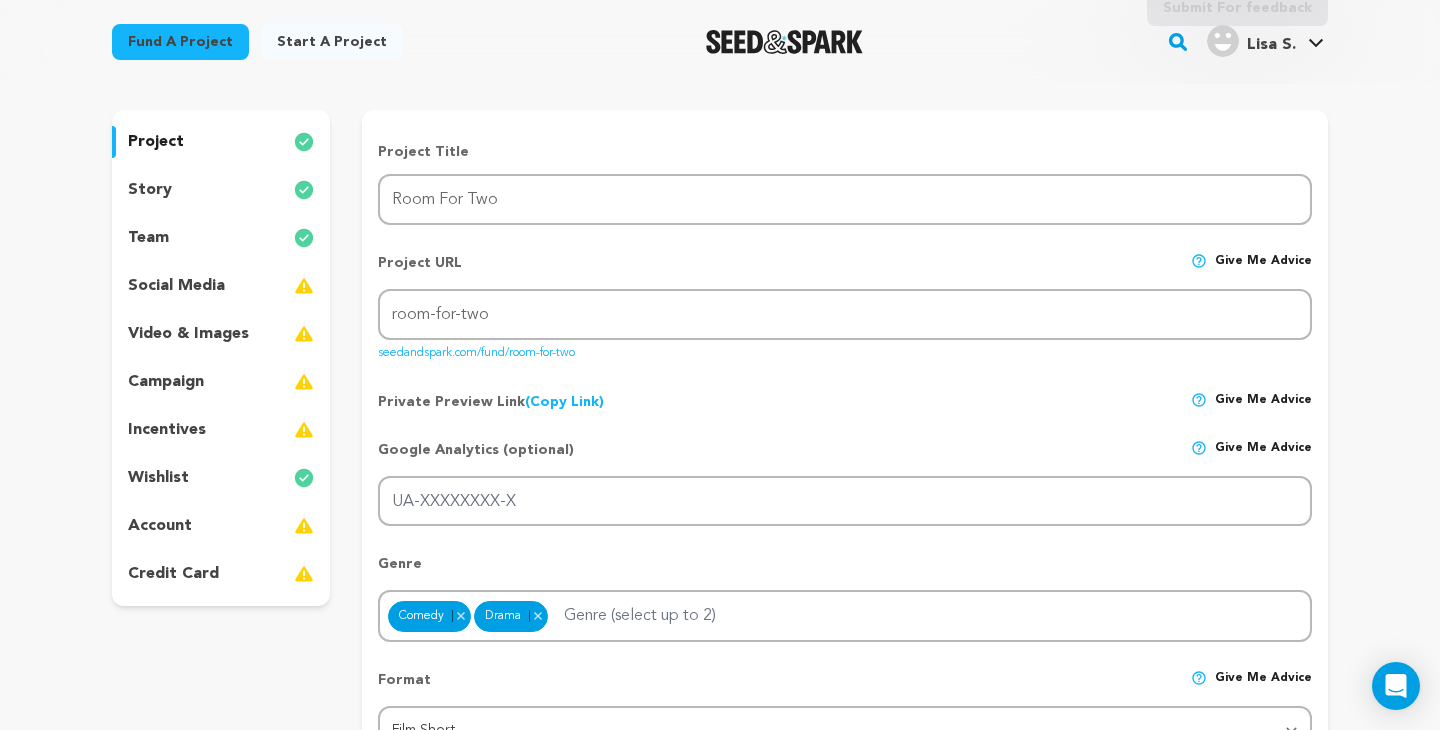 scroll, scrollTop: 0, scrollLeft: 0, axis: both 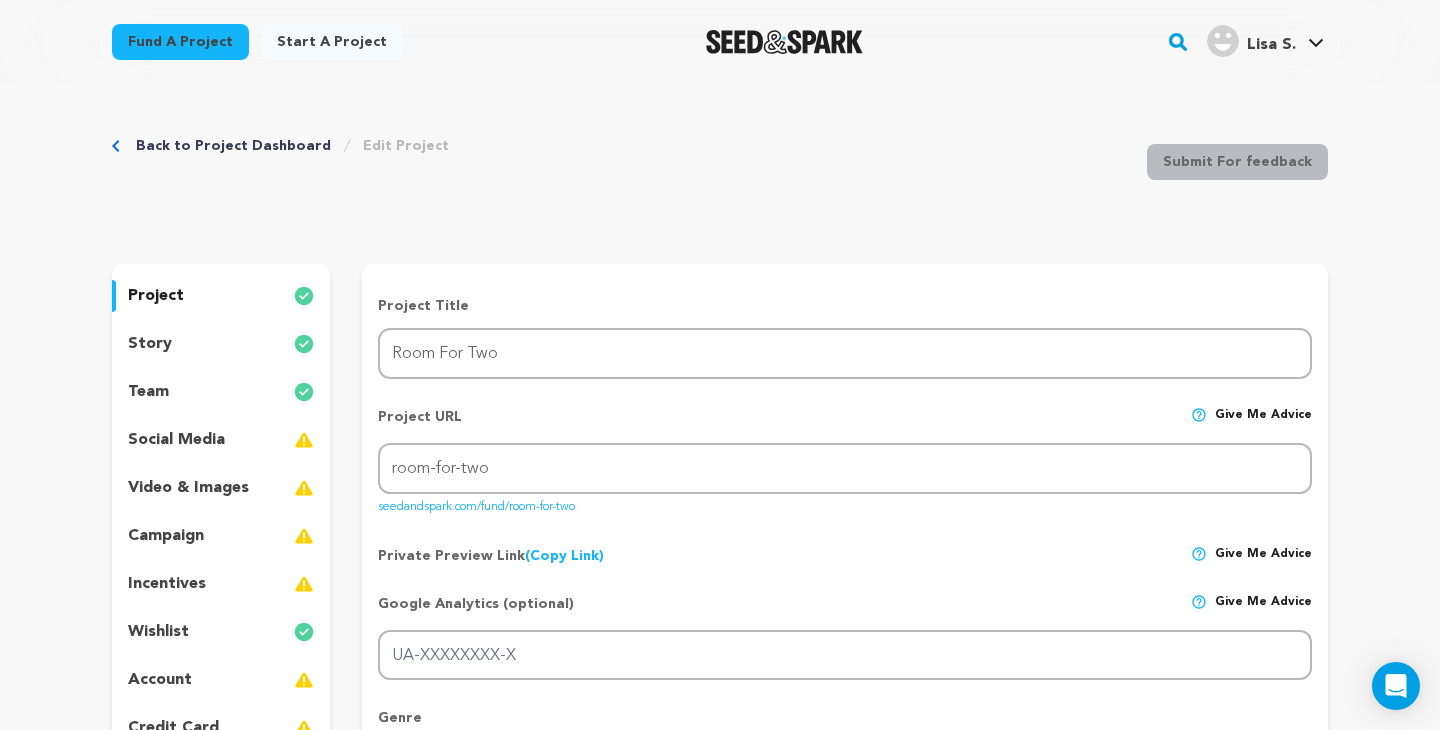 click on "Back to Project Dashboard
Edit Project
Submit For feedback
Submit For feedback" at bounding box center (720, 166) 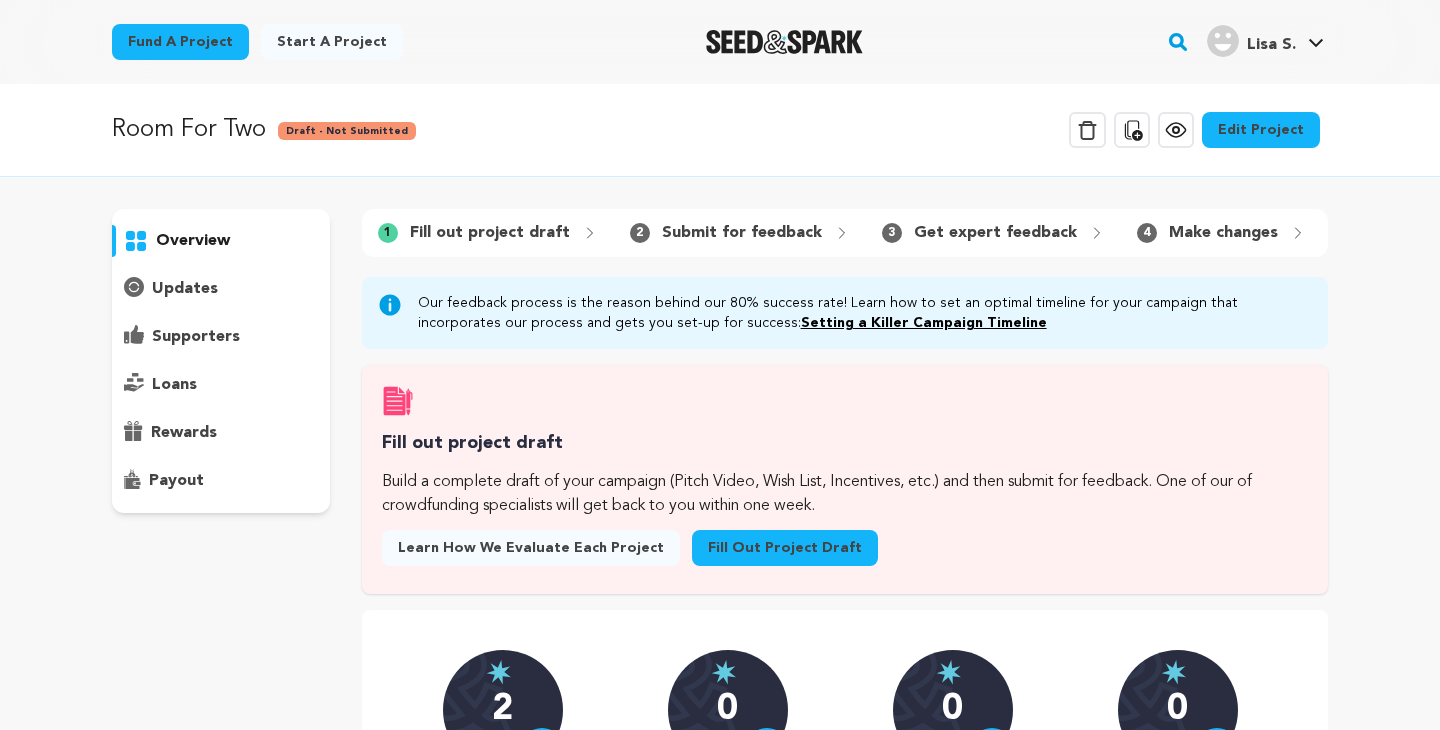 scroll, scrollTop: 0, scrollLeft: 0, axis: both 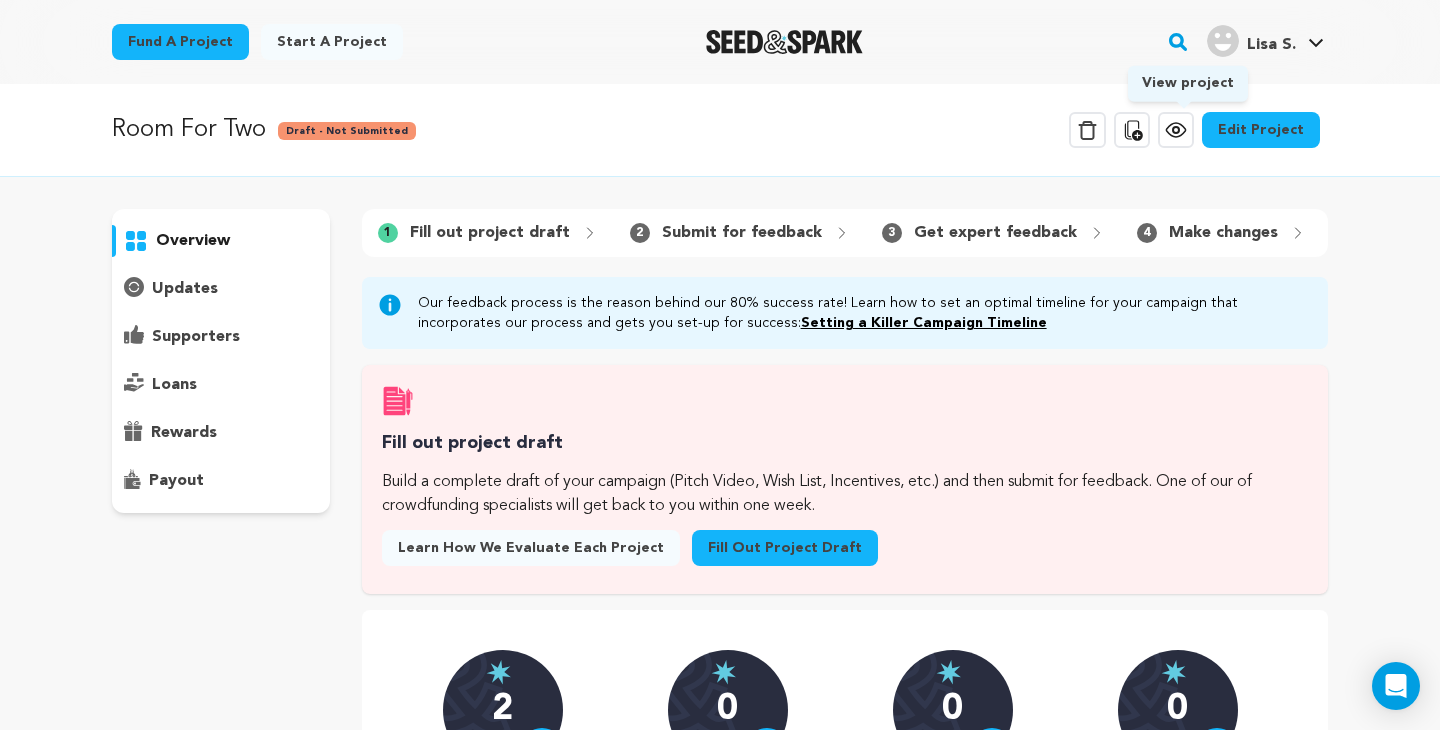 click 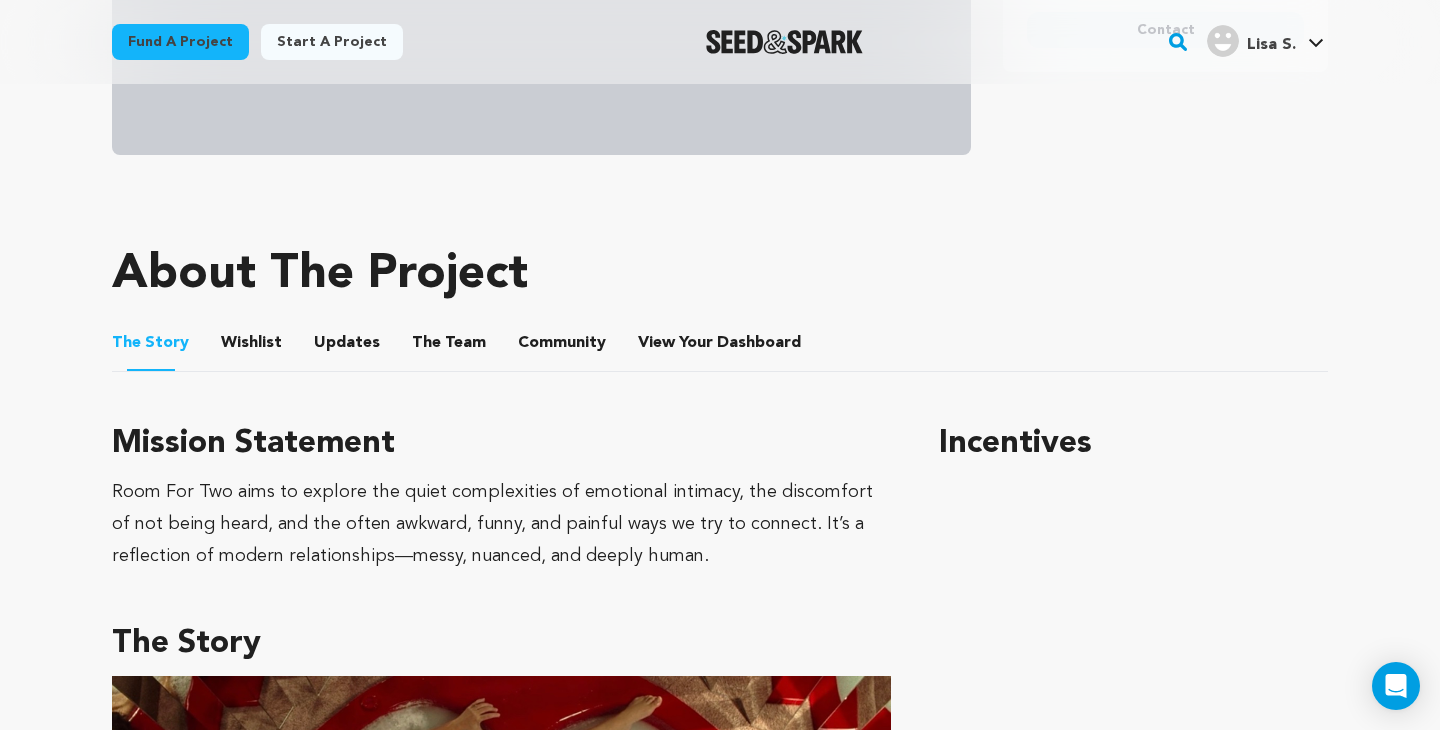 scroll, scrollTop: 728, scrollLeft: 0, axis: vertical 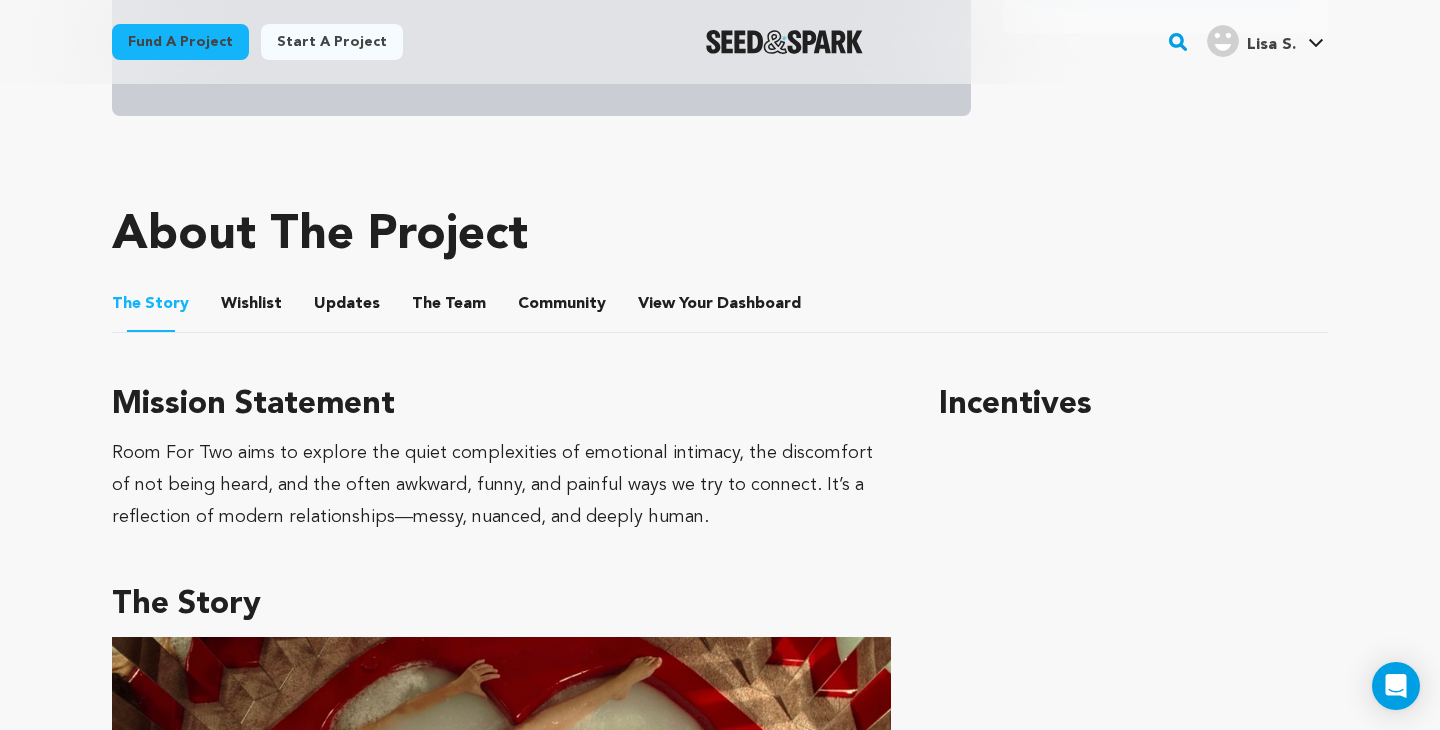 click on "Wishlist" at bounding box center (252, 308) 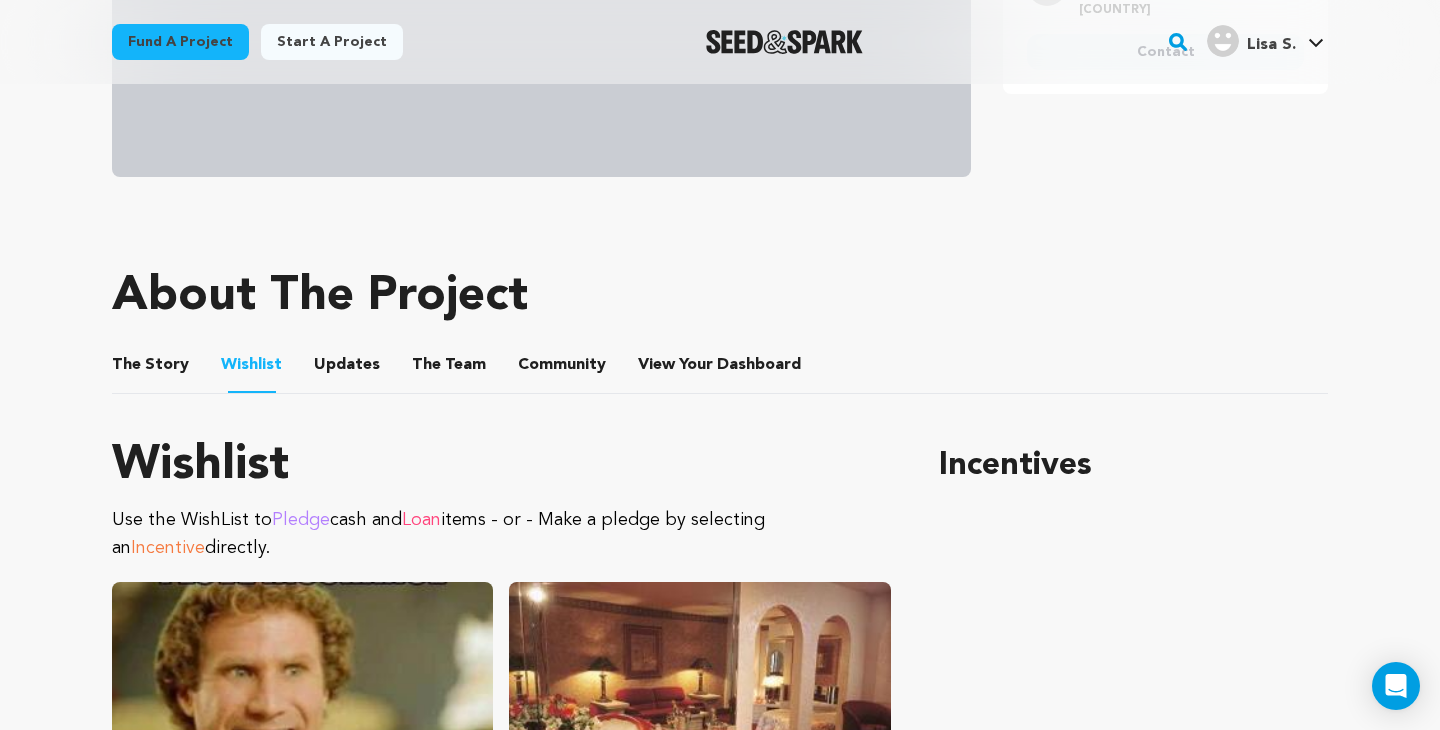scroll, scrollTop: 649, scrollLeft: 0, axis: vertical 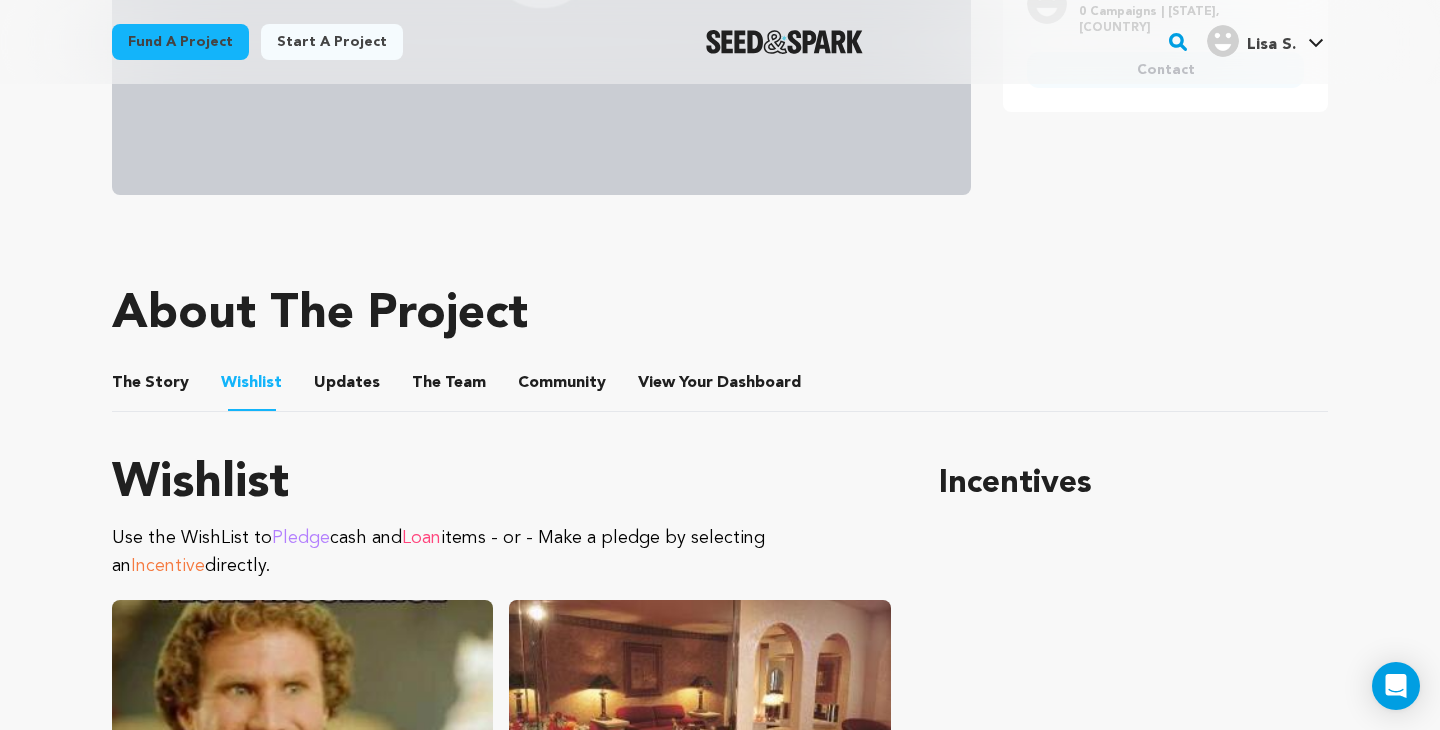 click on "The Team" at bounding box center [449, 387] 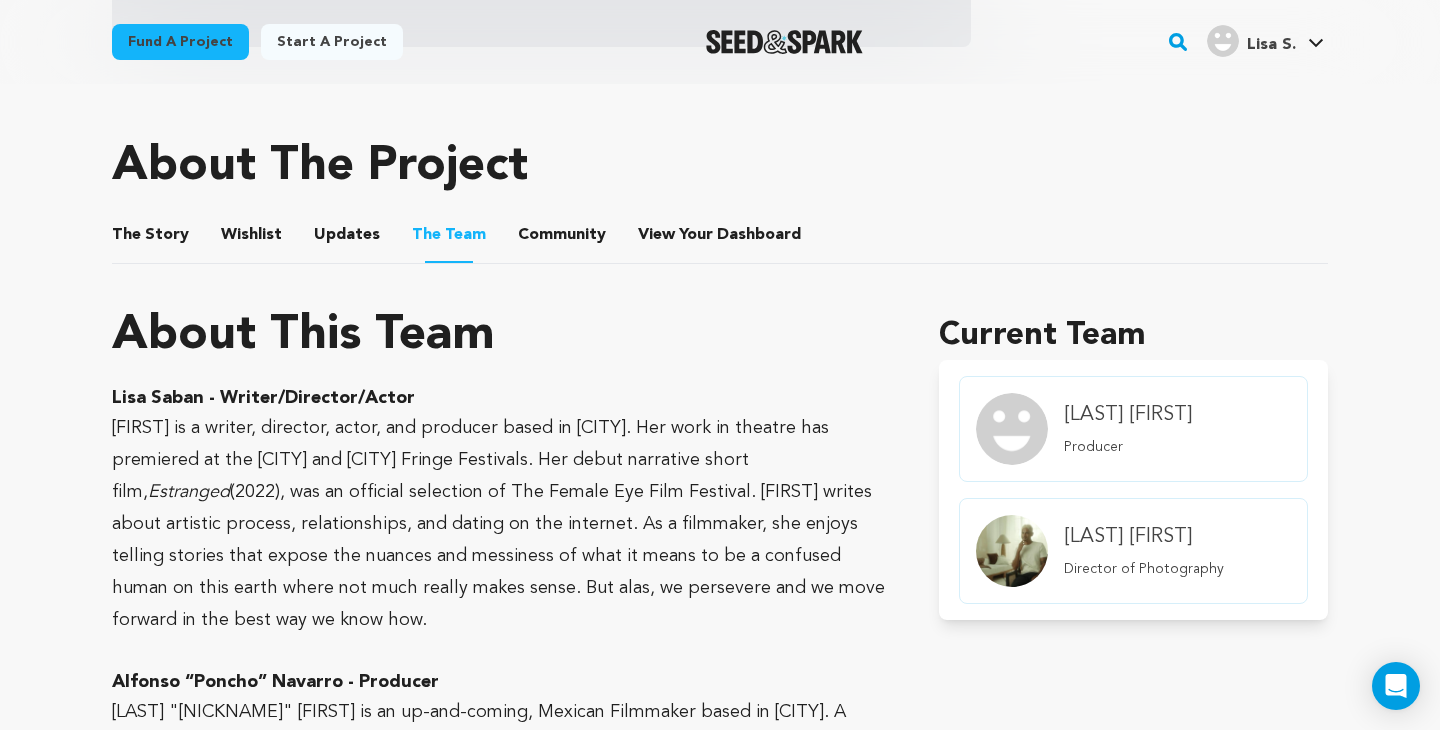 scroll, scrollTop: 781, scrollLeft: 0, axis: vertical 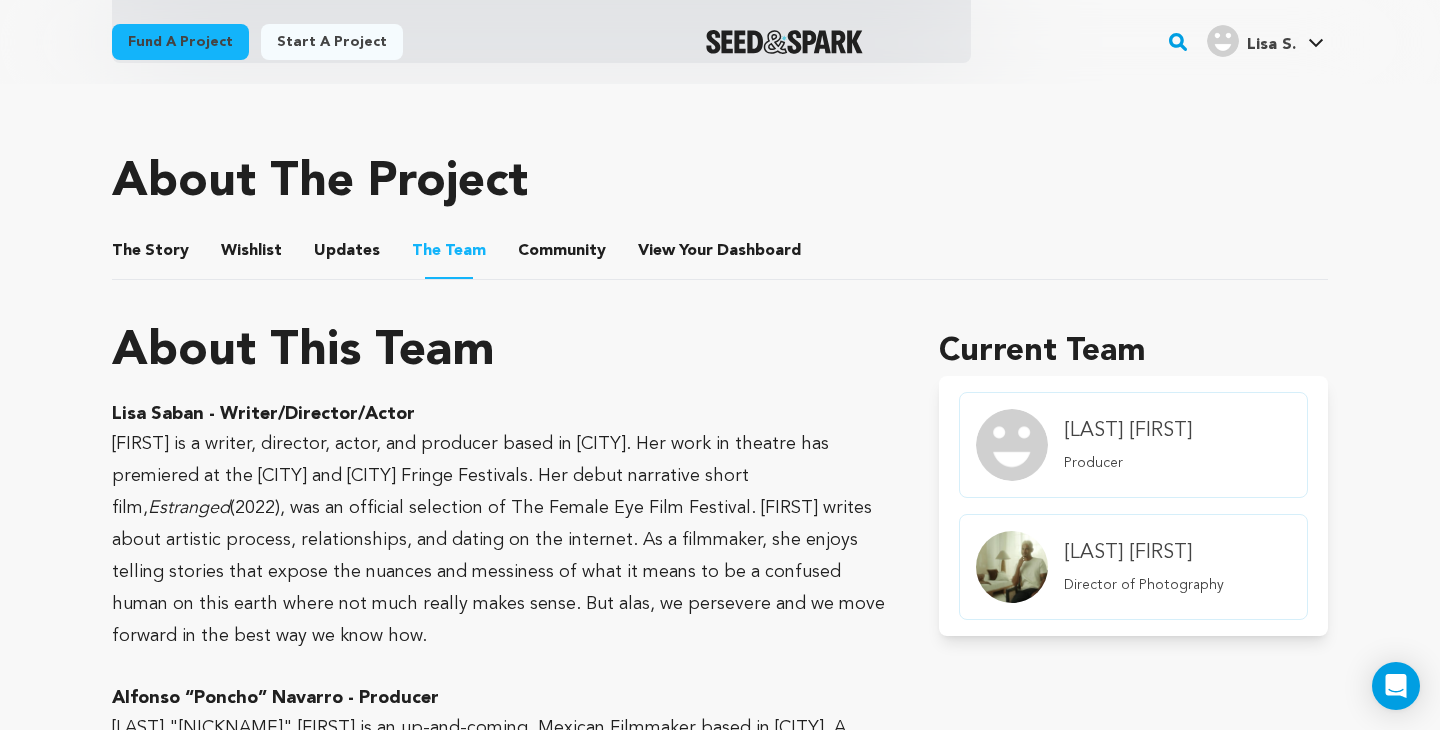 click on "Community" at bounding box center (562, 255) 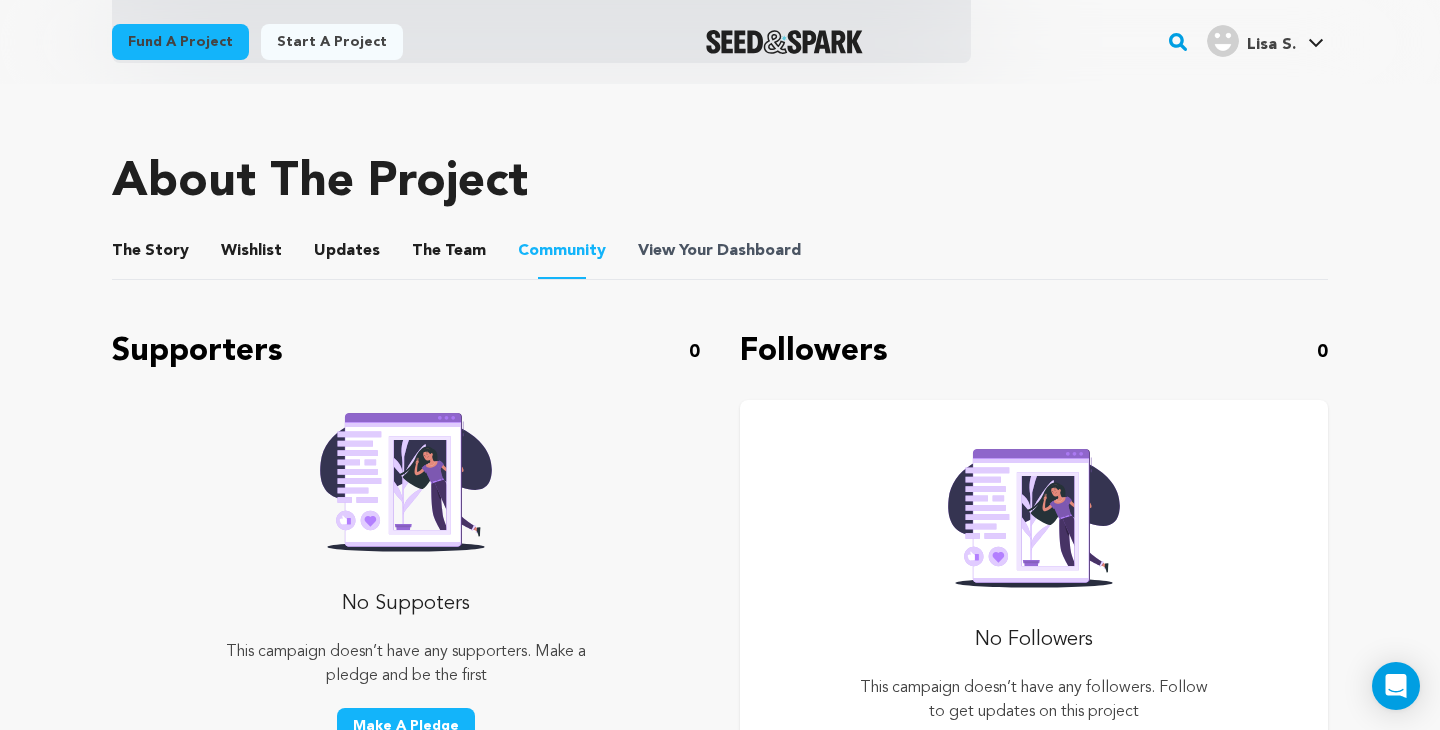 click on "Dashboard" at bounding box center [759, 251] 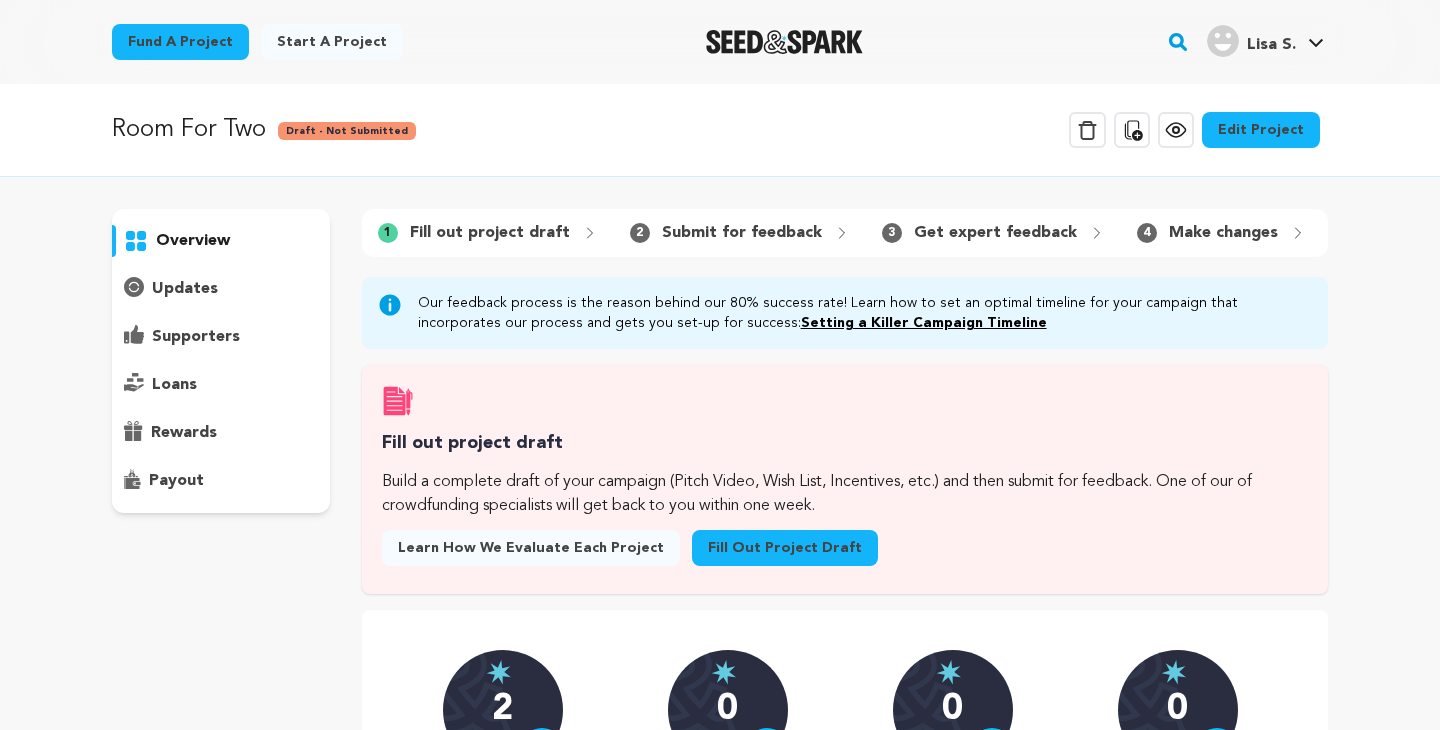 scroll, scrollTop: 0, scrollLeft: 0, axis: both 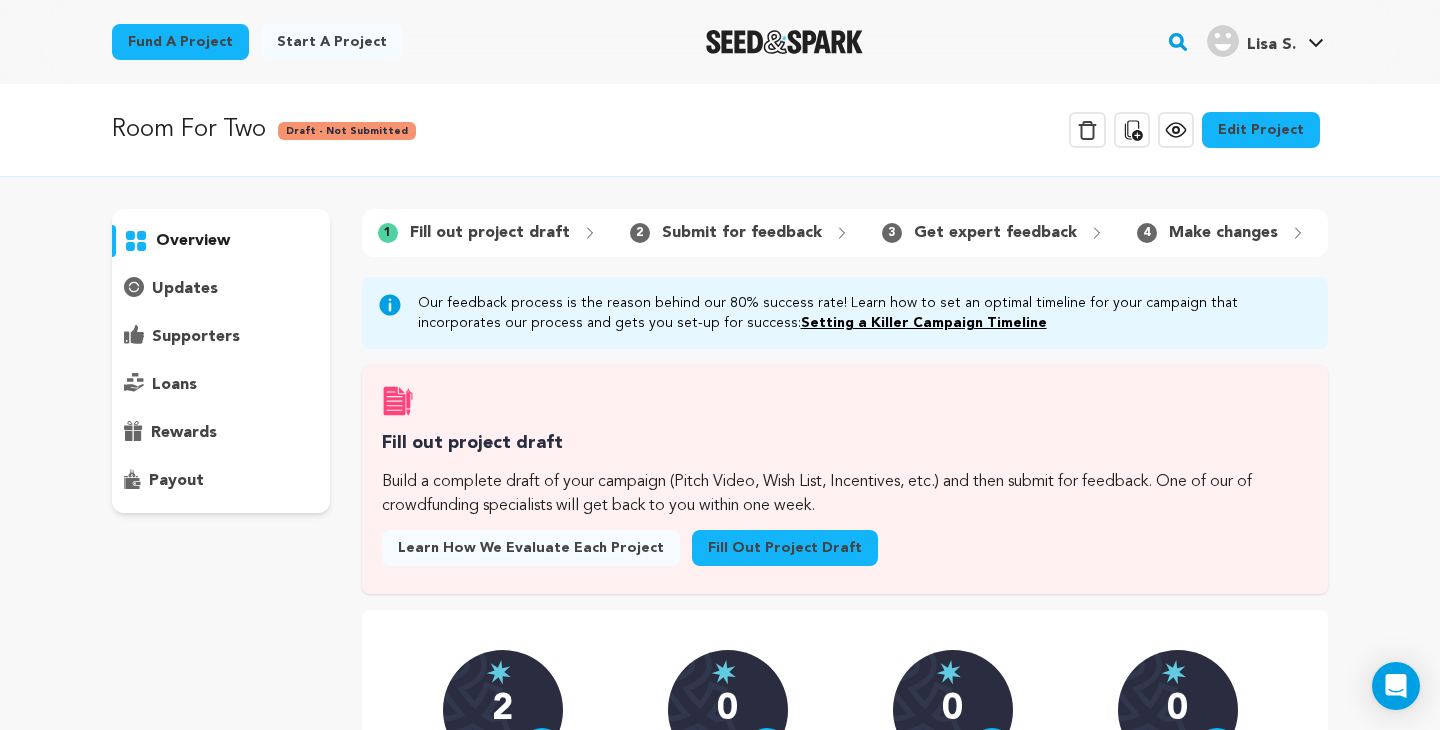 click on "Edit Project" at bounding box center (1261, 130) 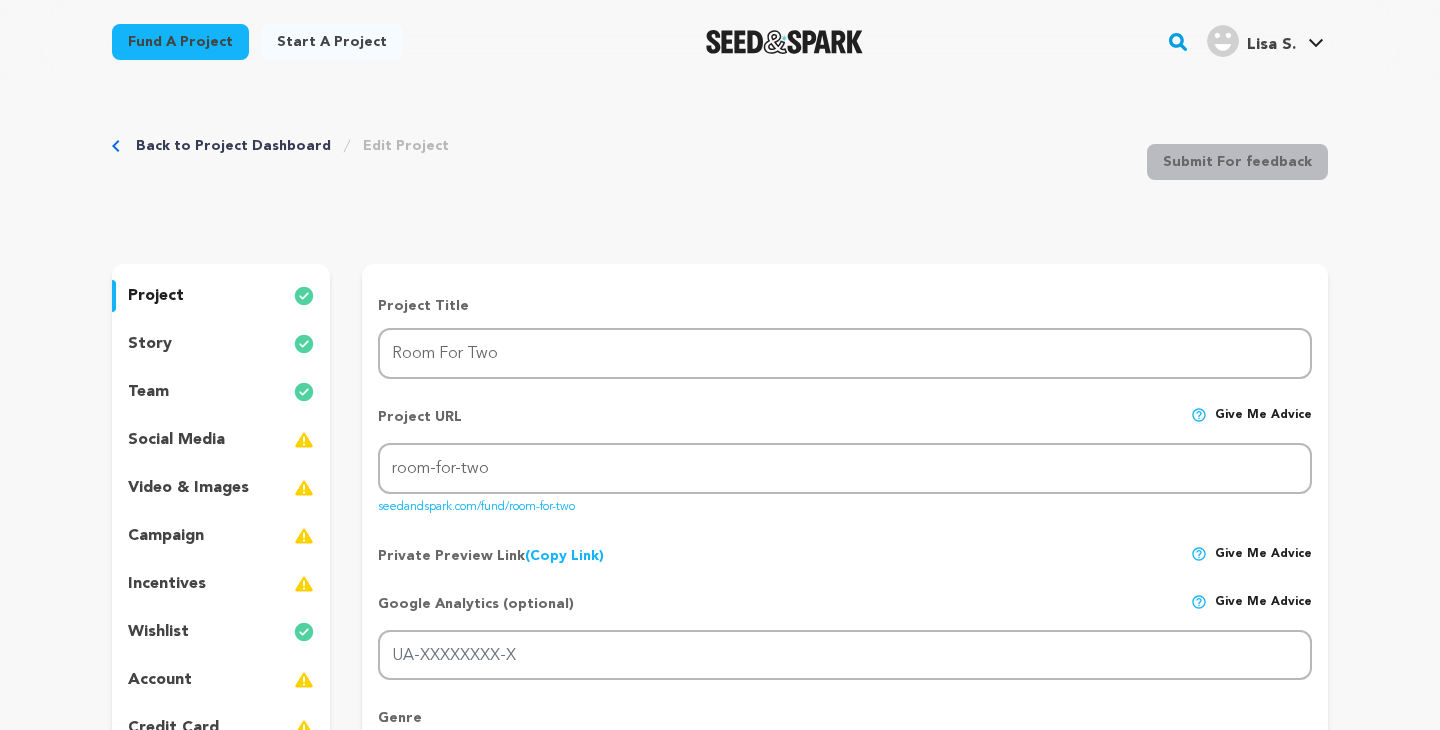 scroll, scrollTop: 0, scrollLeft: 0, axis: both 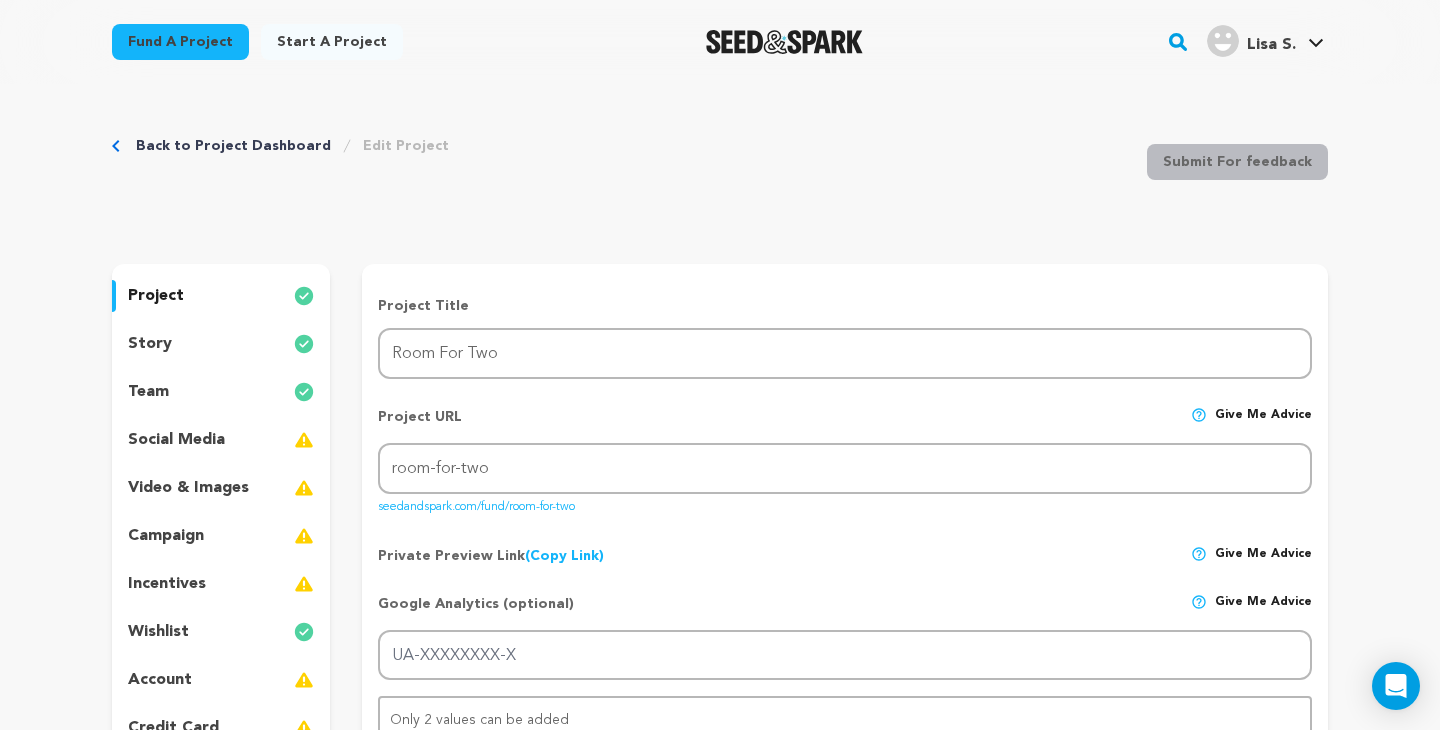 click on "wishlist" at bounding box center (158, 632) 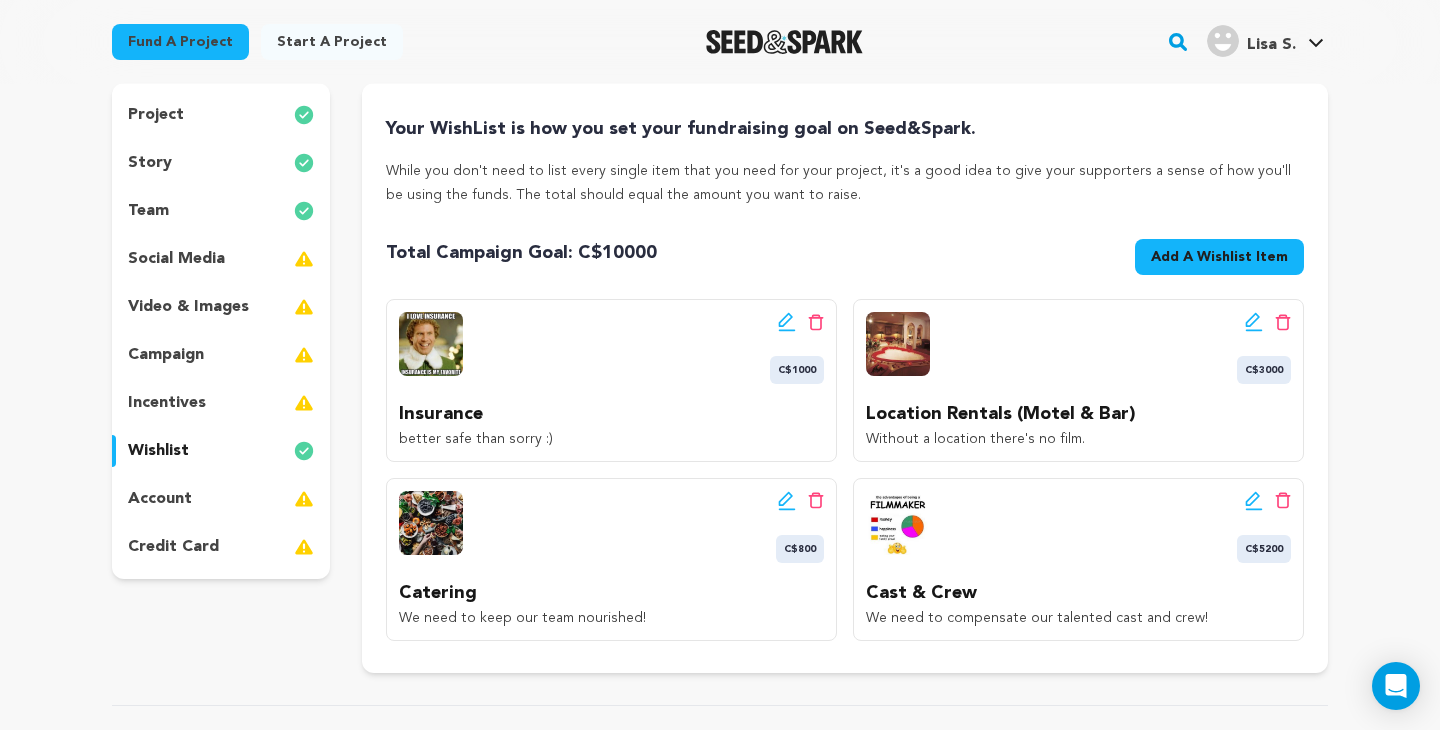 scroll, scrollTop: 296, scrollLeft: 0, axis: vertical 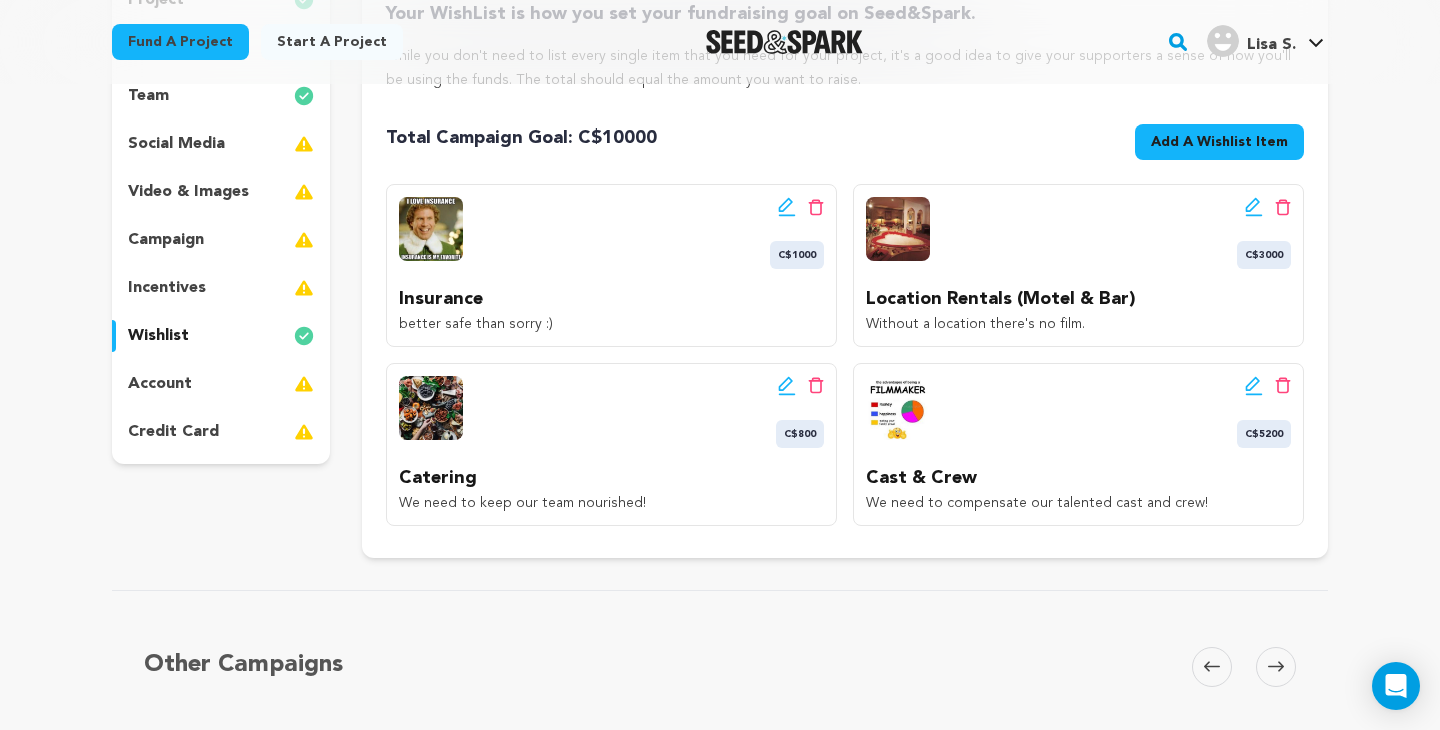 click 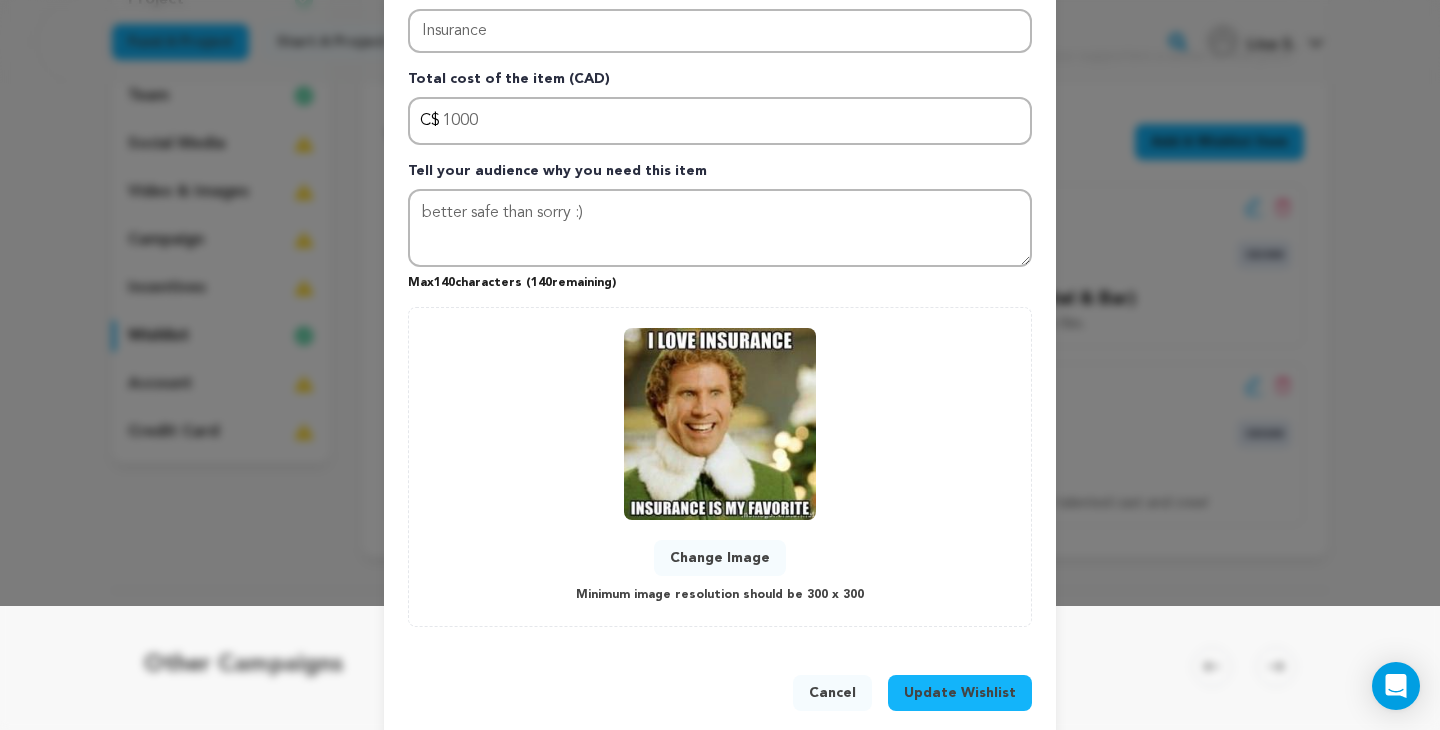 scroll, scrollTop: 153, scrollLeft: 0, axis: vertical 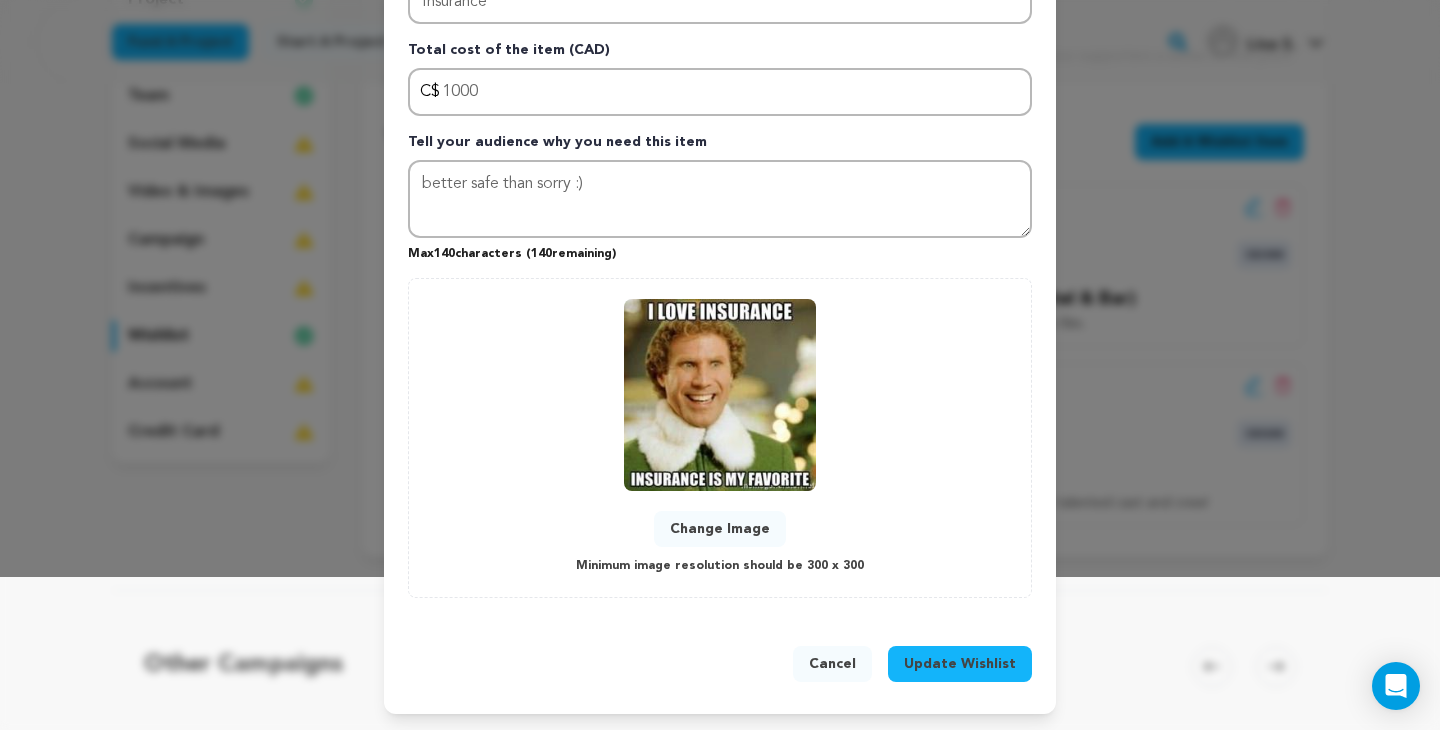 click on "Change Image" at bounding box center (720, 529) 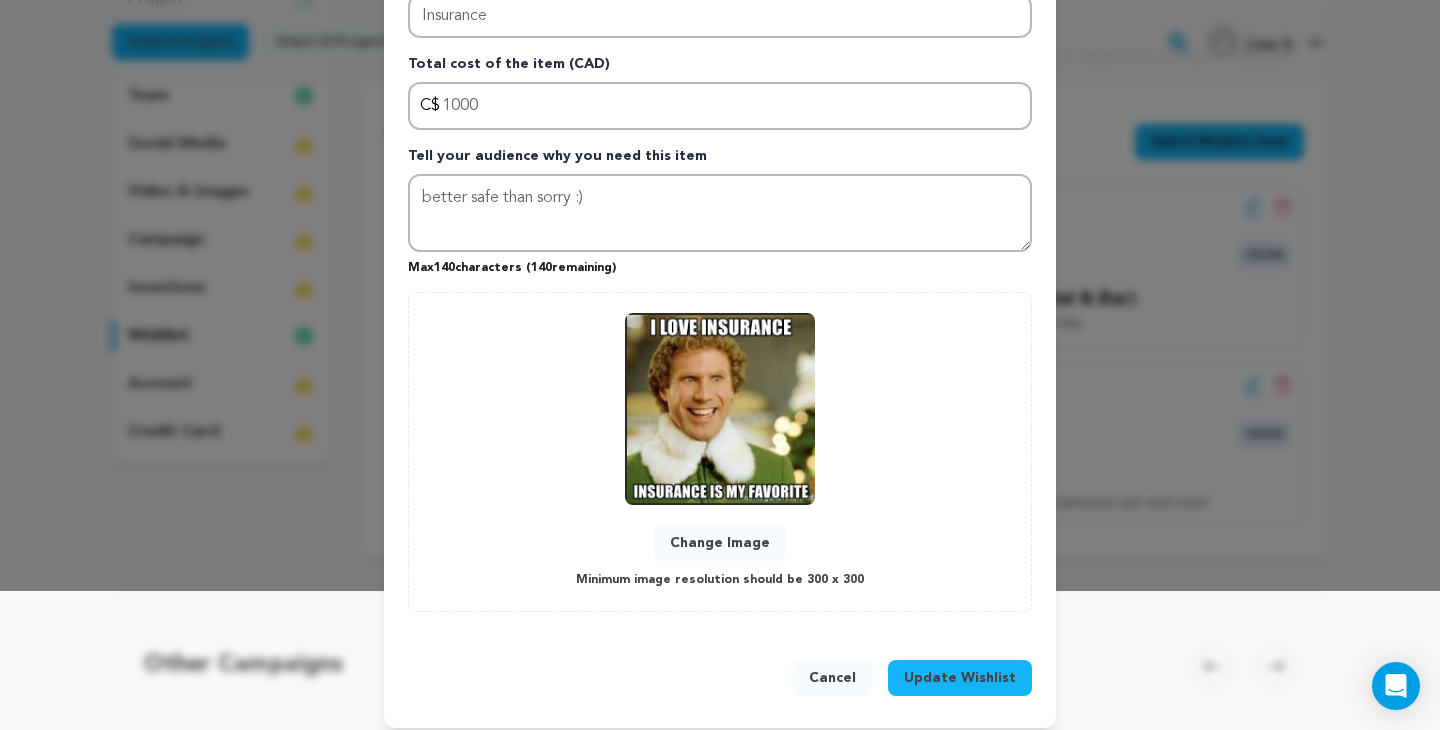 scroll, scrollTop: 143, scrollLeft: 0, axis: vertical 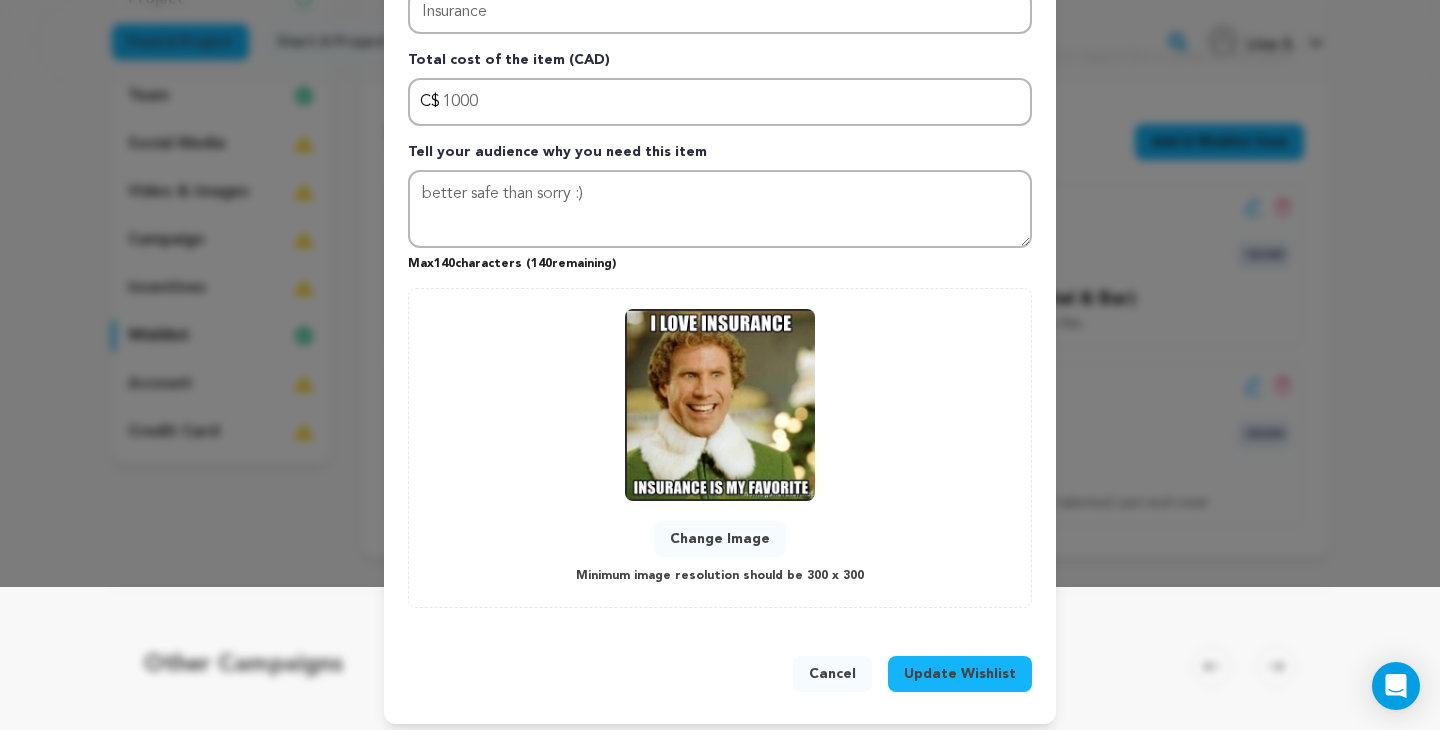 click on "Update Wishlist" at bounding box center [960, 674] 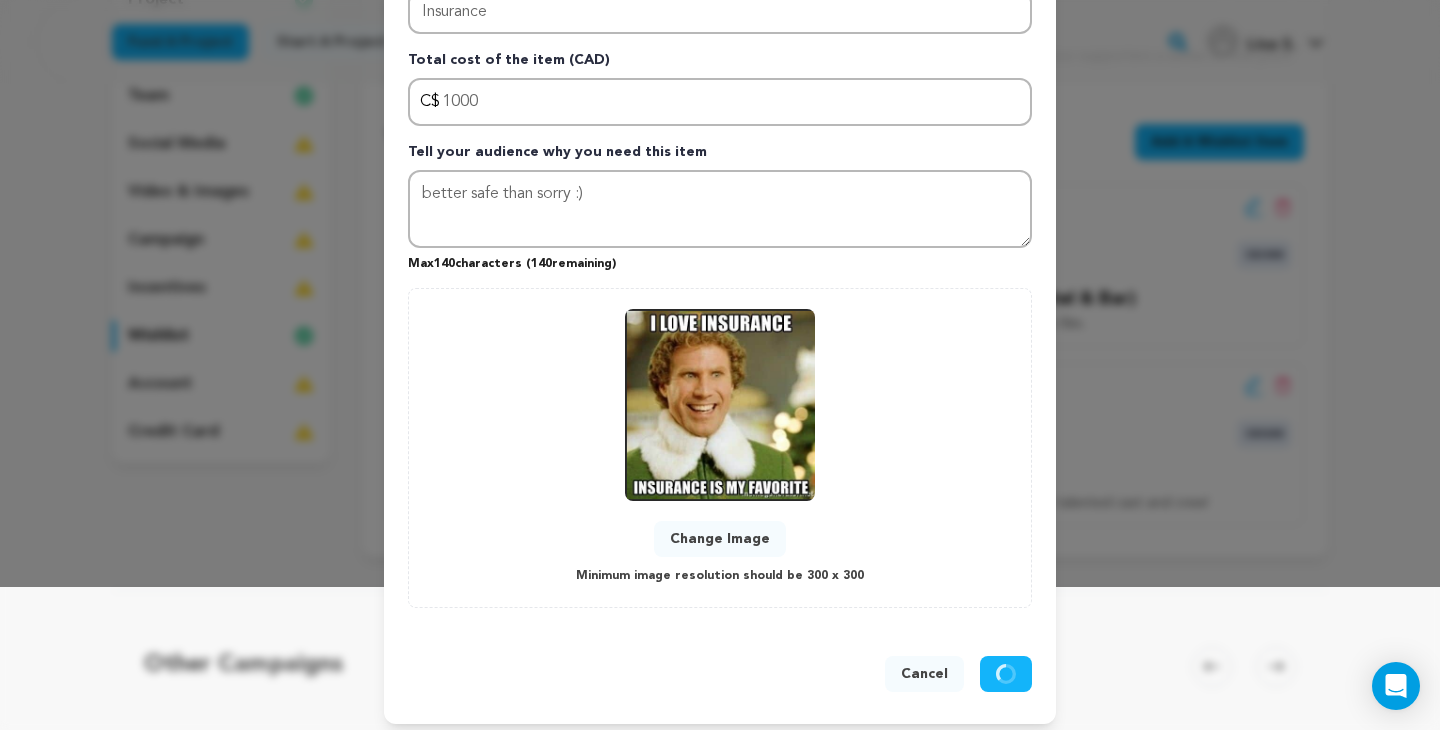 type 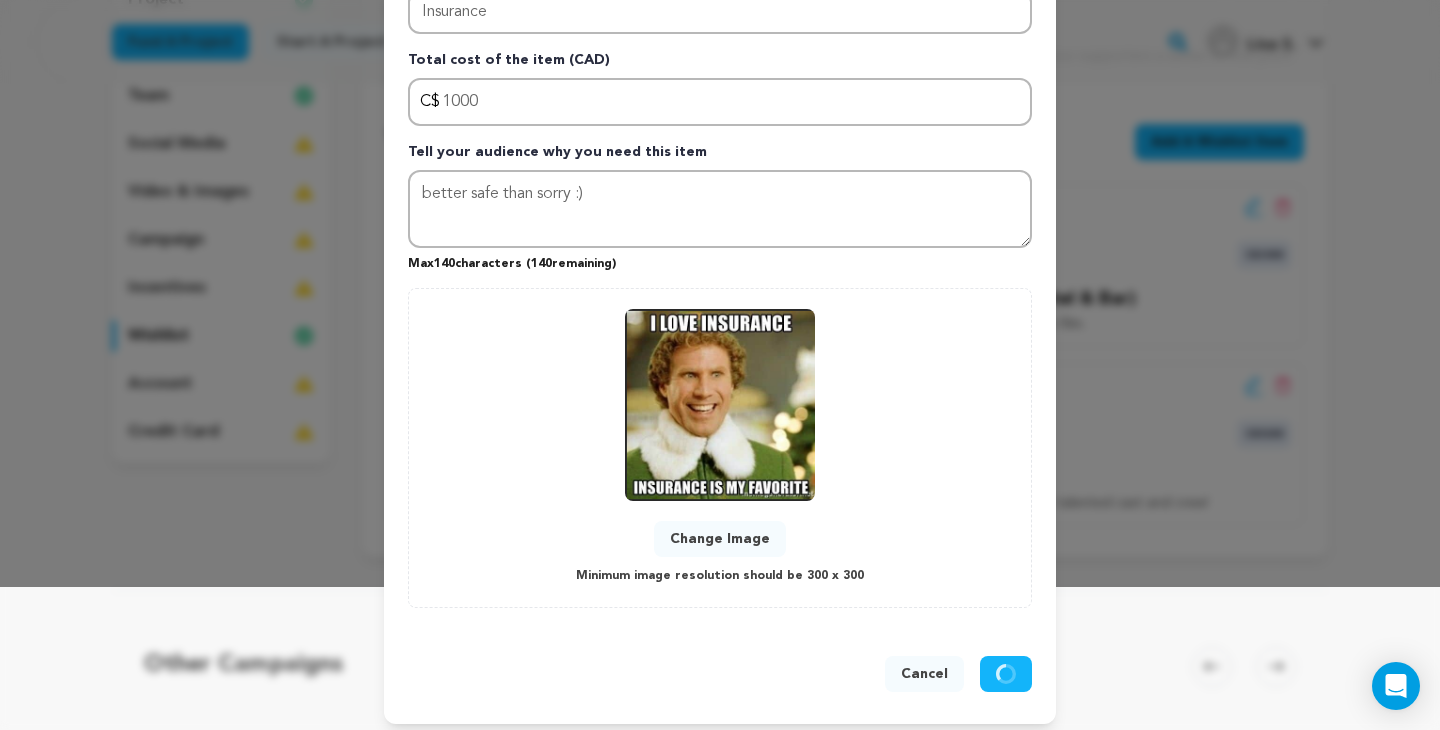type 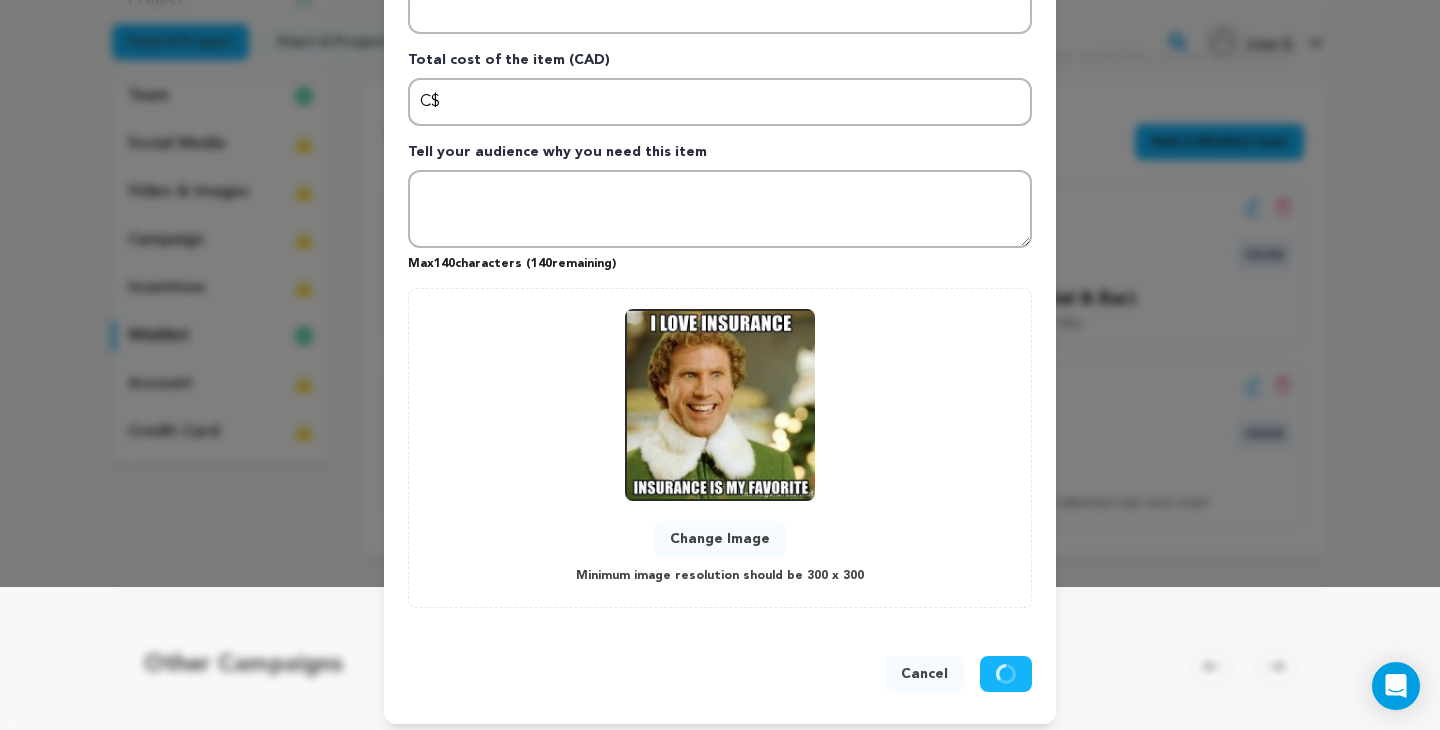 scroll, scrollTop: 0, scrollLeft: 0, axis: both 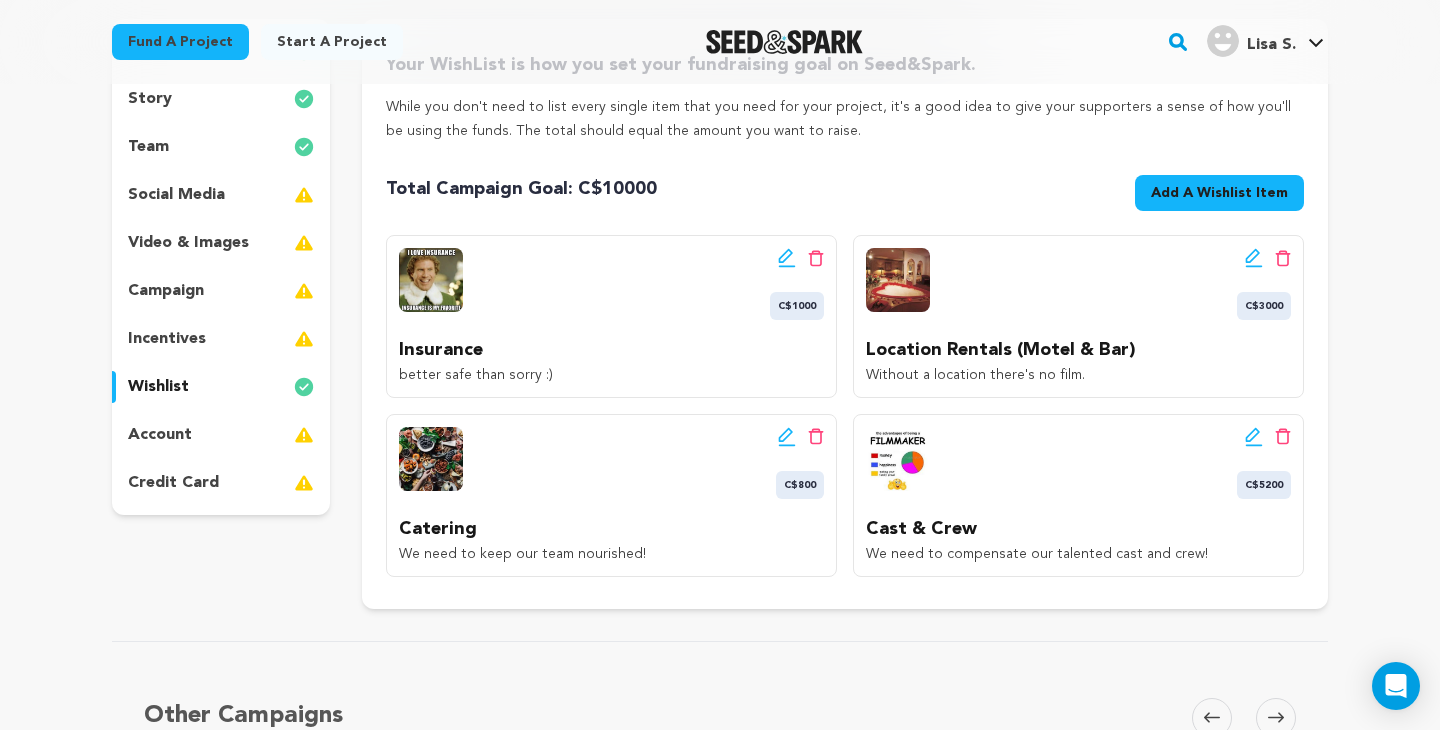 click 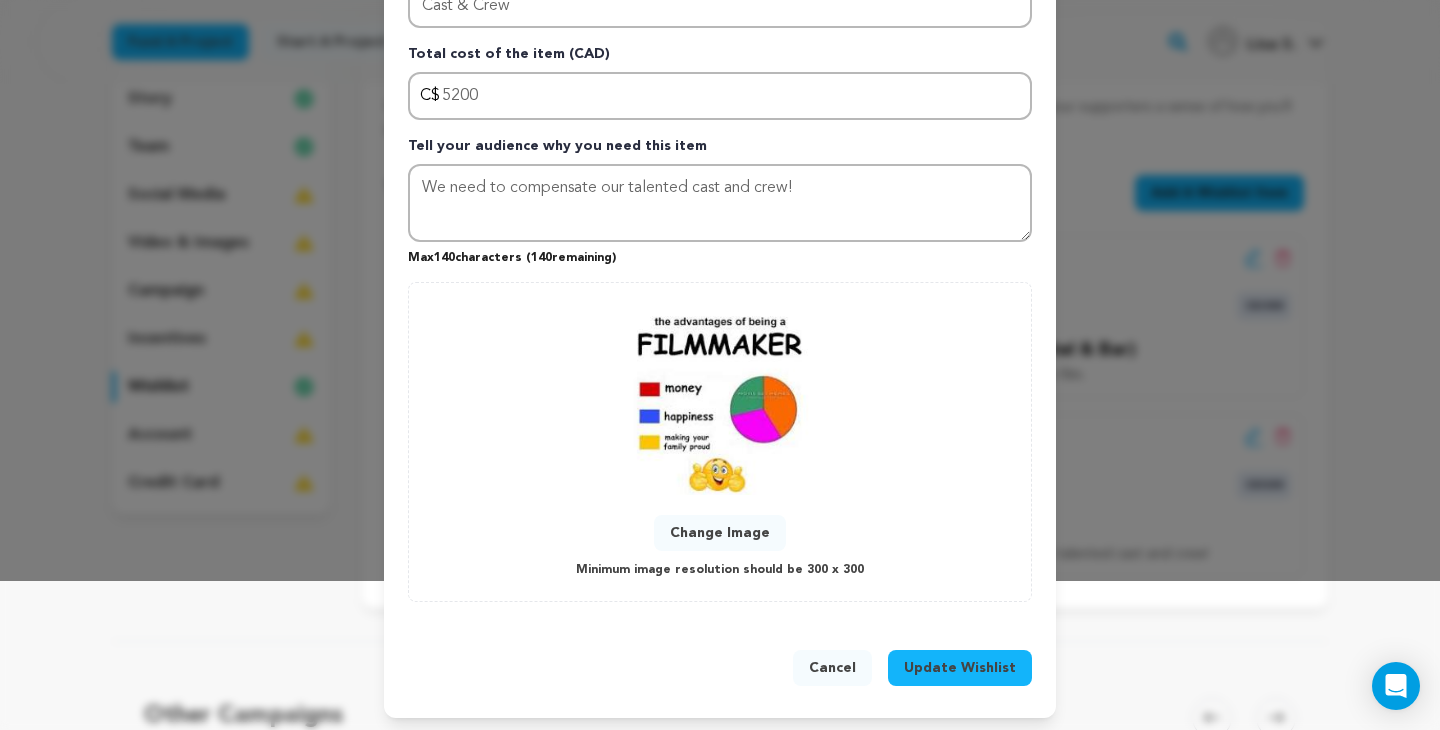 scroll, scrollTop: 151, scrollLeft: 0, axis: vertical 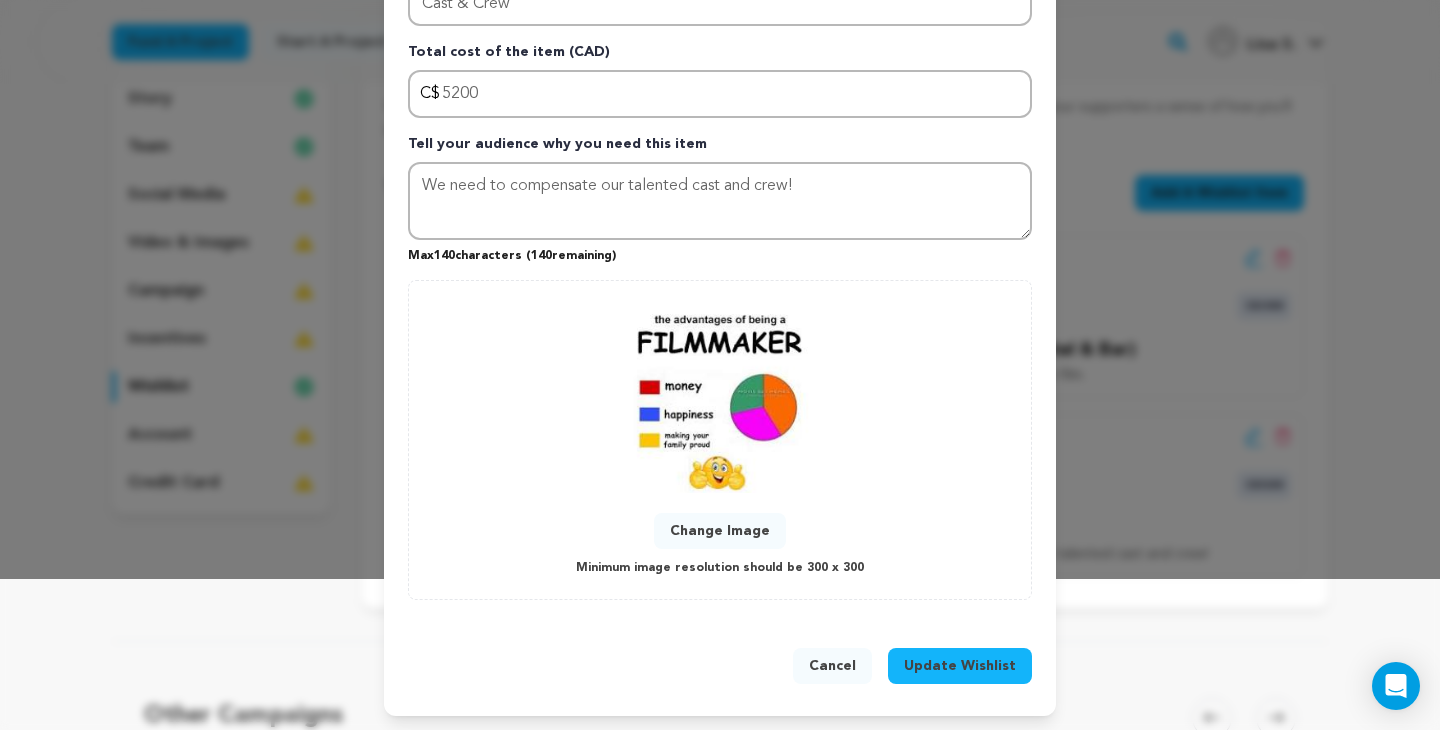 click on "Cancel" at bounding box center [832, 666] 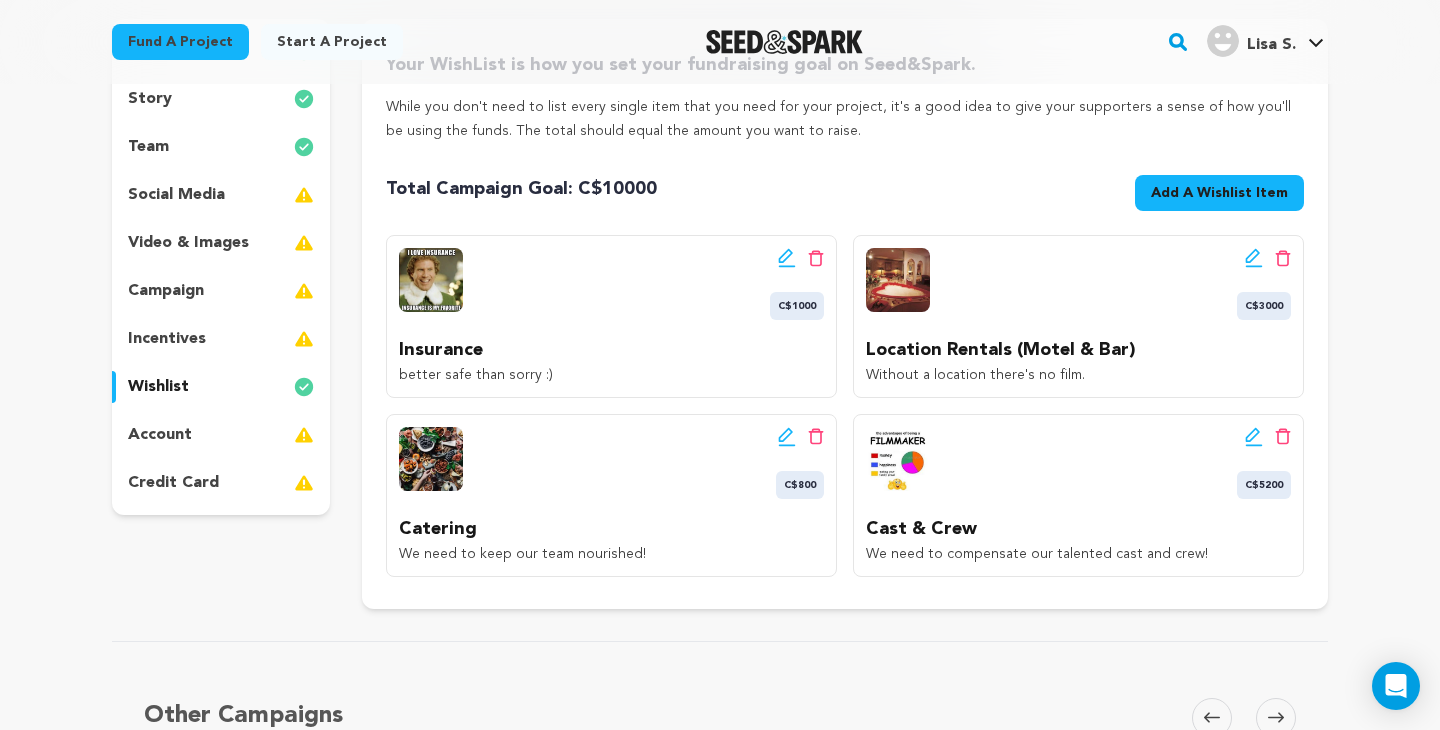 click 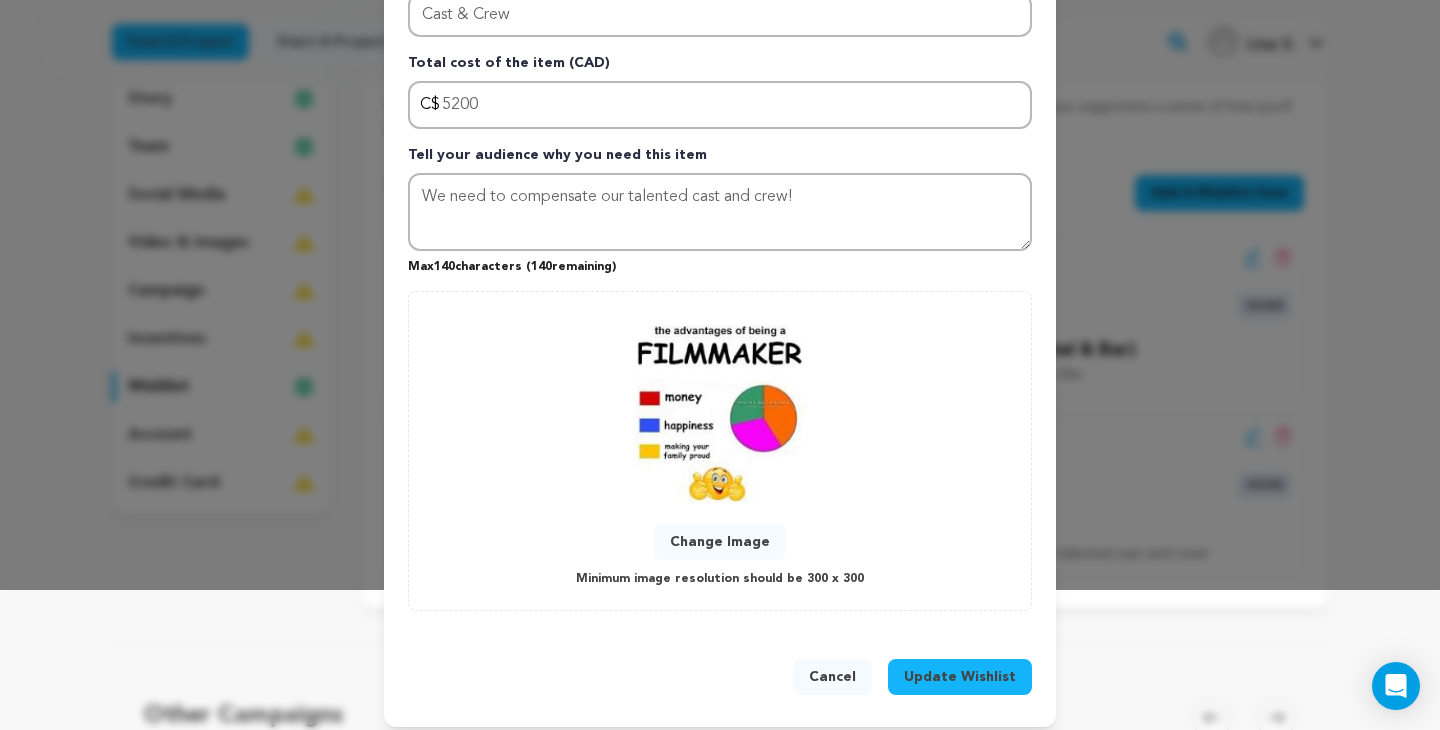 scroll, scrollTop: 153, scrollLeft: 0, axis: vertical 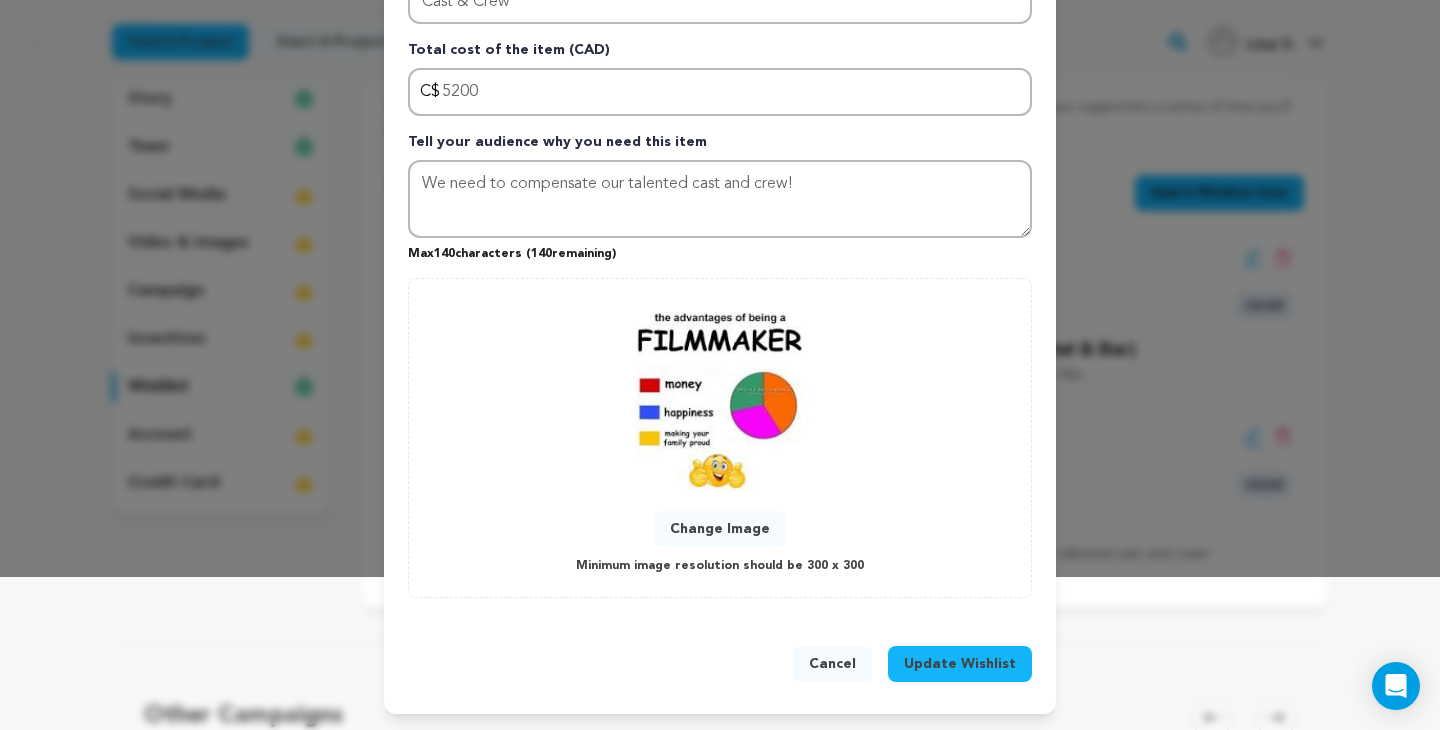 click on "Change Image" at bounding box center (720, 529) 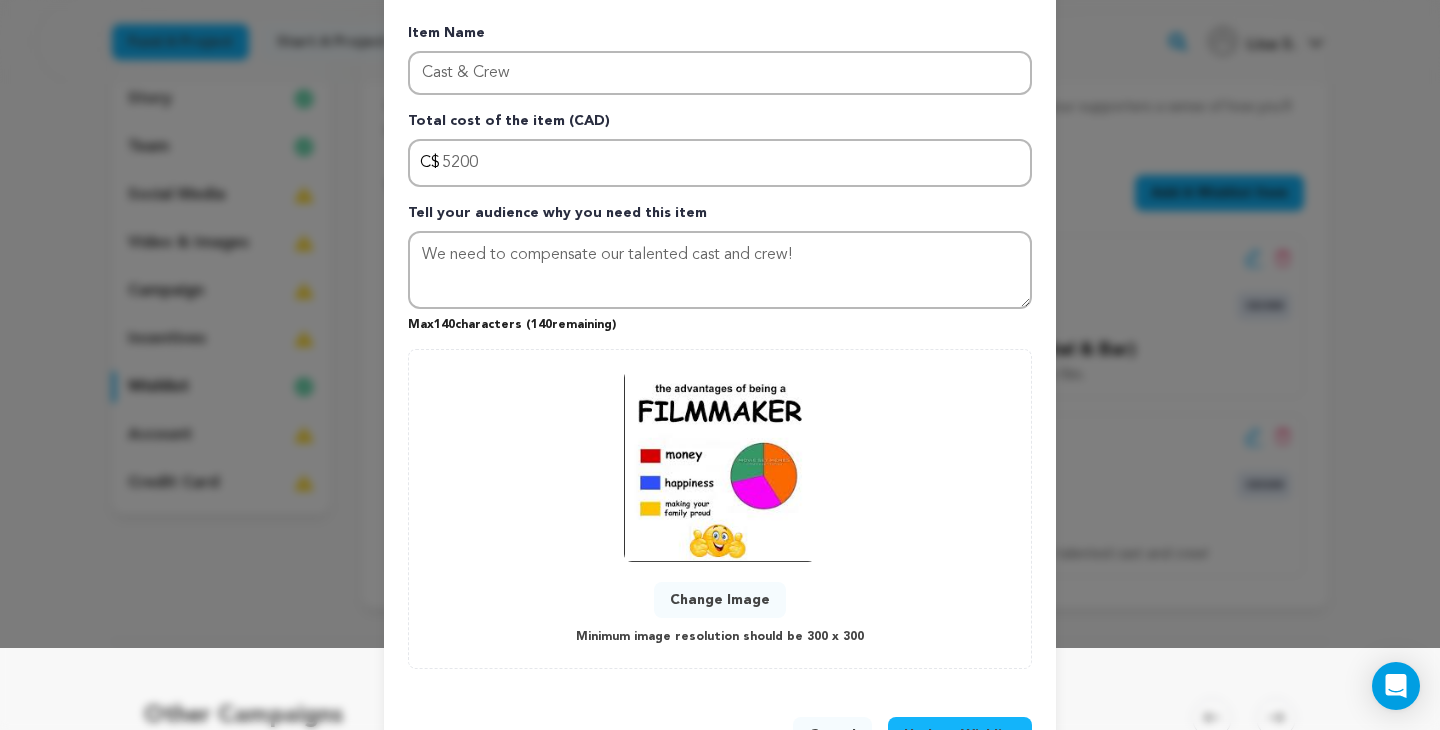 scroll, scrollTop: 115, scrollLeft: 0, axis: vertical 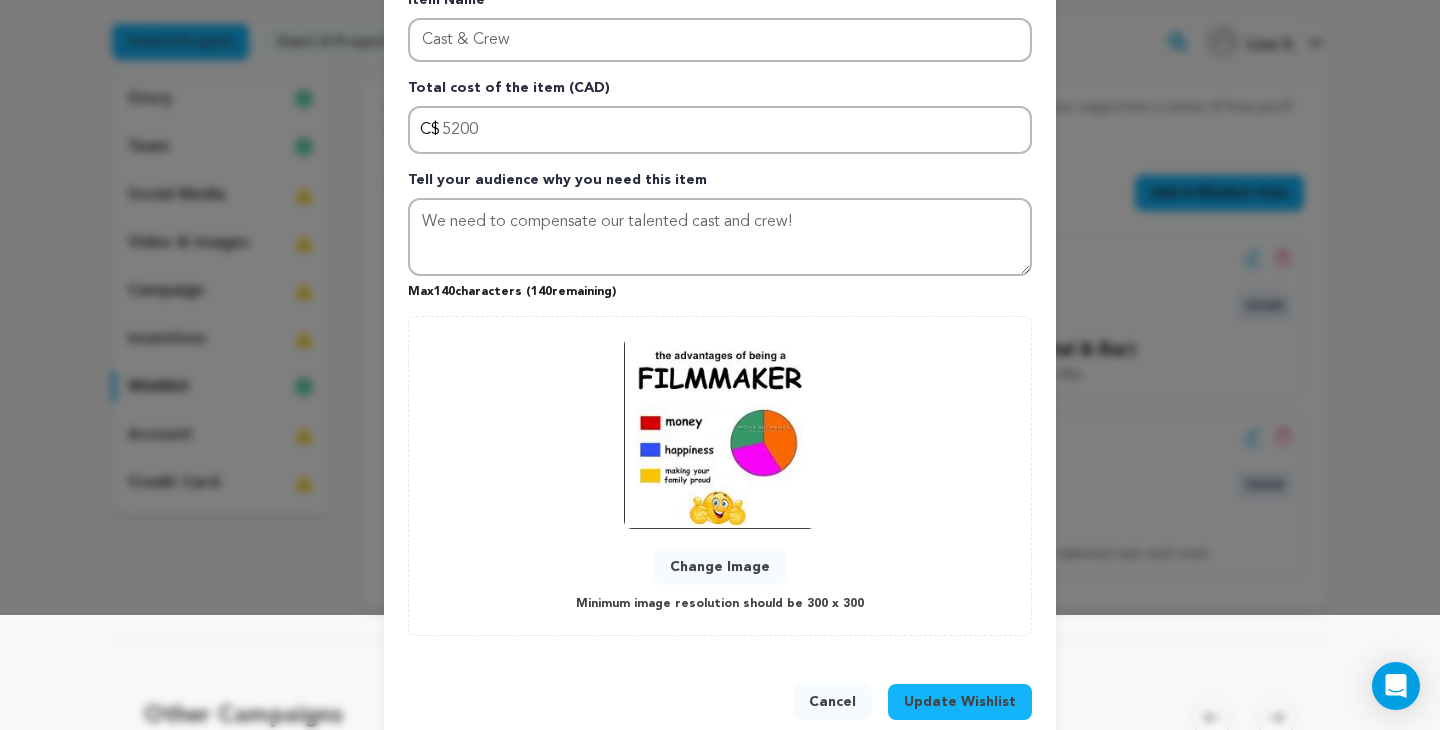 click on "Update Wishlist" at bounding box center [960, 702] 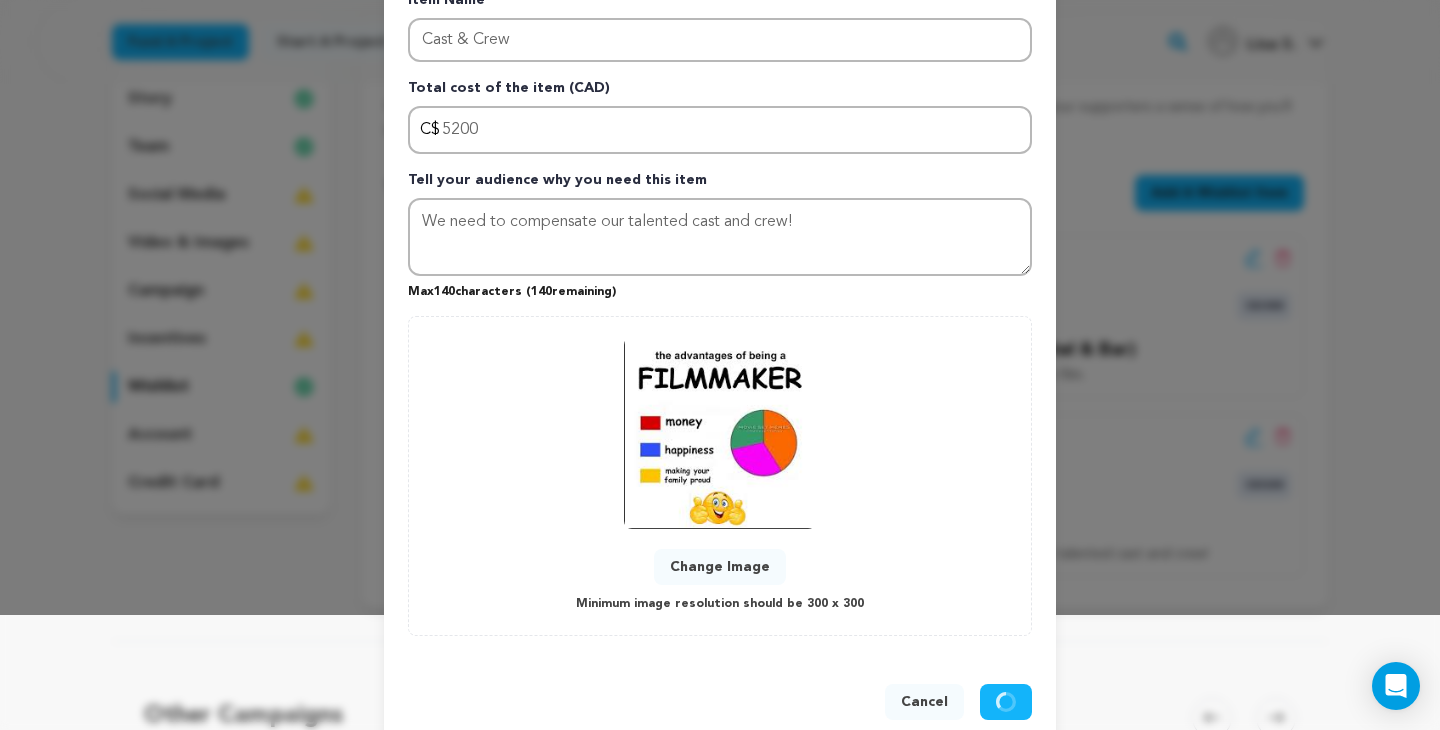 type 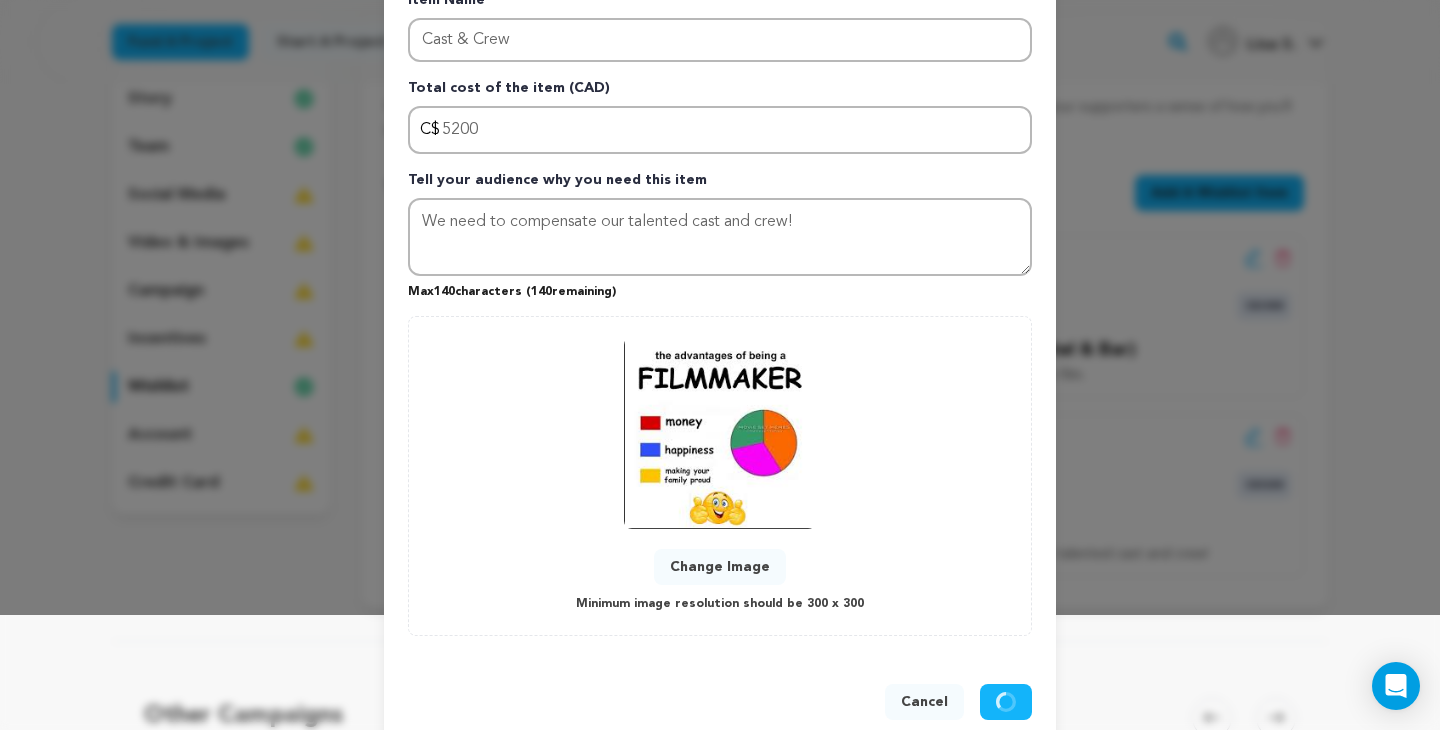 type 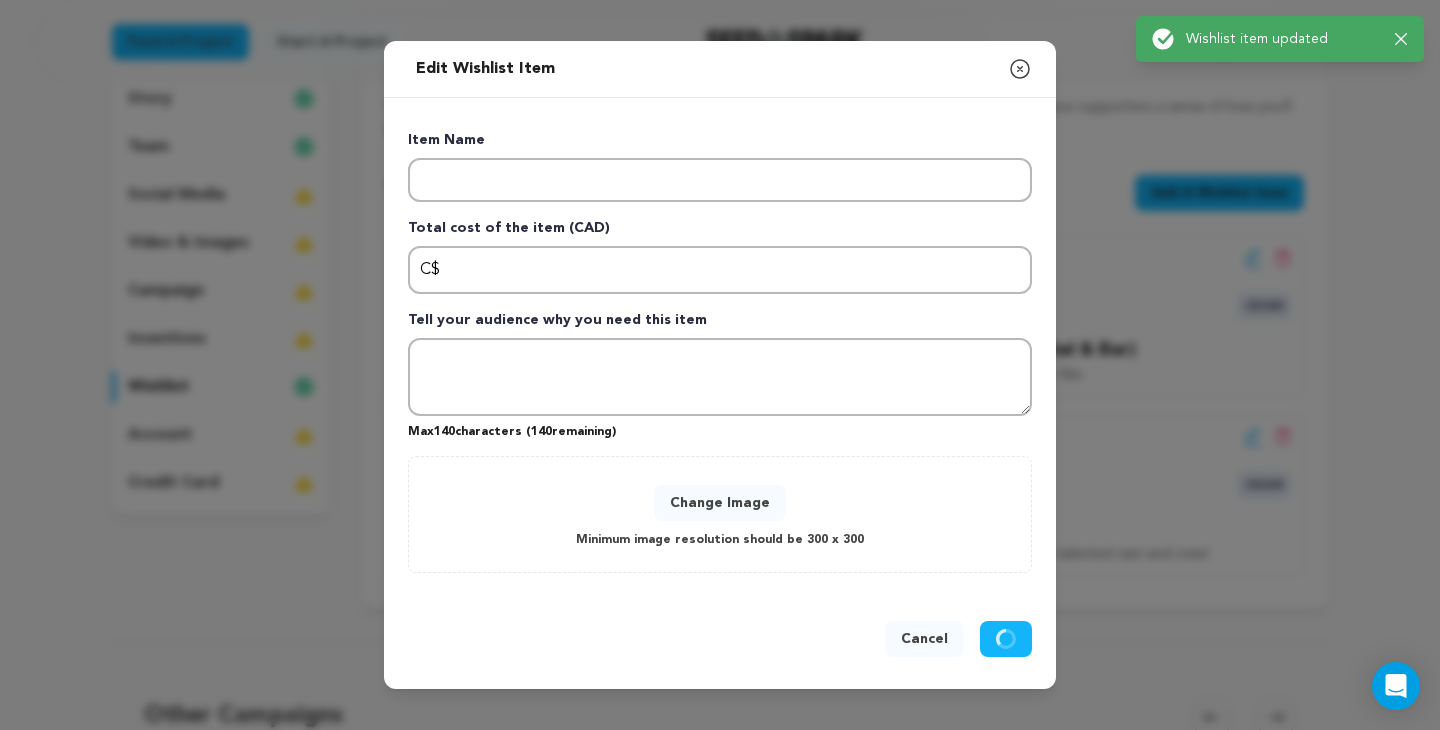 scroll, scrollTop: 0, scrollLeft: 0, axis: both 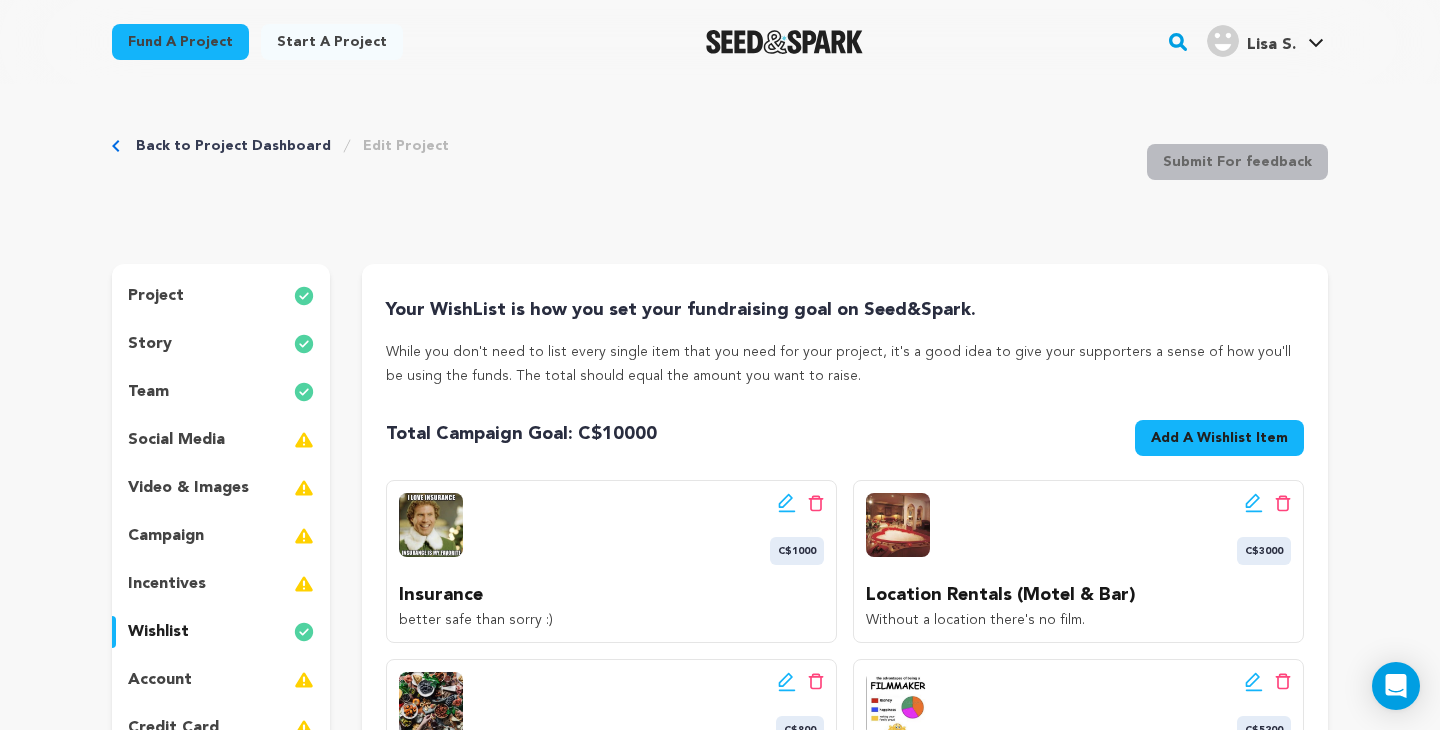 click on "Back to Project Dashboard
Edit Project" at bounding box center (280, 146) 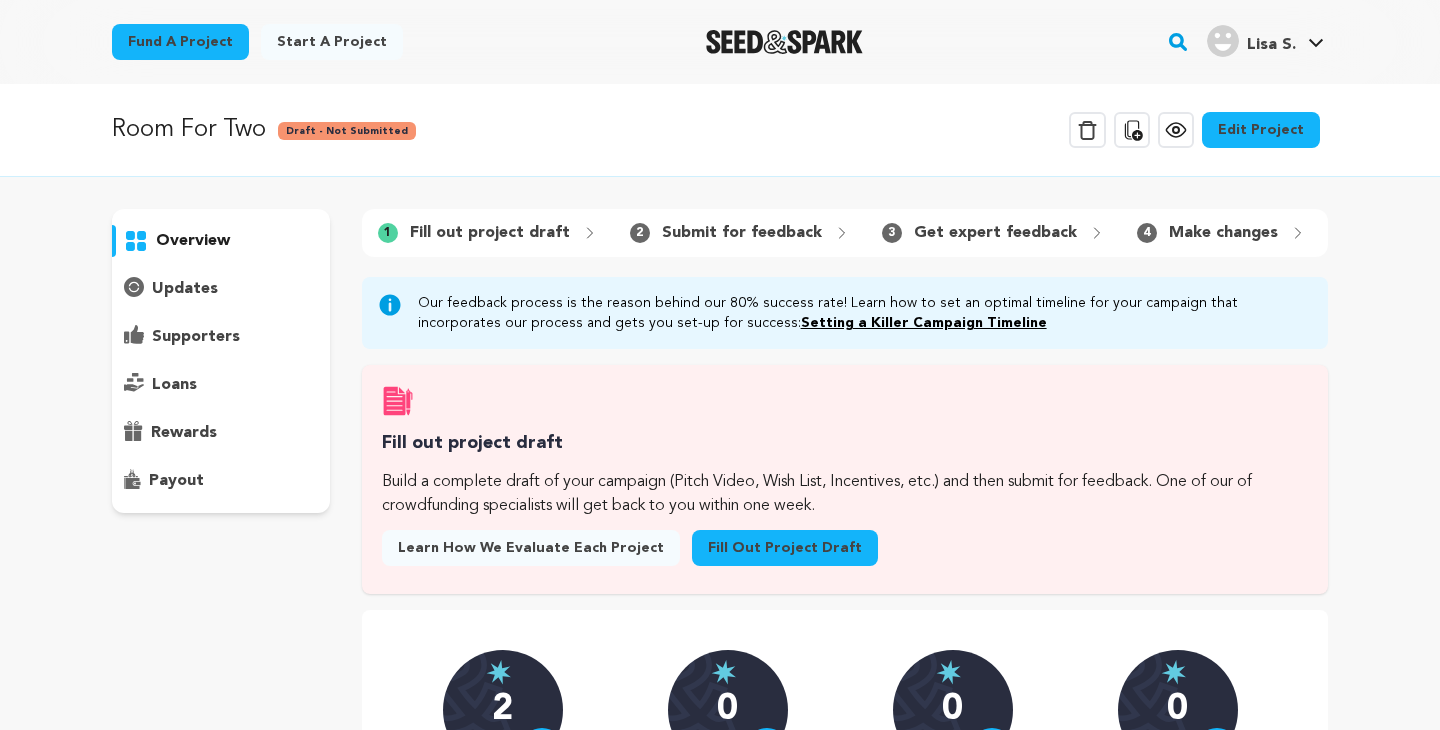 scroll, scrollTop: 0, scrollLeft: 0, axis: both 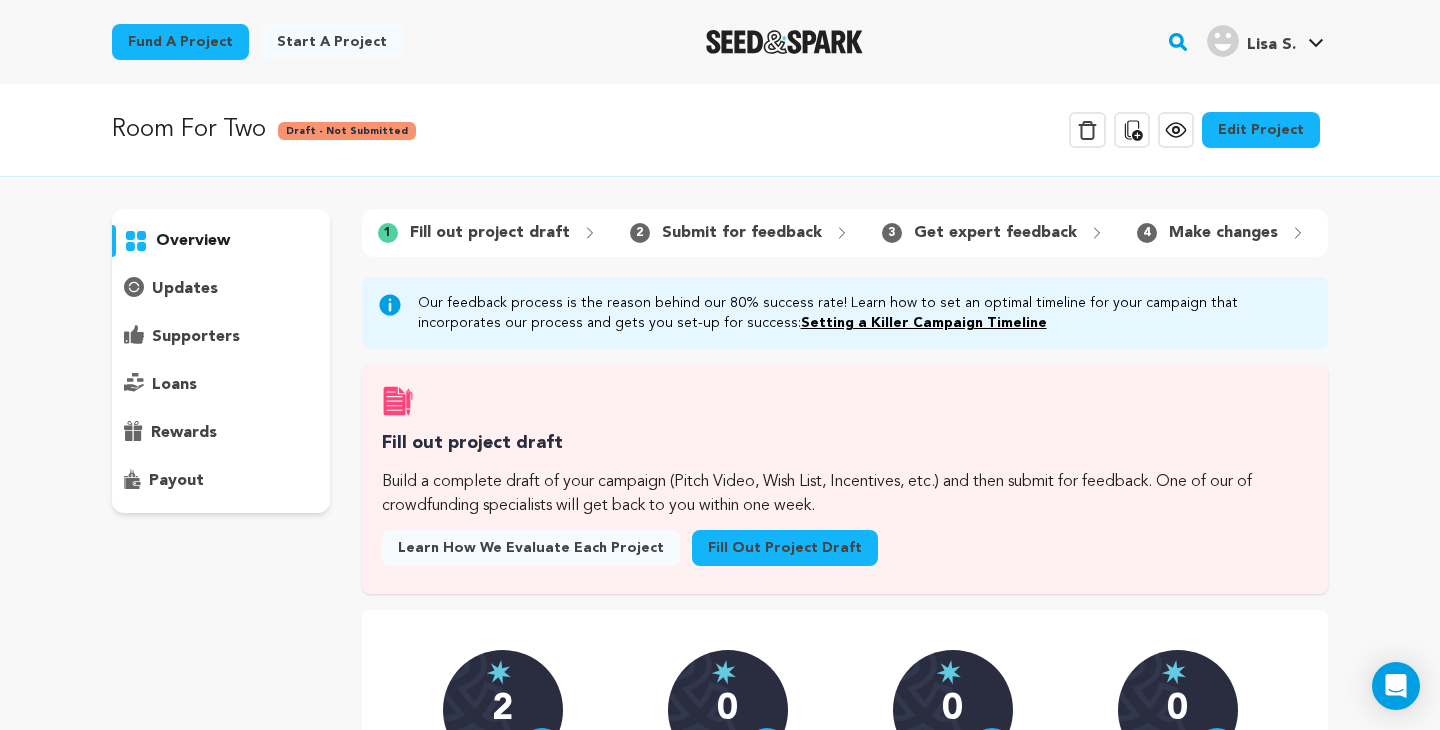 click 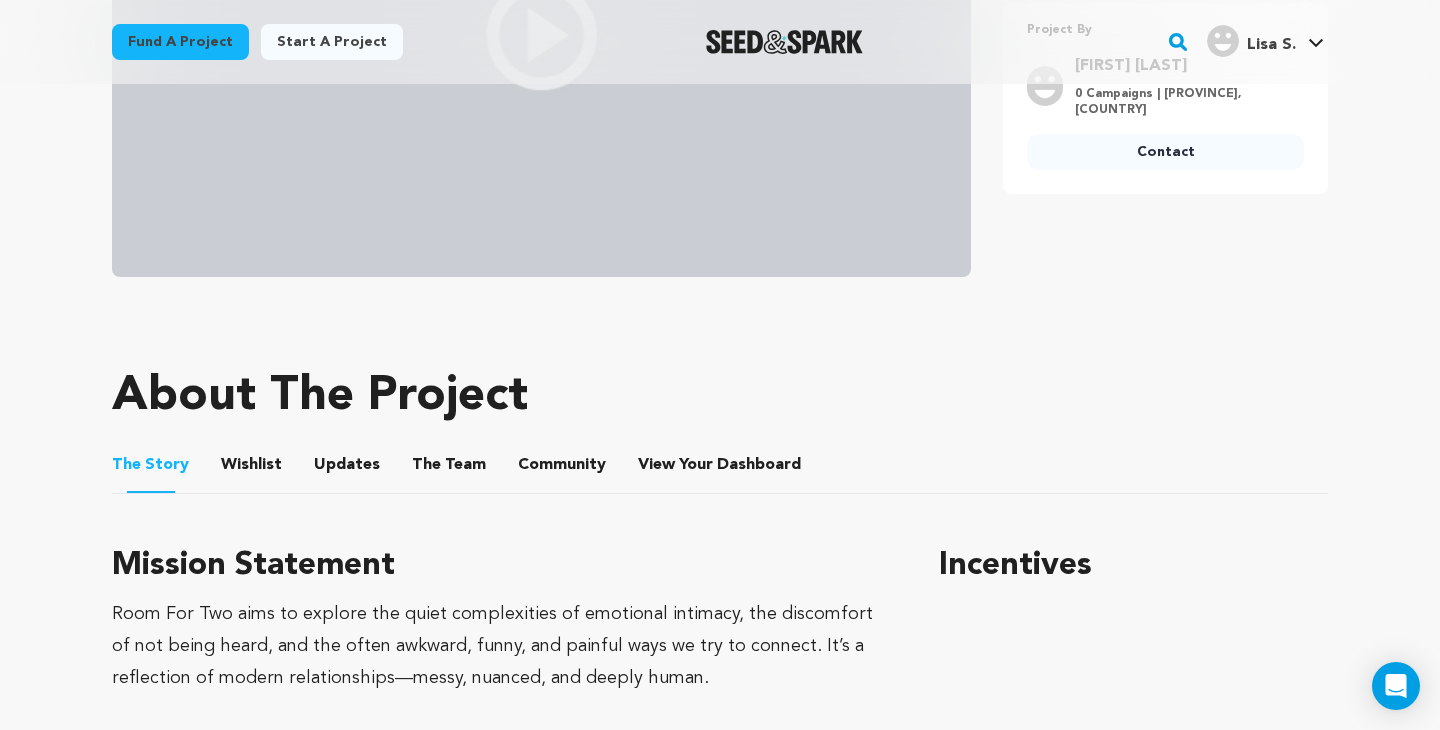 scroll, scrollTop: 629, scrollLeft: 0, axis: vertical 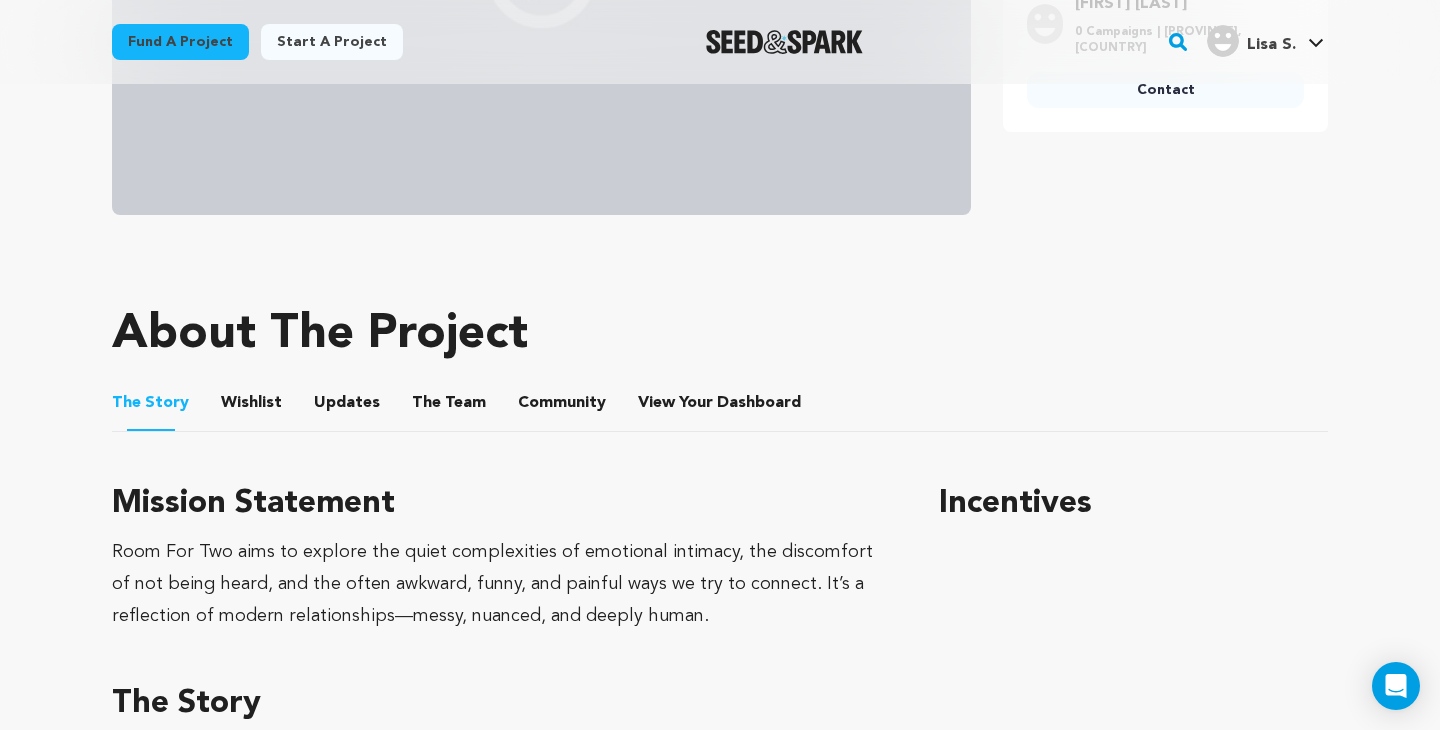 click on "Wishlist" at bounding box center (252, 407) 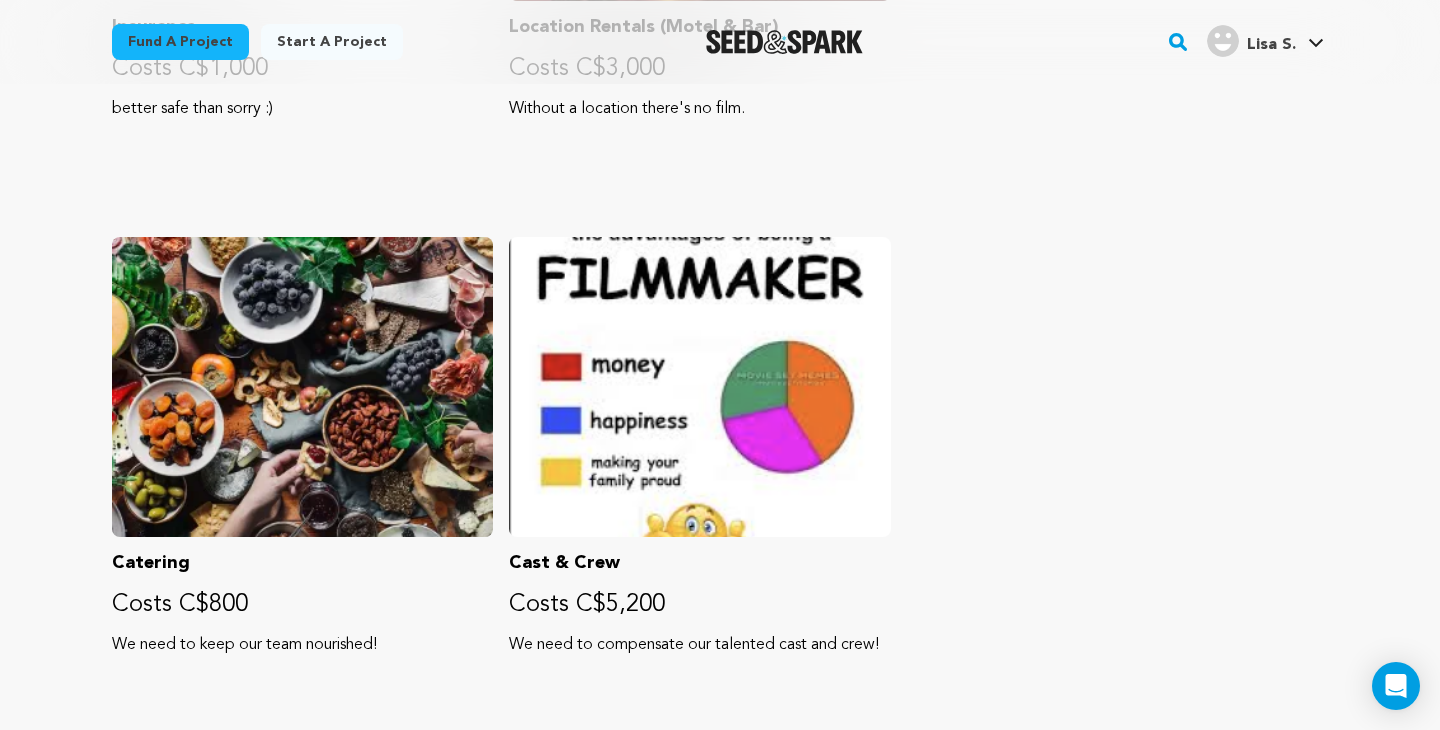 scroll, scrollTop: 1585, scrollLeft: 0, axis: vertical 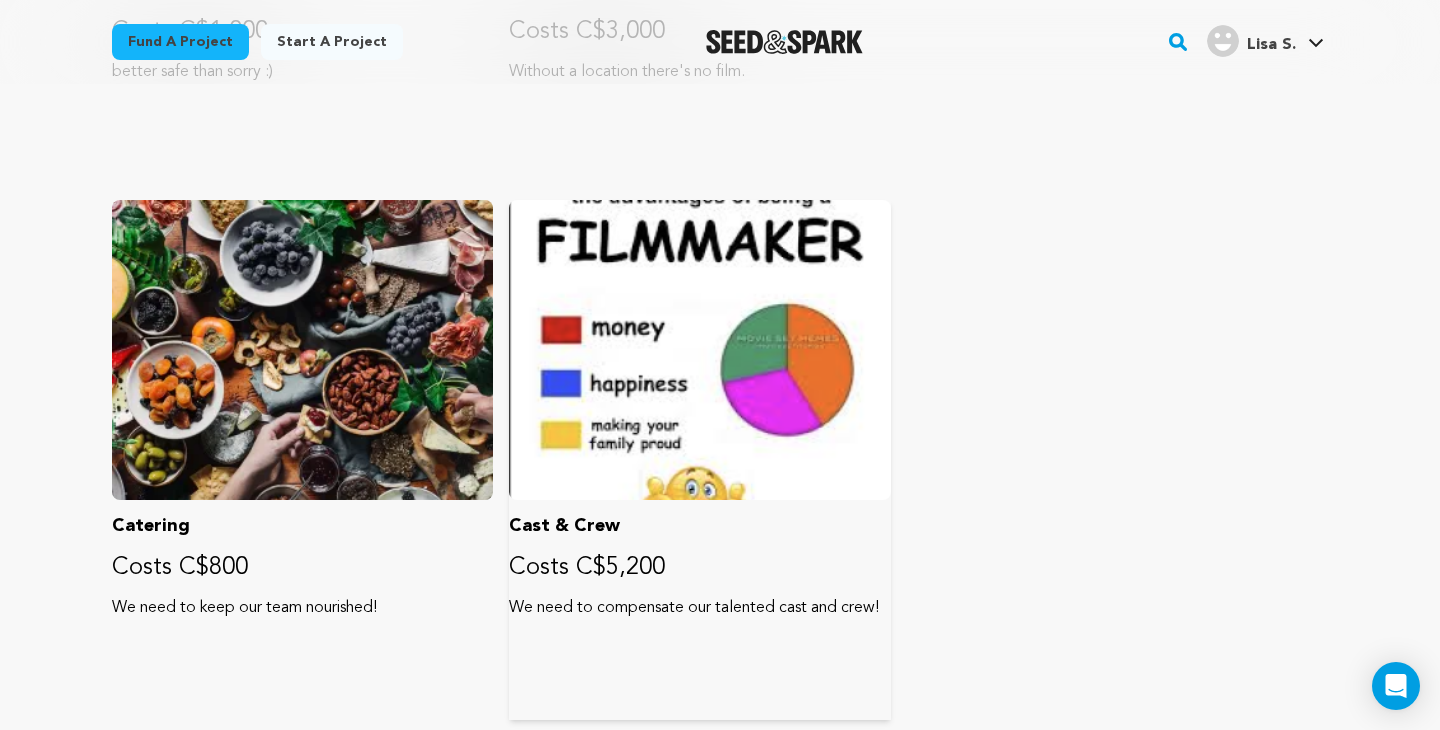 click at bounding box center (699, 350) 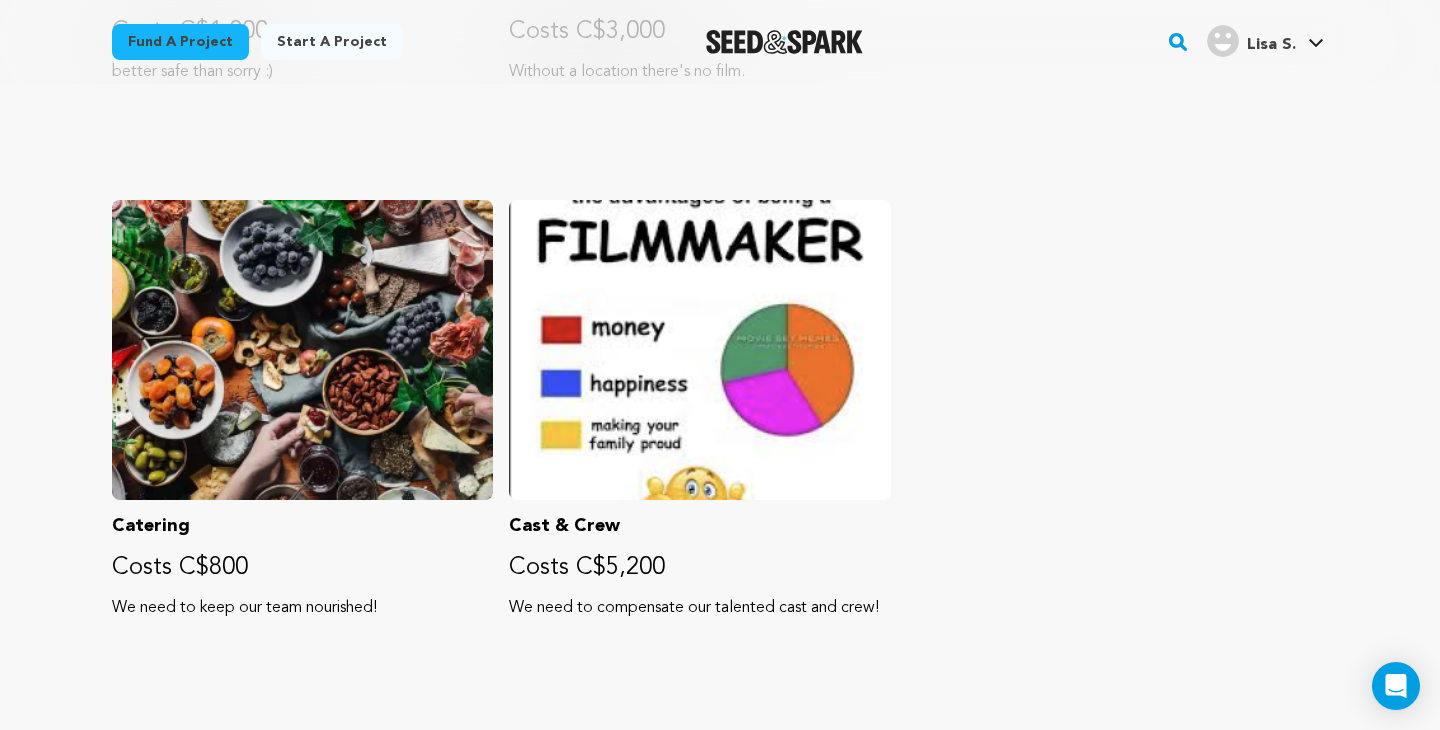 click on "Incentives" at bounding box center [1133, 122] 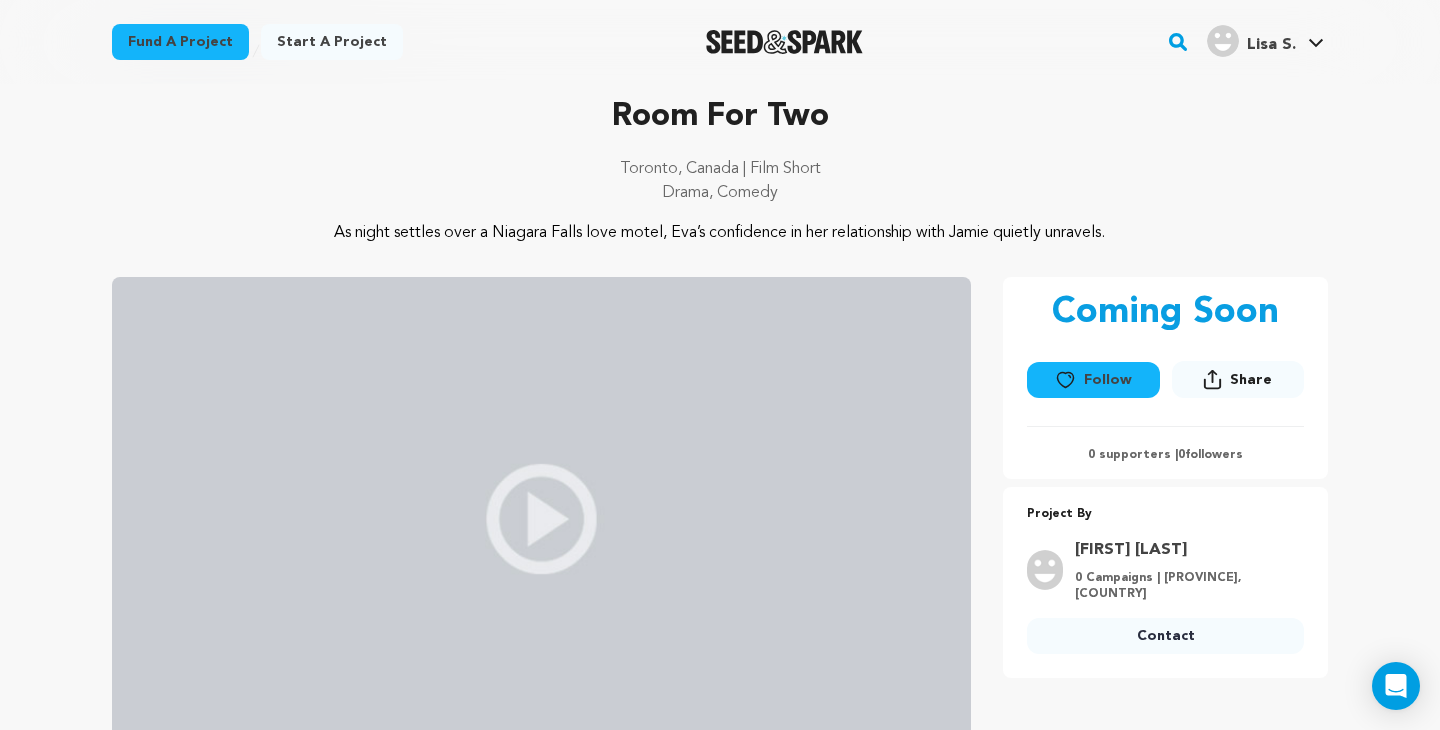 scroll, scrollTop: 0, scrollLeft: 0, axis: both 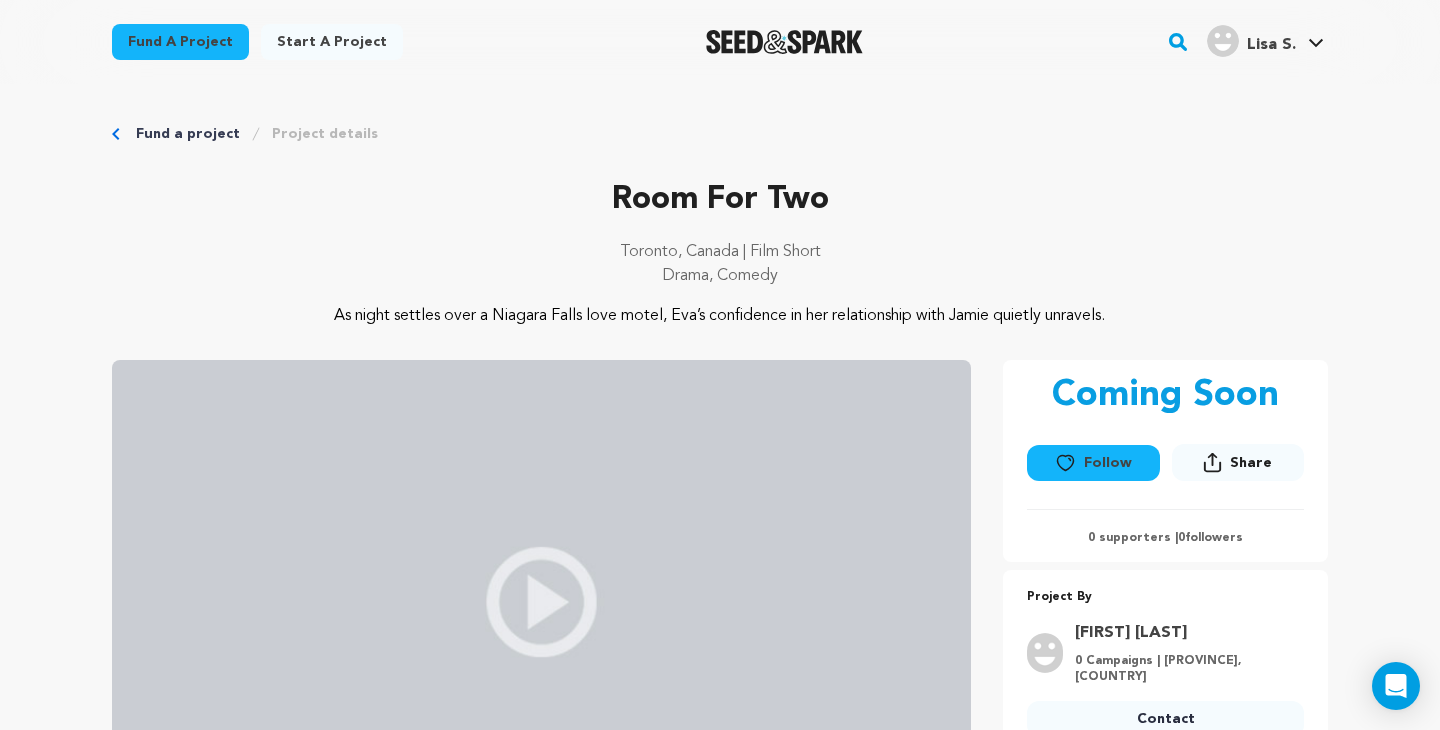 click on "Fund a project" at bounding box center (188, 134) 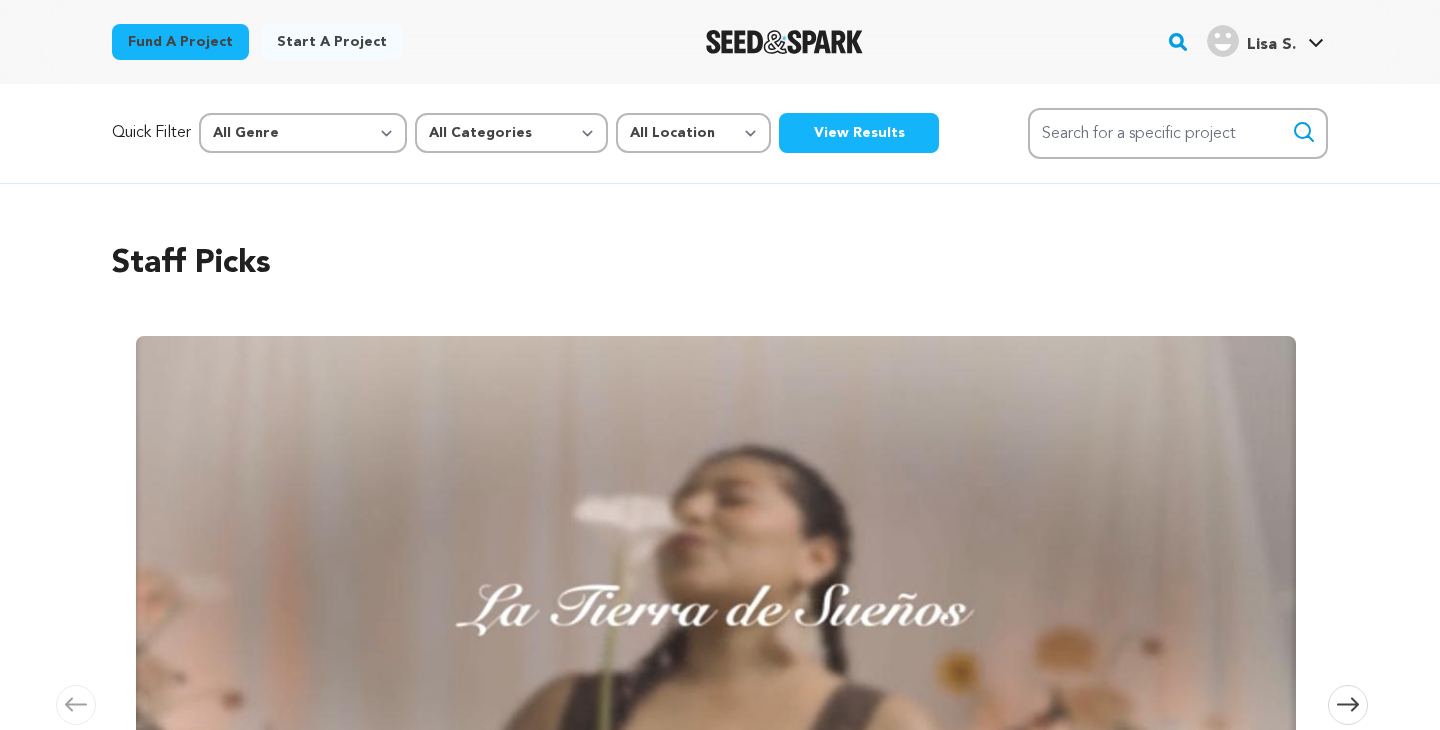 scroll, scrollTop: 0, scrollLeft: 0, axis: both 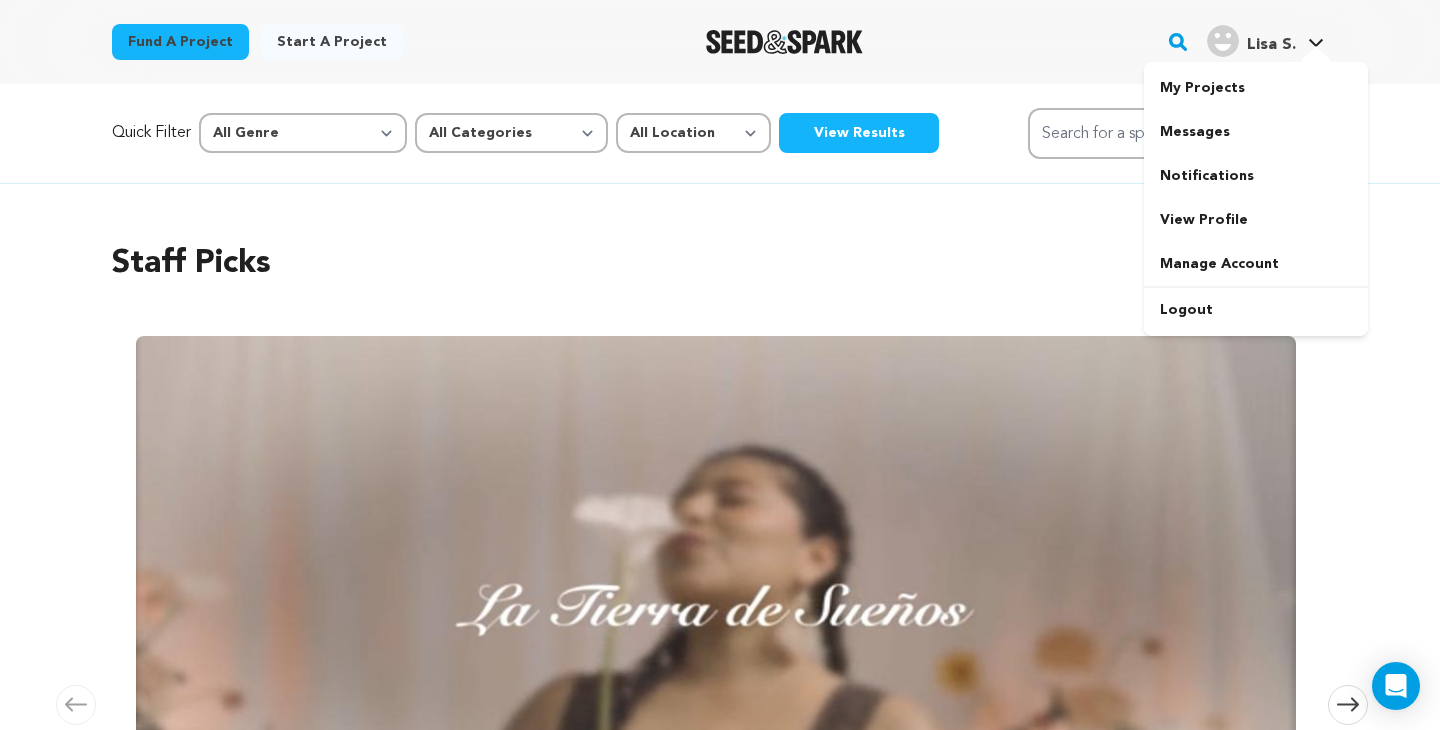 click 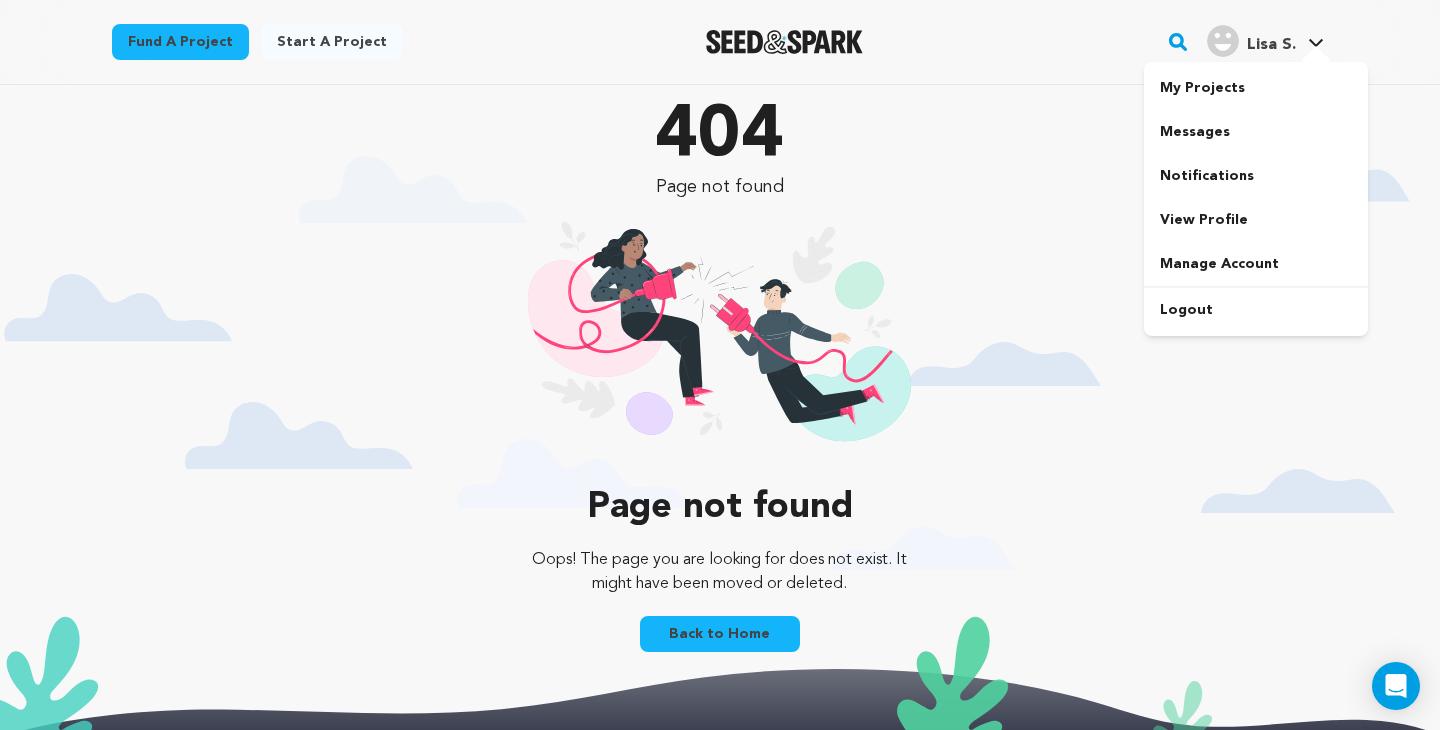 scroll, scrollTop: 0, scrollLeft: 0, axis: both 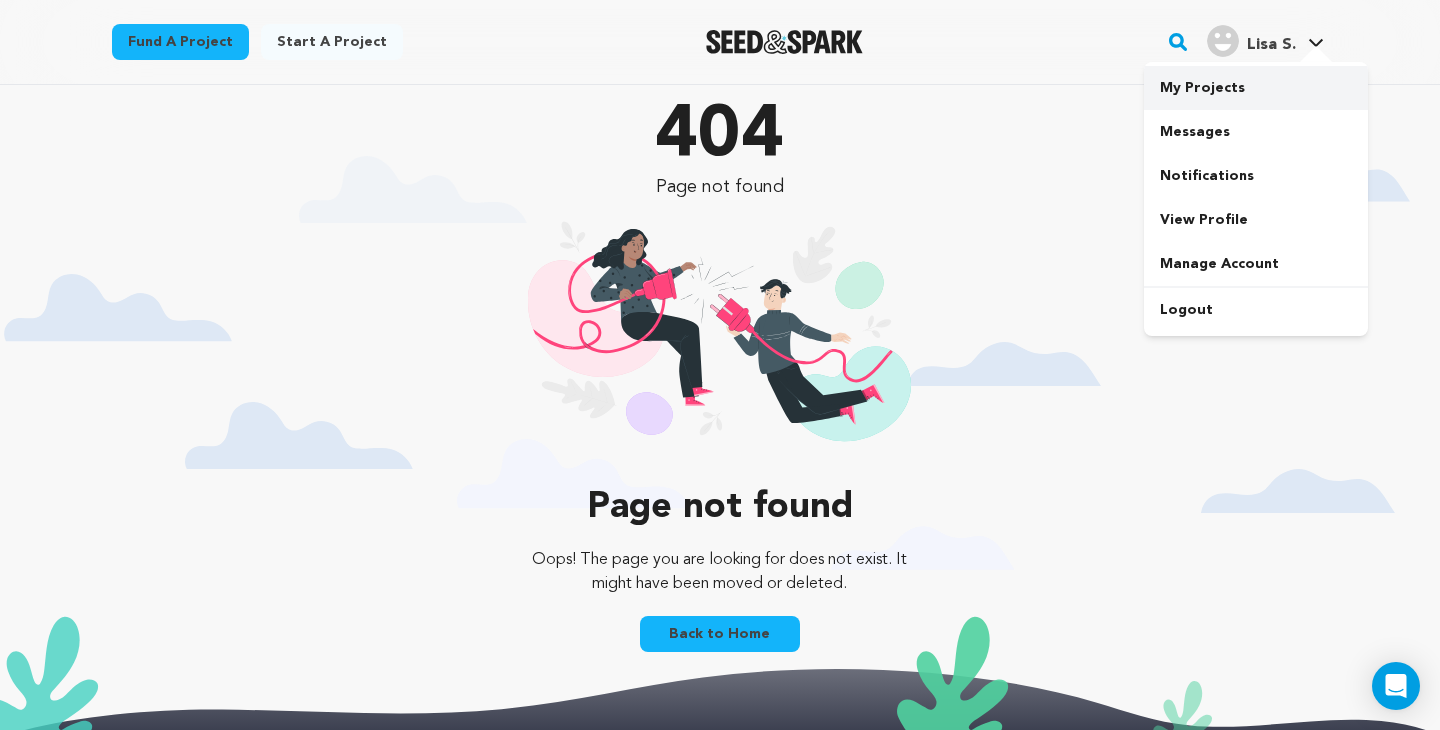 click on "My Projects" at bounding box center [1256, 88] 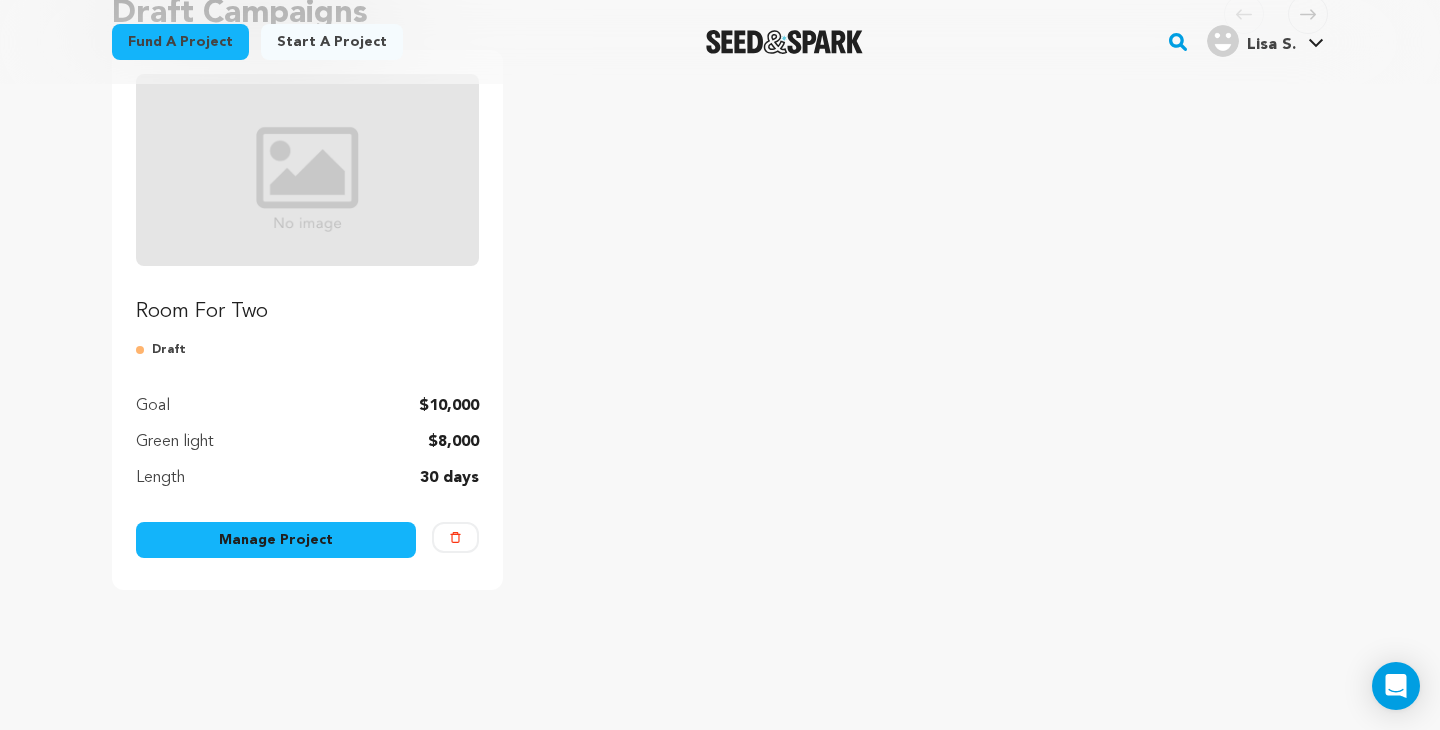 scroll, scrollTop: 237, scrollLeft: 0, axis: vertical 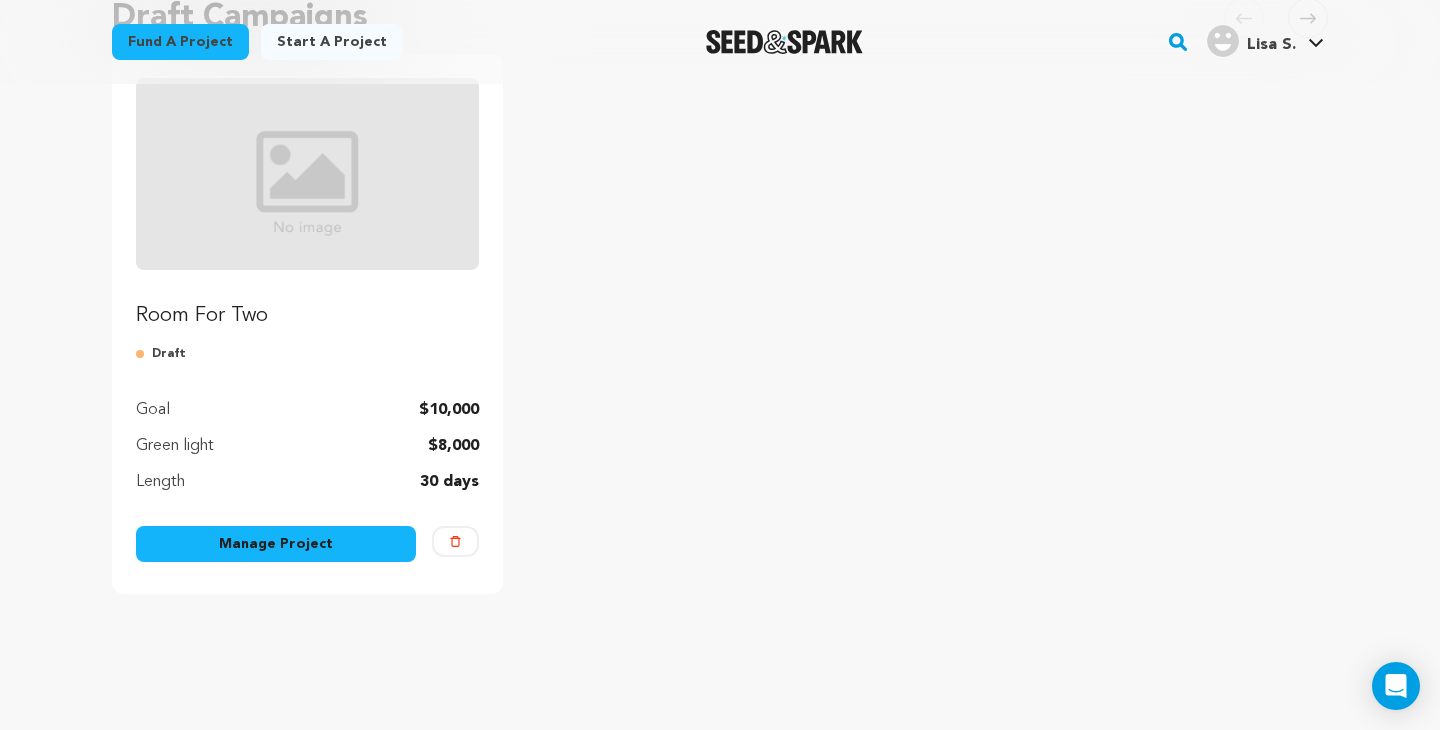 click on "Manage Project" at bounding box center (276, 544) 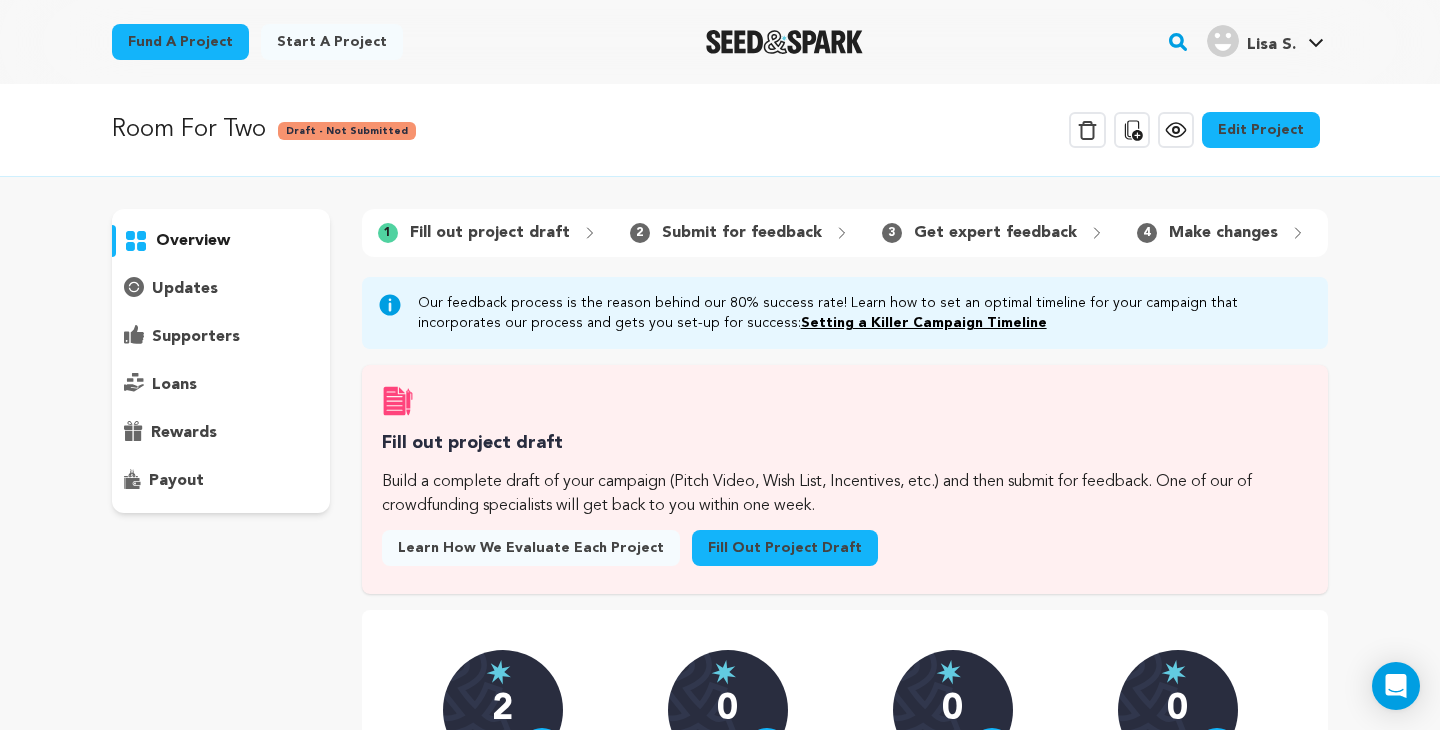 scroll, scrollTop: 0, scrollLeft: 0, axis: both 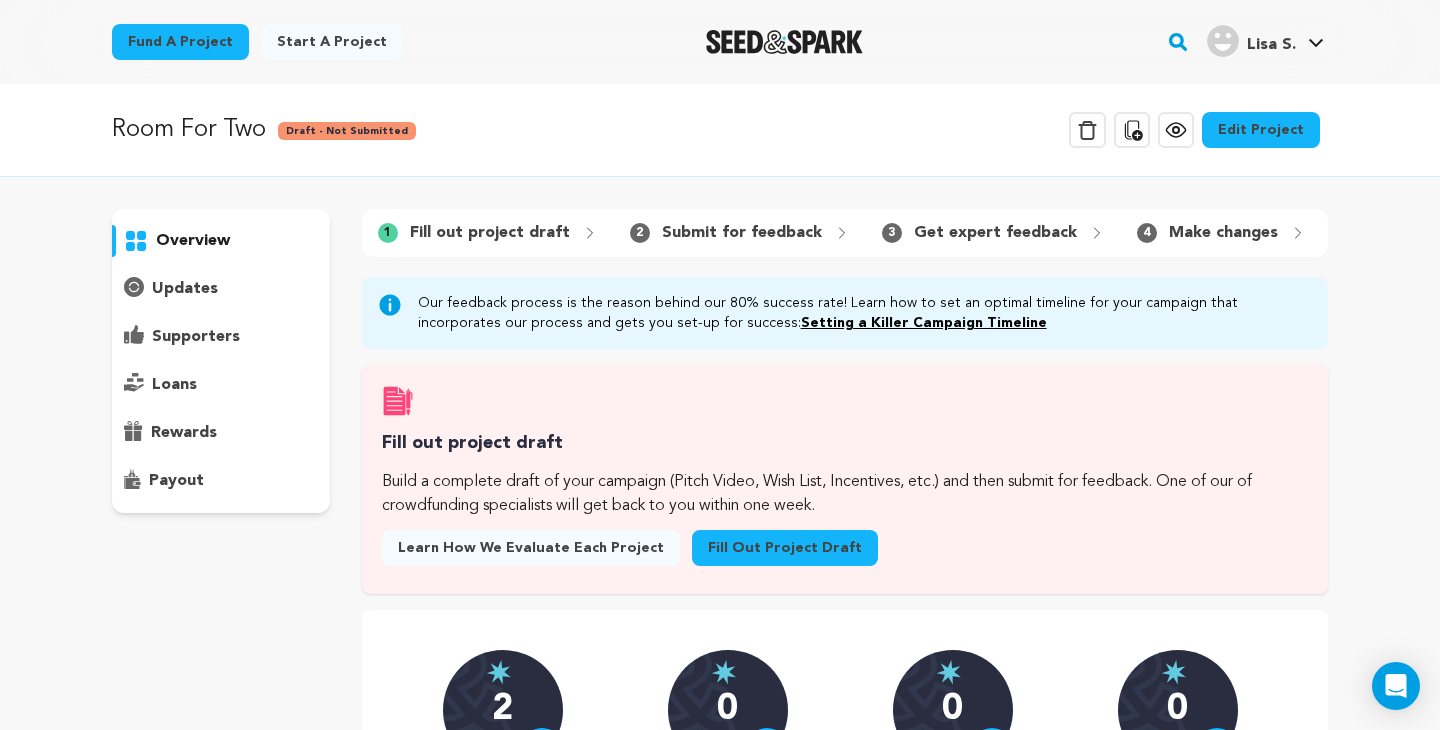 click on "Edit Project" at bounding box center (1261, 130) 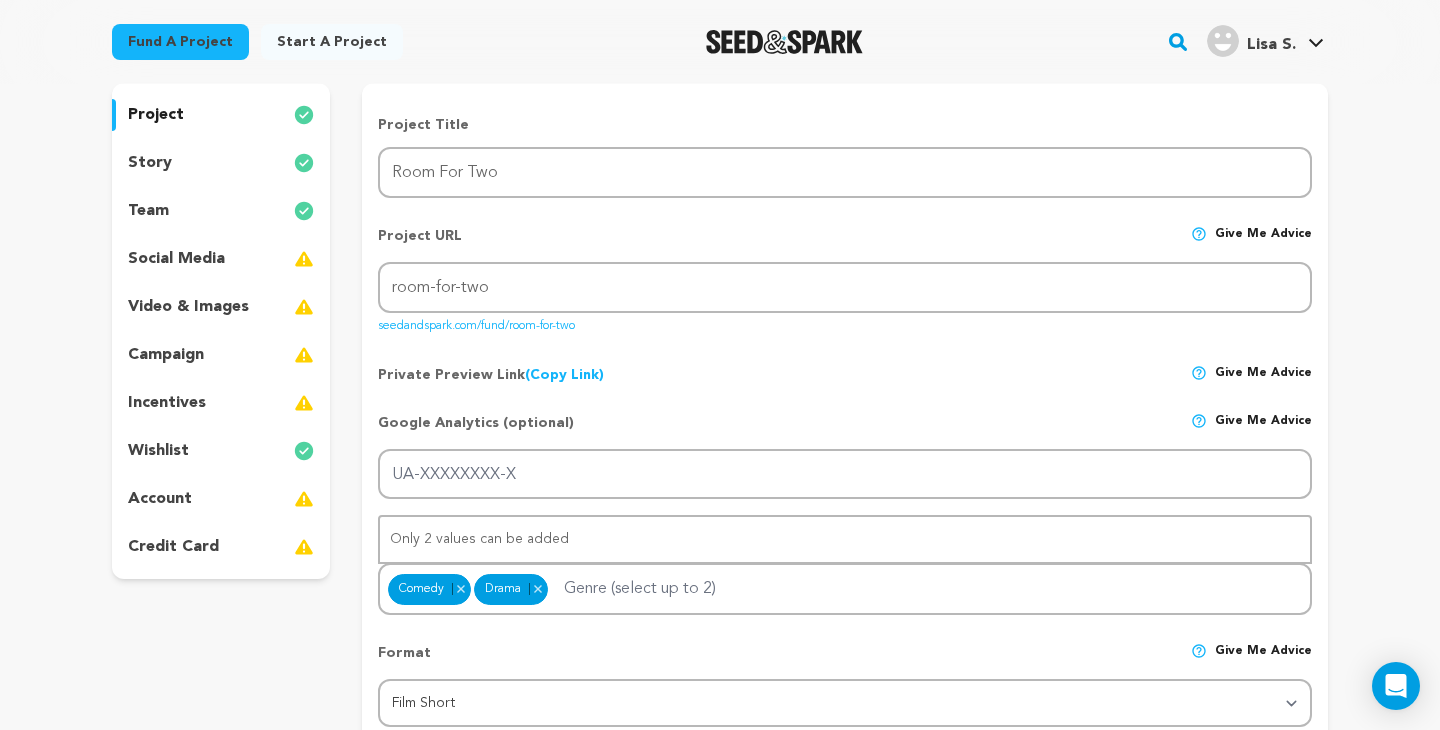 scroll, scrollTop: 192, scrollLeft: 0, axis: vertical 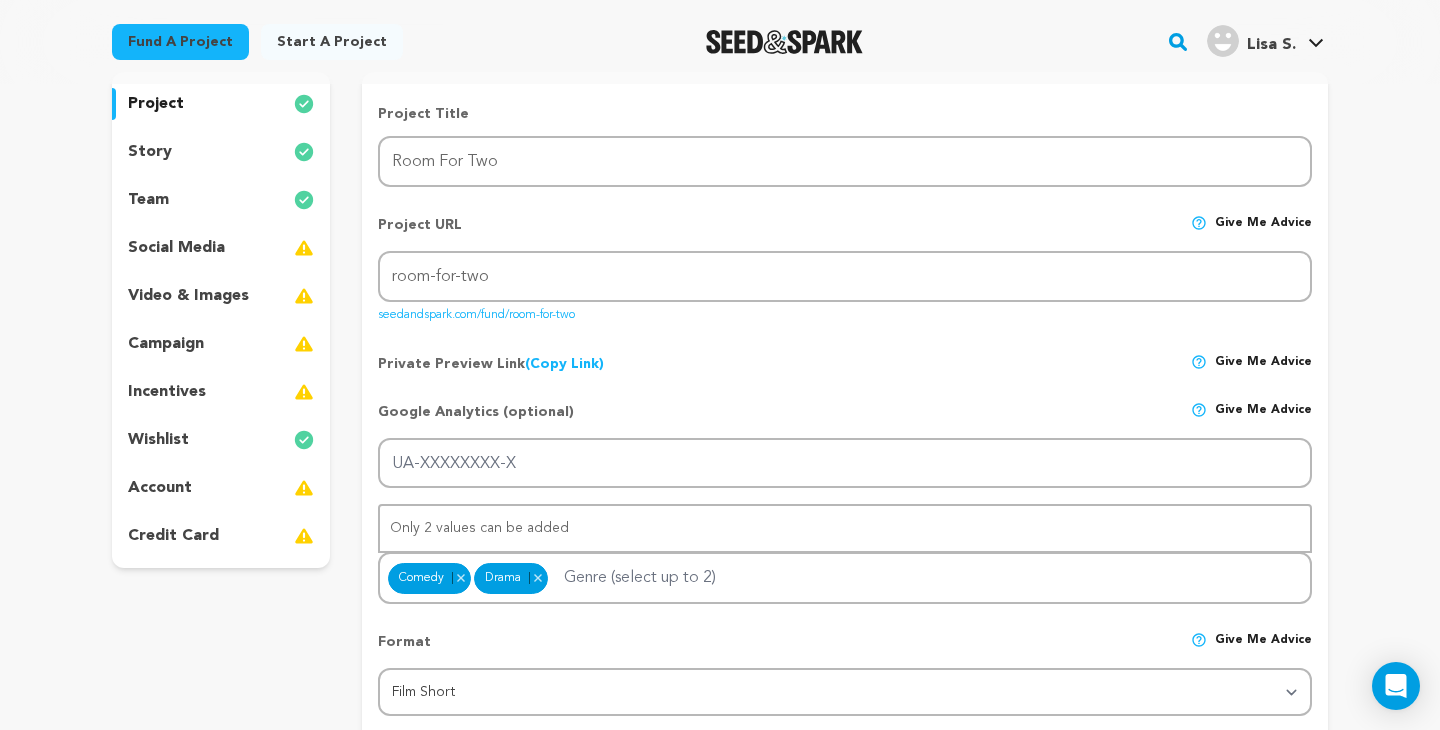 click on "wishlist" at bounding box center (221, 440) 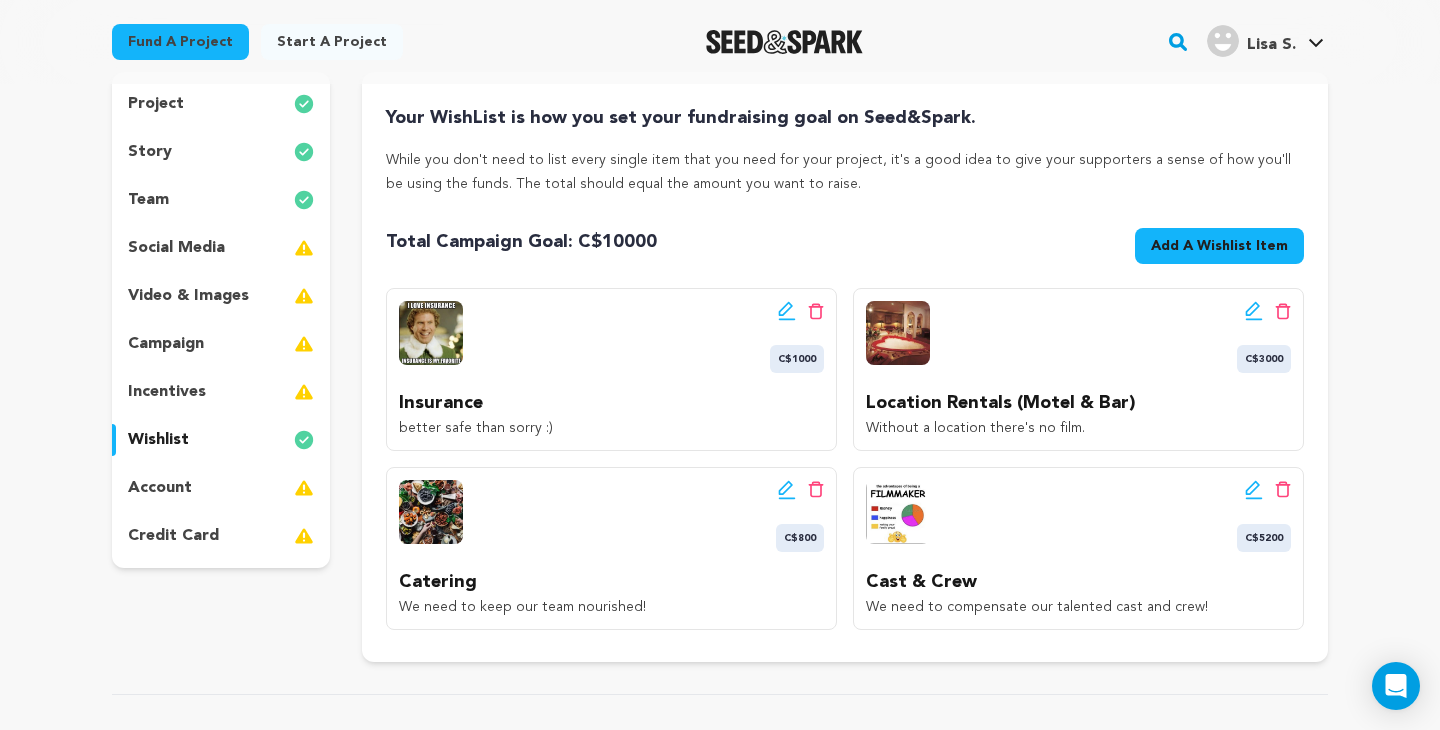 click 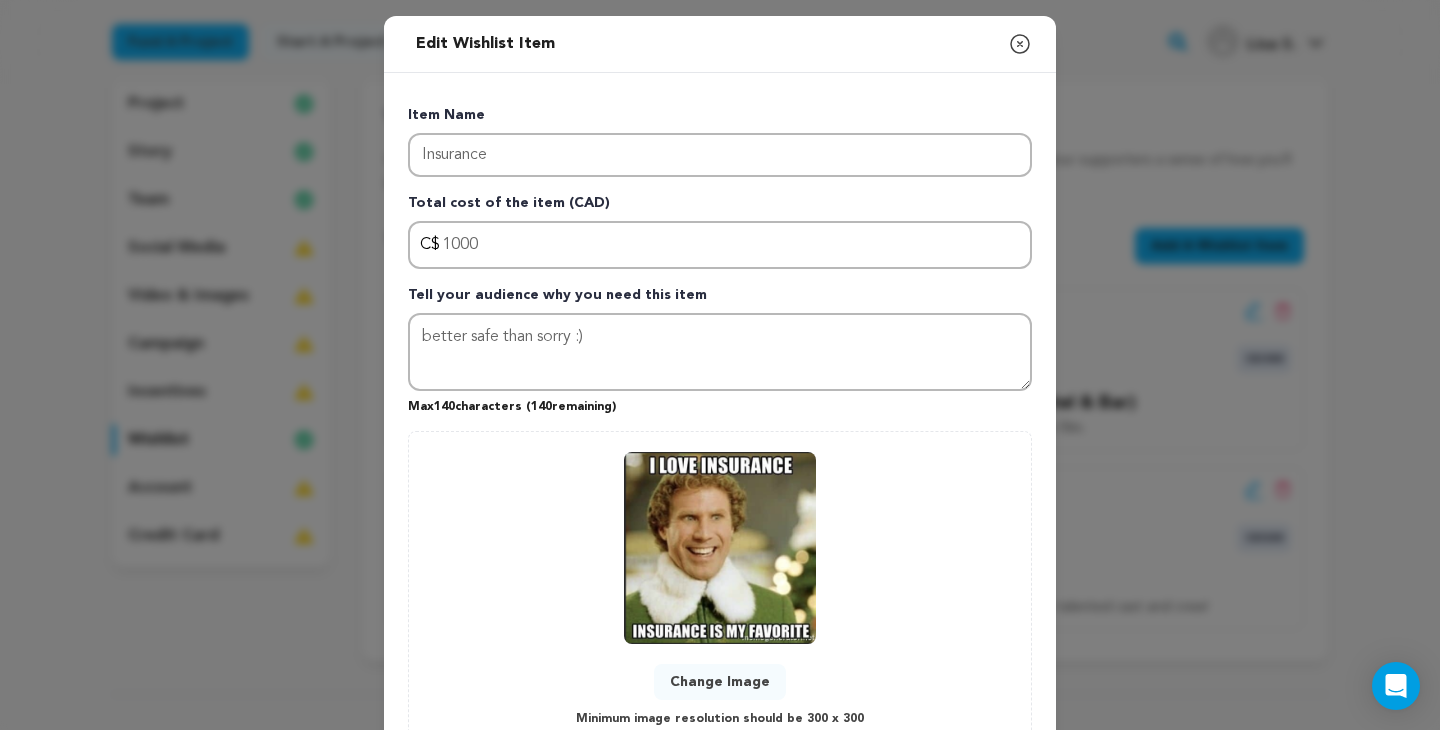 scroll, scrollTop: 153, scrollLeft: 0, axis: vertical 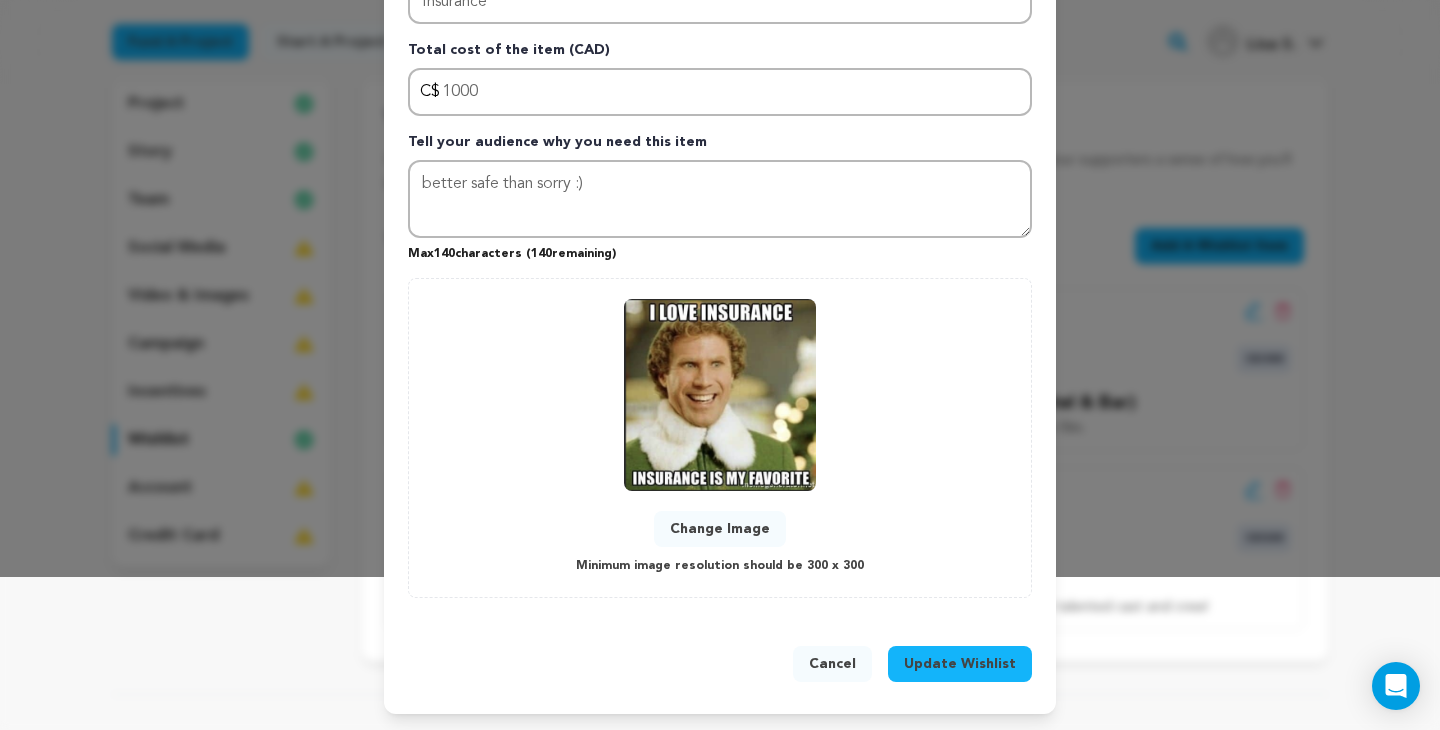 click on "Change Image" at bounding box center (720, 529) 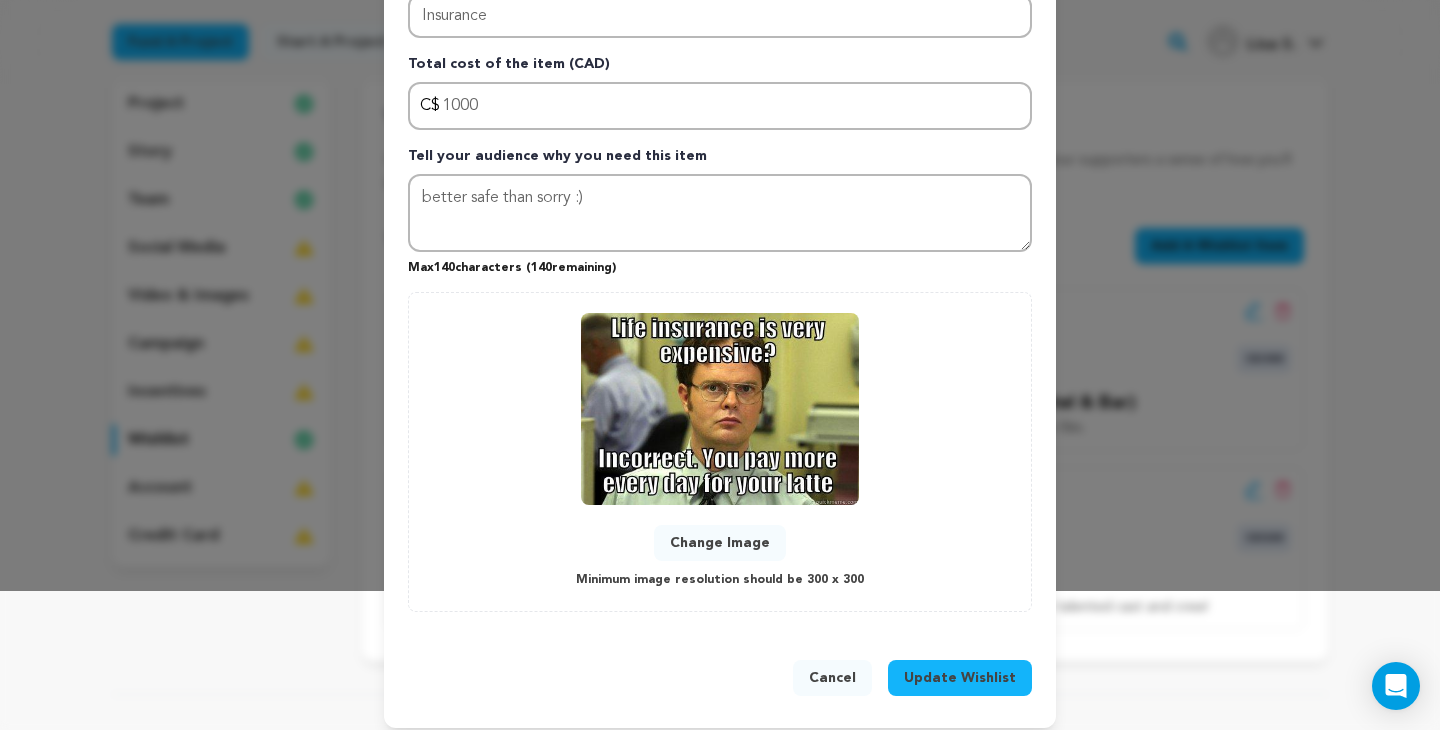 scroll, scrollTop: 150, scrollLeft: 0, axis: vertical 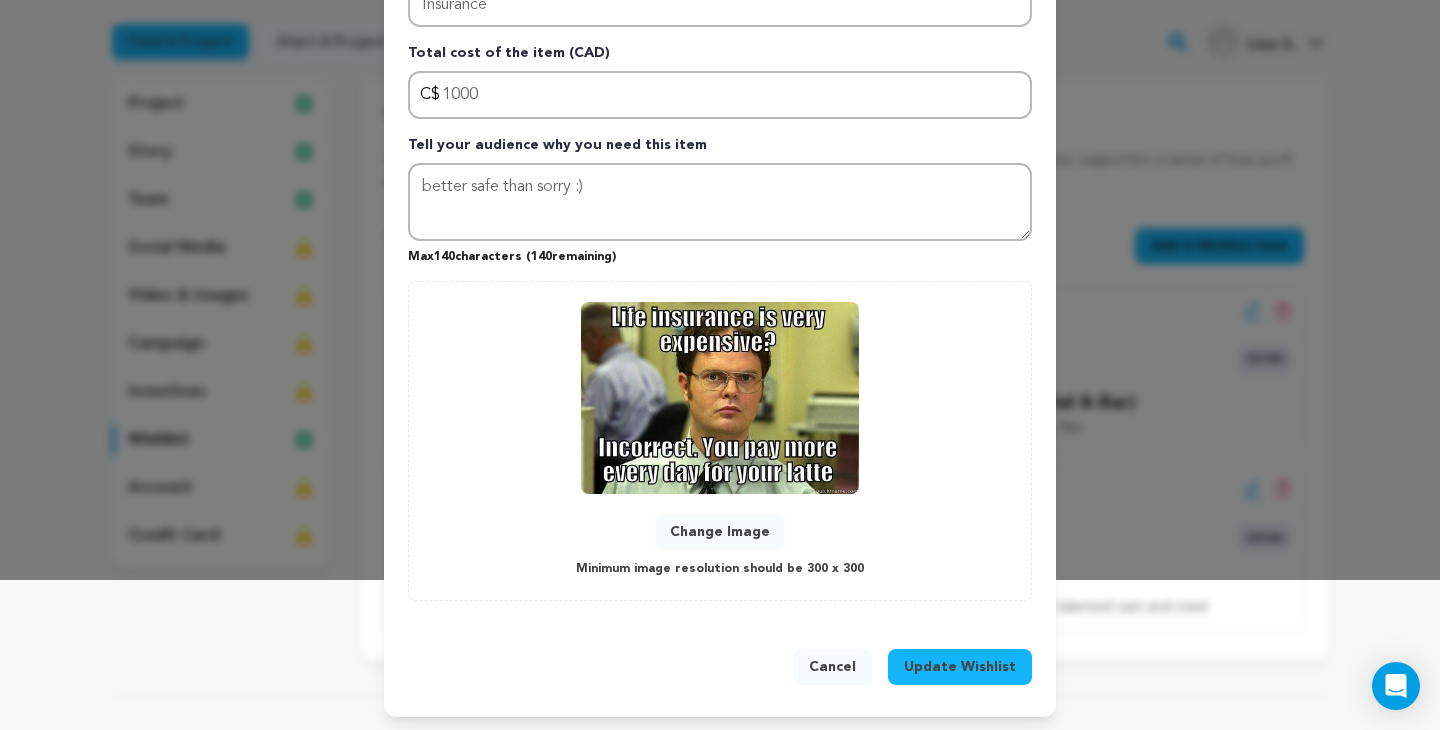 click on "Update Wishlist" at bounding box center [960, 667] 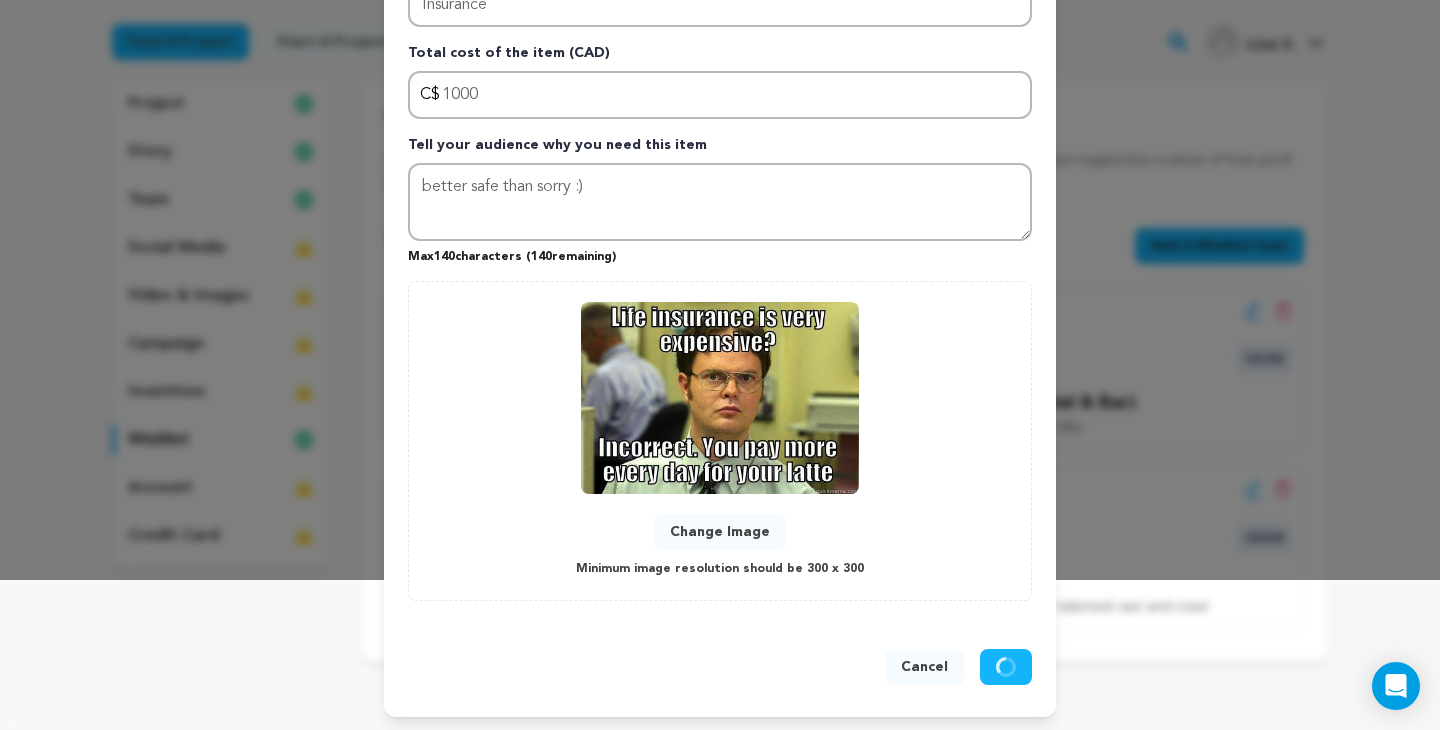 type 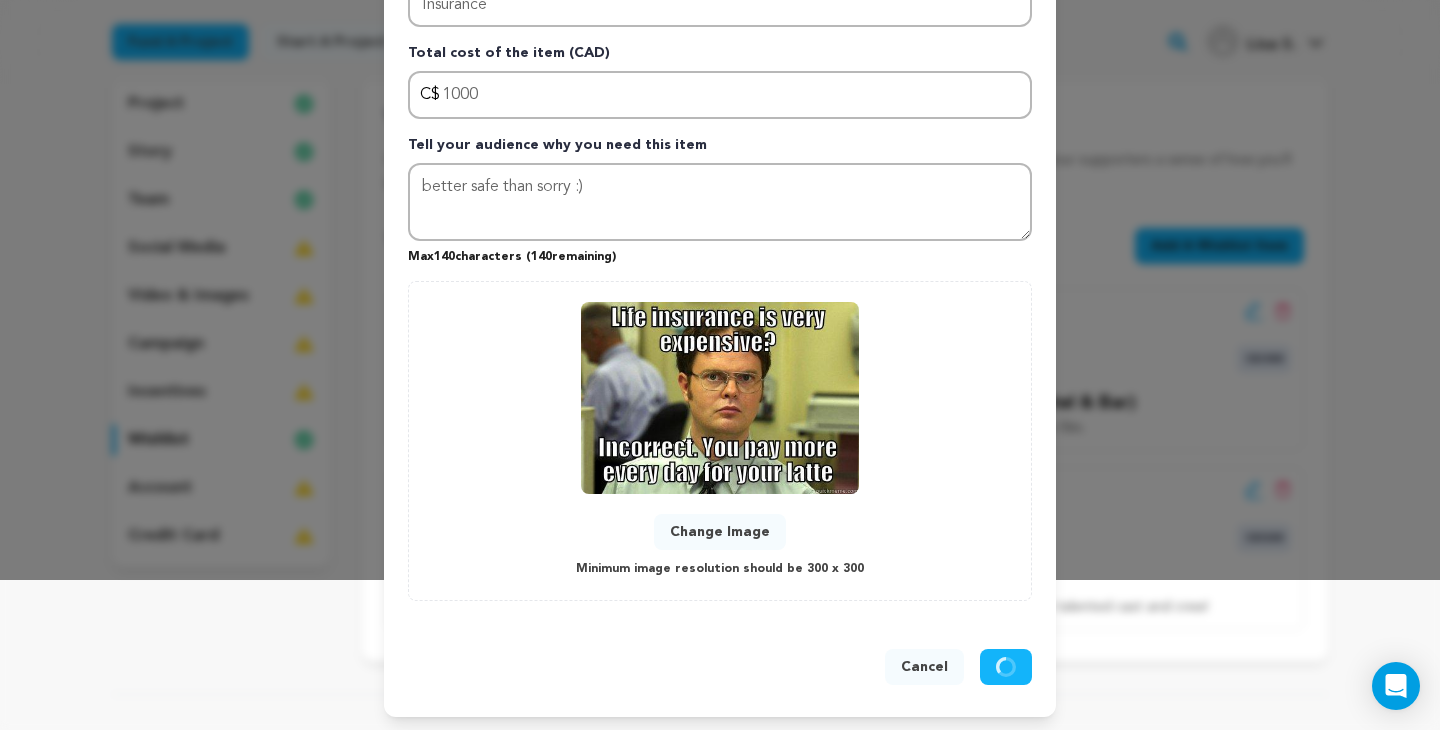 type 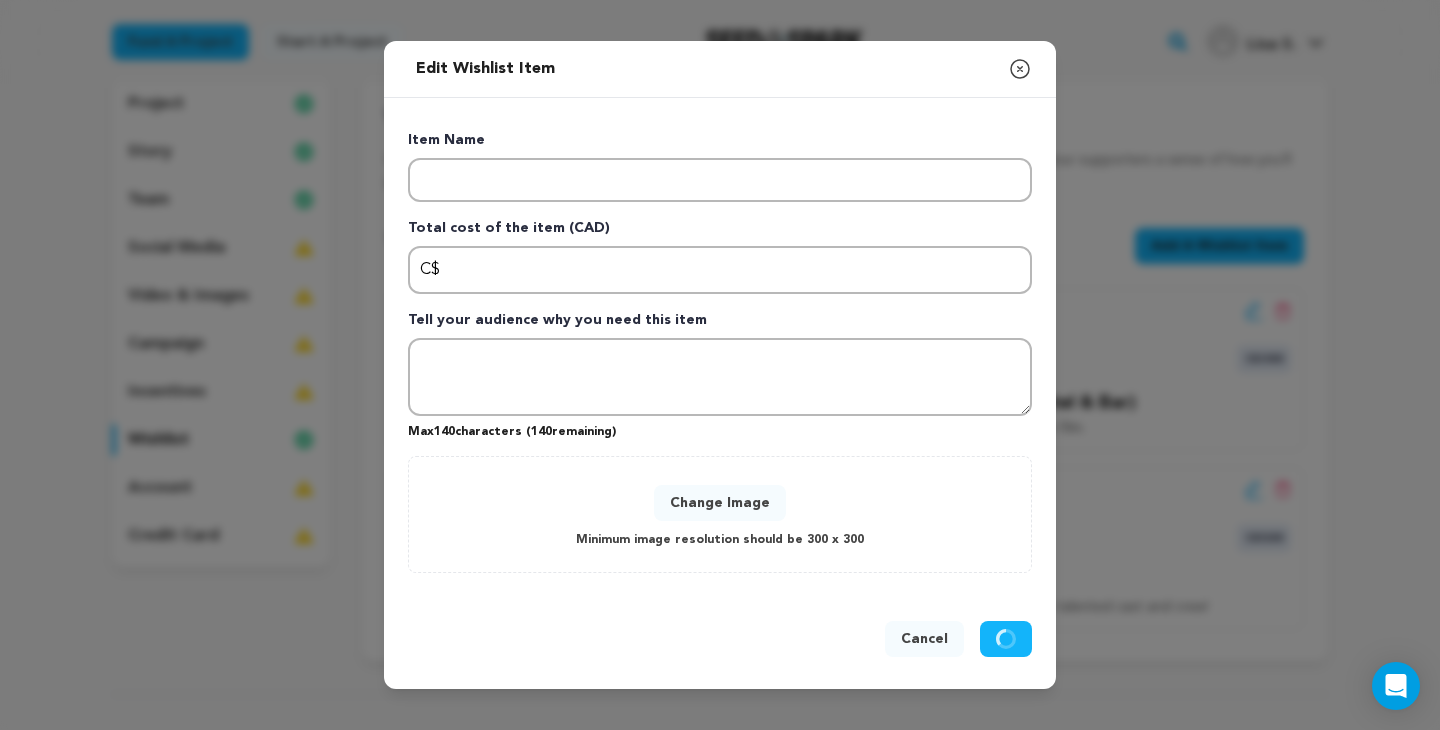 scroll, scrollTop: 0, scrollLeft: 0, axis: both 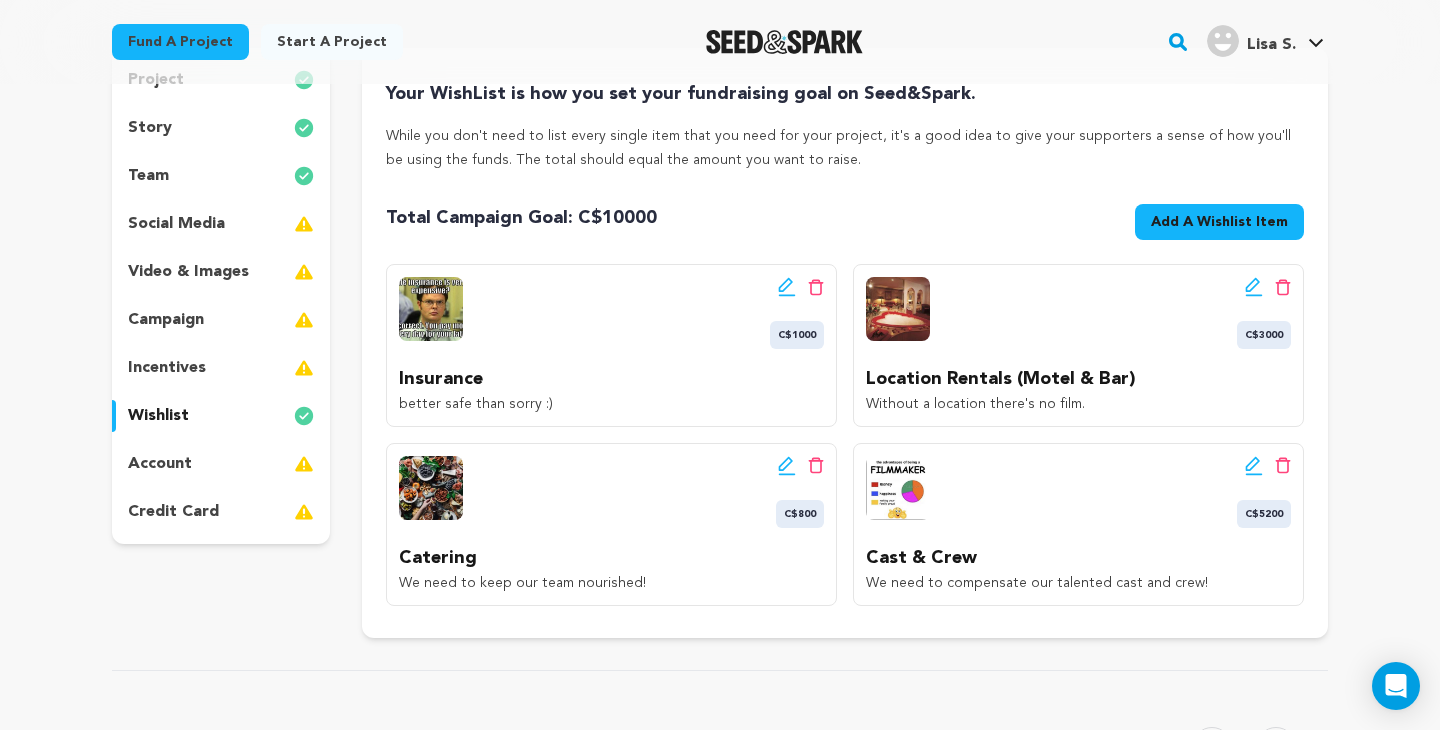click 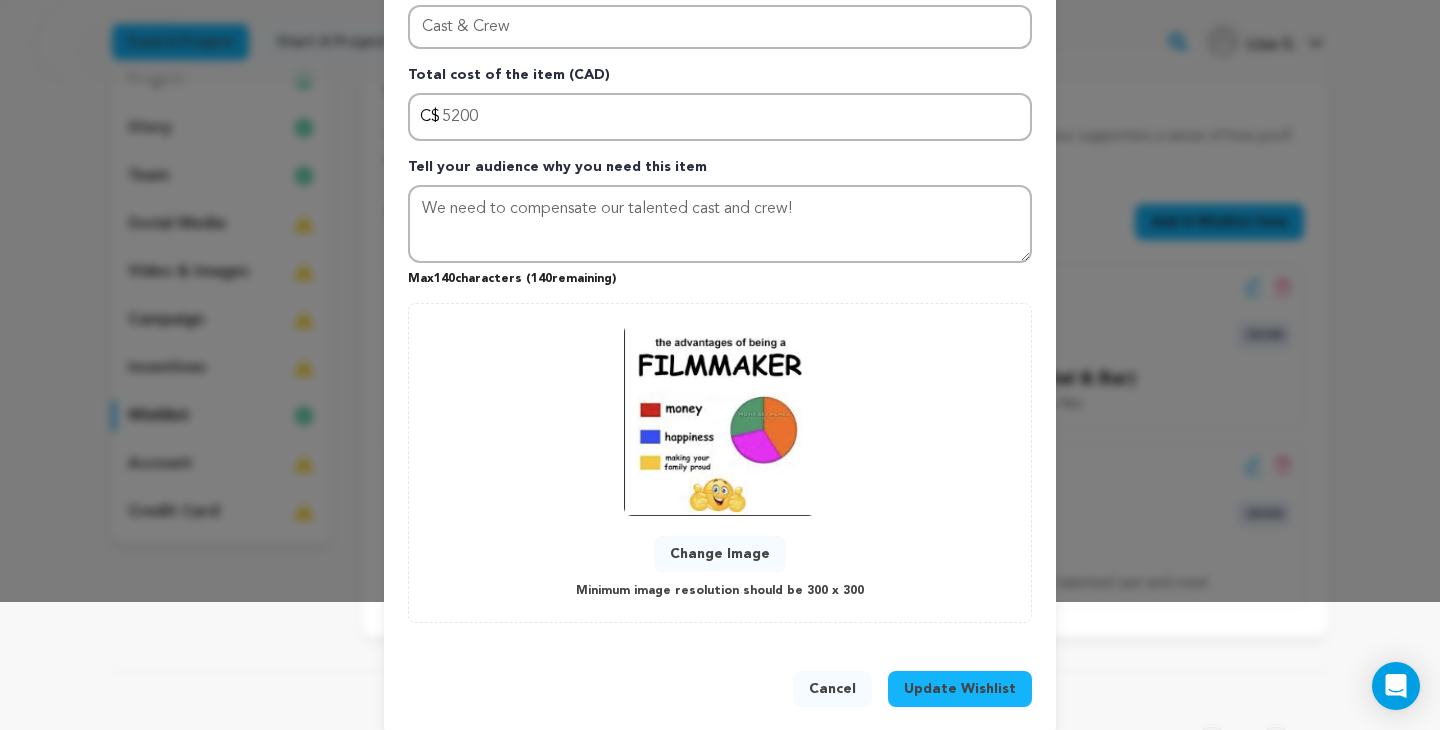 scroll, scrollTop: 153, scrollLeft: 0, axis: vertical 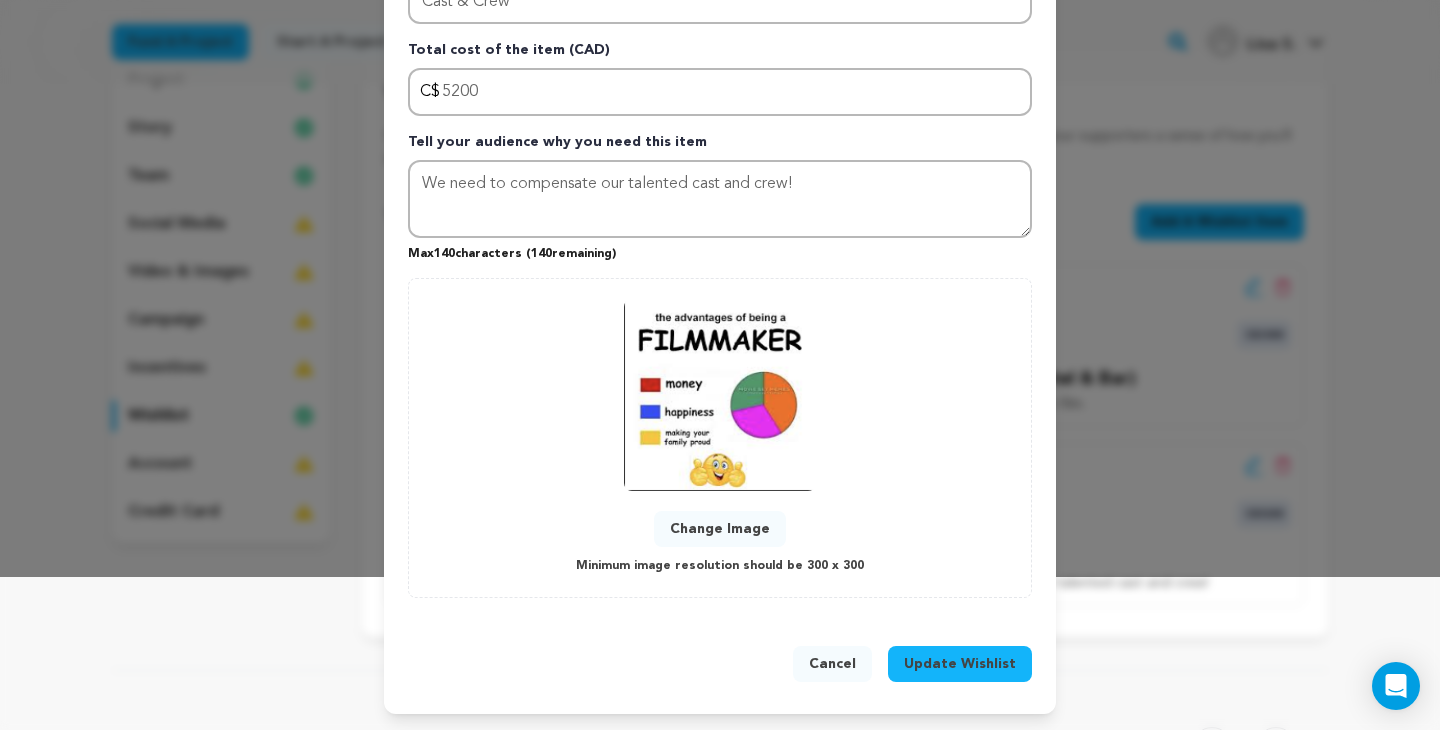 click on "Change Image" at bounding box center (720, 529) 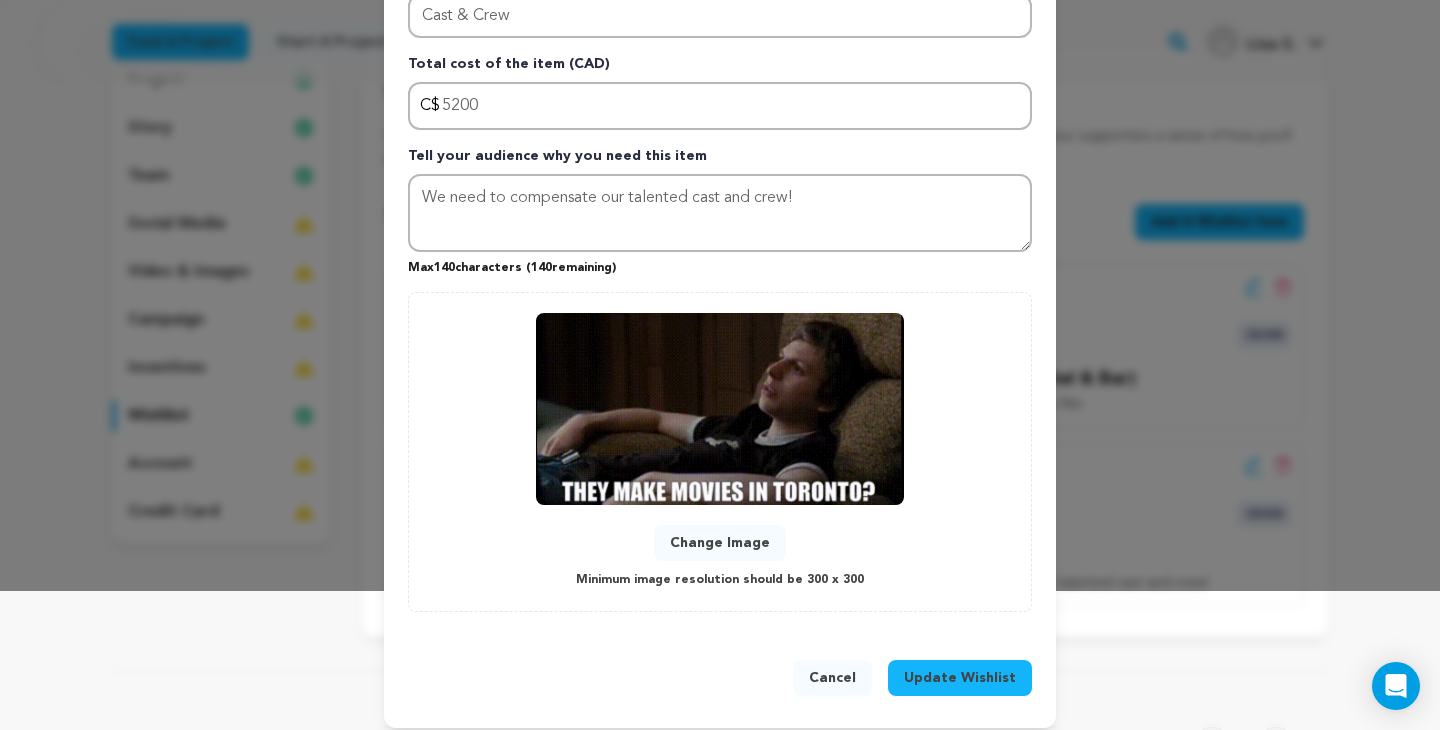 scroll, scrollTop: 153, scrollLeft: 0, axis: vertical 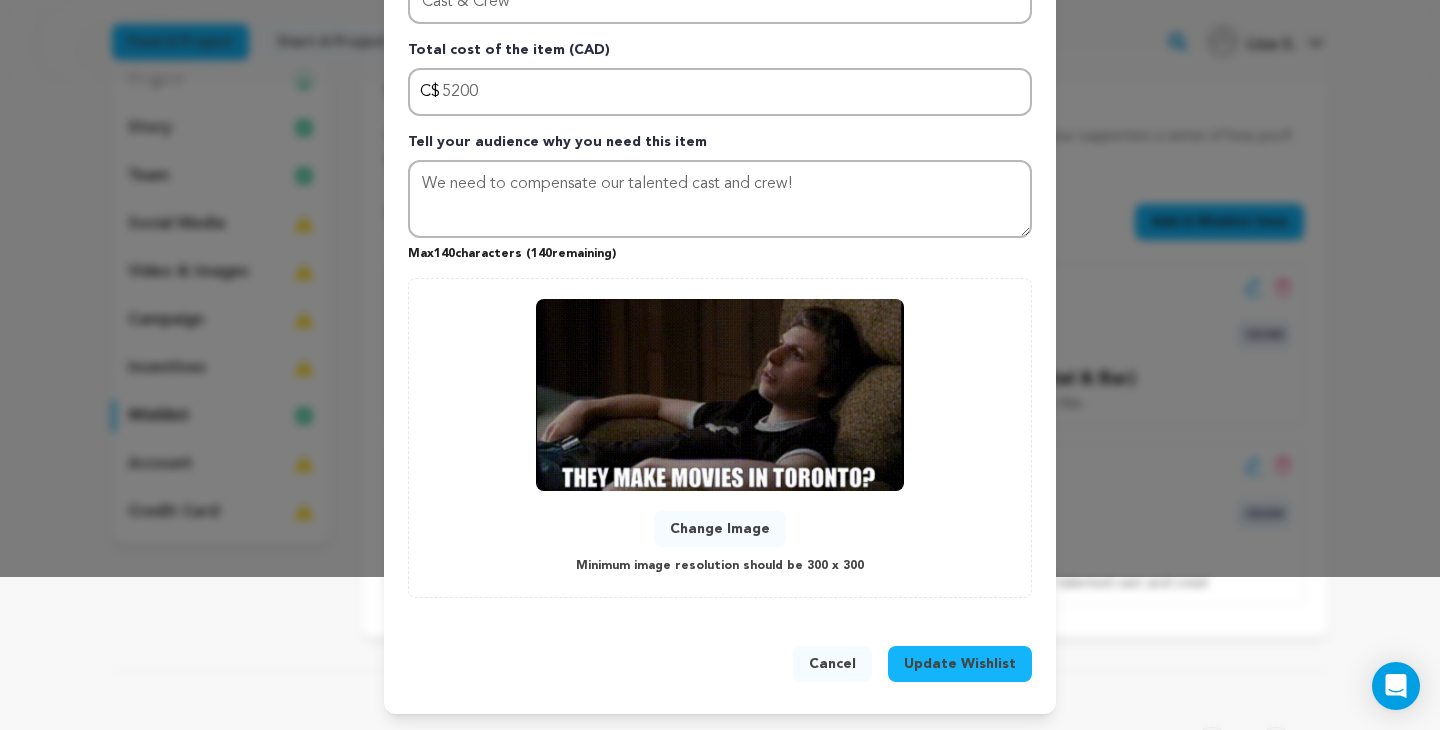 click on "Update Wishlist" at bounding box center (960, 664) 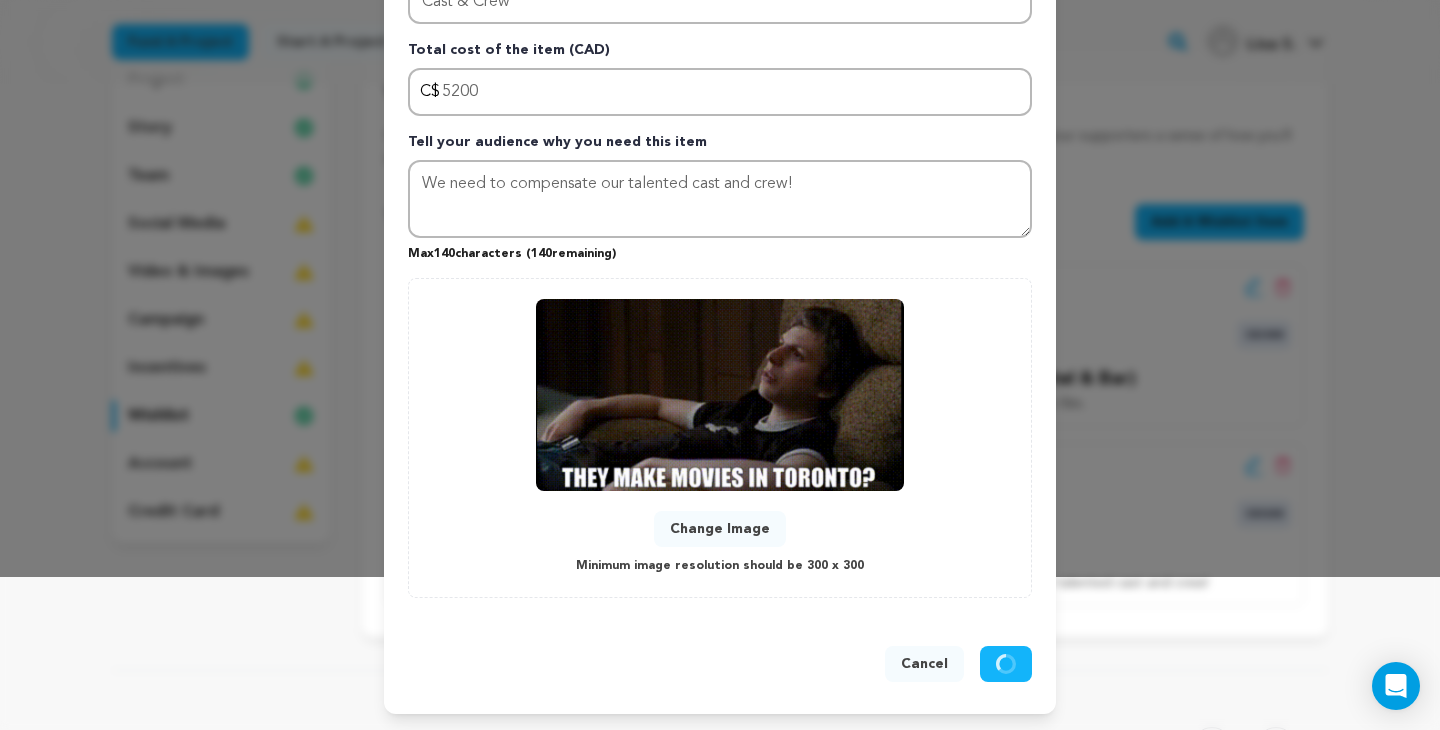 type 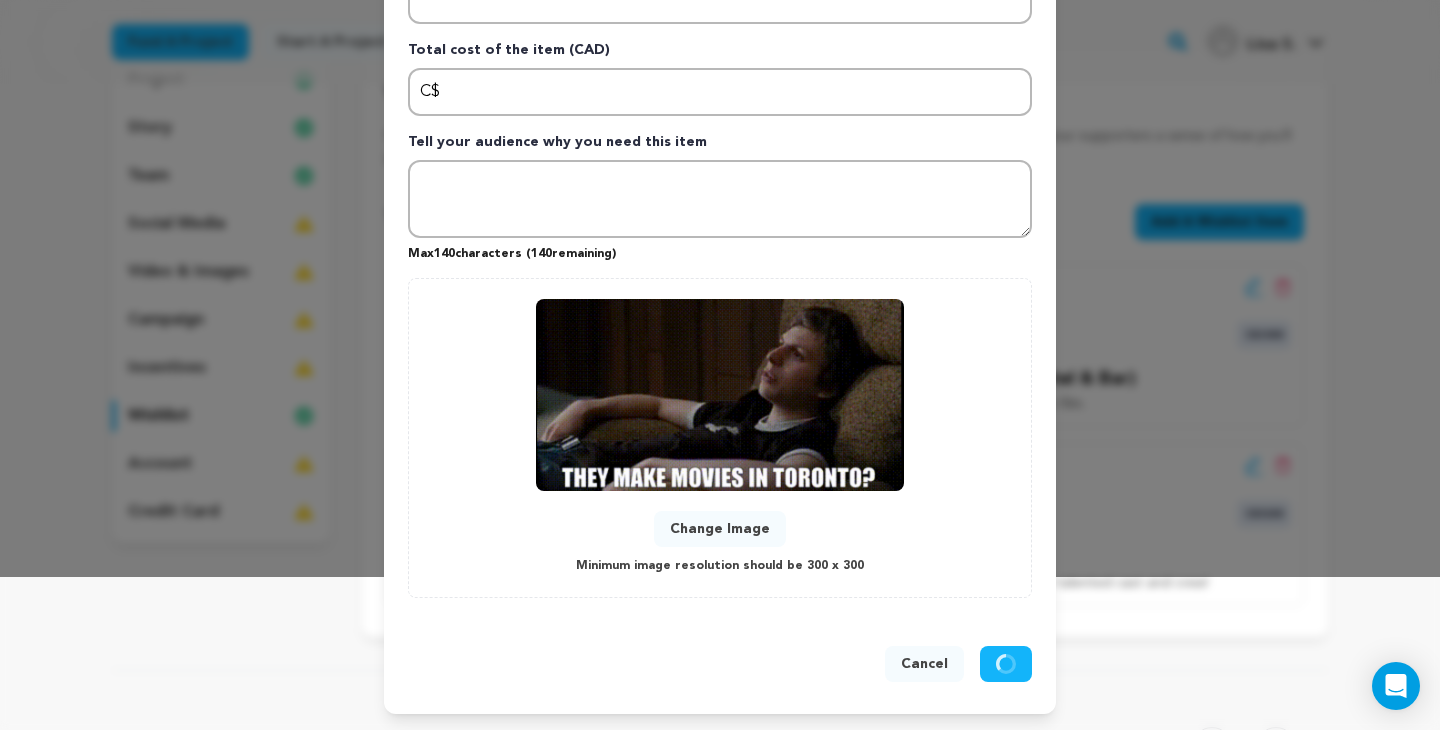 scroll, scrollTop: 0, scrollLeft: 0, axis: both 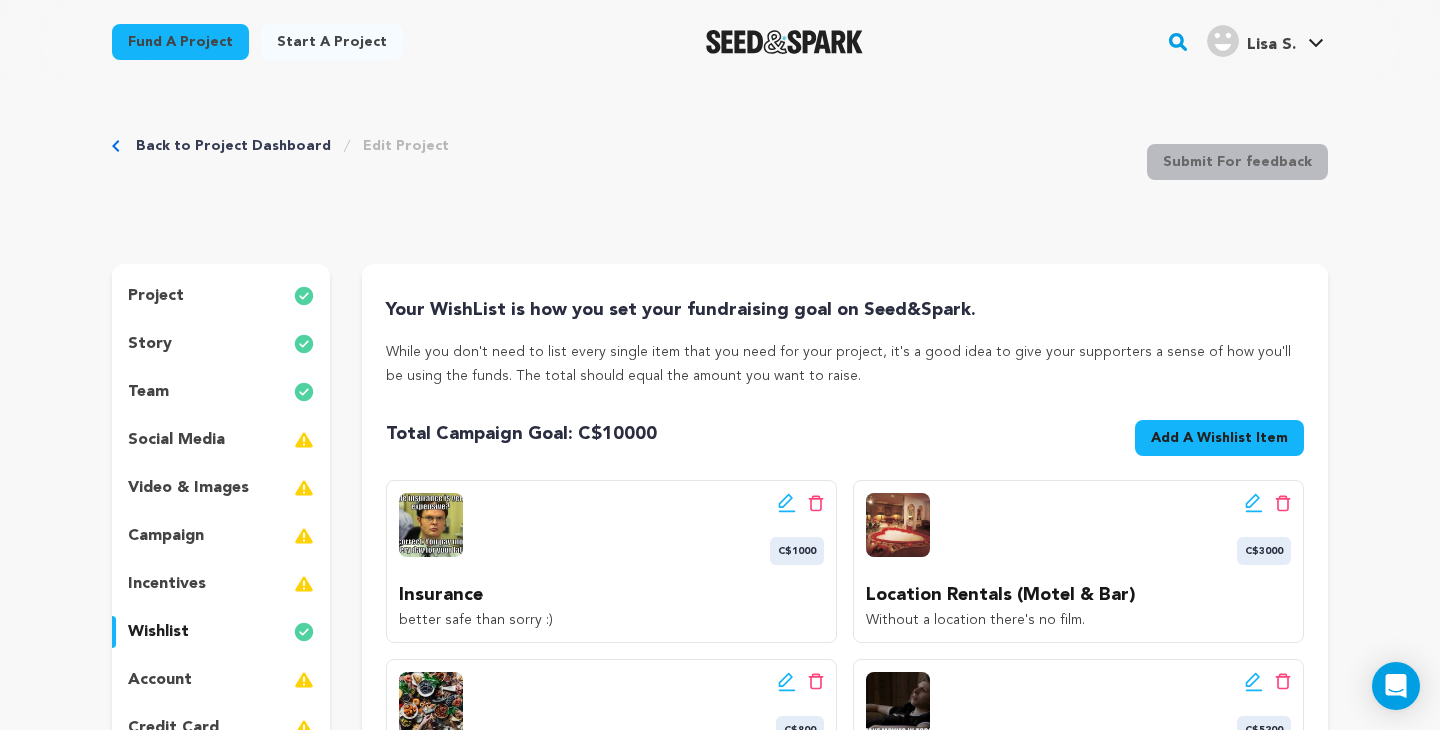 click on "project" at bounding box center (156, 296) 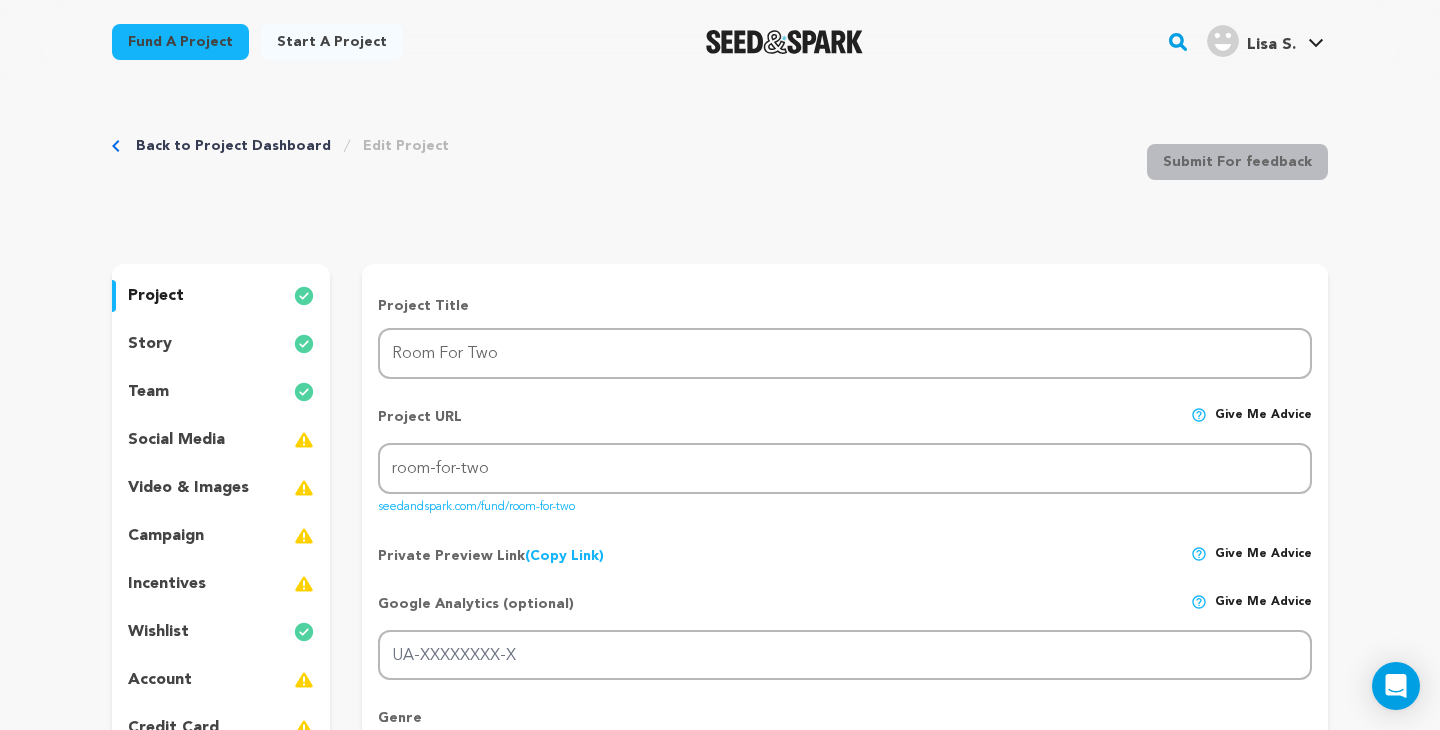 click on "Back to Project Dashboard" at bounding box center [233, 146] 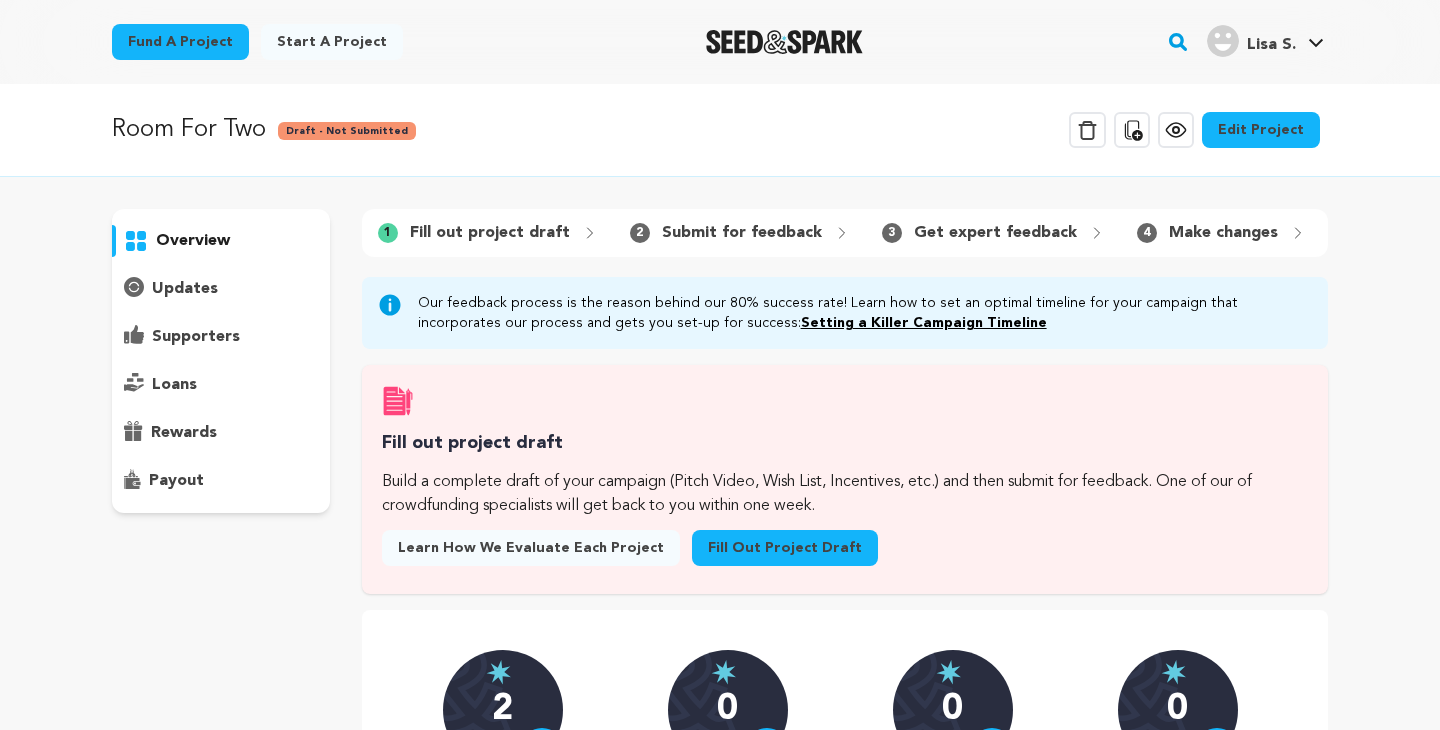 scroll, scrollTop: 0, scrollLeft: 0, axis: both 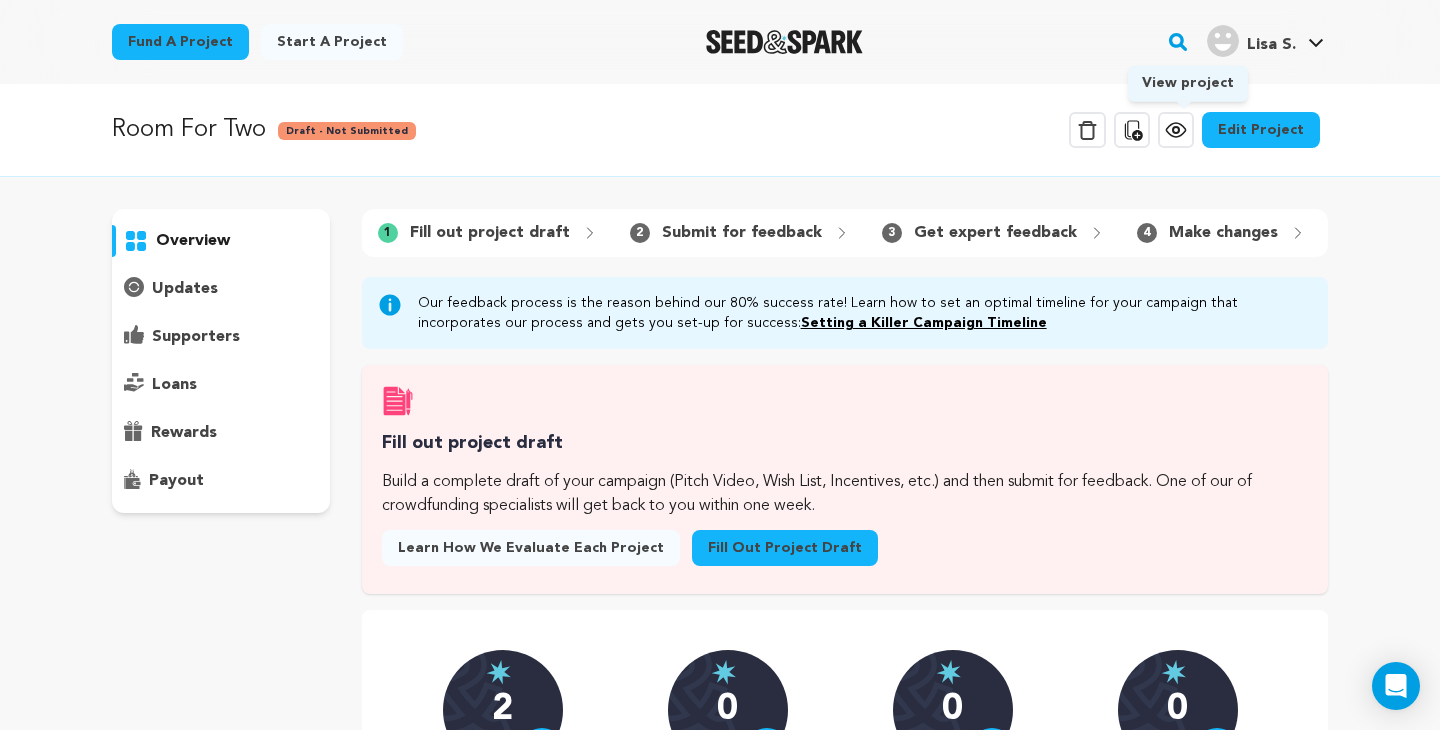 click 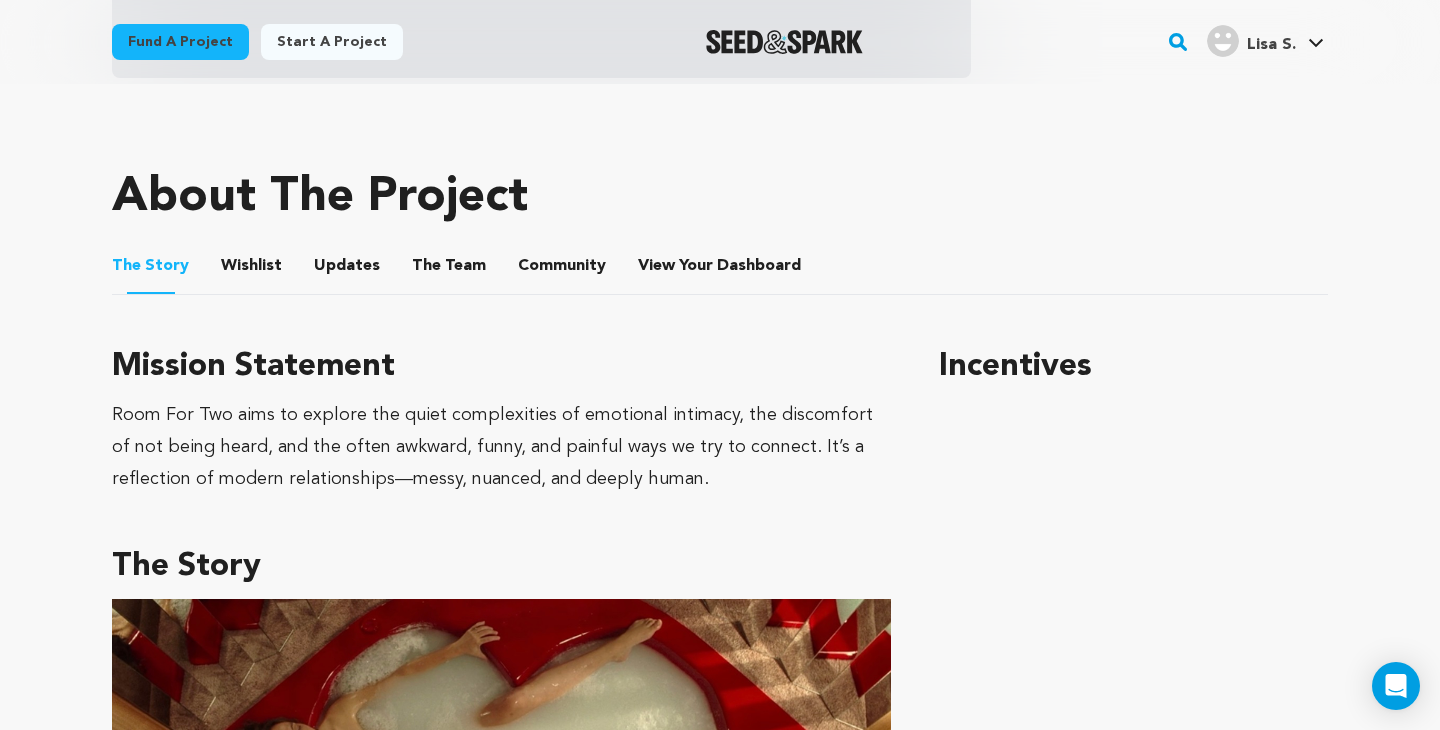 scroll, scrollTop: 878, scrollLeft: 0, axis: vertical 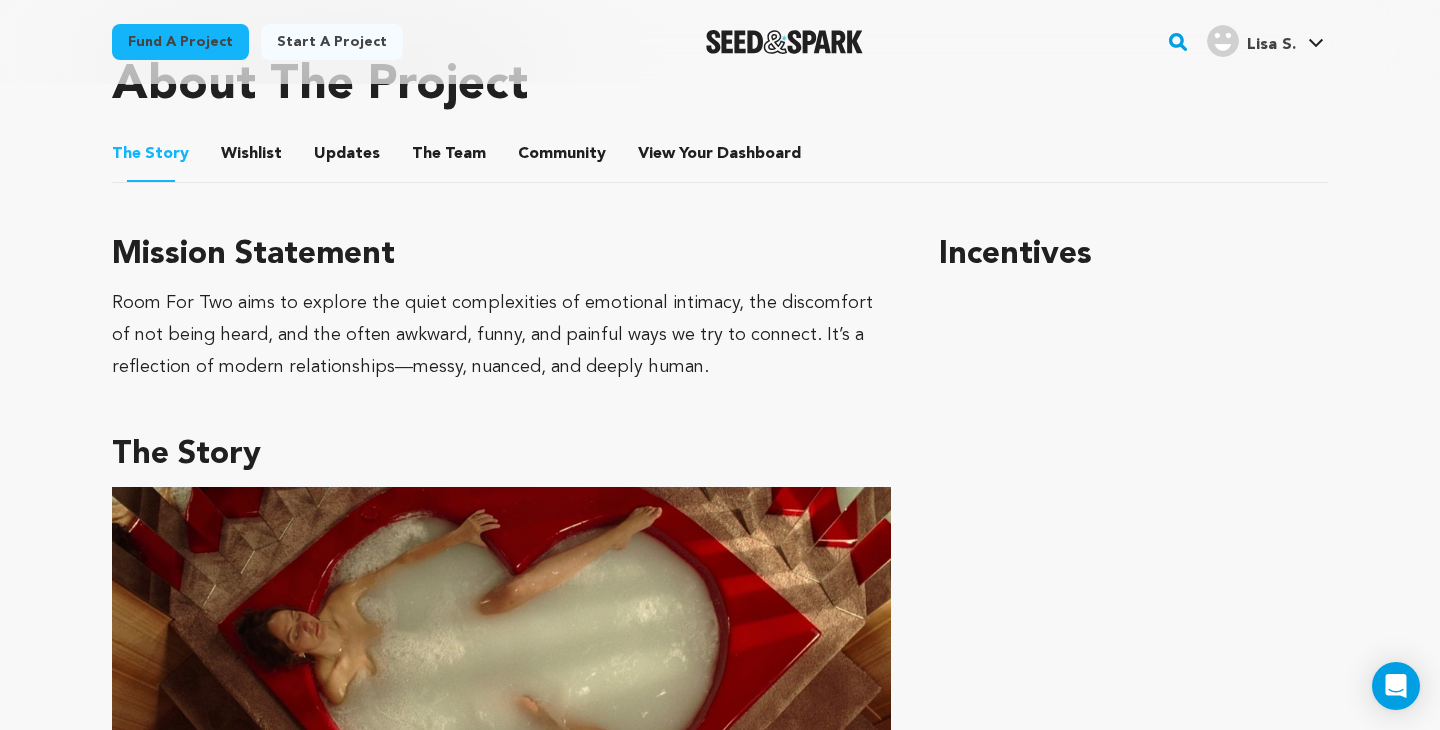 click on "Wishlist" at bounding box center [252, 158] 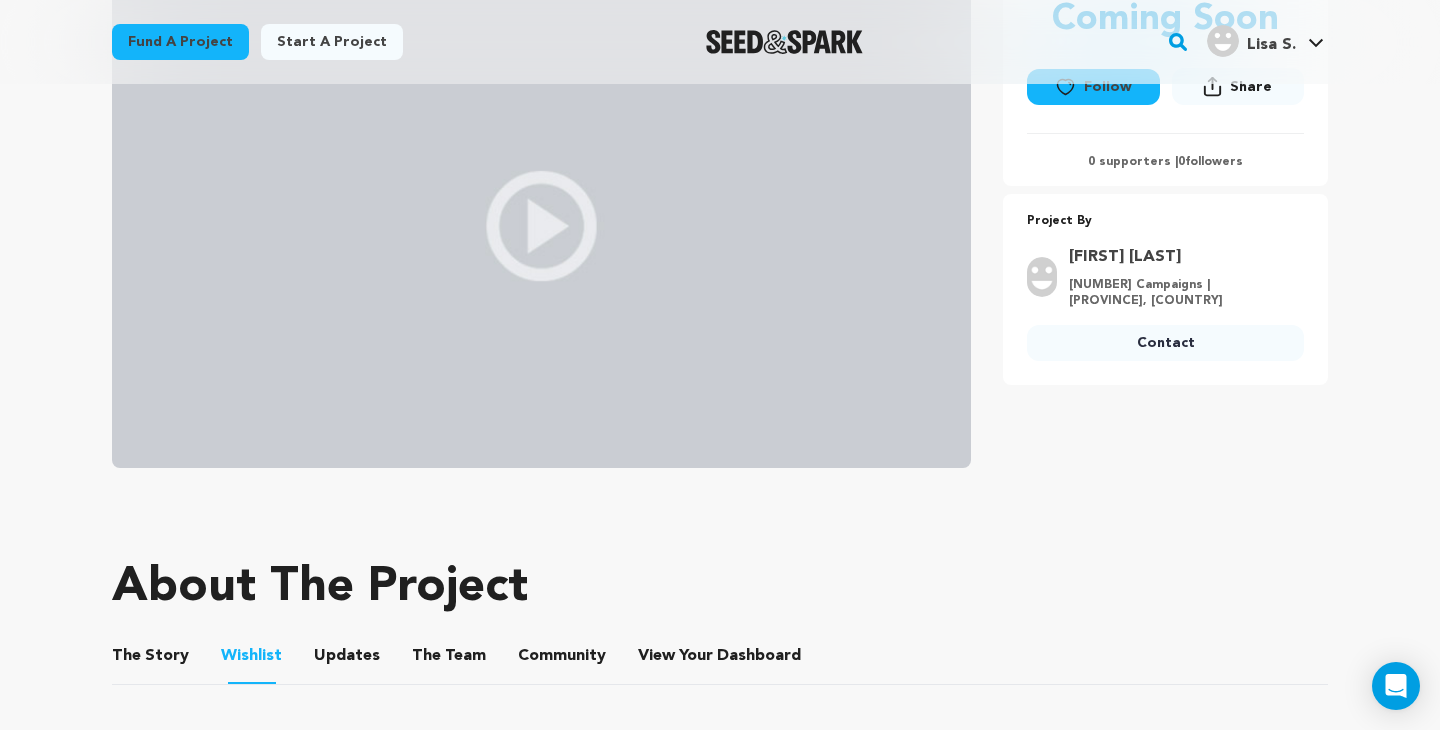 scroll, scrollTop: 0, scrollLeft: 0, axis: both 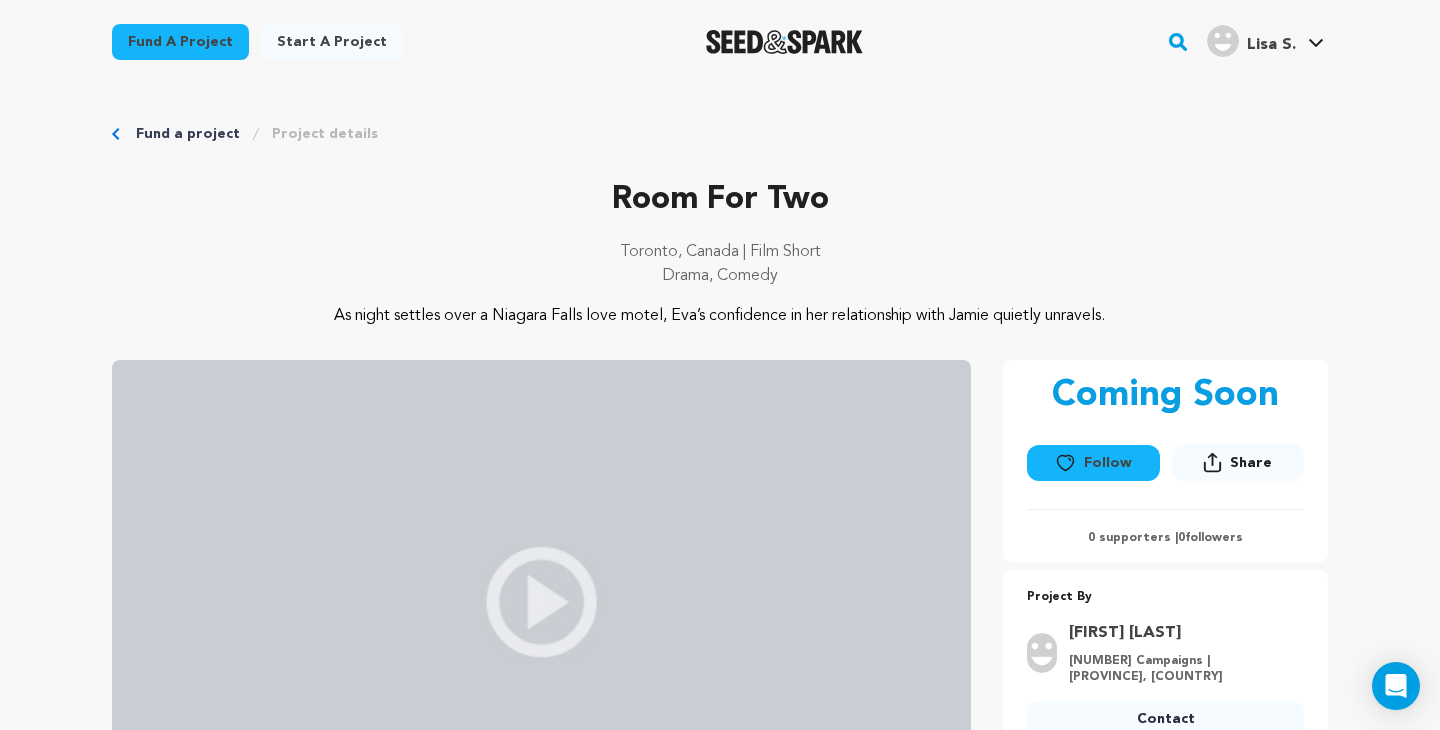 click on "Fund a project" at bounding box center [188, 134] 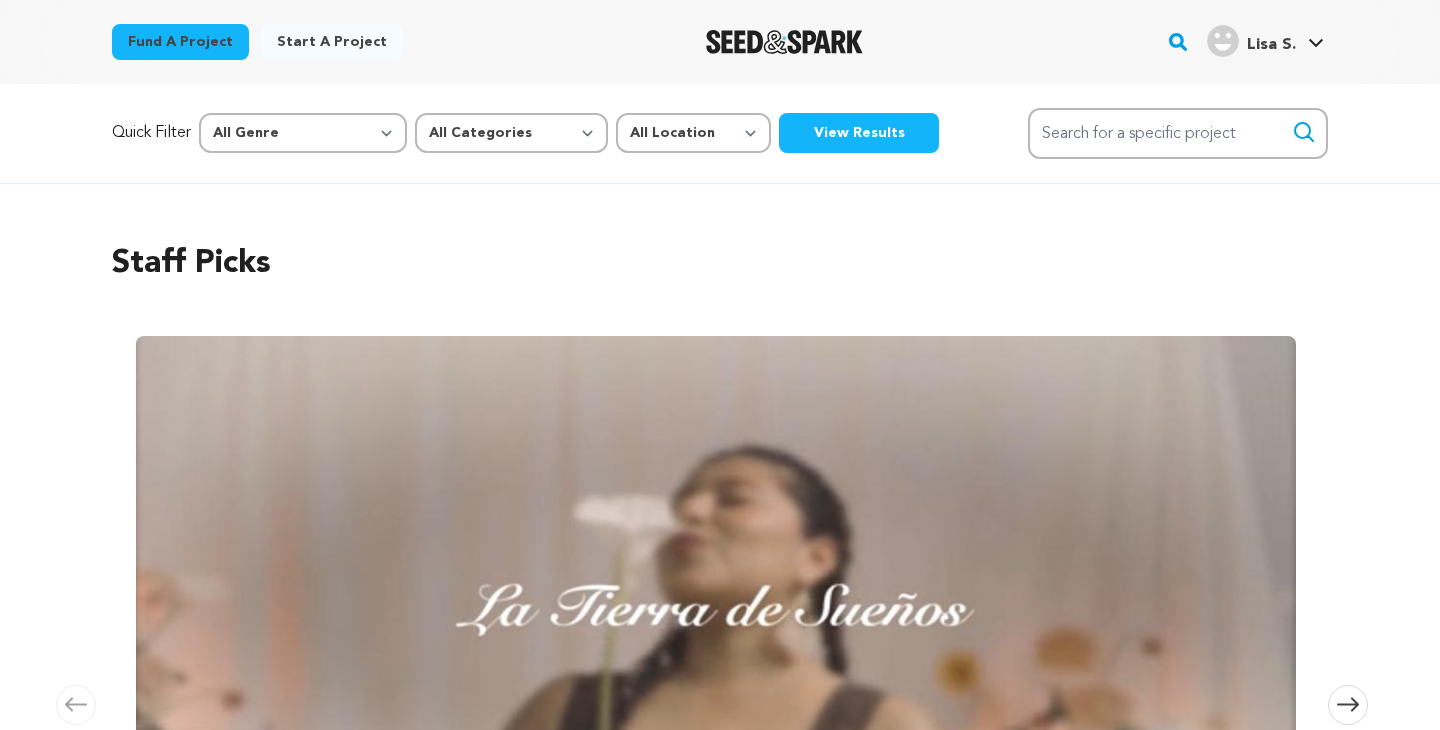 scroll, scrollTop: 0, scrollLeft: 0, axis: both 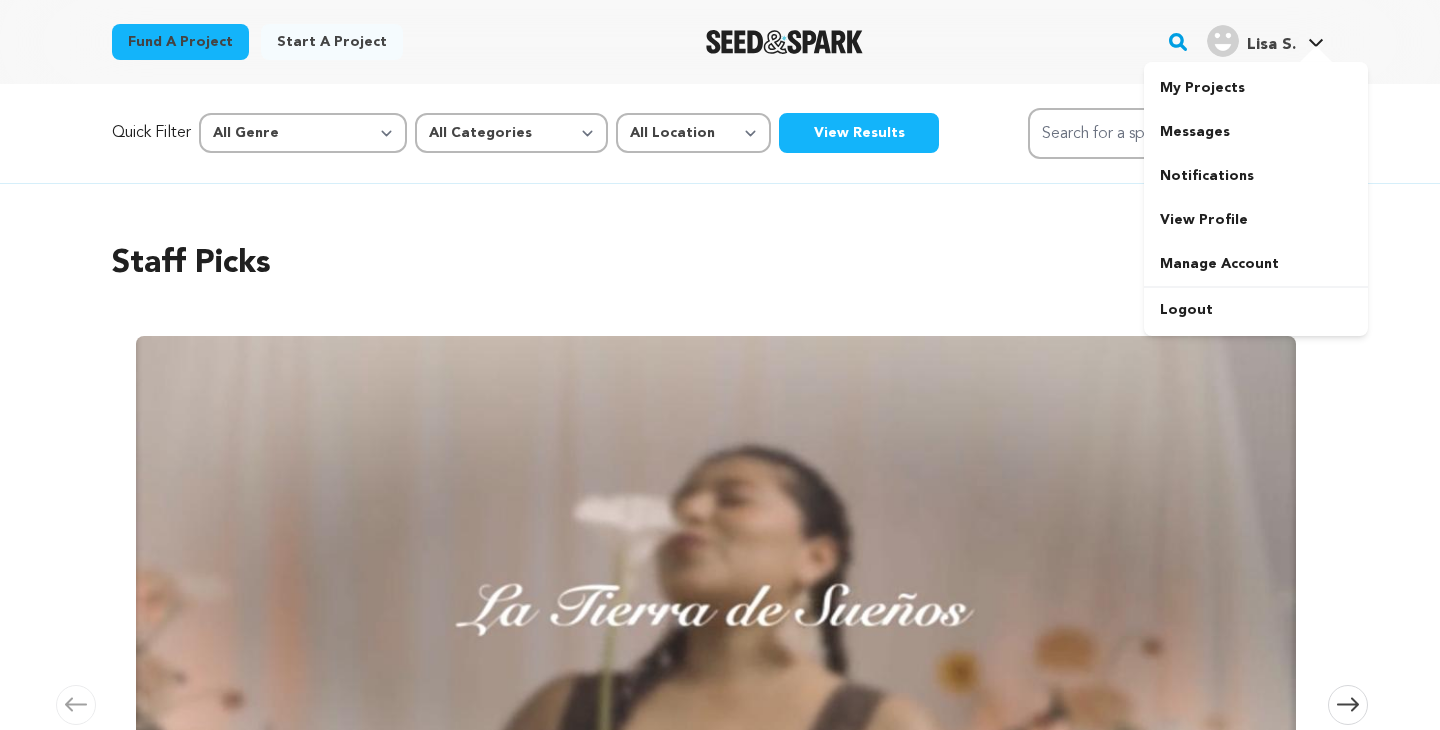 click at bounding box center (1316, 56) 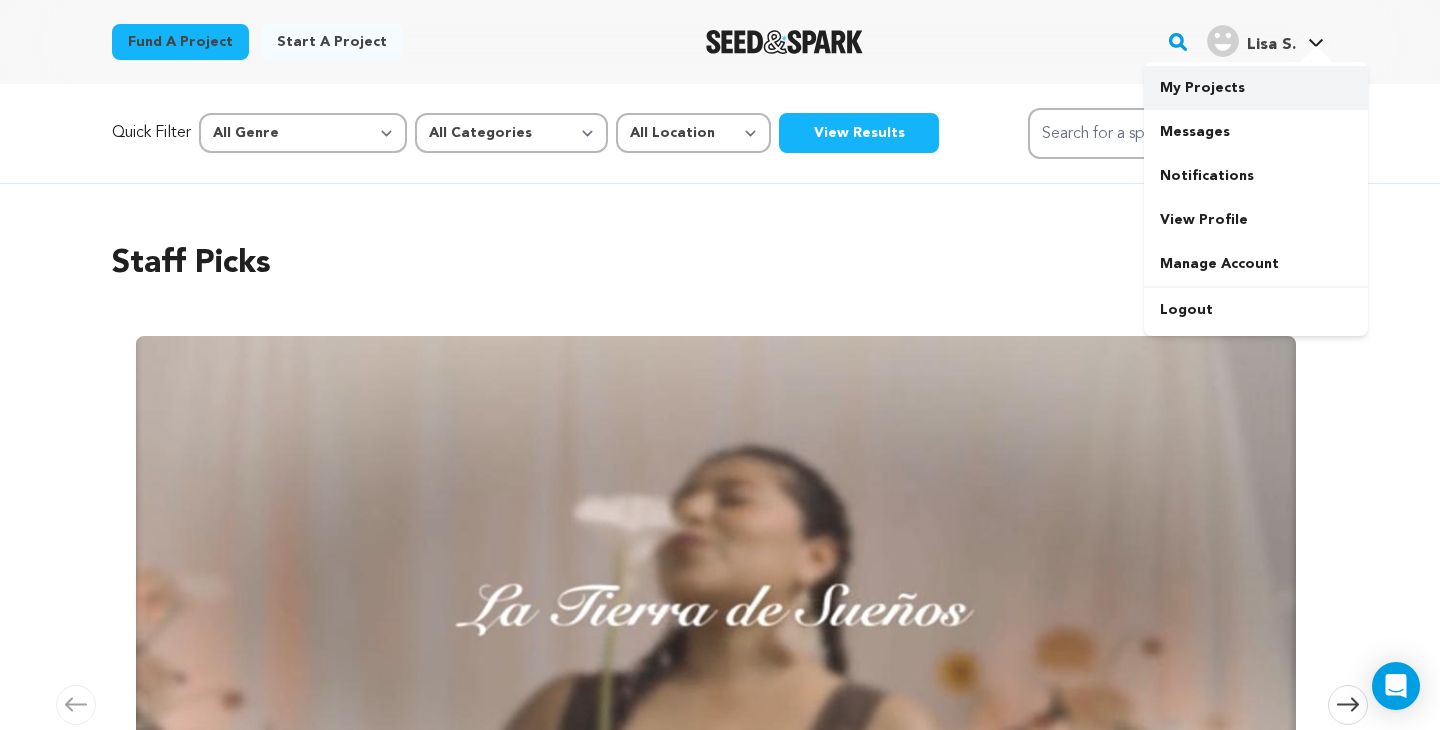 click on "My Projects" at bounding box center [1256, 88] 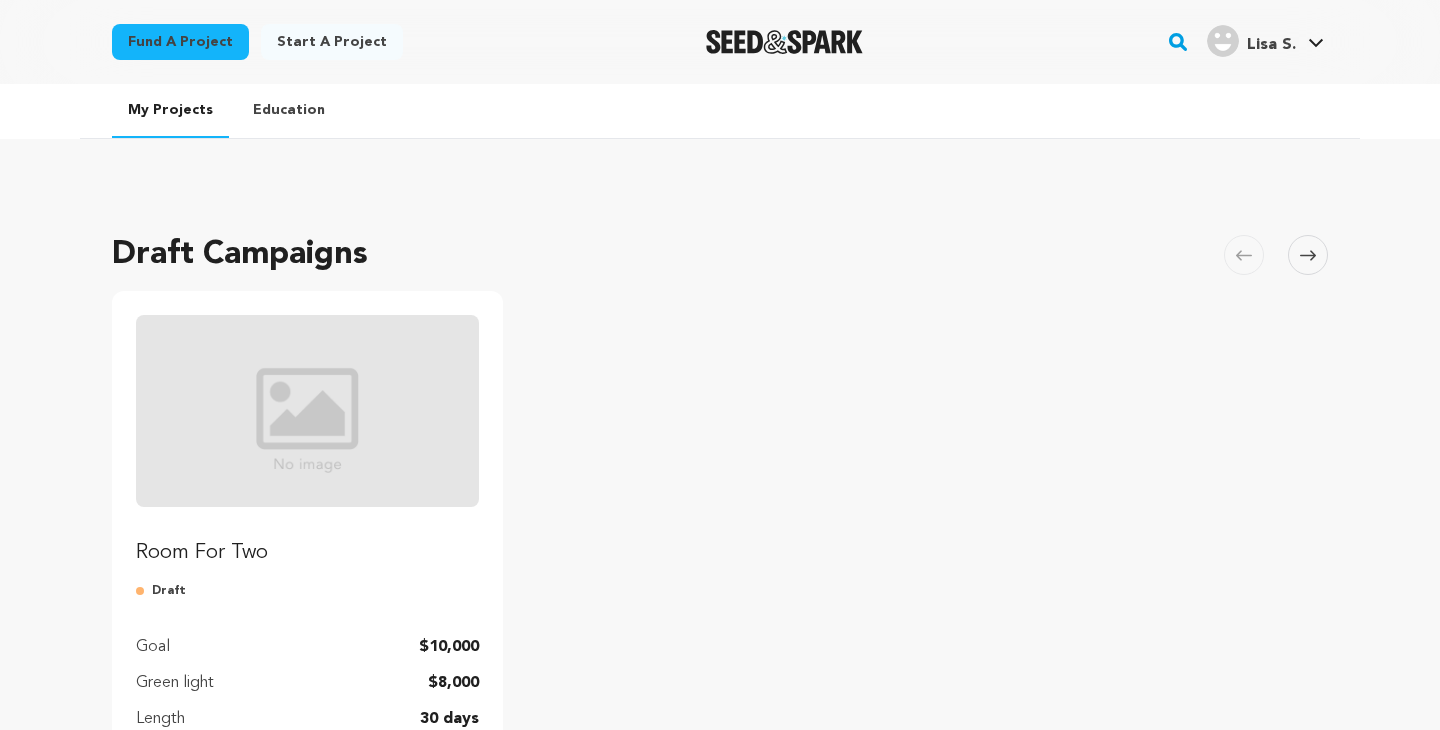 scroll, scrollTop: 0, scrollLeft: 0, axis: both 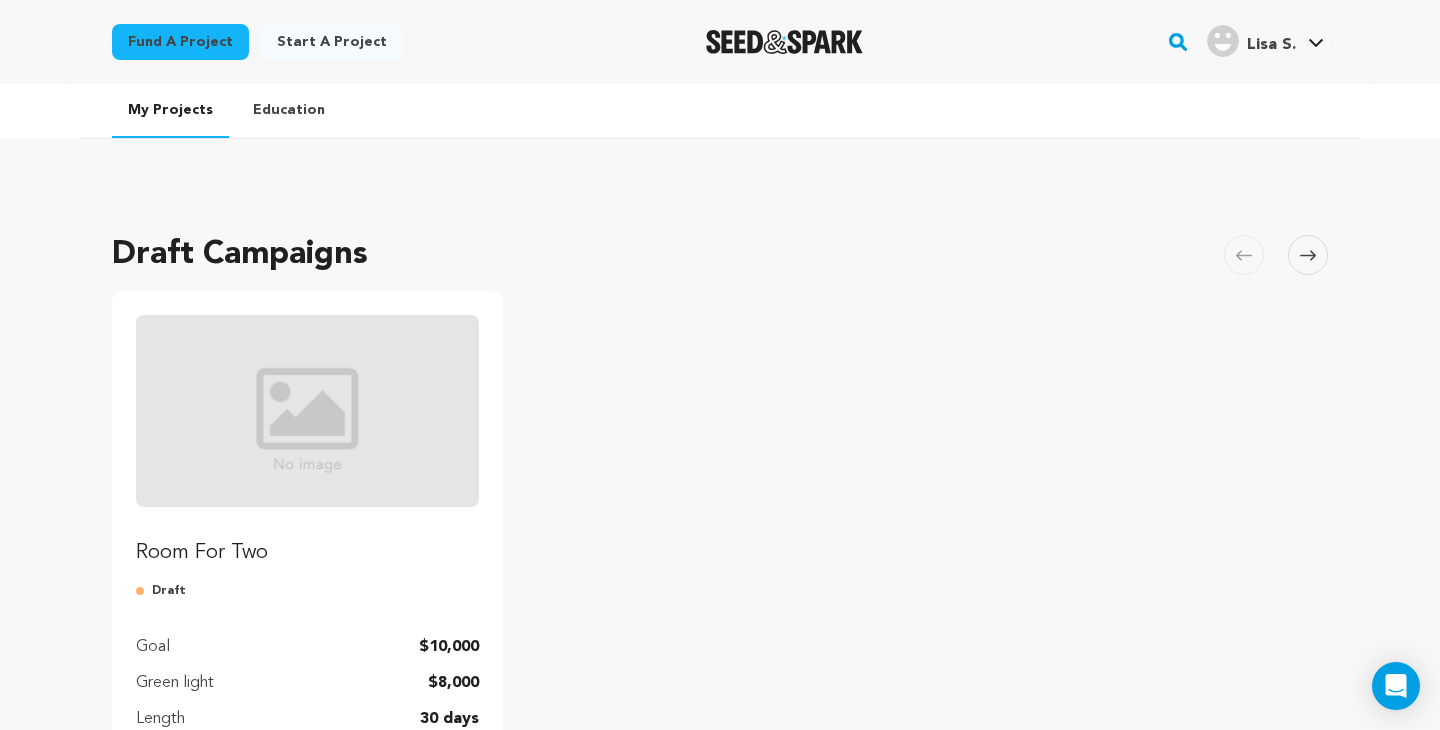 click at bounding box center [307, 411] 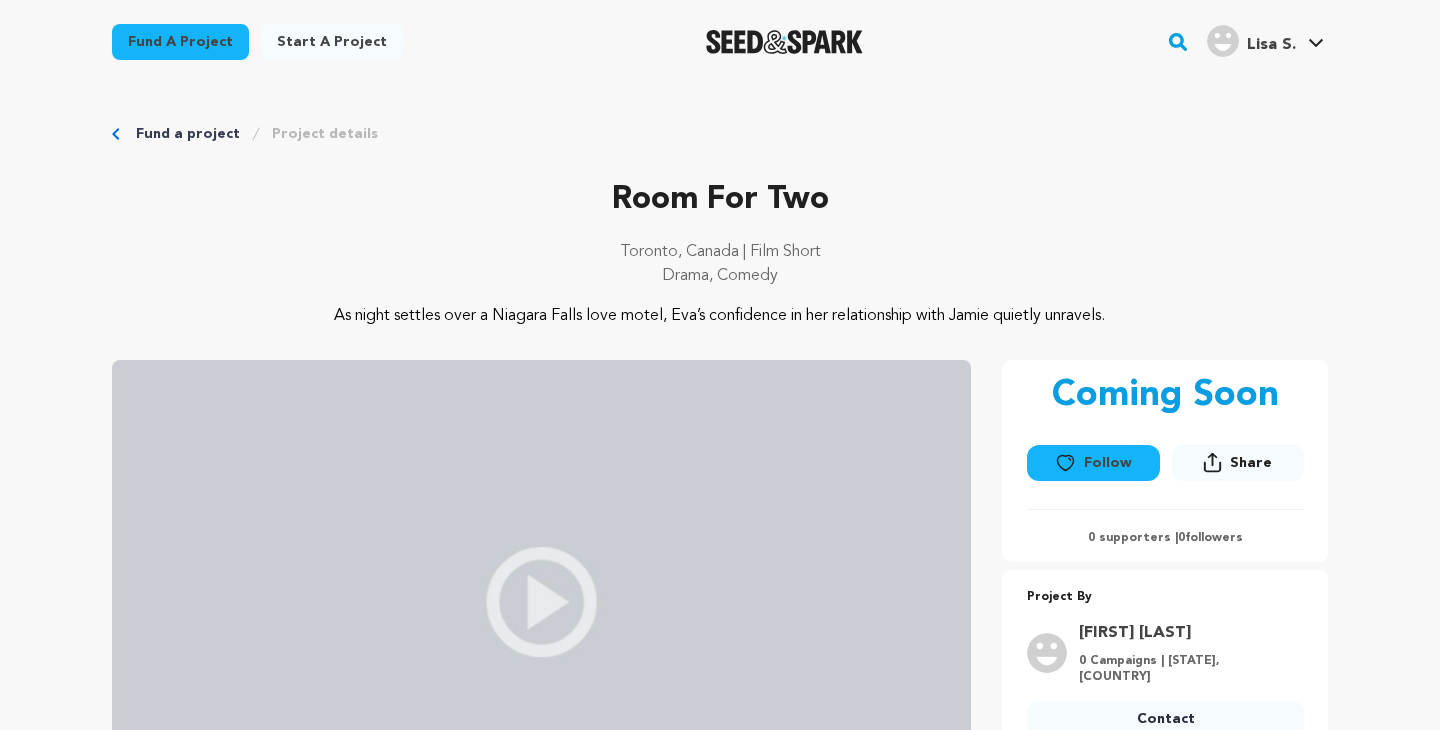 scroll, scrollTop: 0, scrollLeft: 0, axis: both 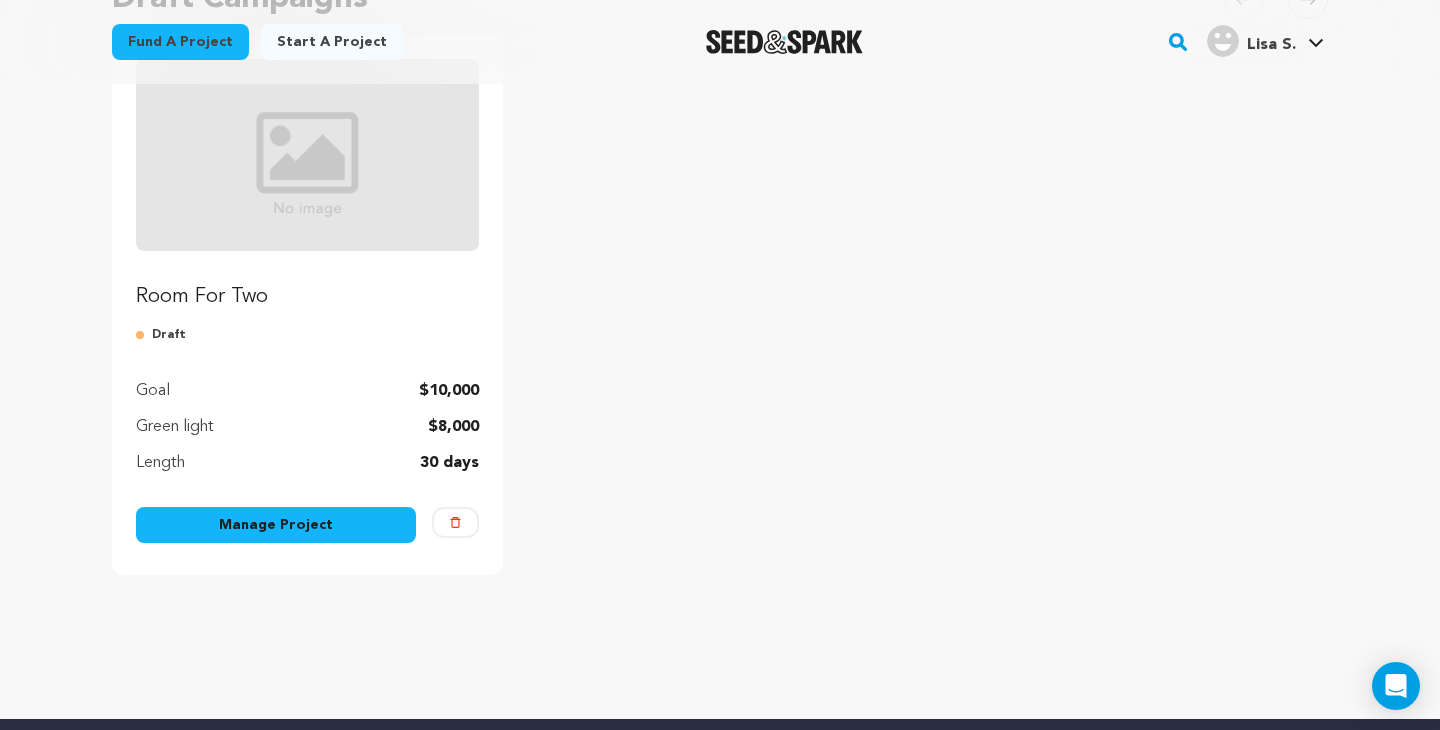 click on "Manage Project" at bounding box center (276, 525) 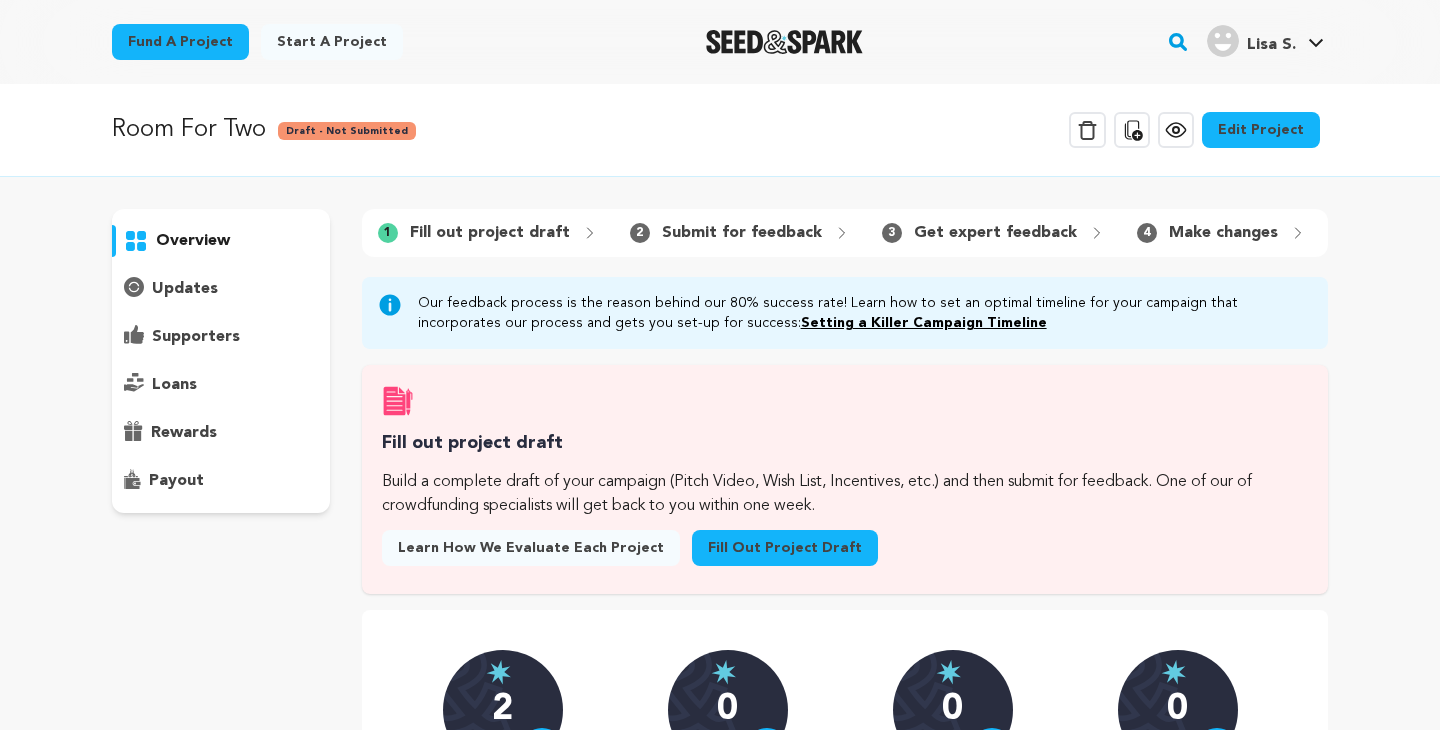 scroll, scrollTop: 0, scrollLeft: 0, axis: both 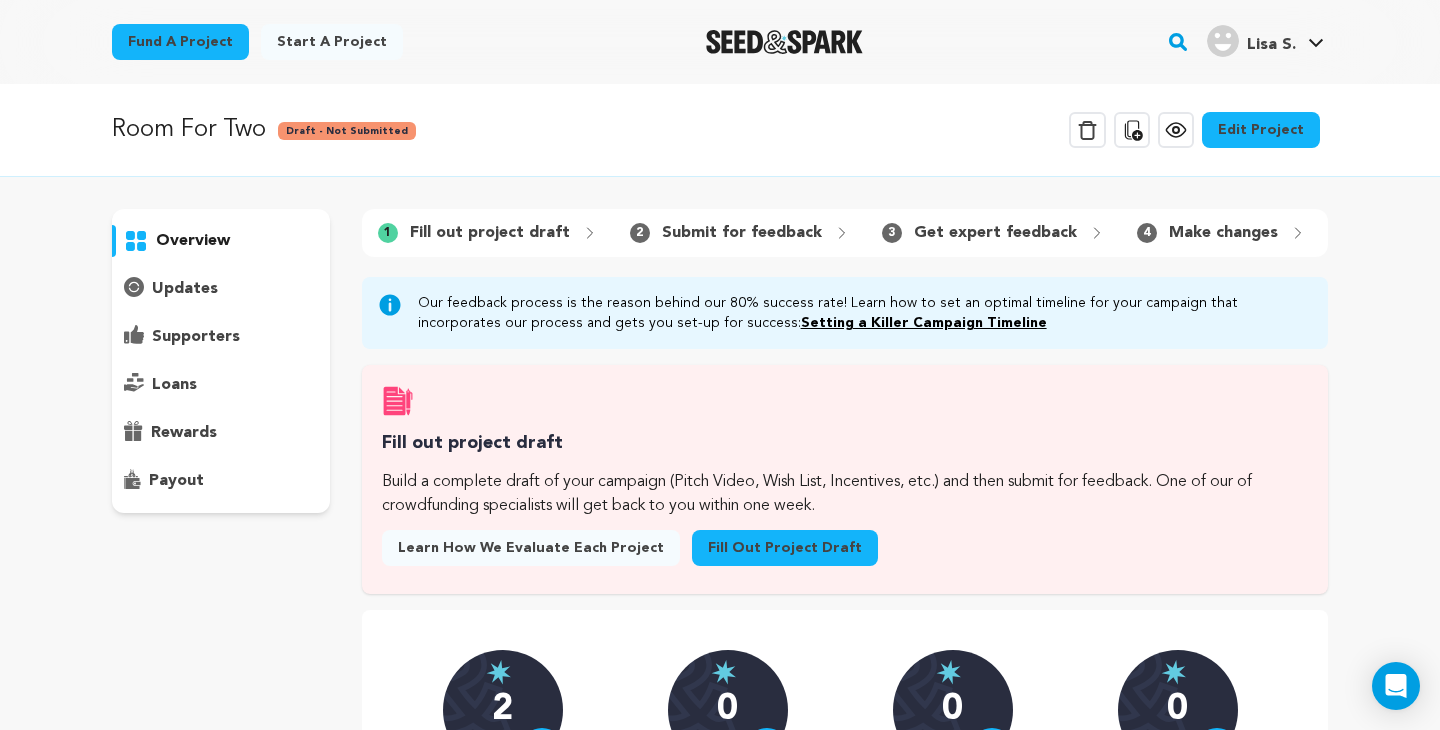 click on "Edit Project" at bounding box center (1261, 130) 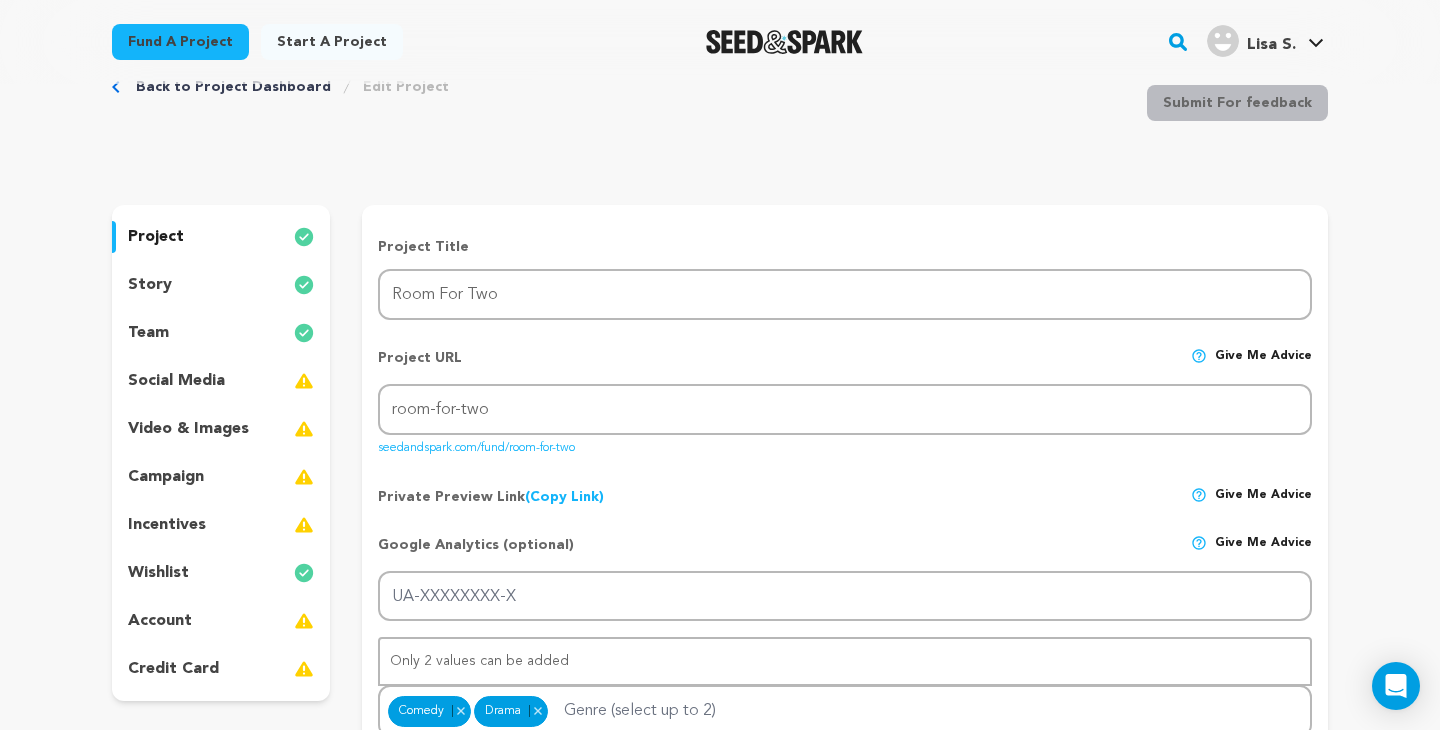 scroll, scrollTop: 111, scrollLeft: 0, axis: vertical 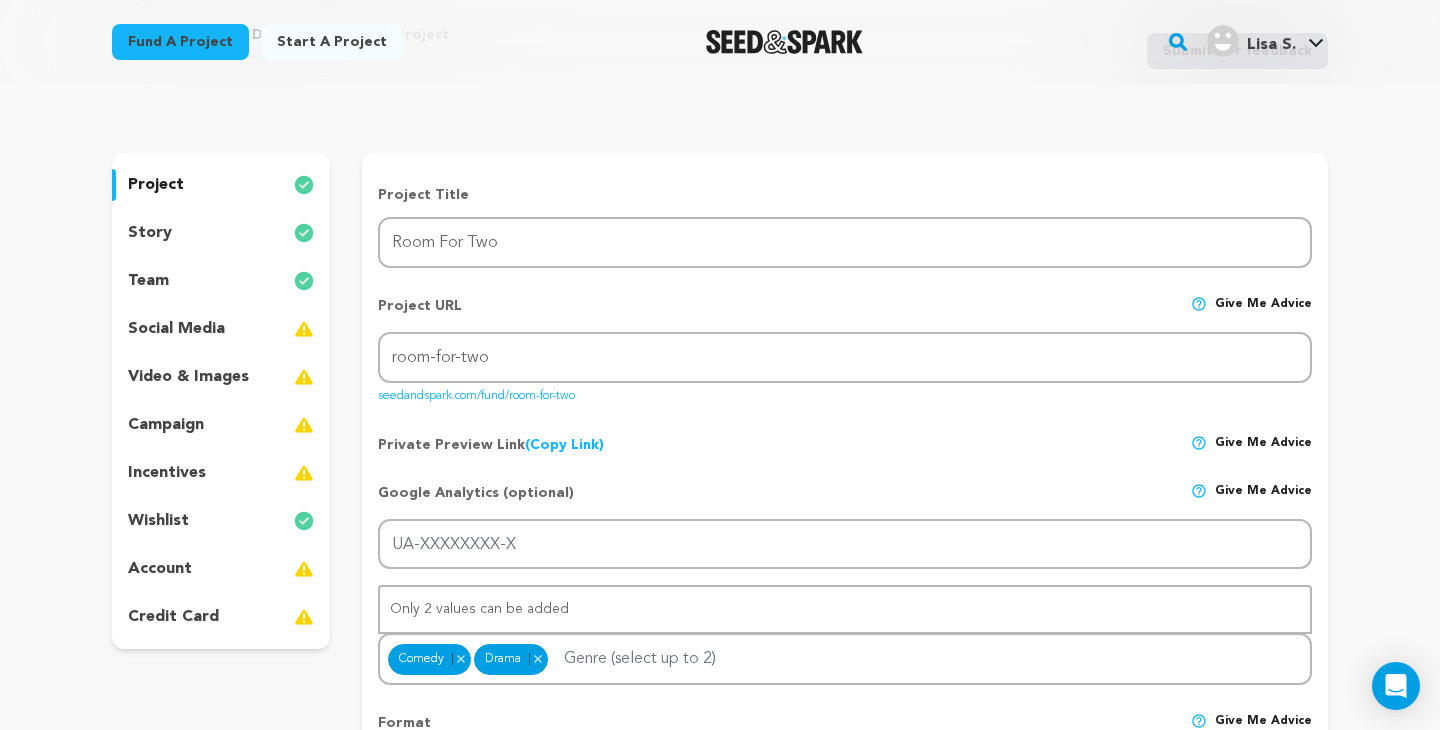 click on "wishlist" at bounding box center [221, 521] 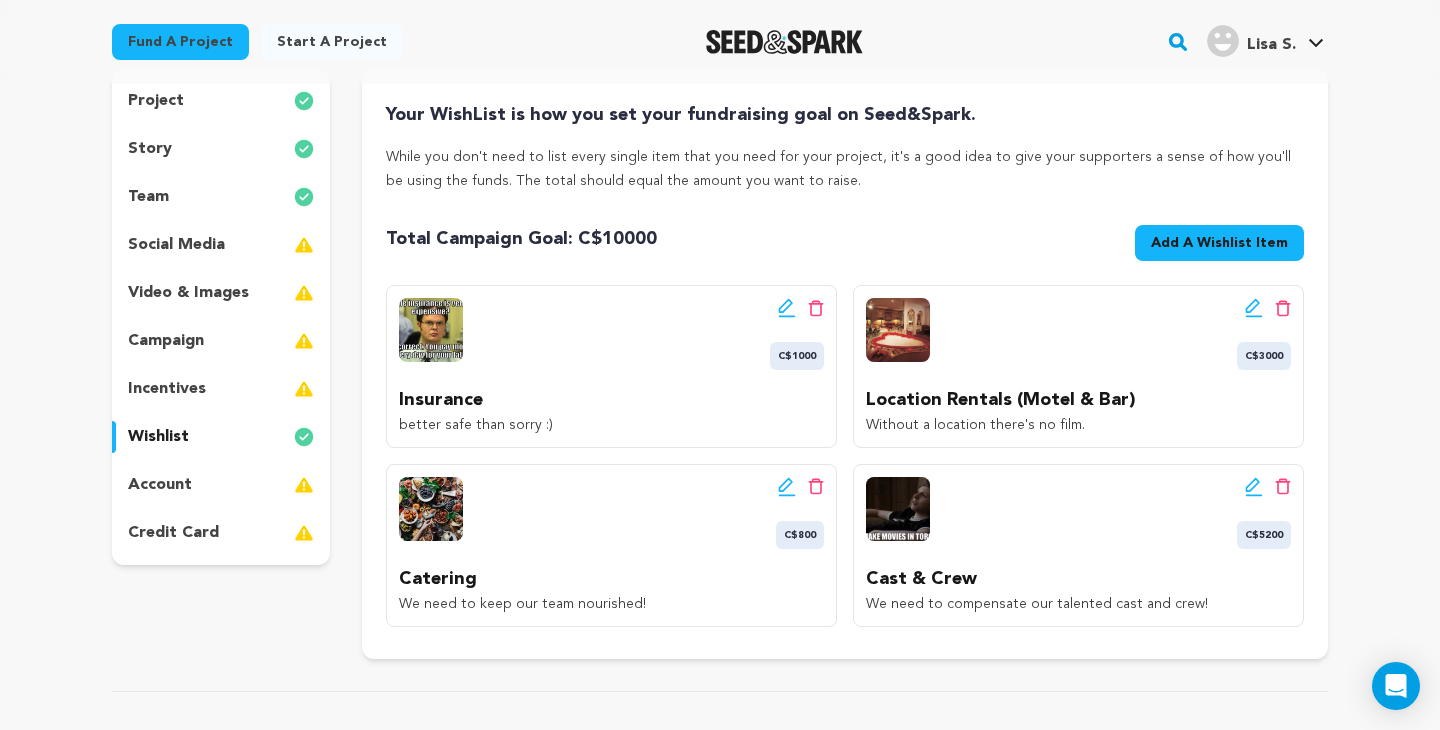 scroll, scrollTop: 227, scrollLeft: 0, axis: vertical 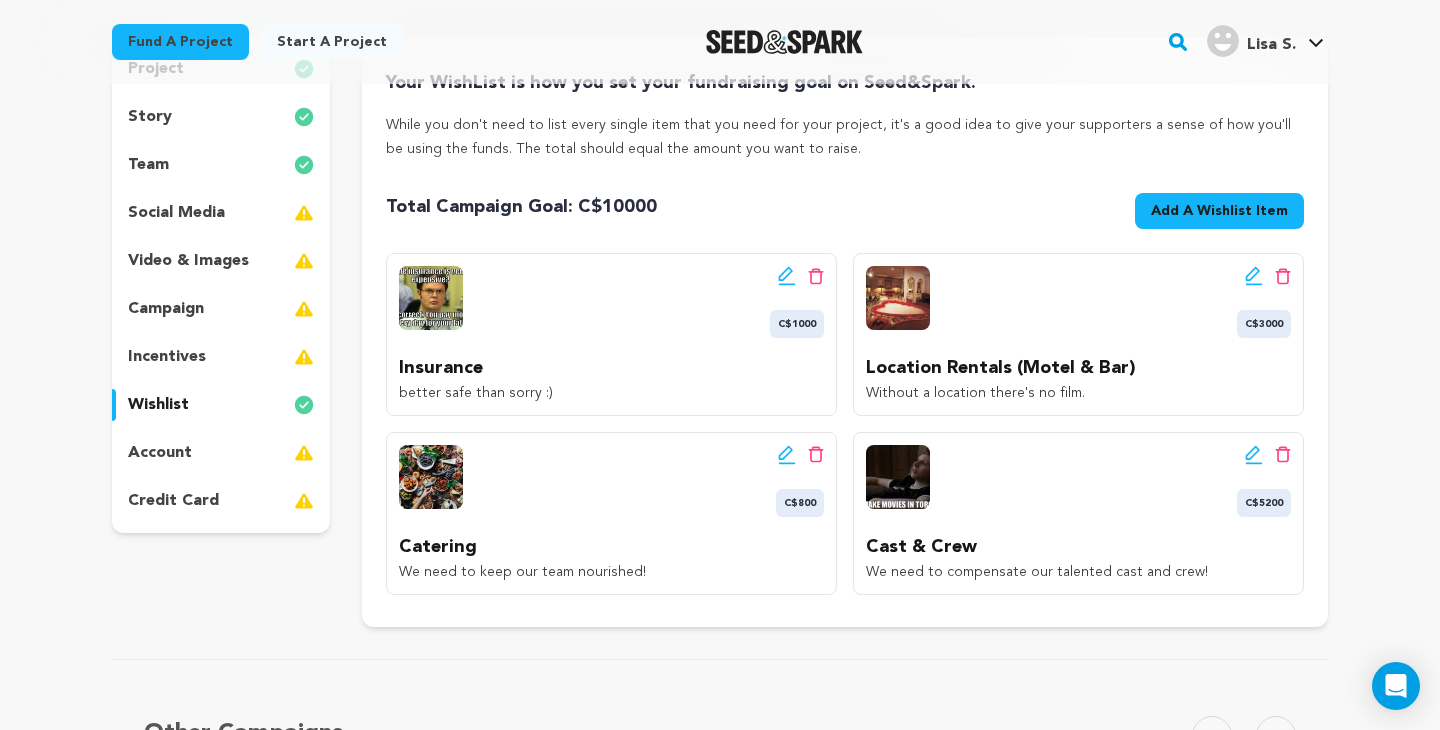 click 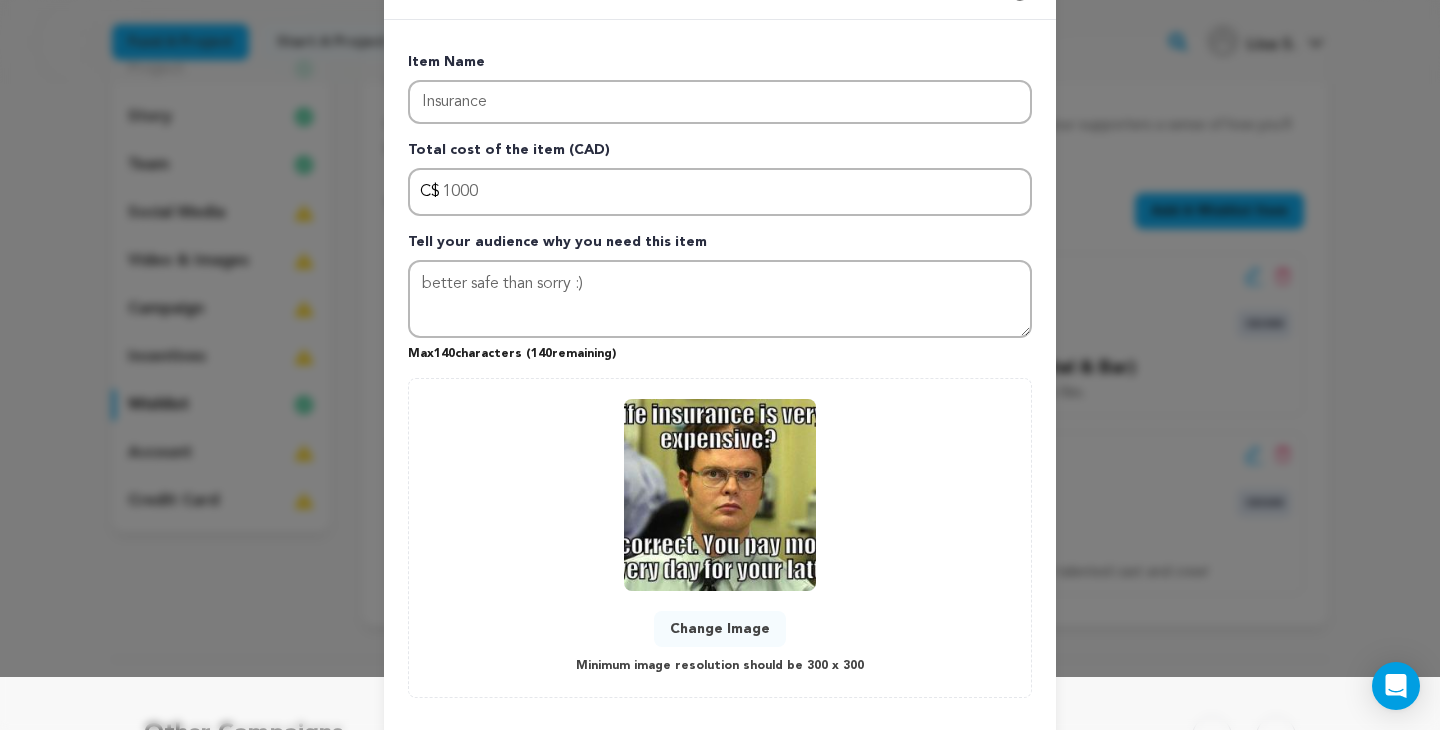scroll, scrollTop: 97, scrollLeft: 0, axis: vertical 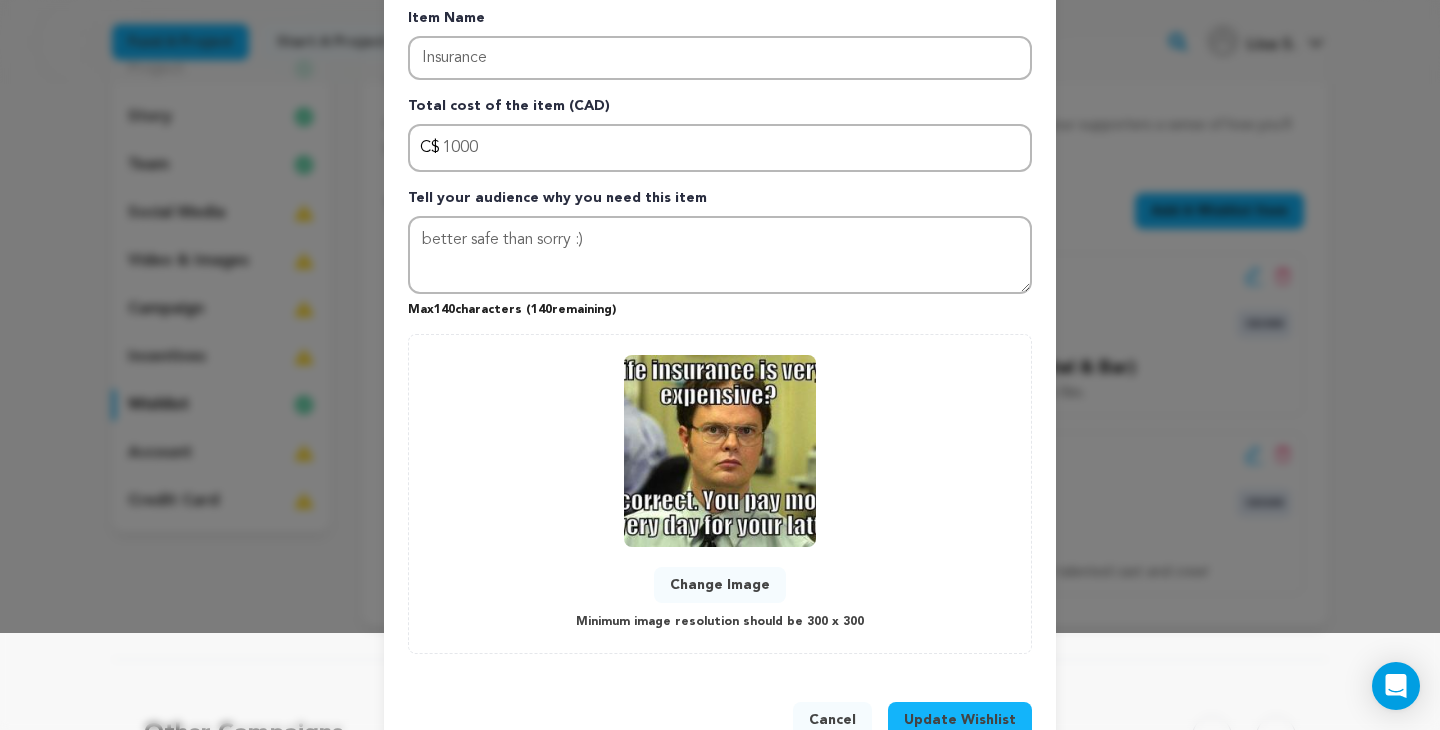 click on "Change Image" at bounding box center (720, 585) 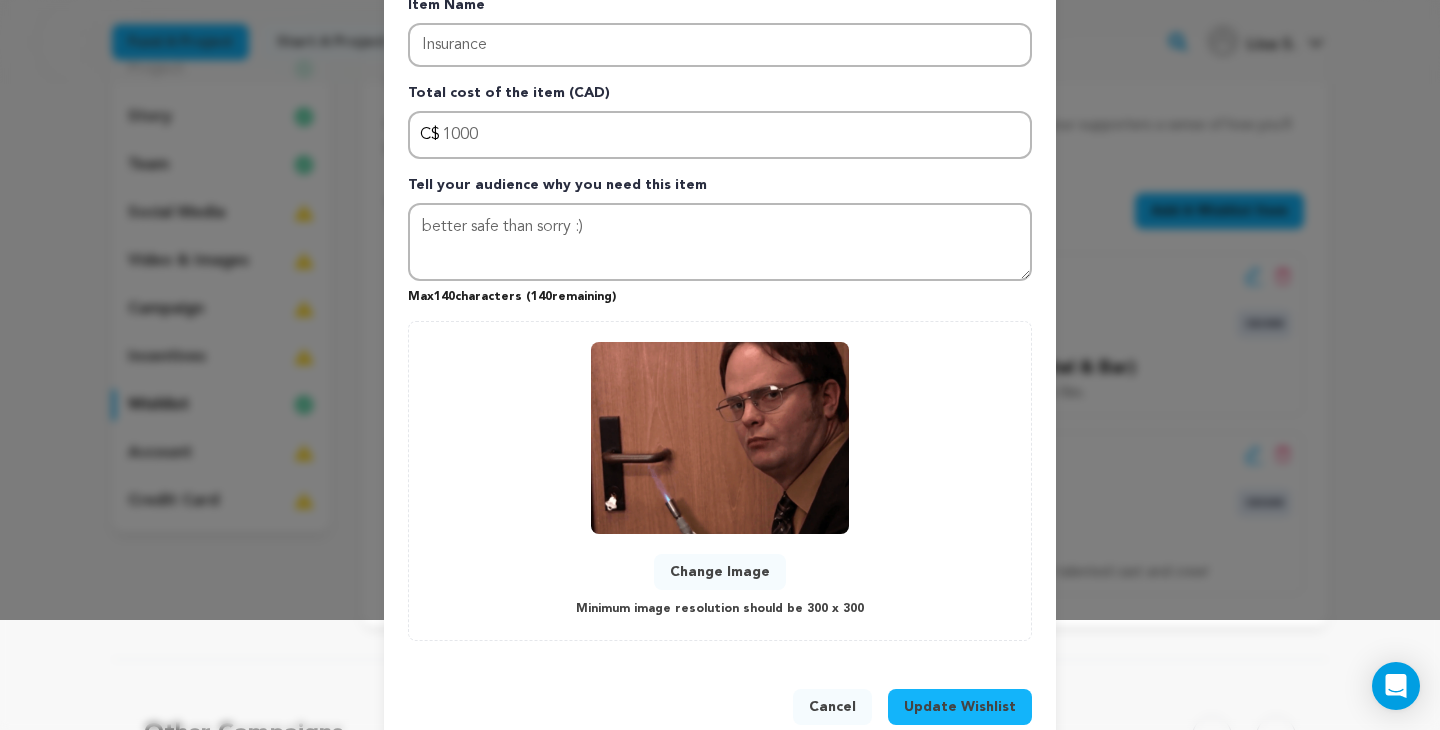 scroll, scrollTop: 153, scrollLeft: 0, axis: vertical 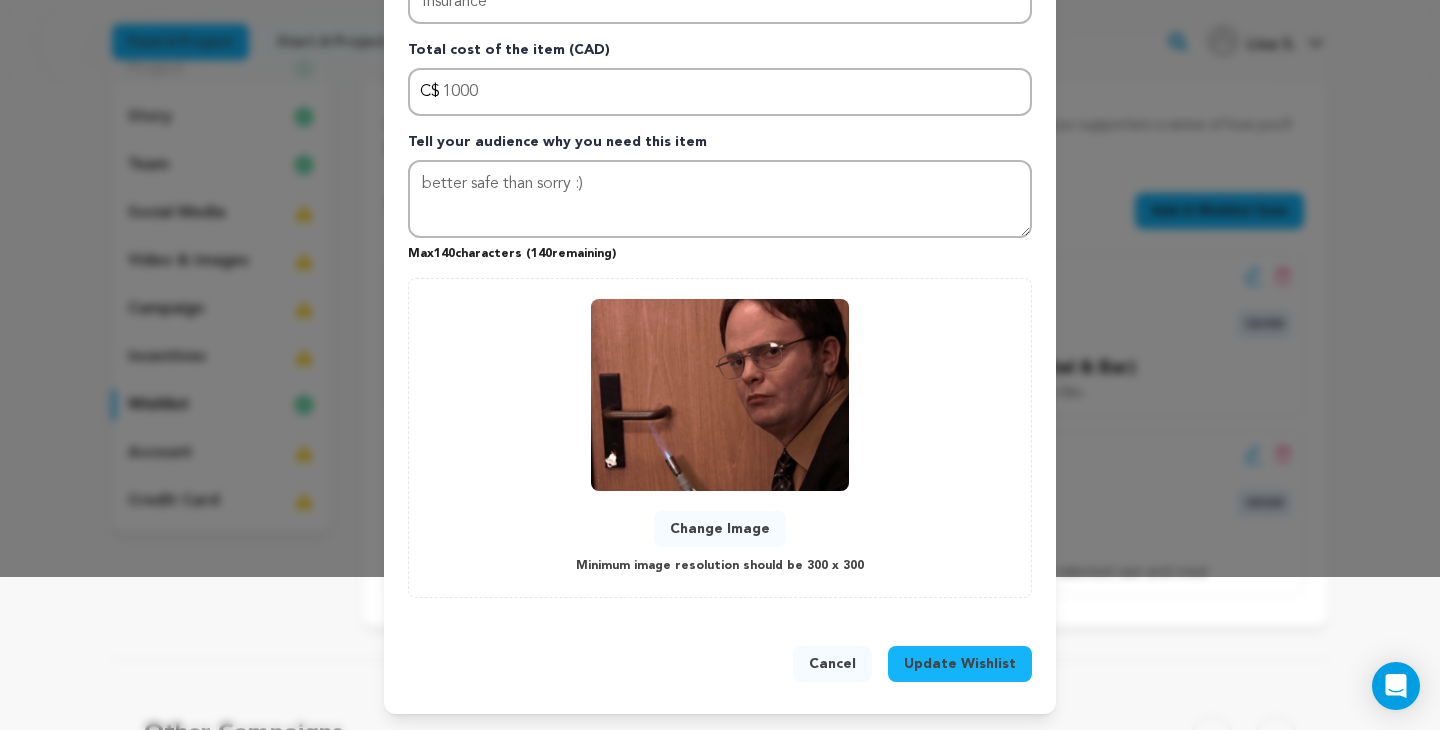 click on "Update Wishlist" at bounding box center (960, 664) 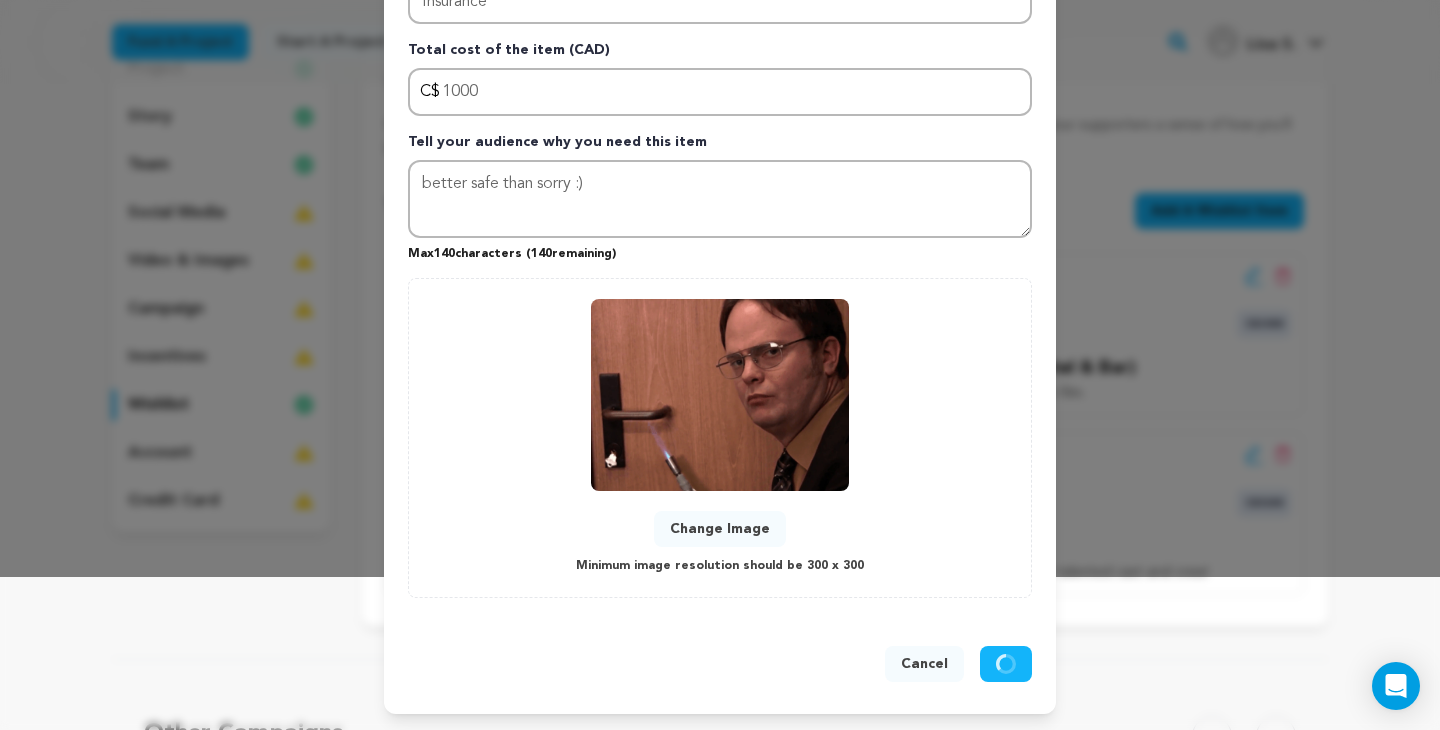 type 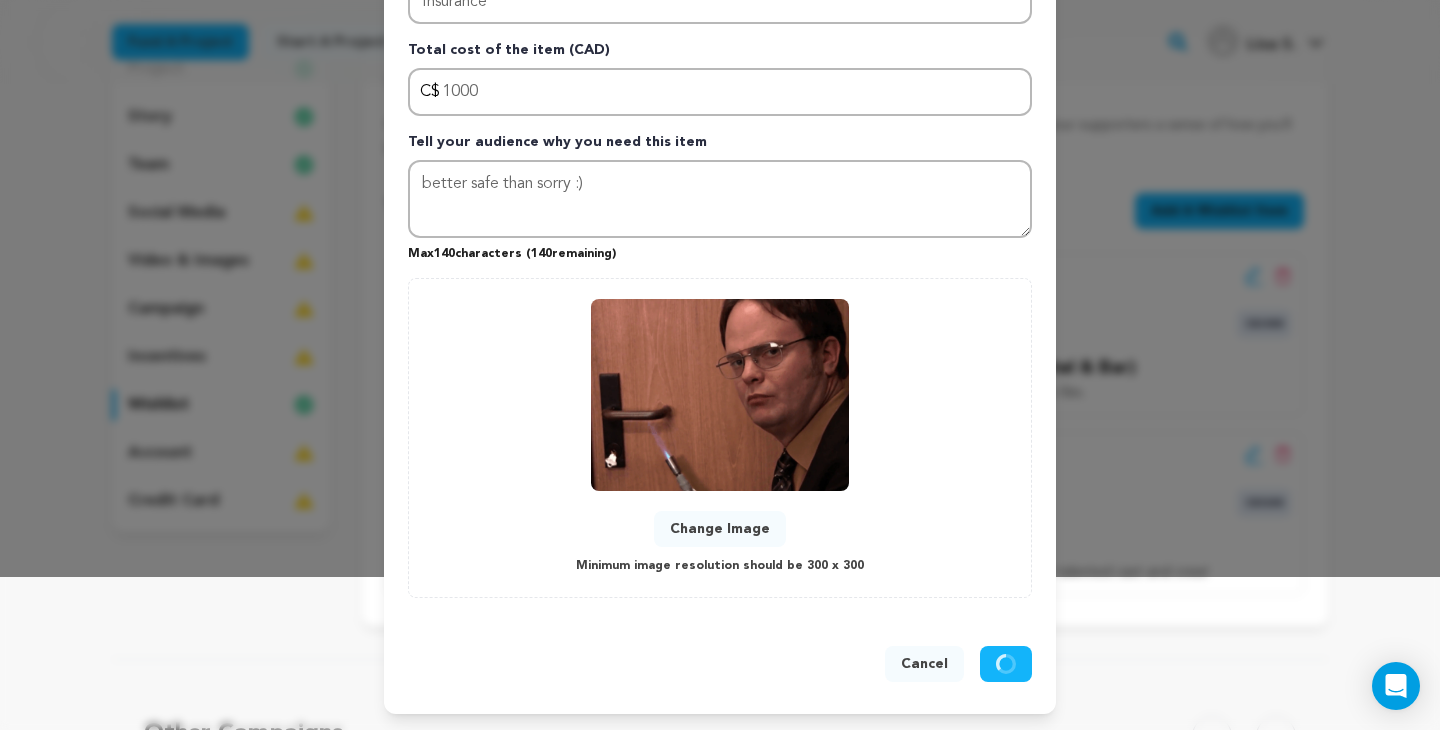 type 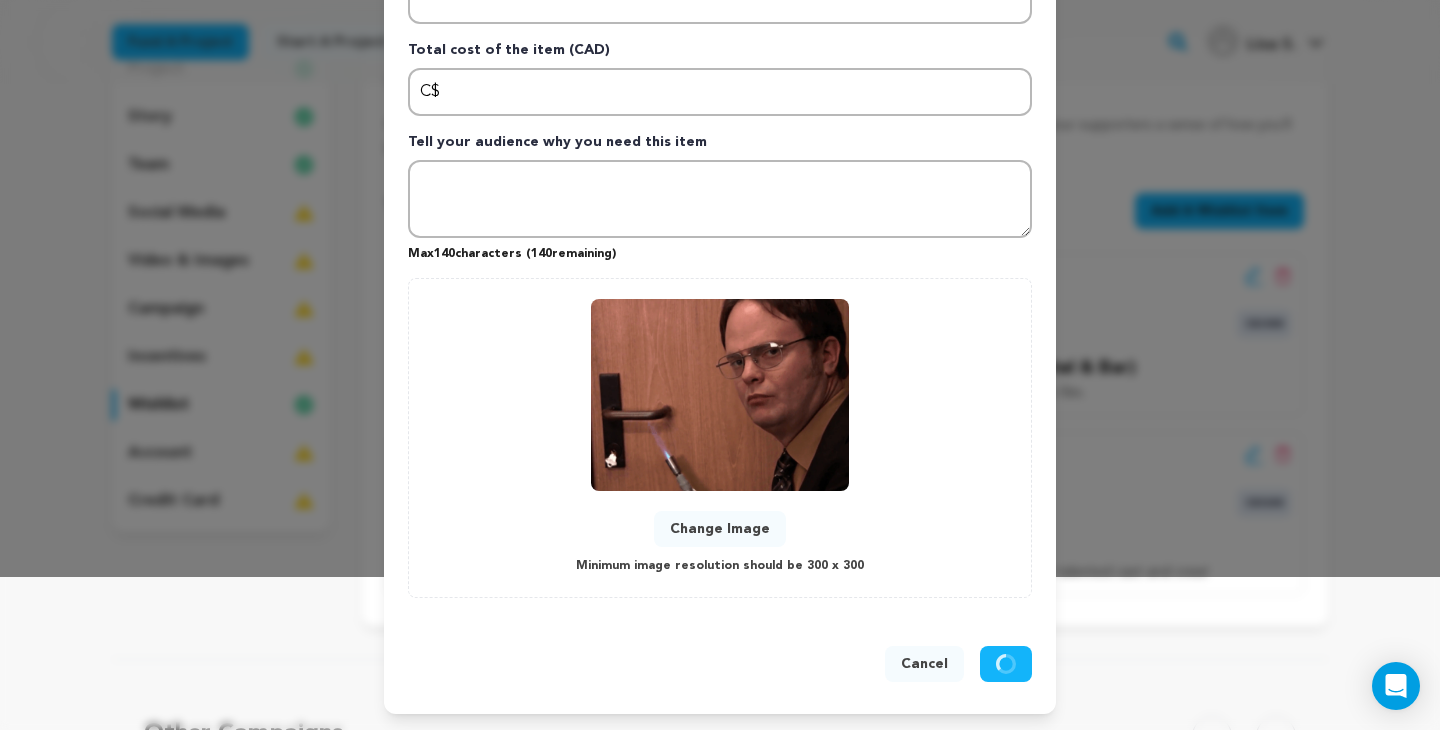 scroll, scrollTop: 0, scrollLeft: 0, axis: both 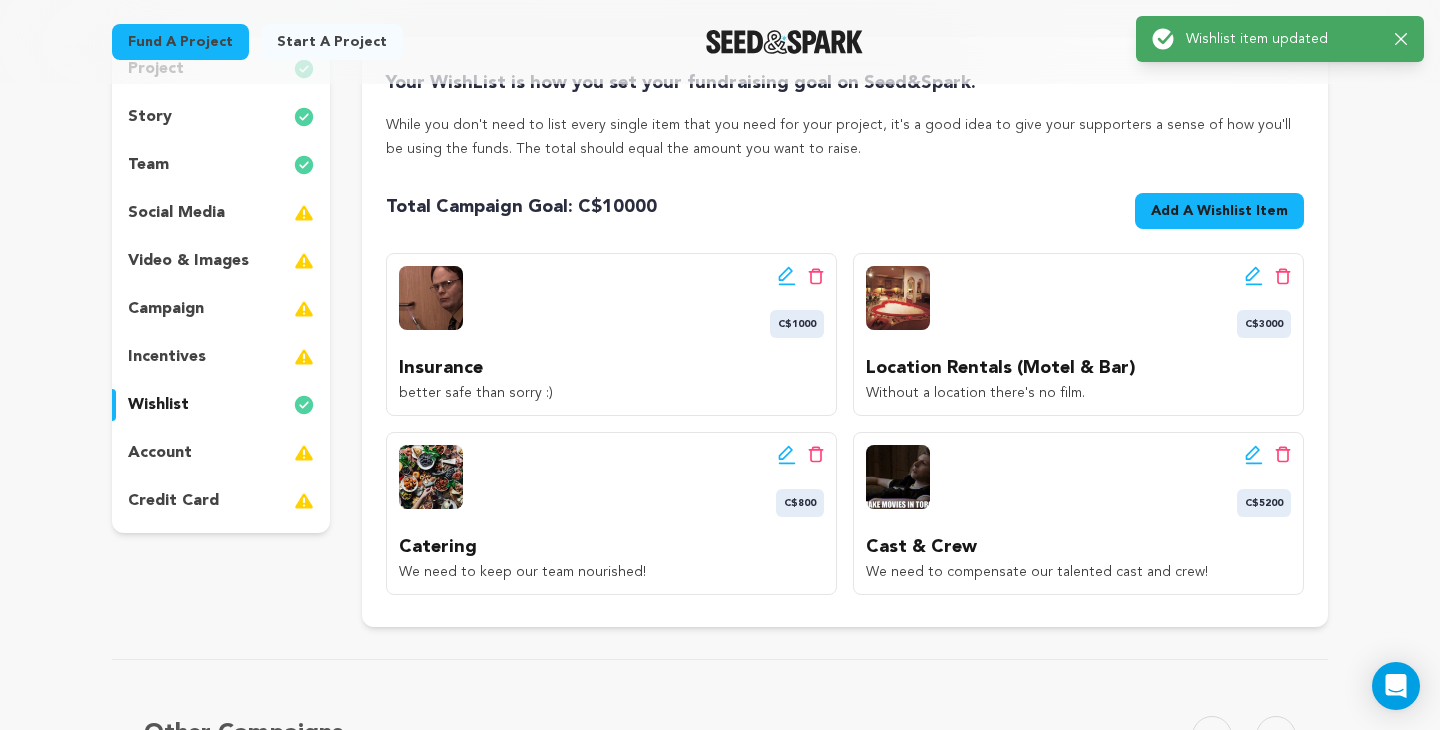 click 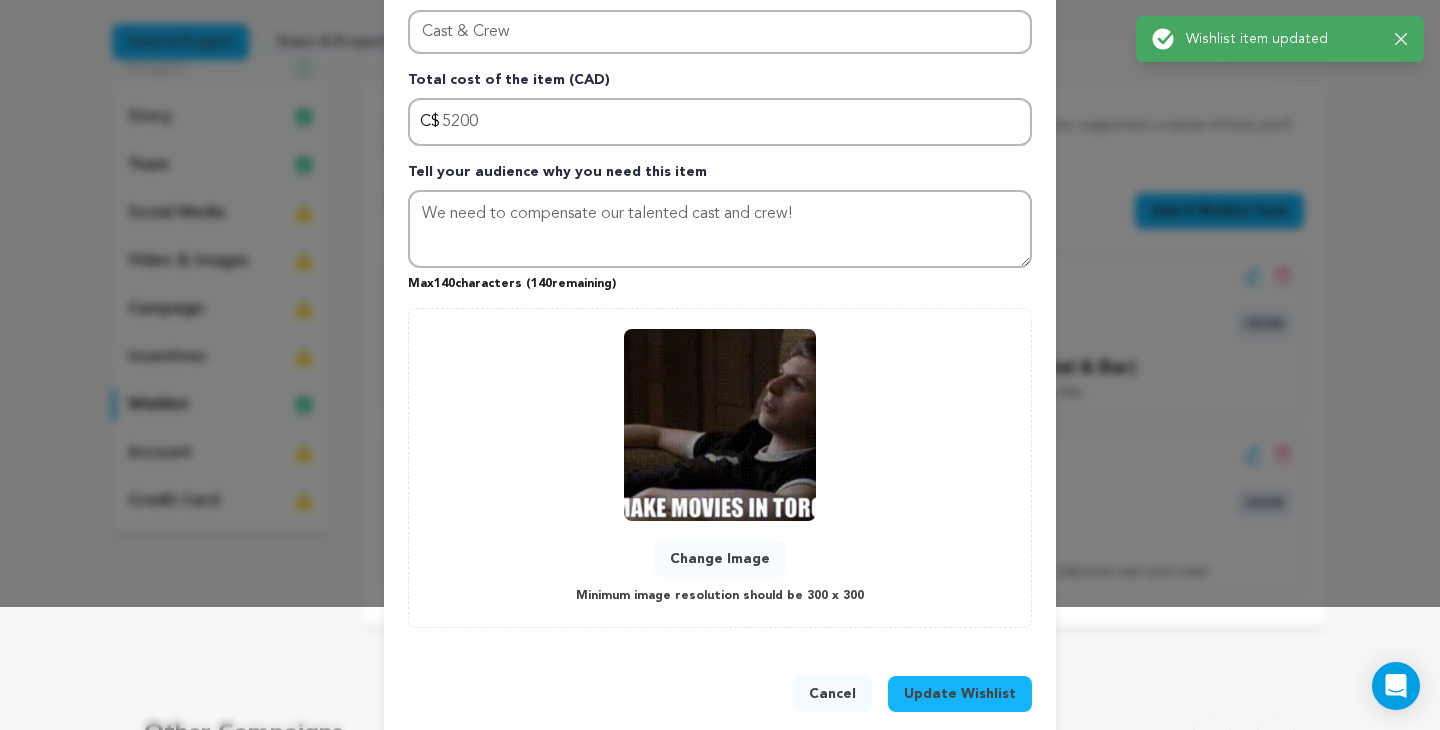 scroll, scrollTop: 124, scrollLeft: 0, axis: vertical 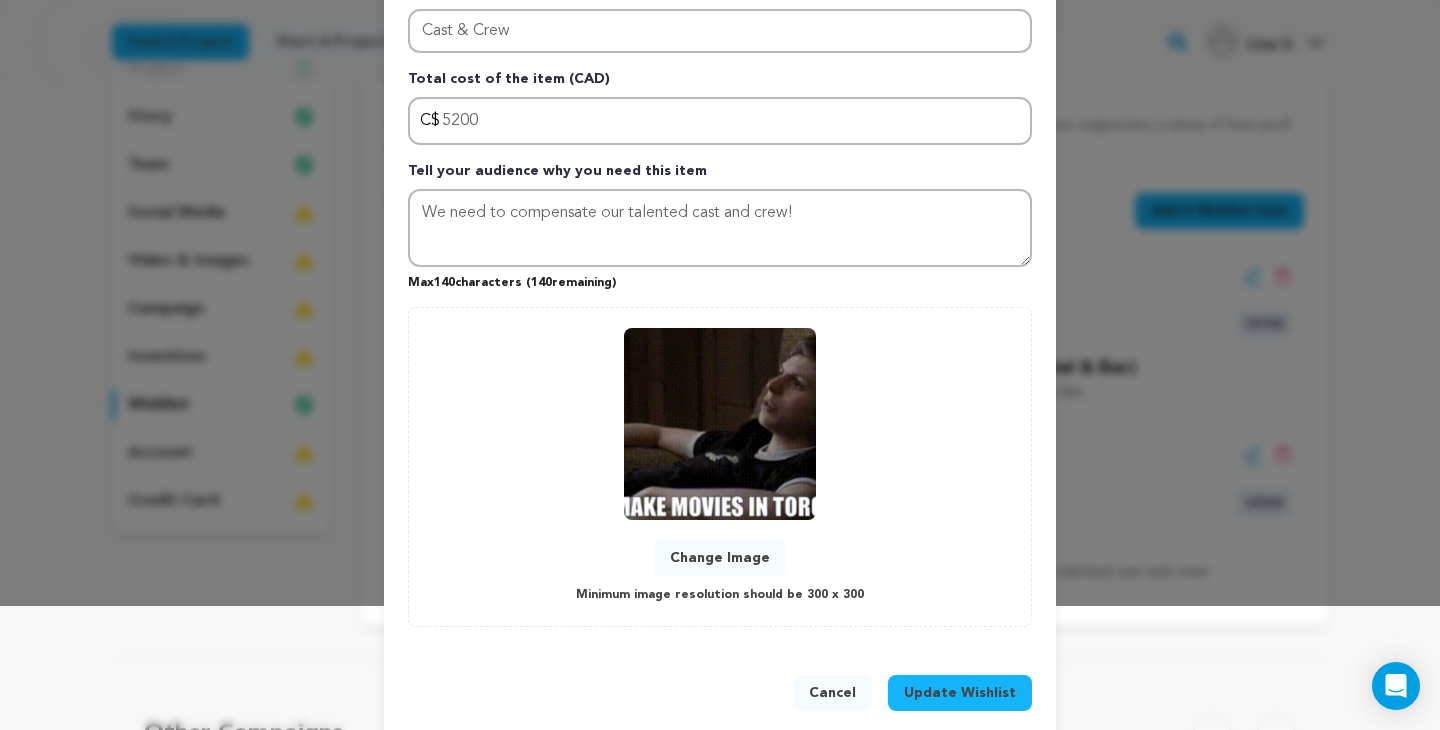 click on "Change Image" at bounding box center (720, 558) 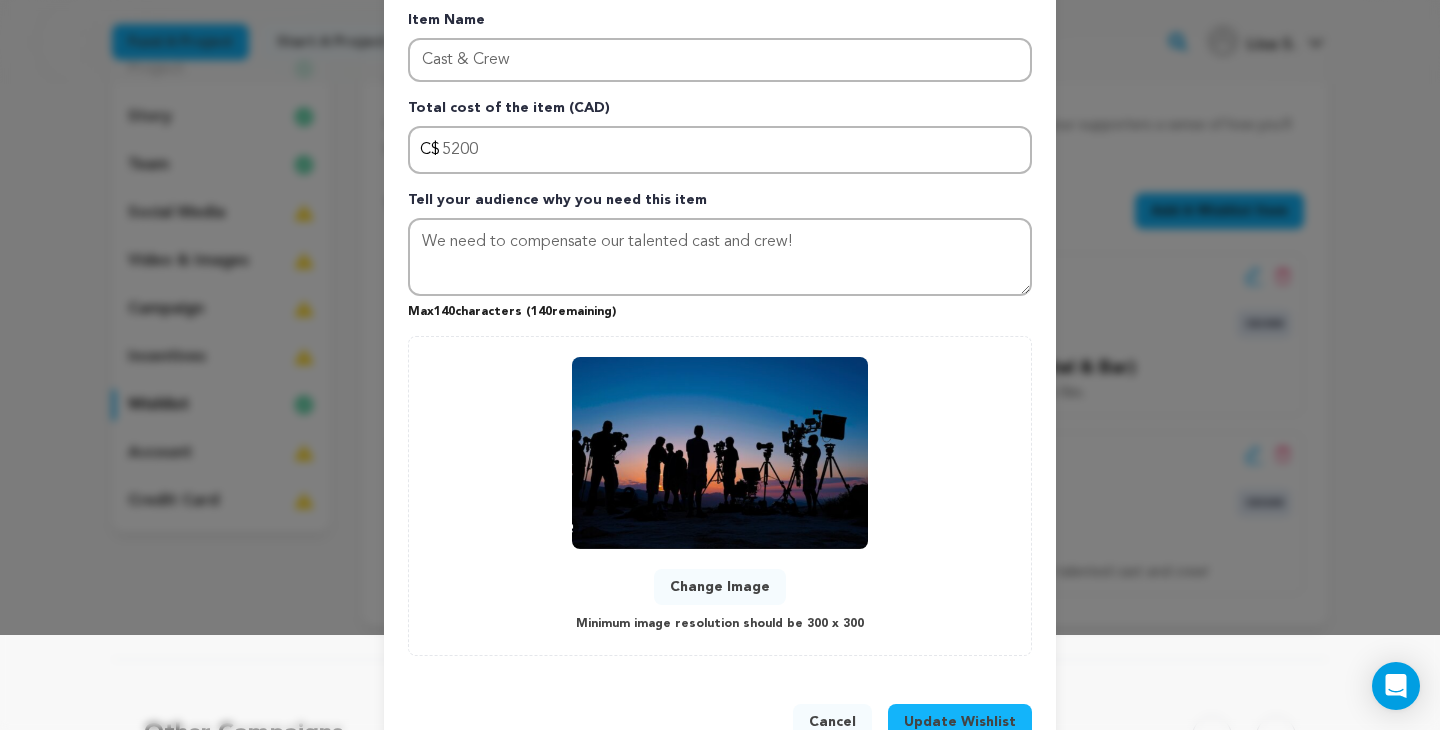 scroll, scrollTop: 153, scrollLeft: 0, axis: vertical 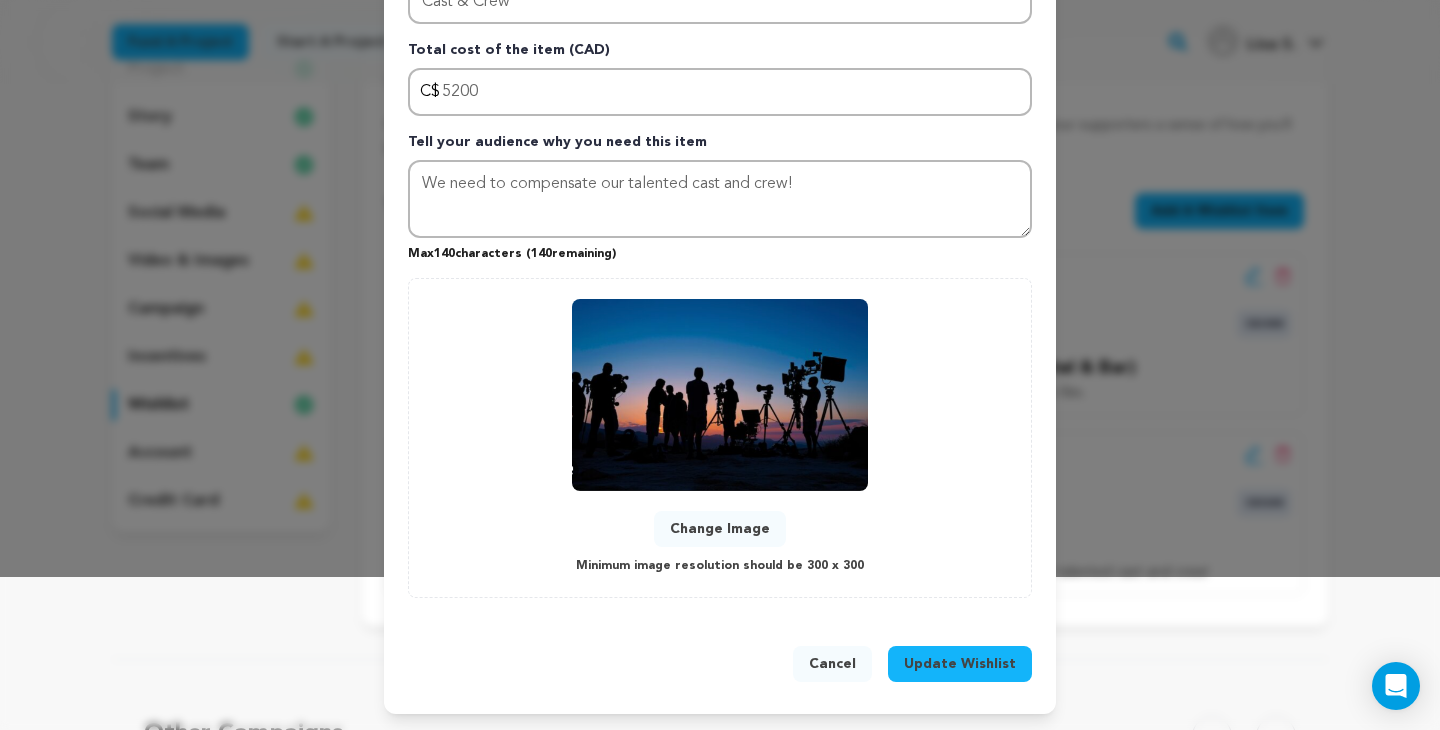 click on "Update Wishlist" at bounding box center (960, 664) 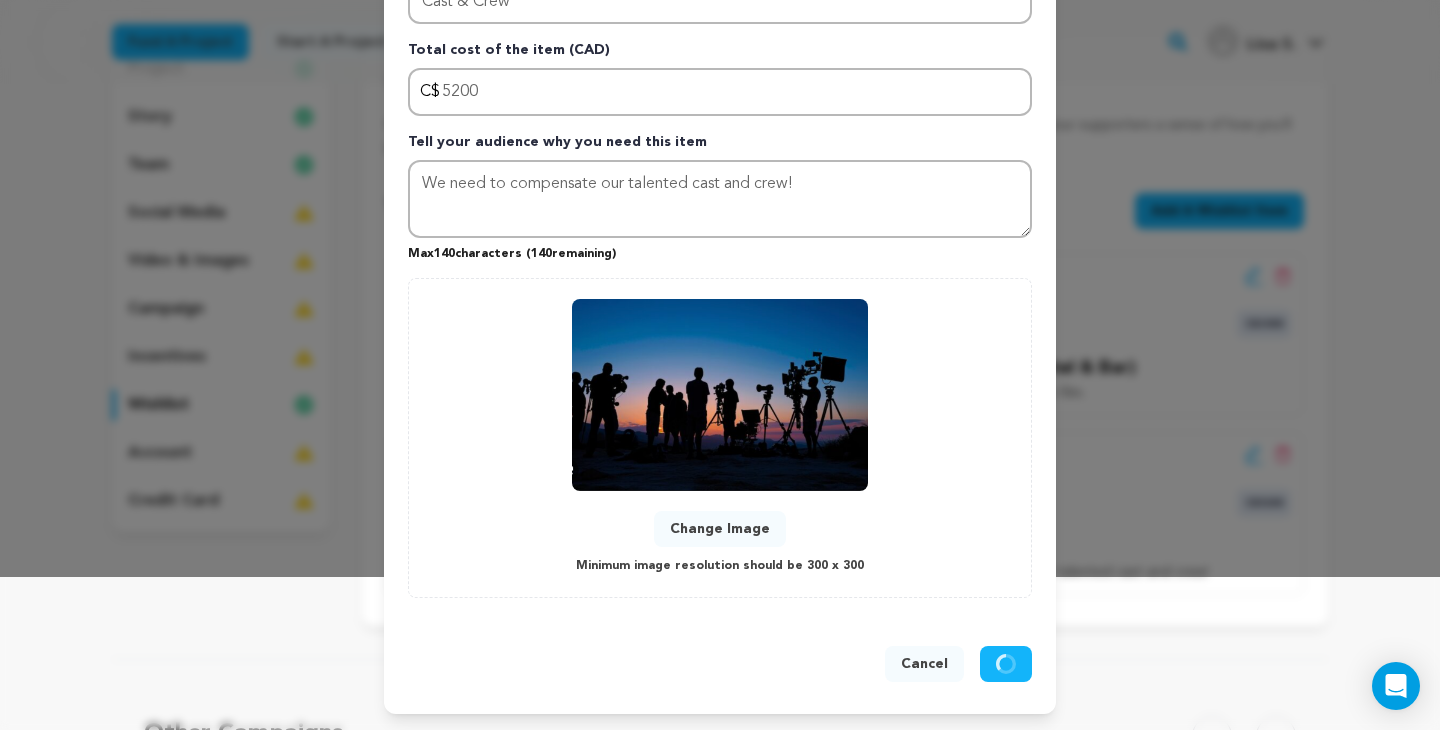 type 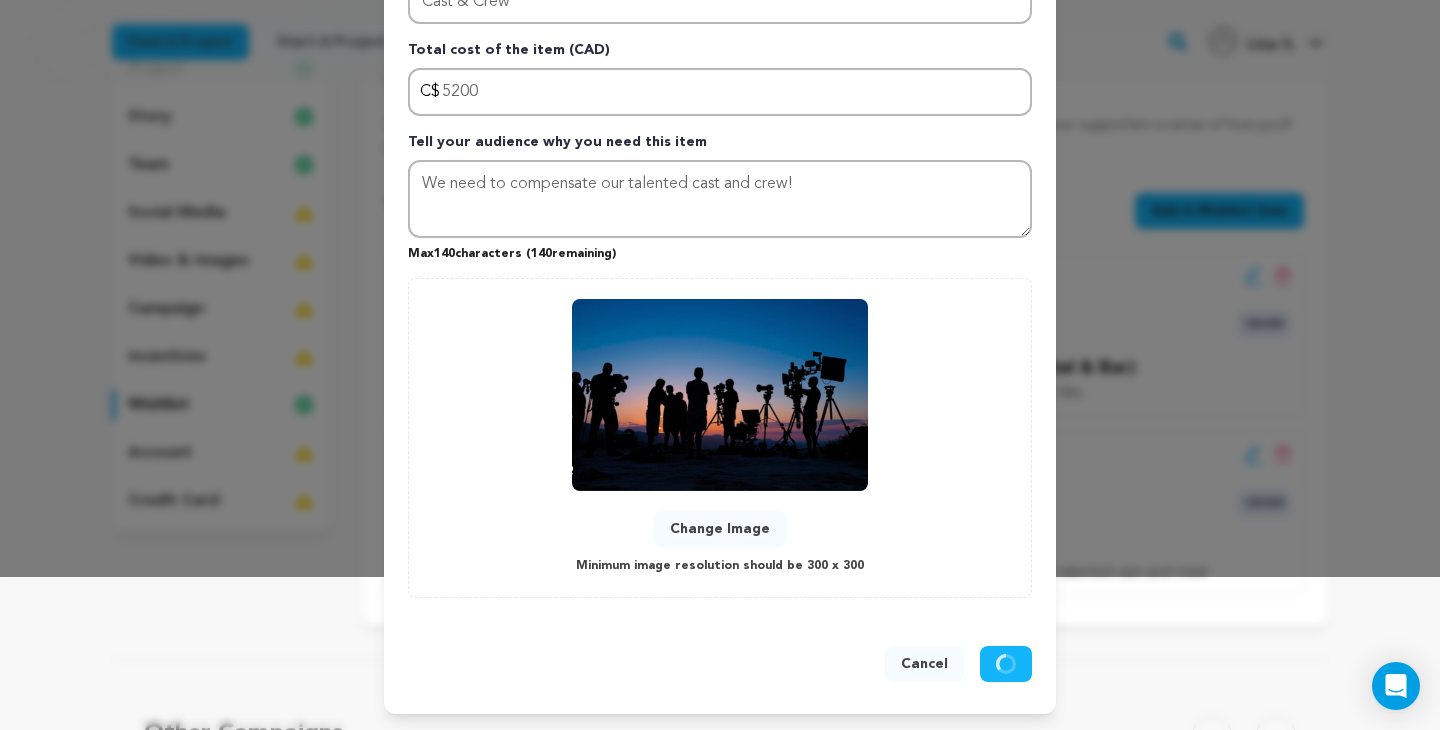 type 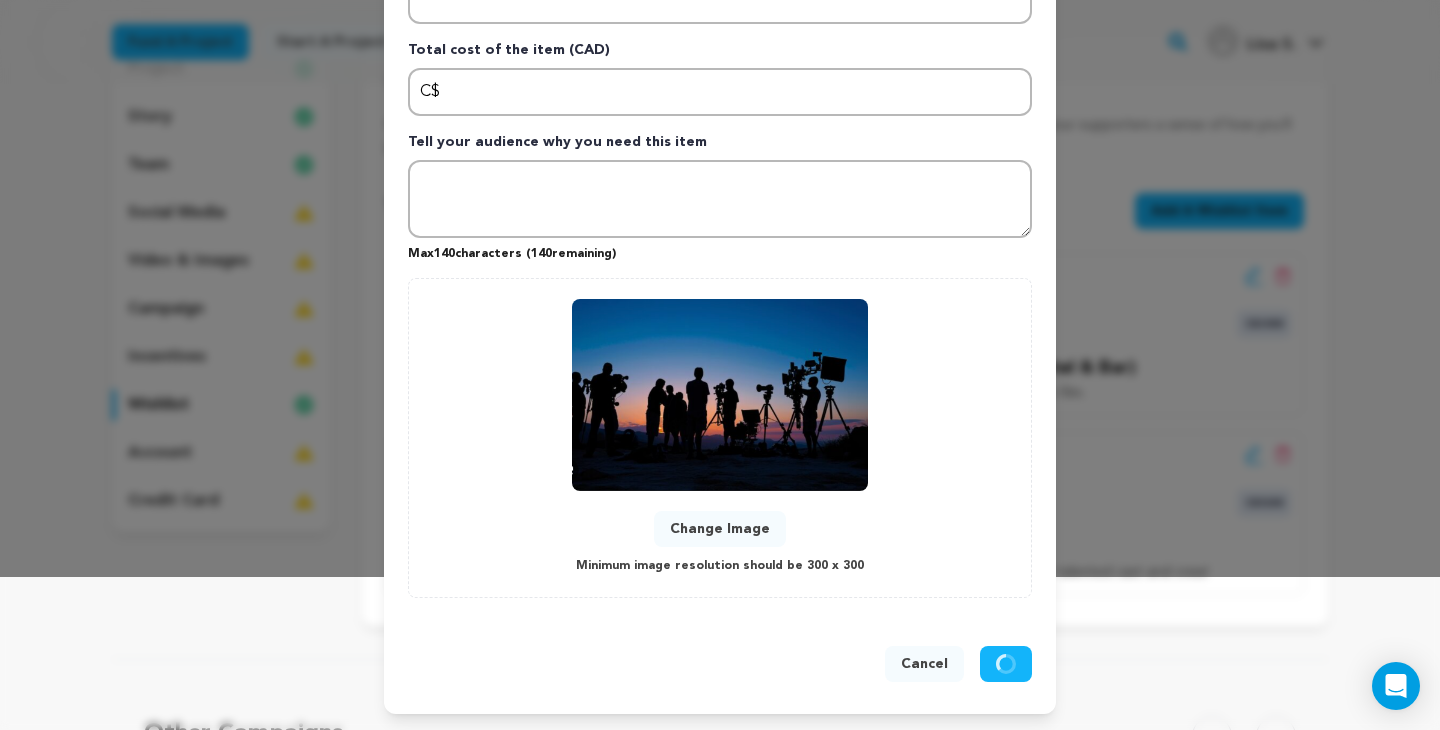 scroll, scrollTop: 0, scrollLeft: 0, axis: both 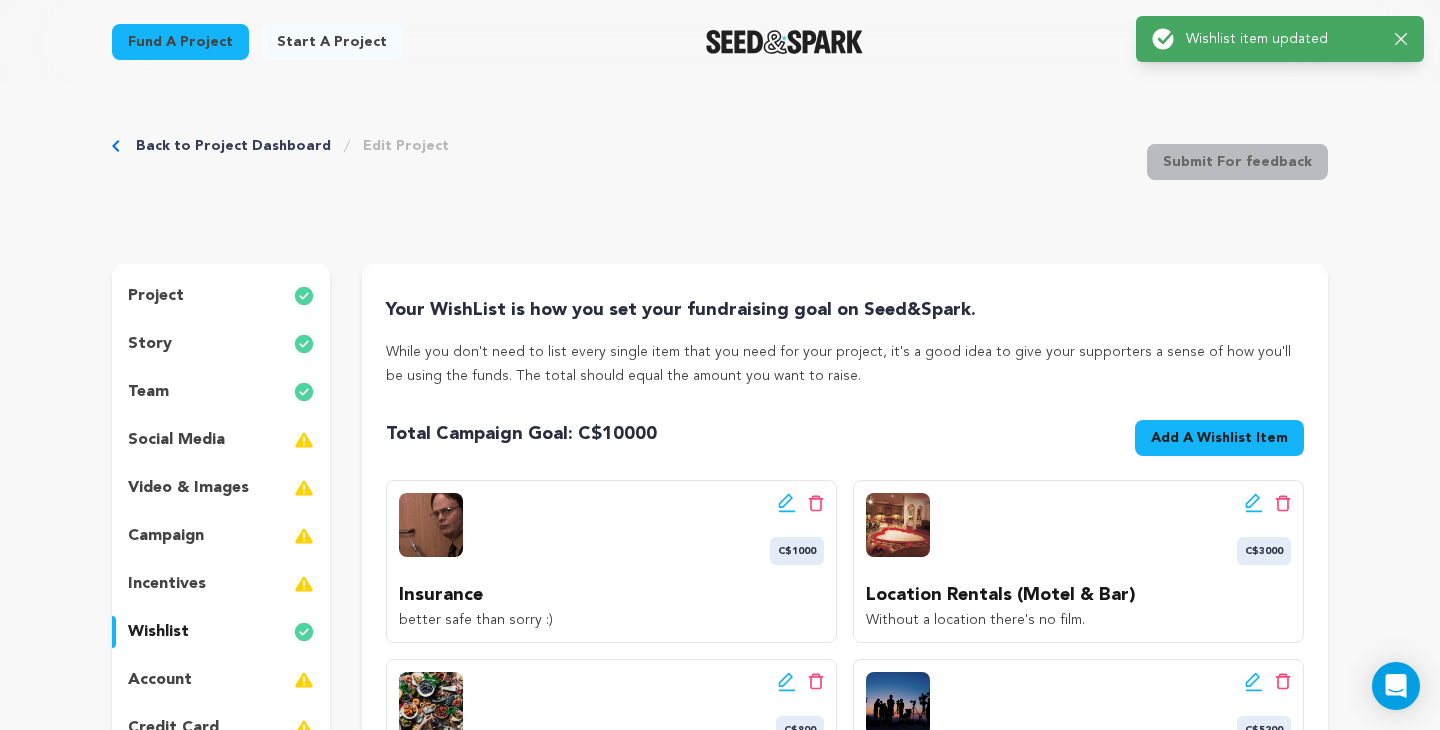 click on "Back to Project Dashboard" at bounding box center (233, 146) 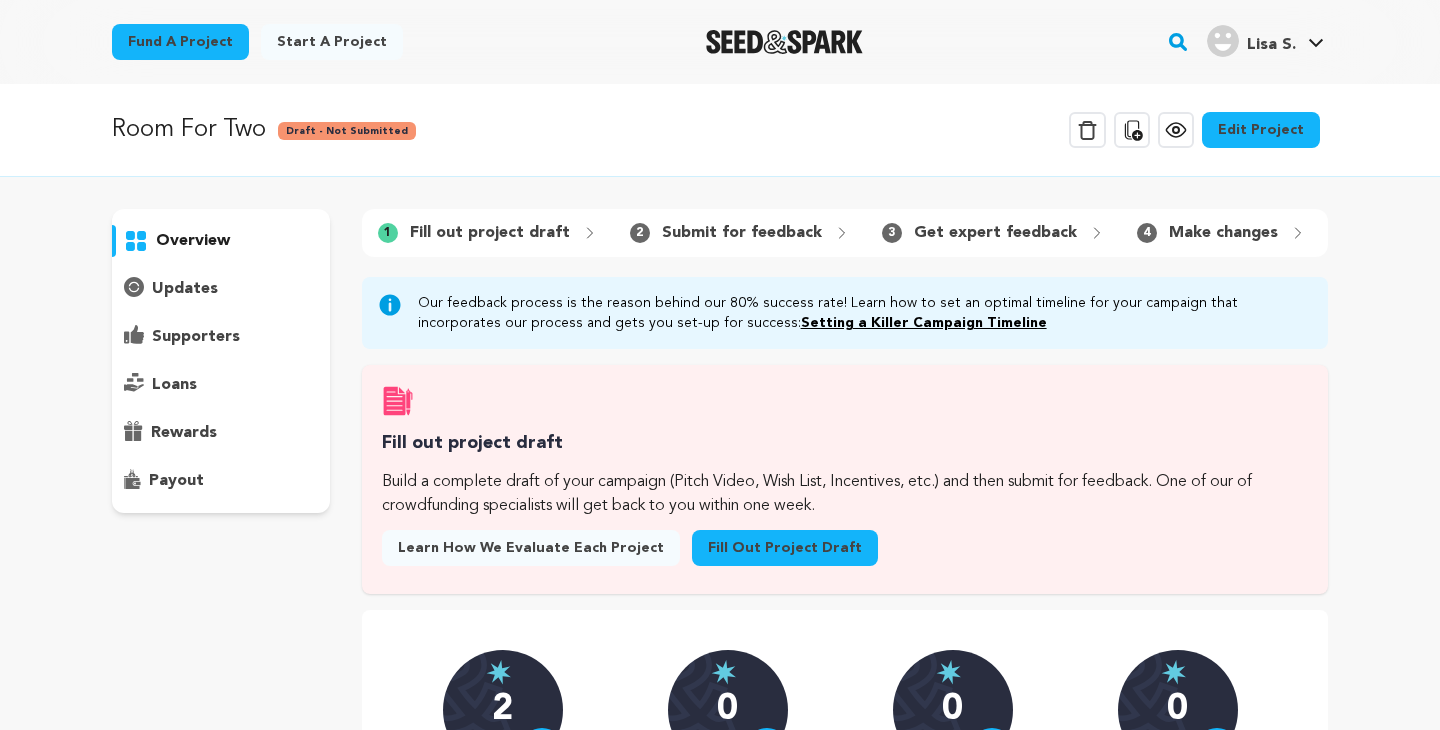 scroll, scrollTop: 0, scrollLeft: 0, axis: both 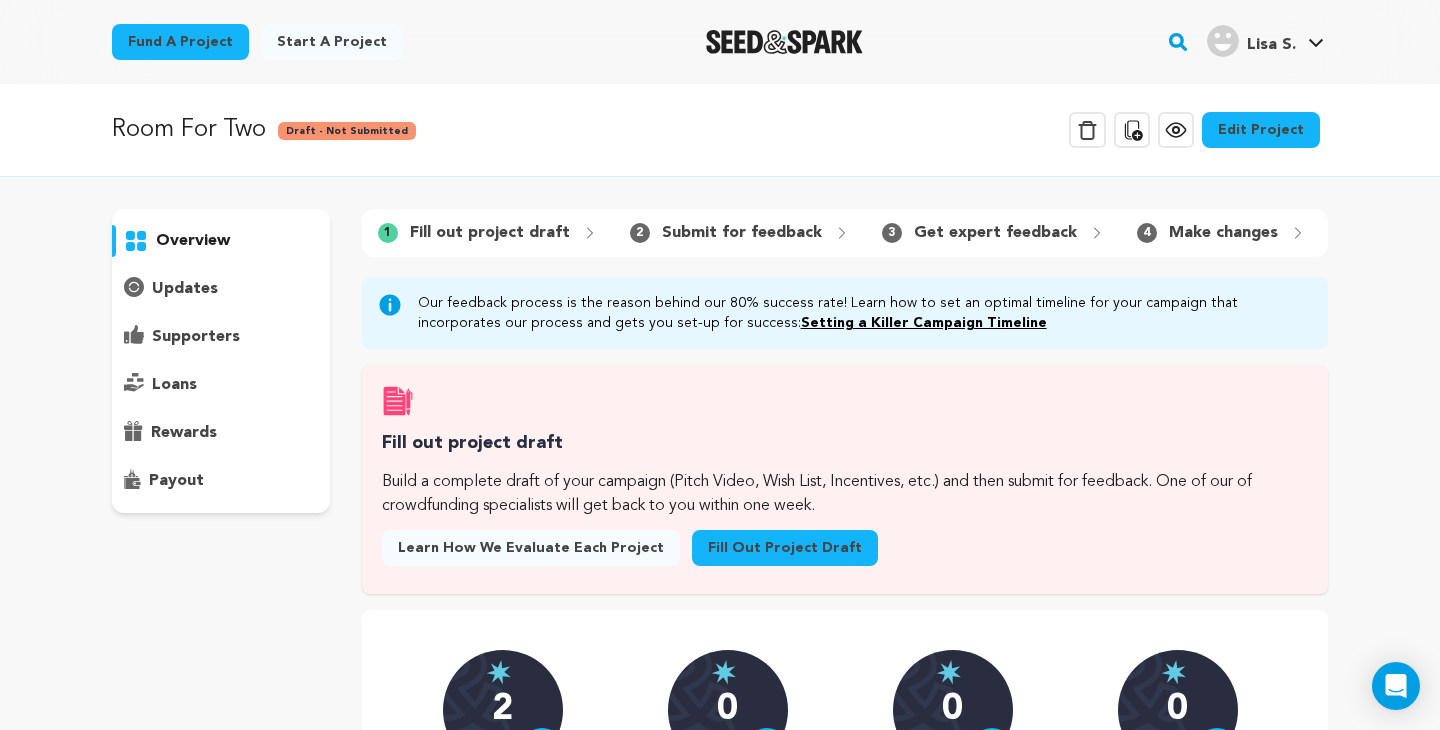 click 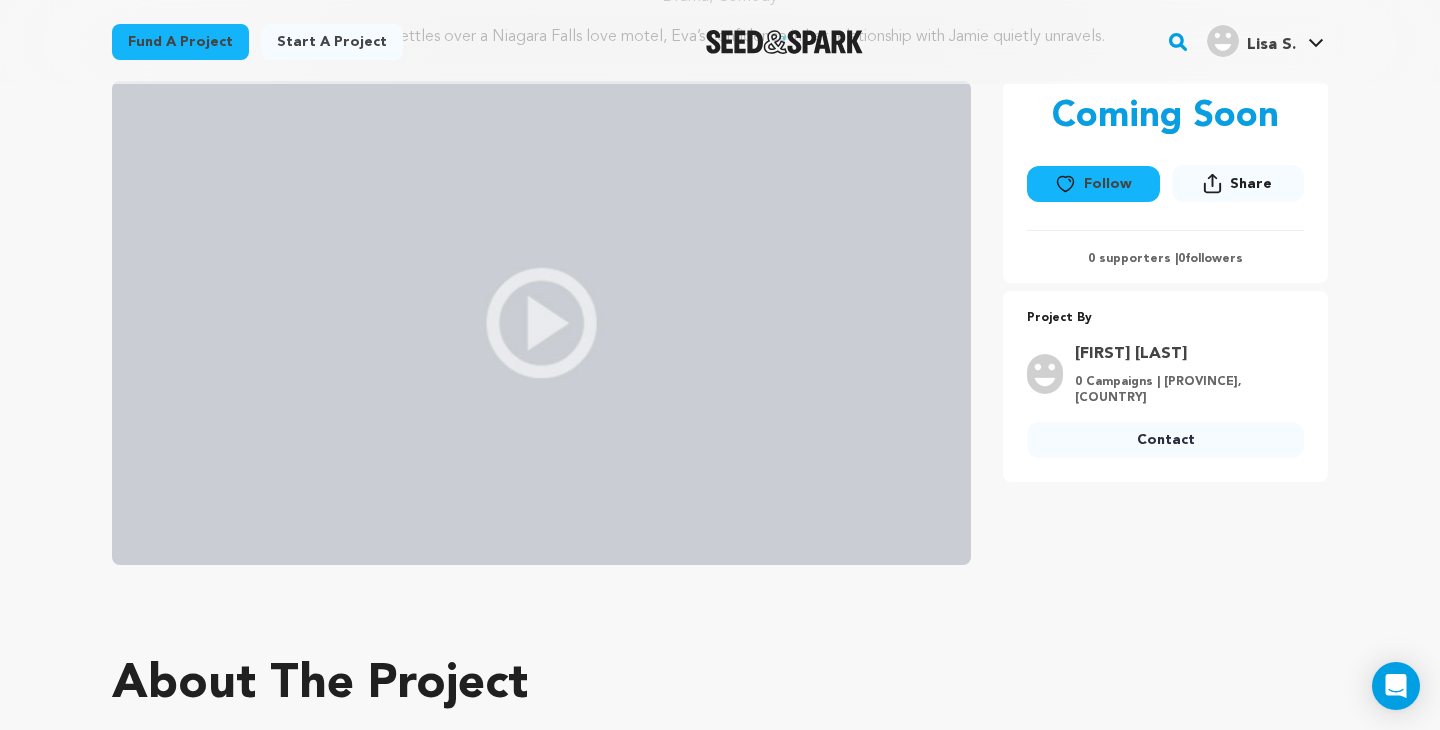 scroll, scrollTop: 629, scrollLeft: 0, axis: vertical 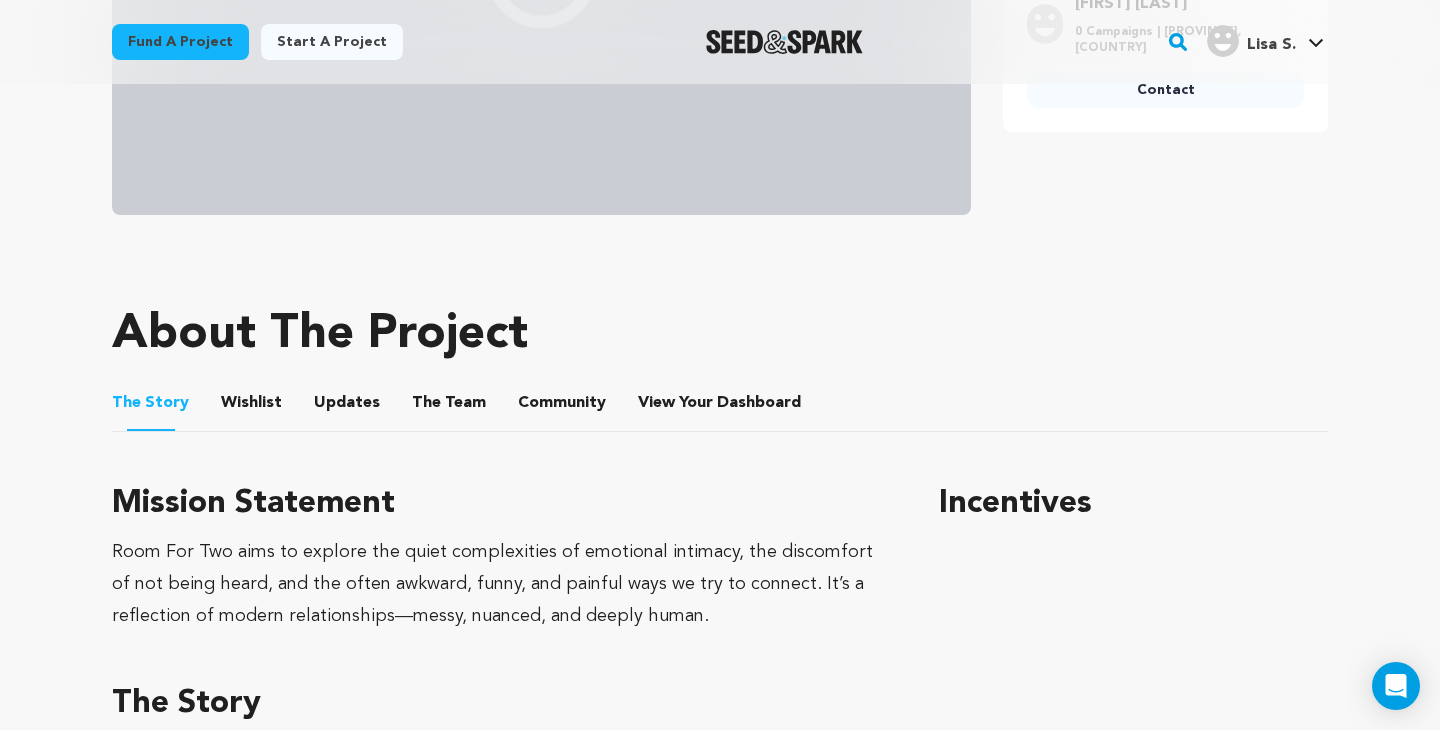 click on "Wishlist" at bounding box center [252, 407] 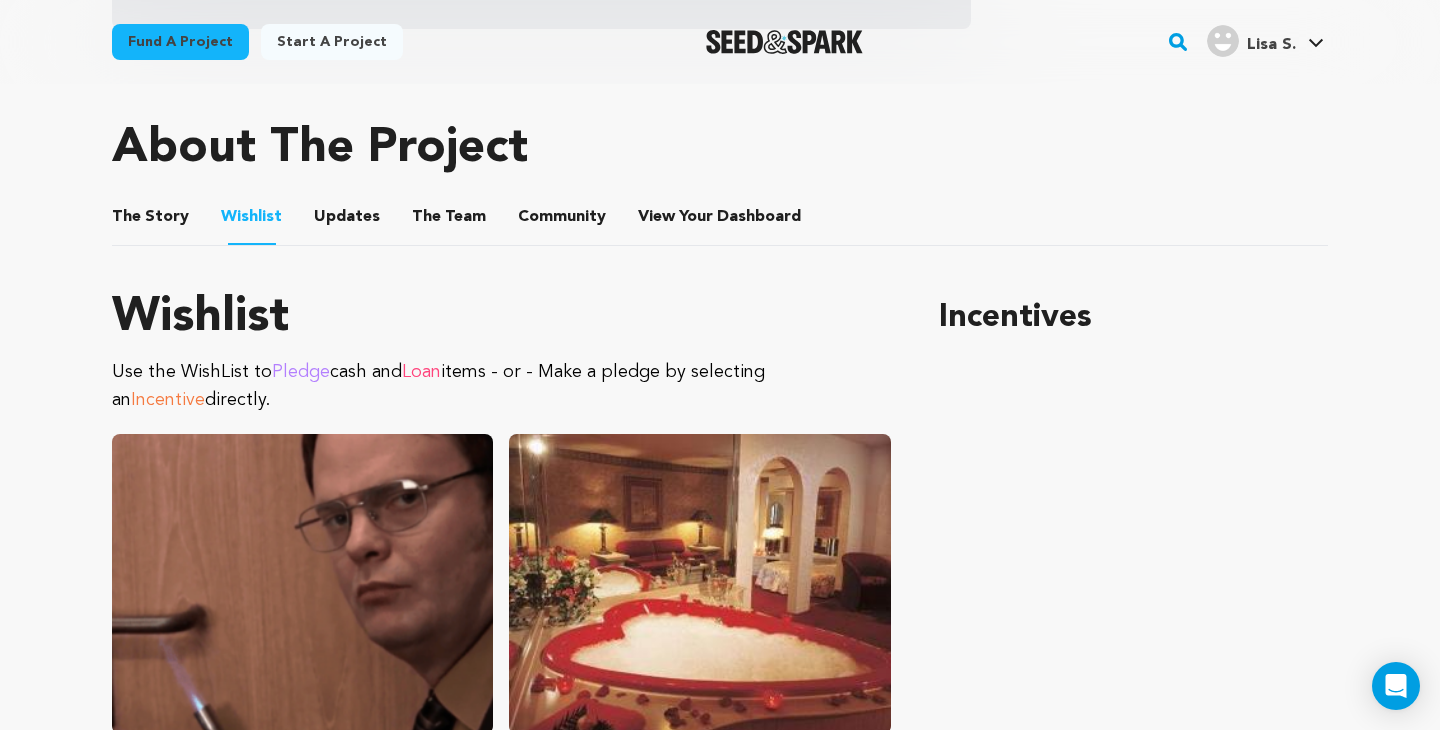 scroll, scrollTop: 802, scrollLeft: 0, axis: vertical 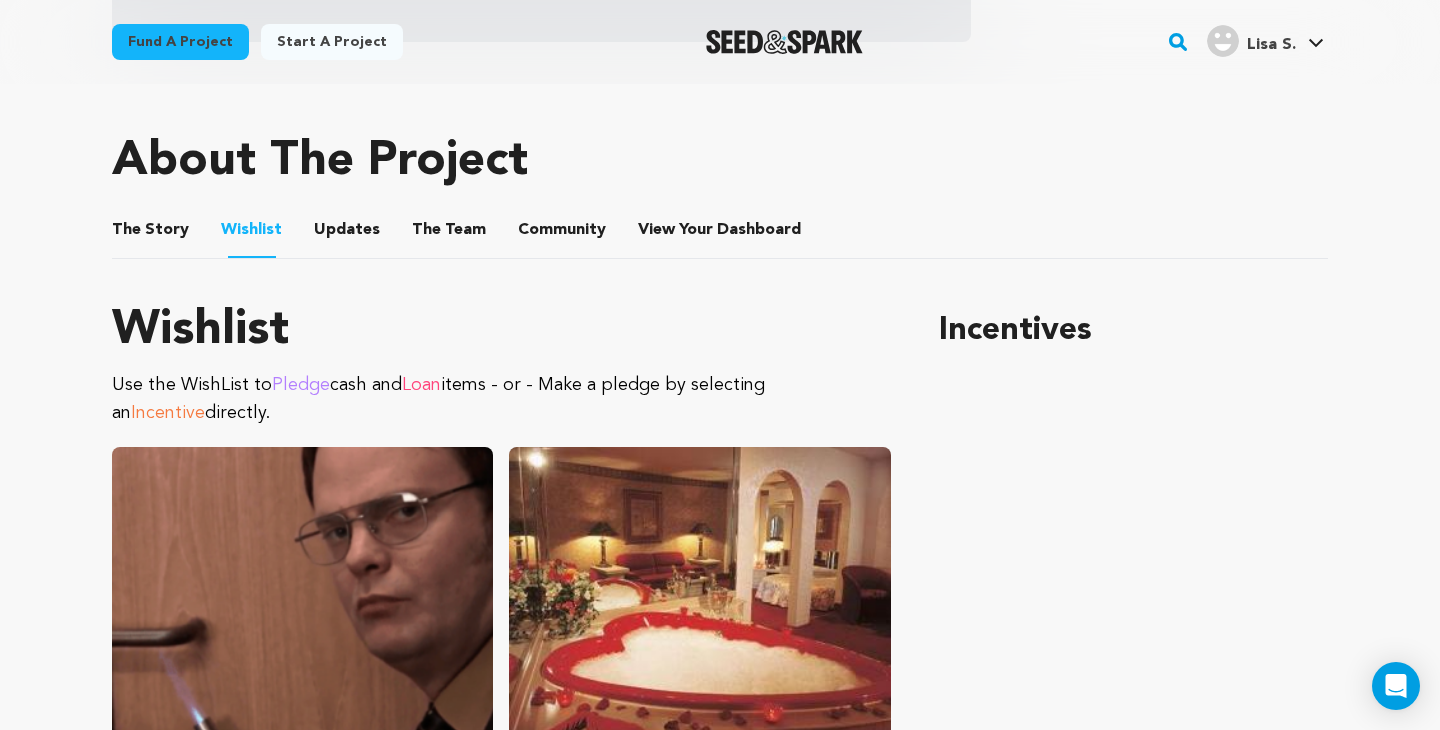 click on "Updates" at bounding box center (347, 234) 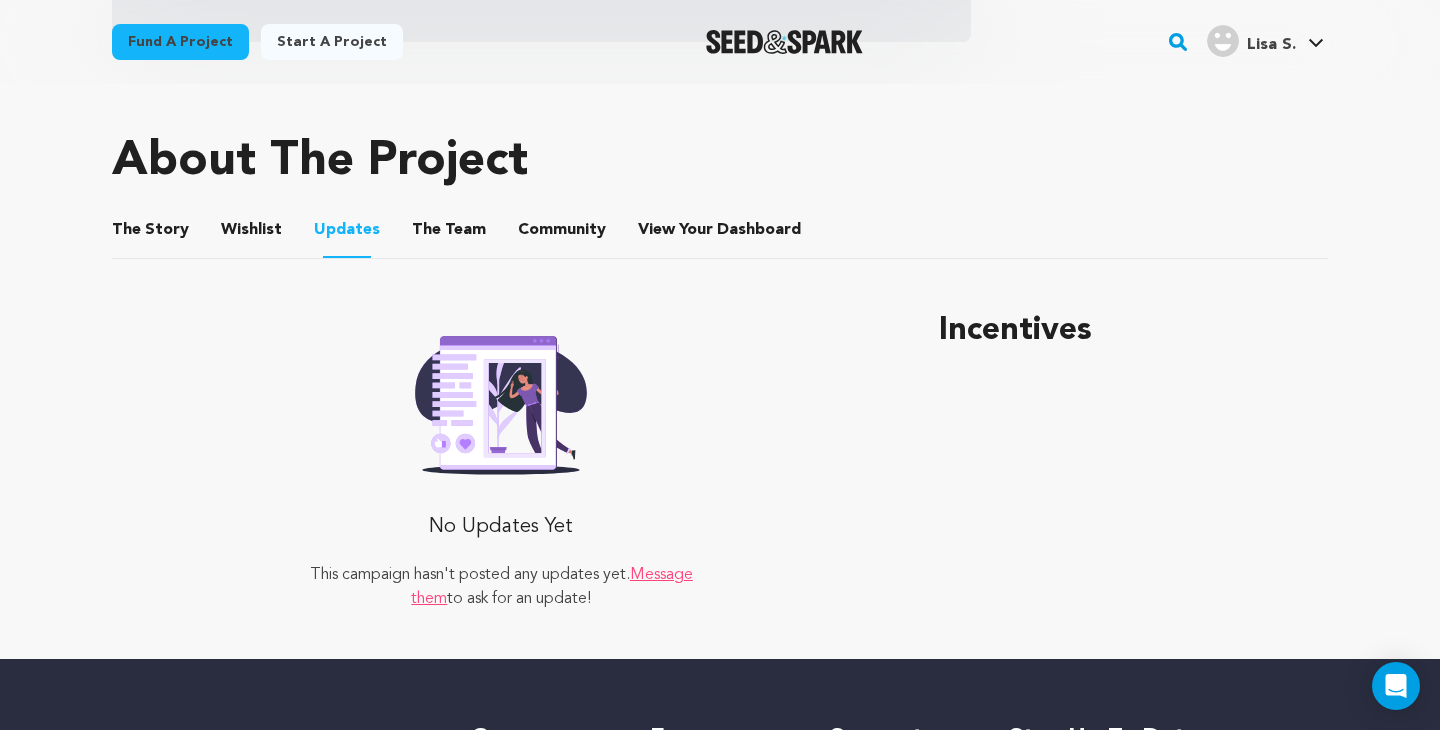 click on "The Story" at bounding box center [151, 234] 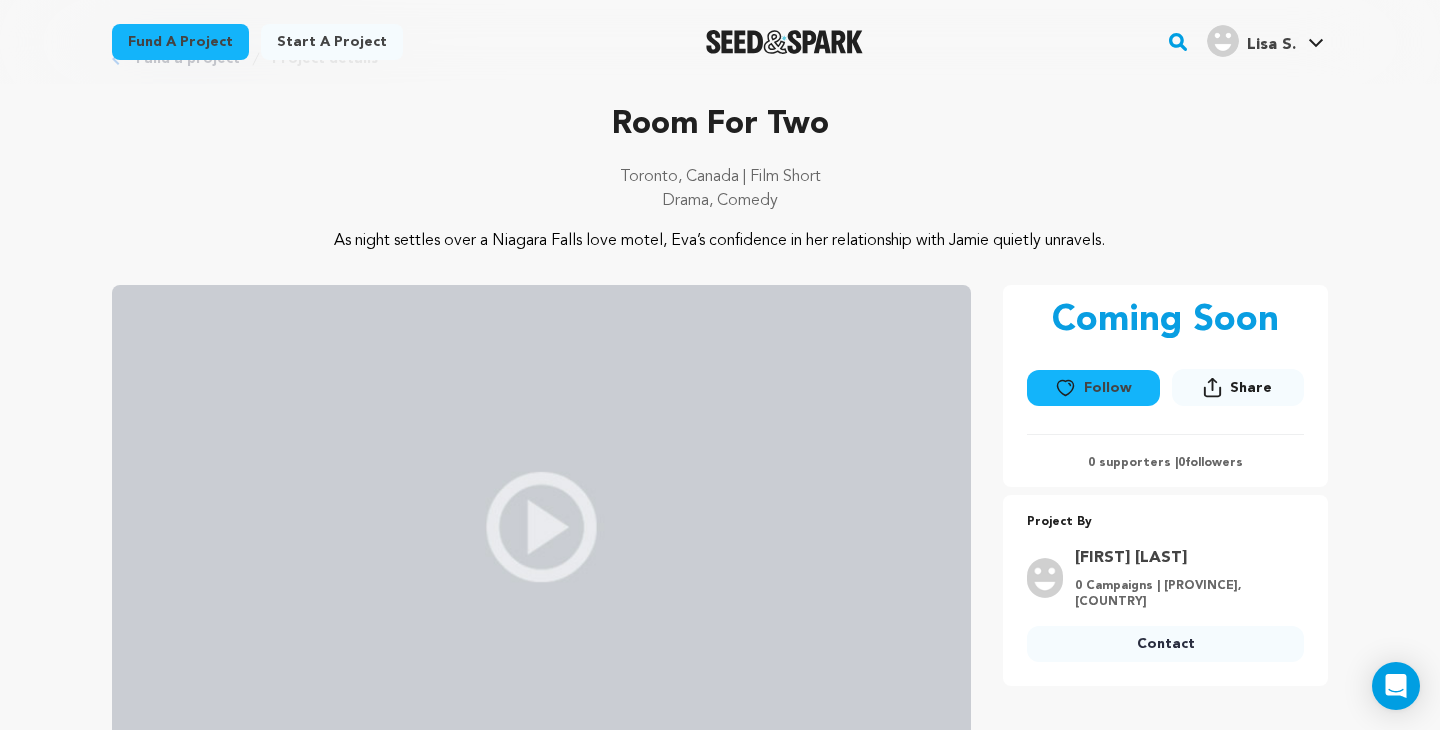 scroll, scrollTop: 0, scrollLeft: 0, axis: both 